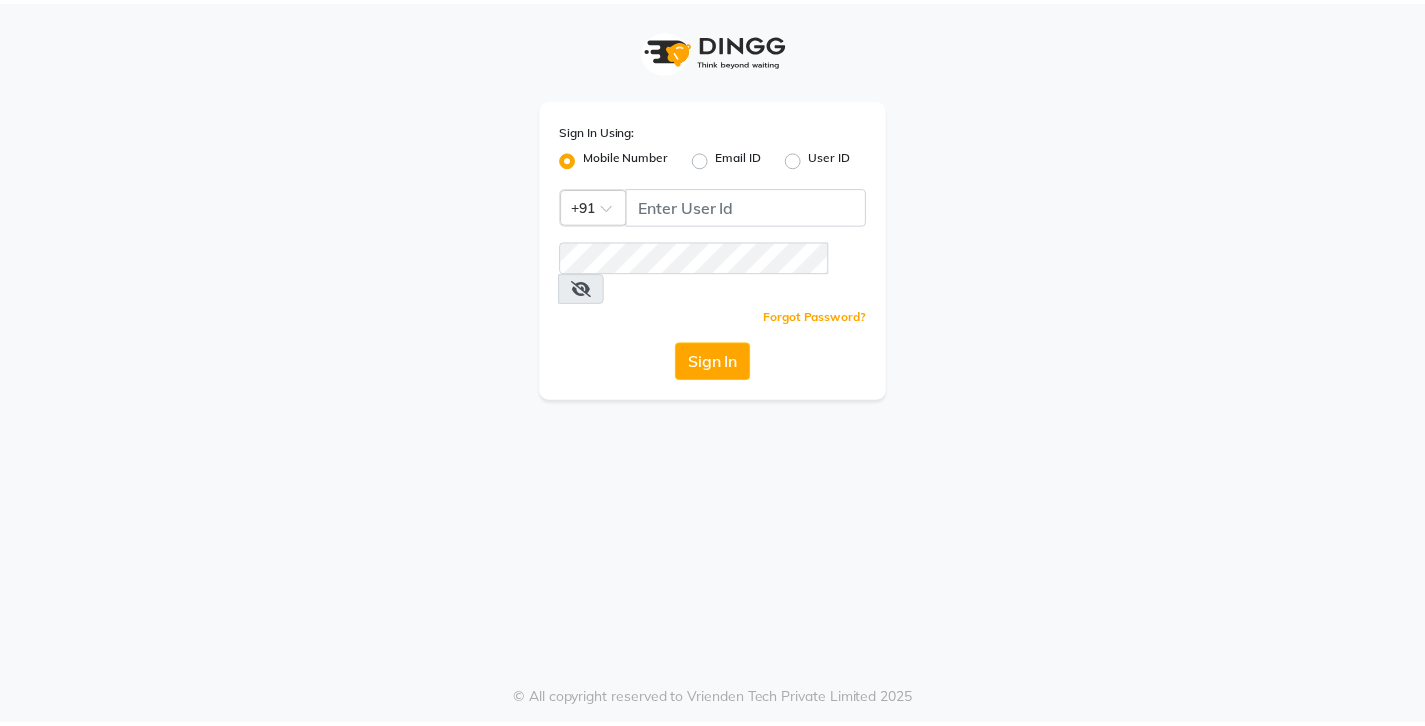 scroll, scrollTop: 0, scrollLeft: 0, axis: both 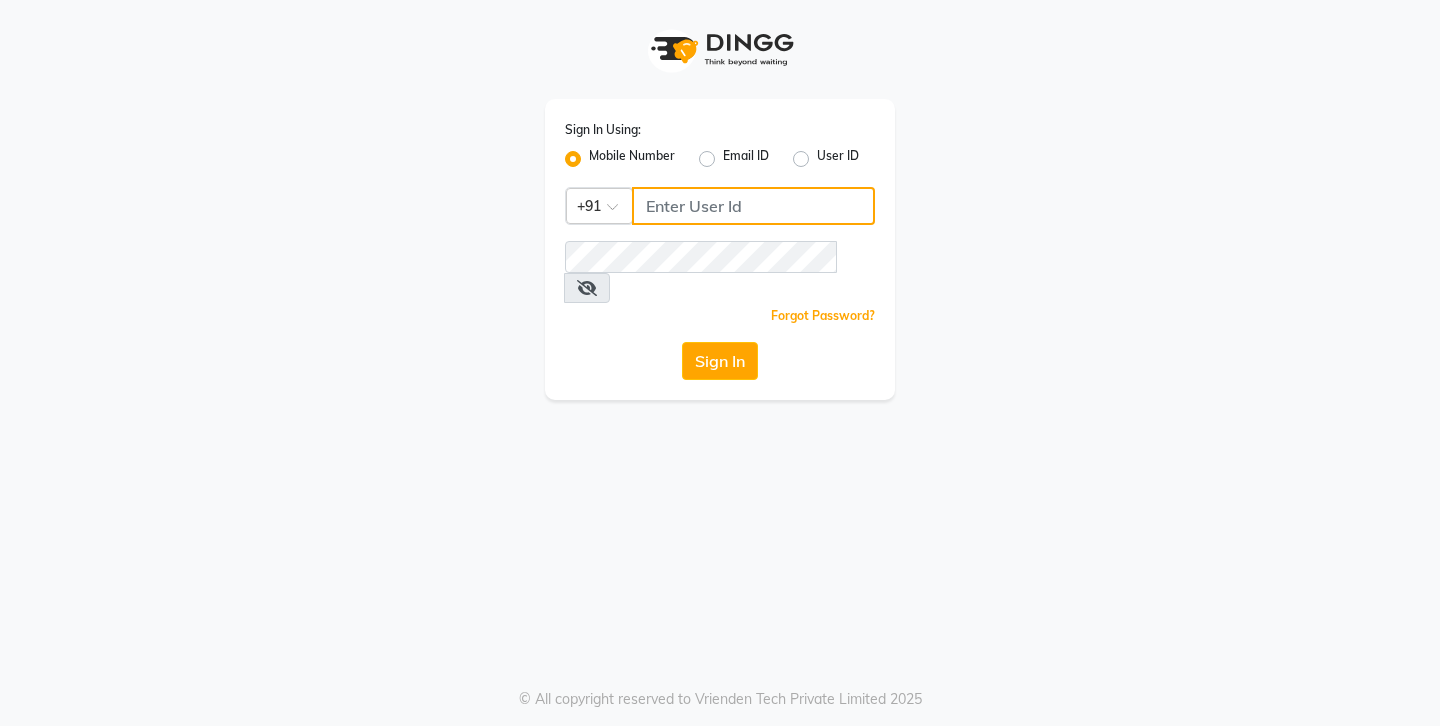 click 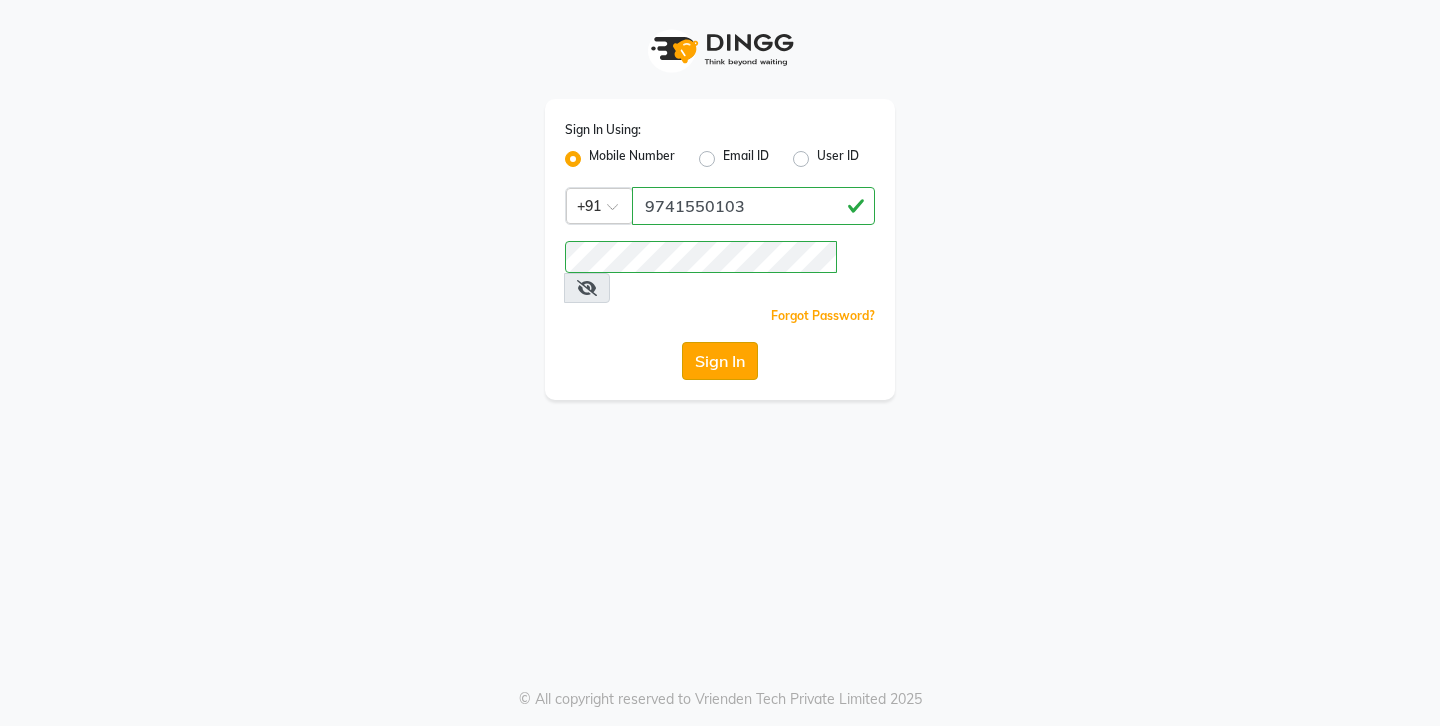 click on "Sign In" 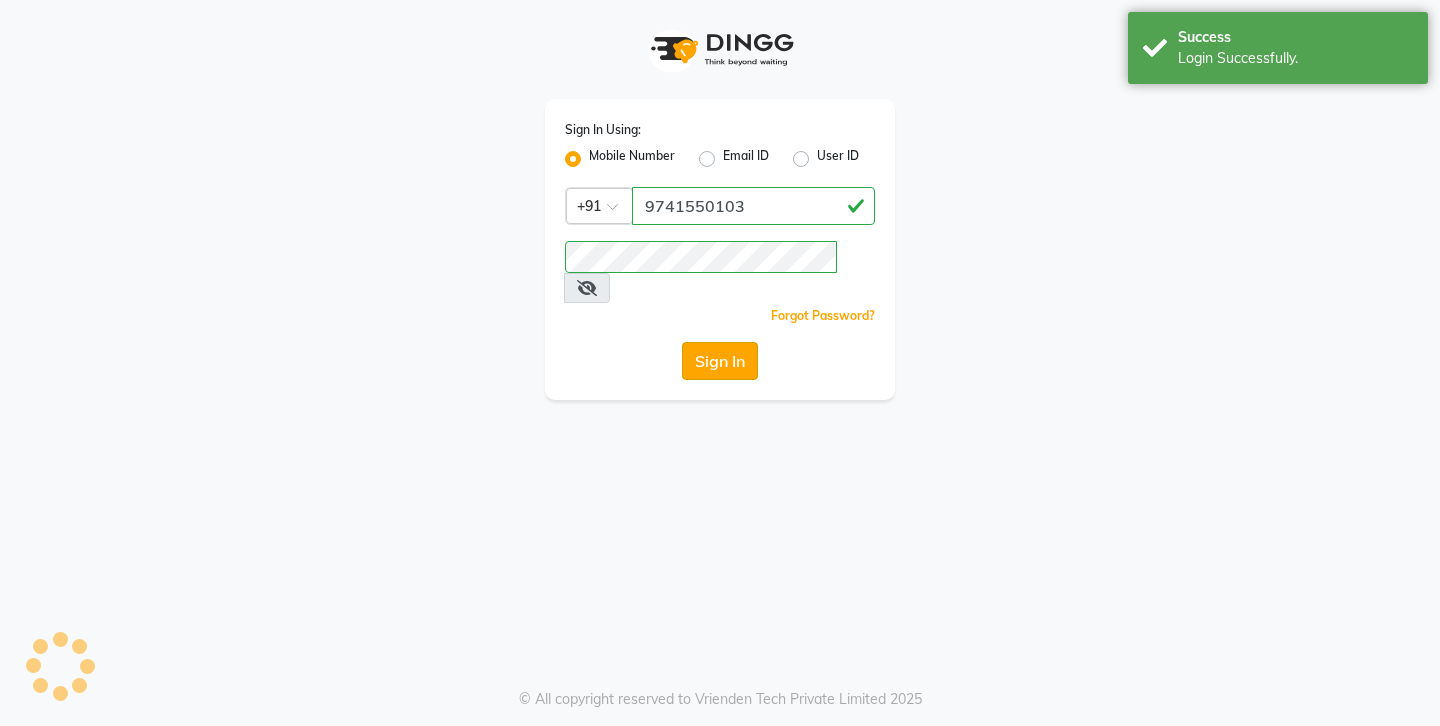 select on "4783" 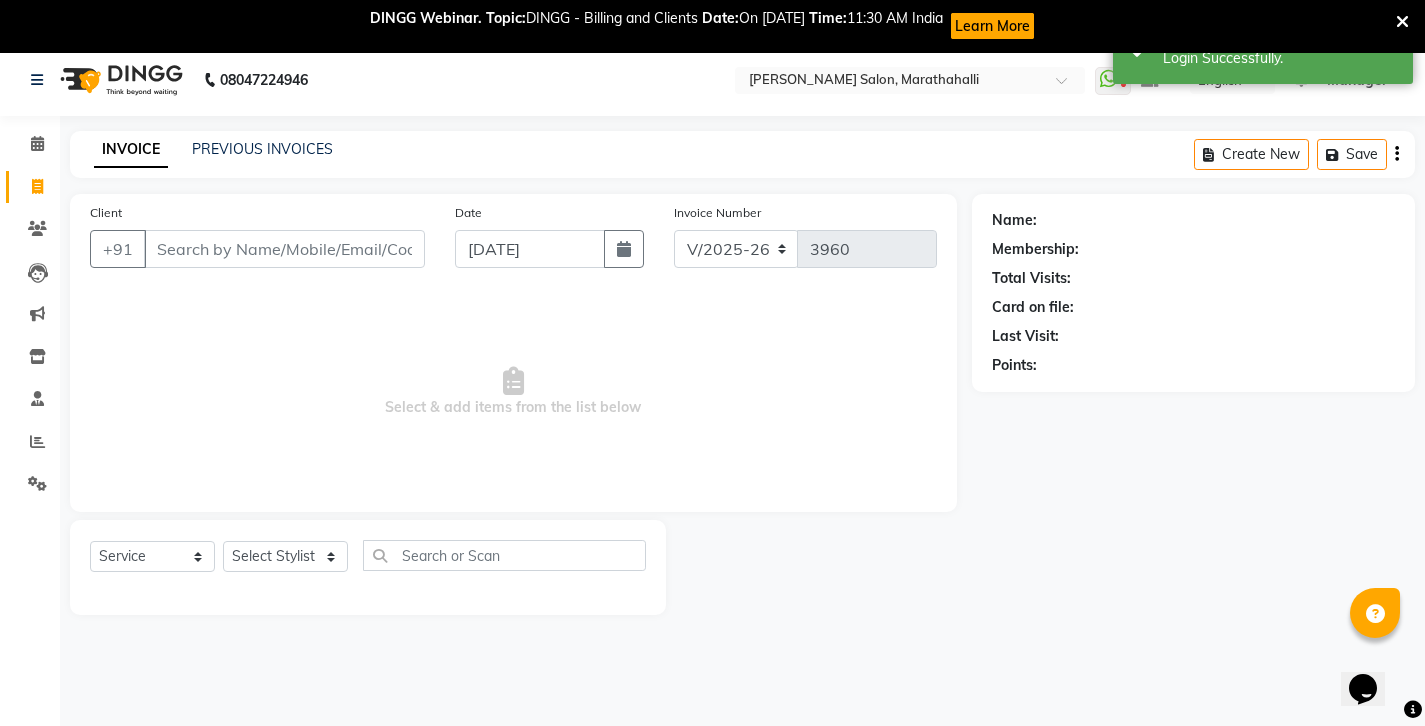 scroll, scrollTop: 0, scrollLeft: 0, axis: both 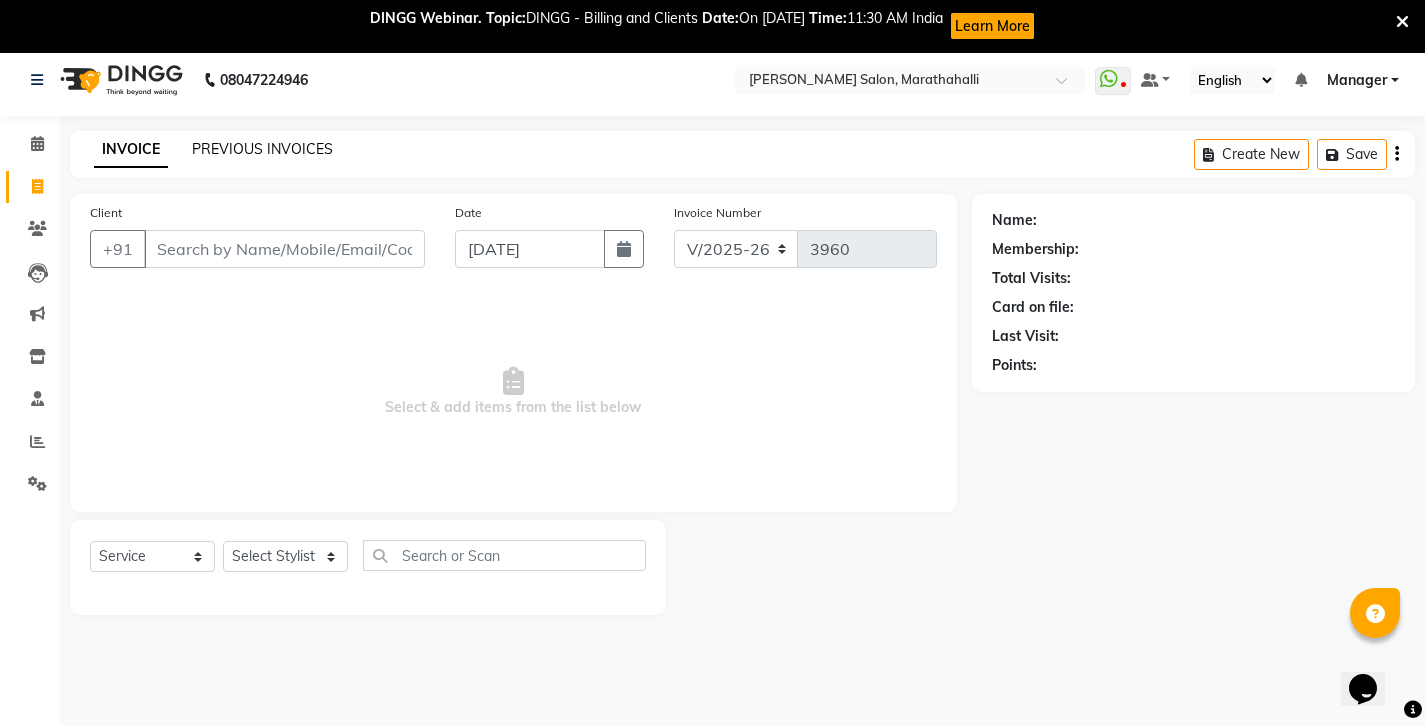 click on "PREVIOUS INVOICES" 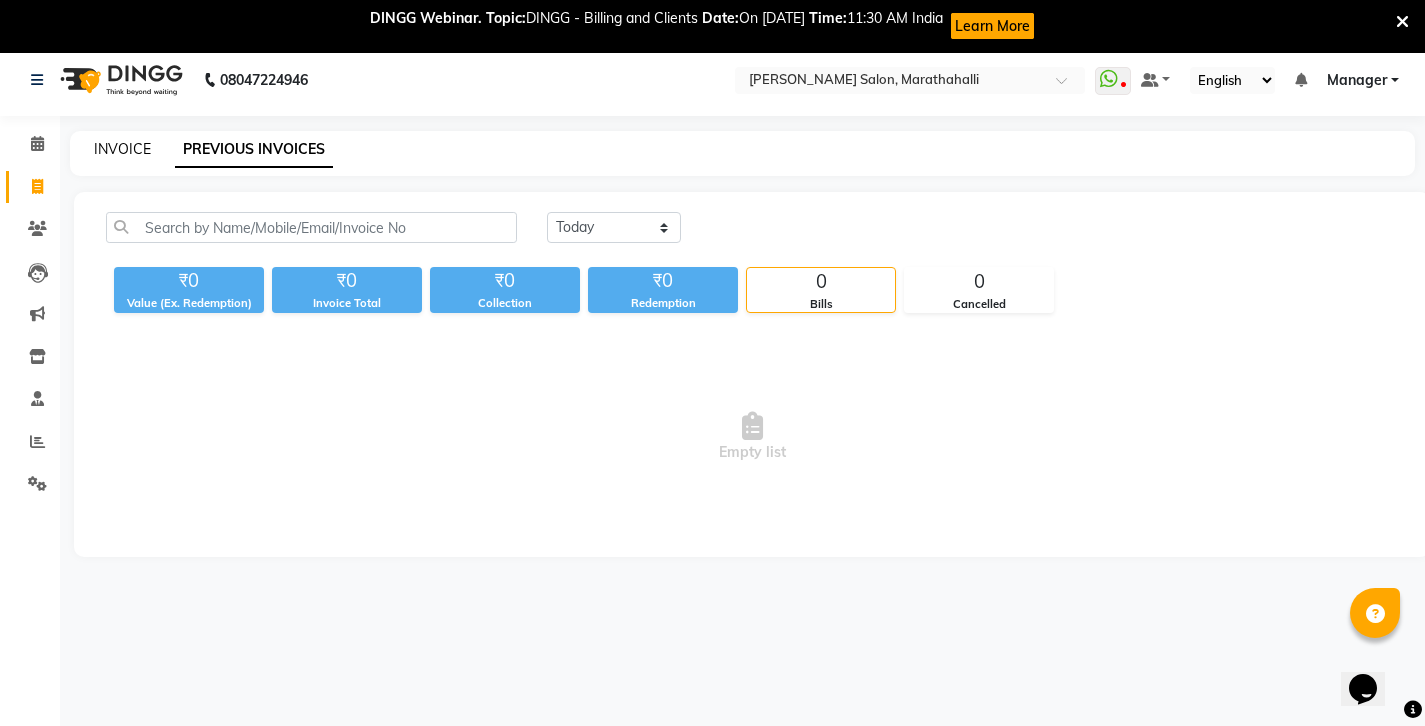 click on "INVOICE" 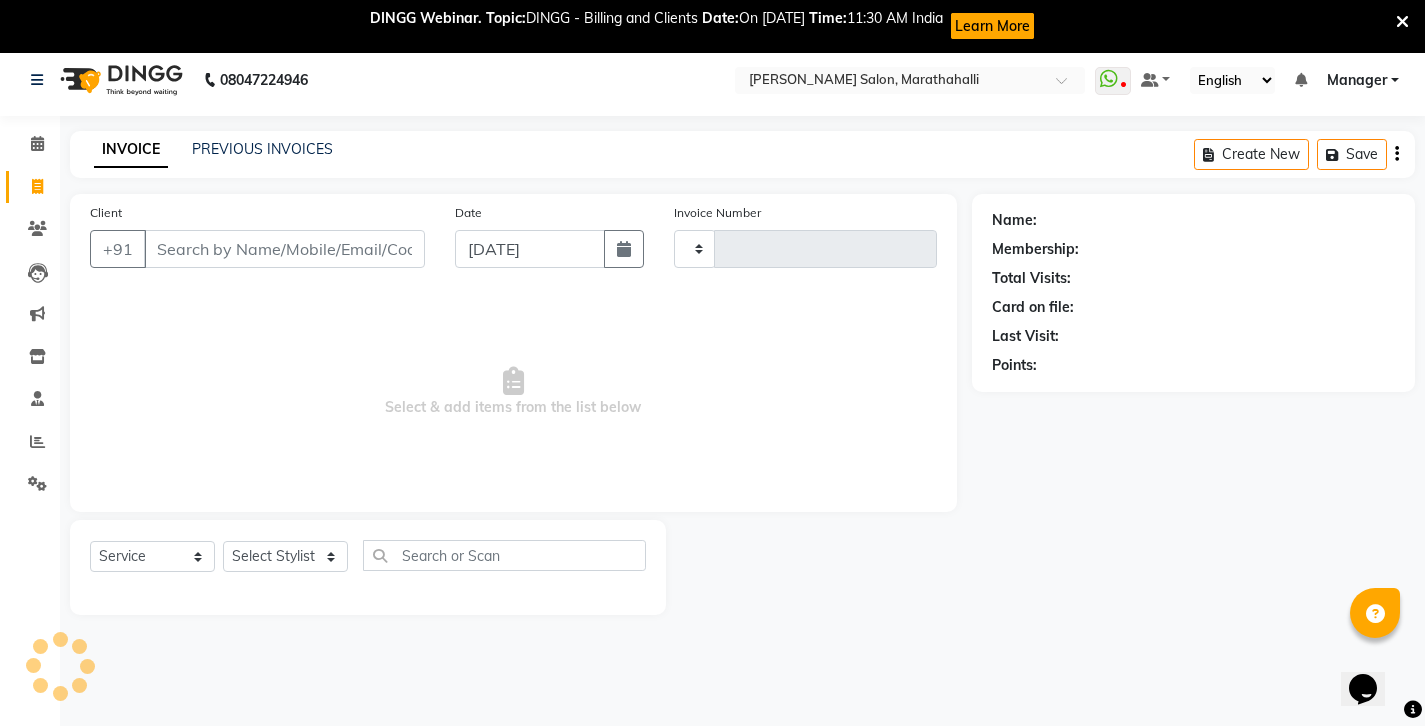 type on "3960" 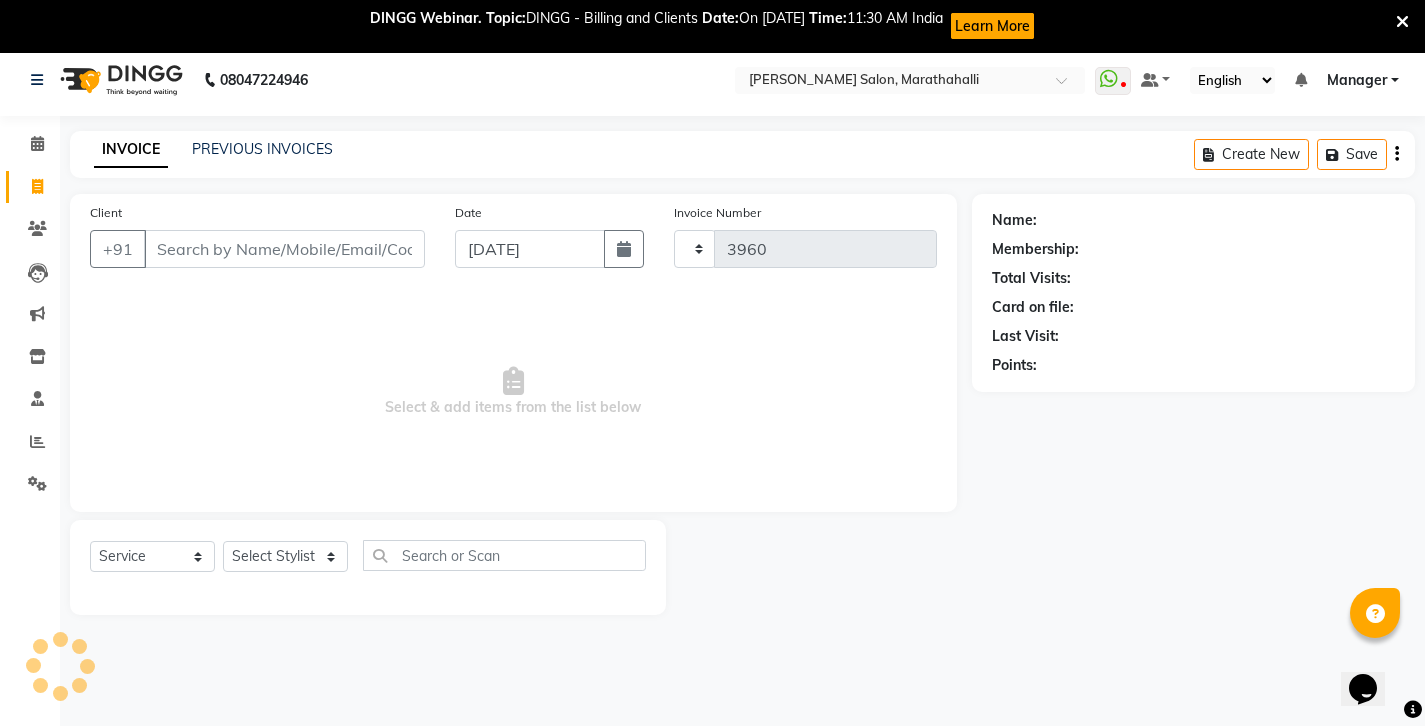select on "4783" 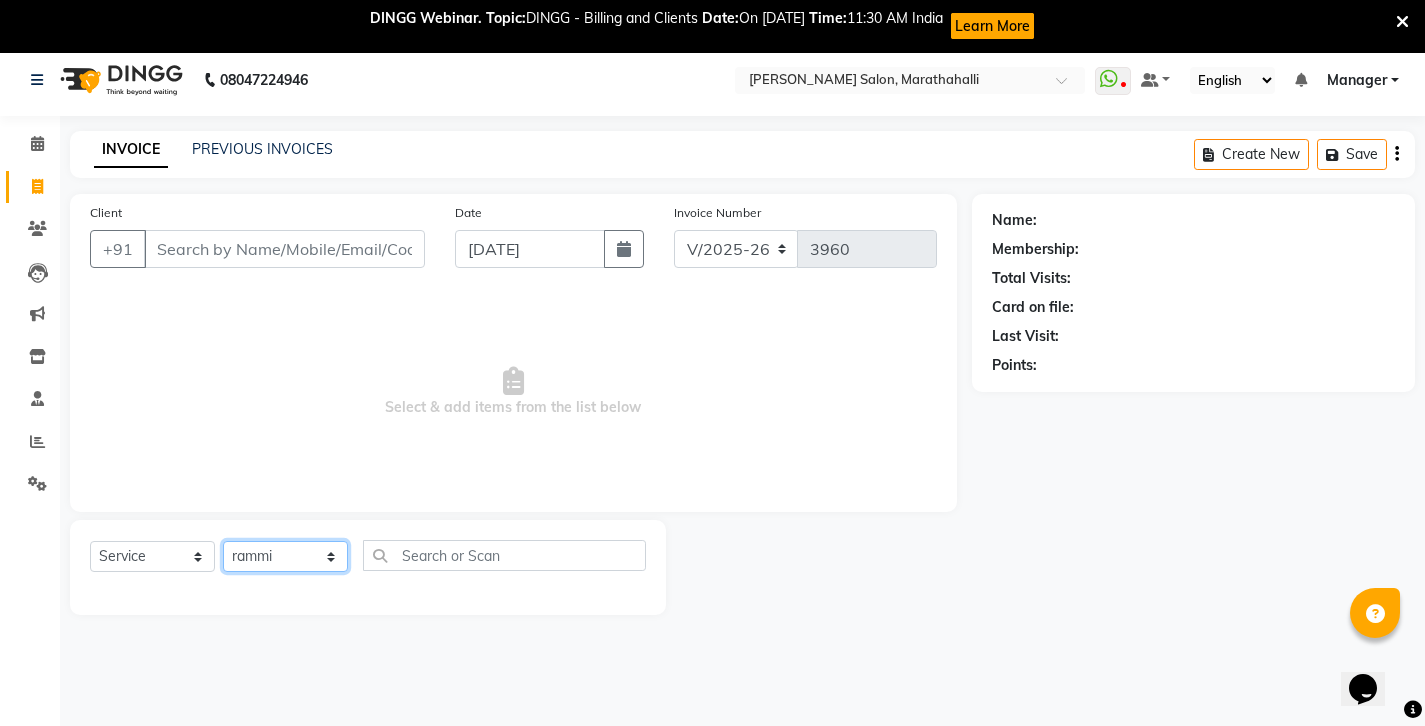 select on "72187" 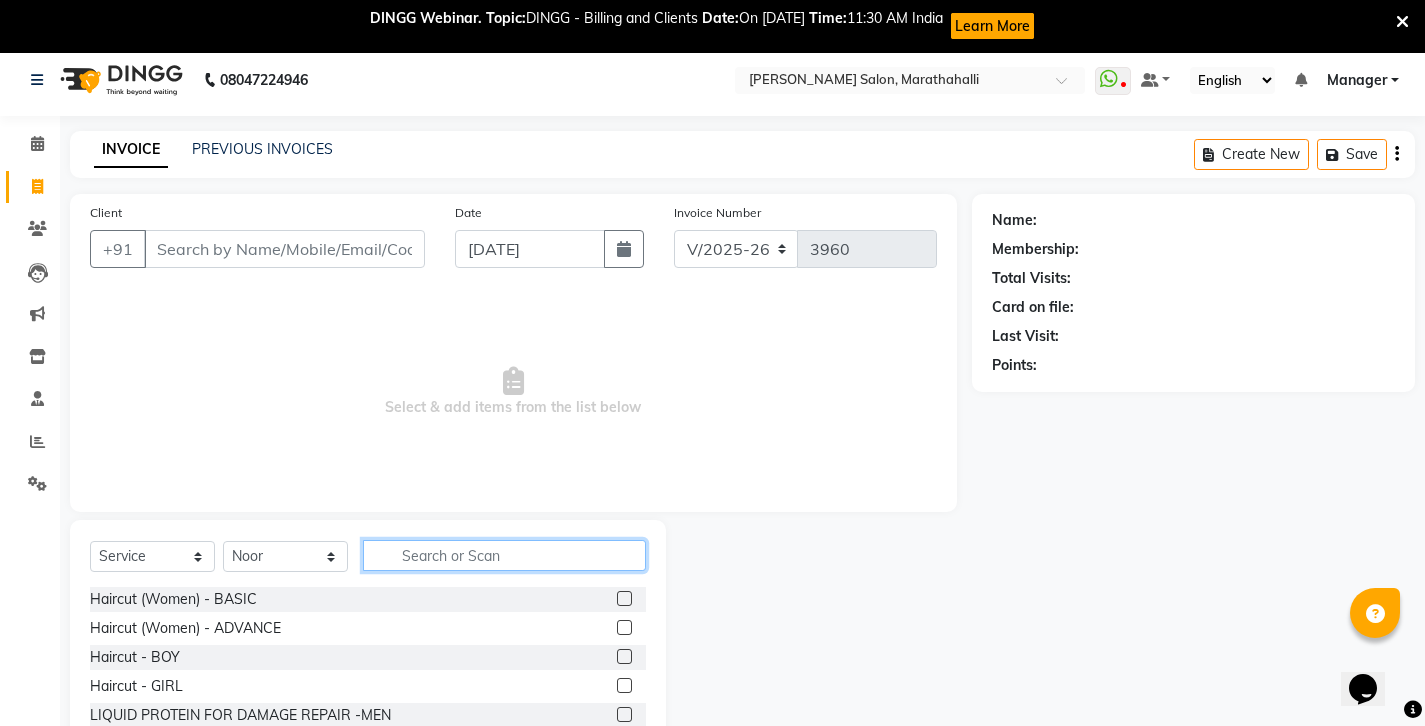 click 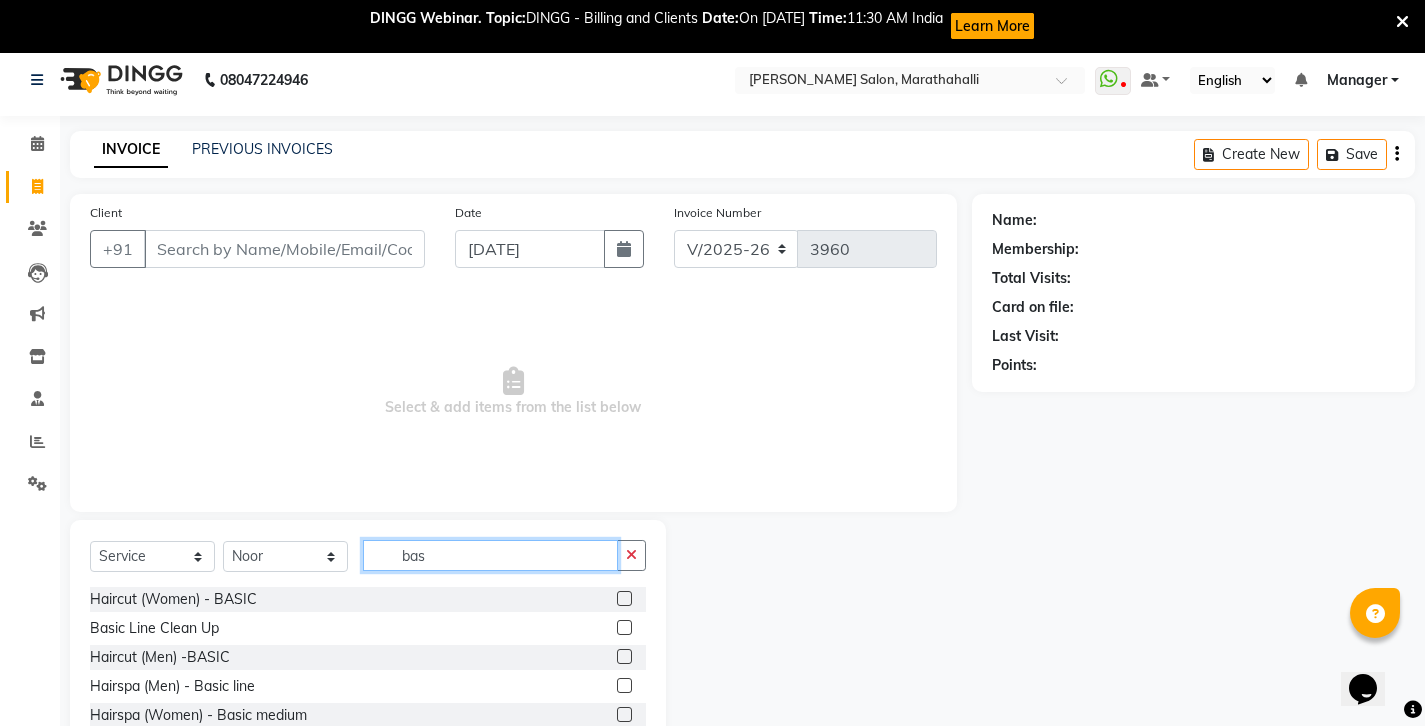 type on "bas" 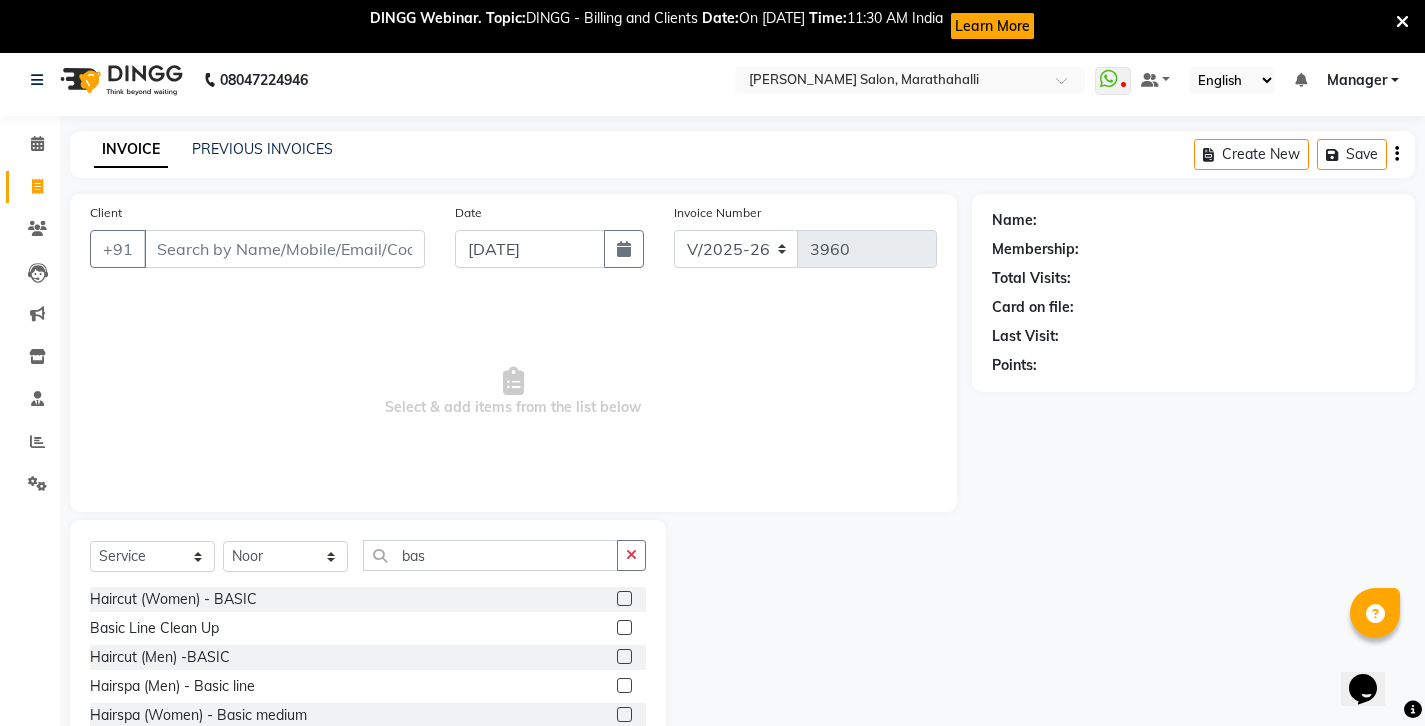 click 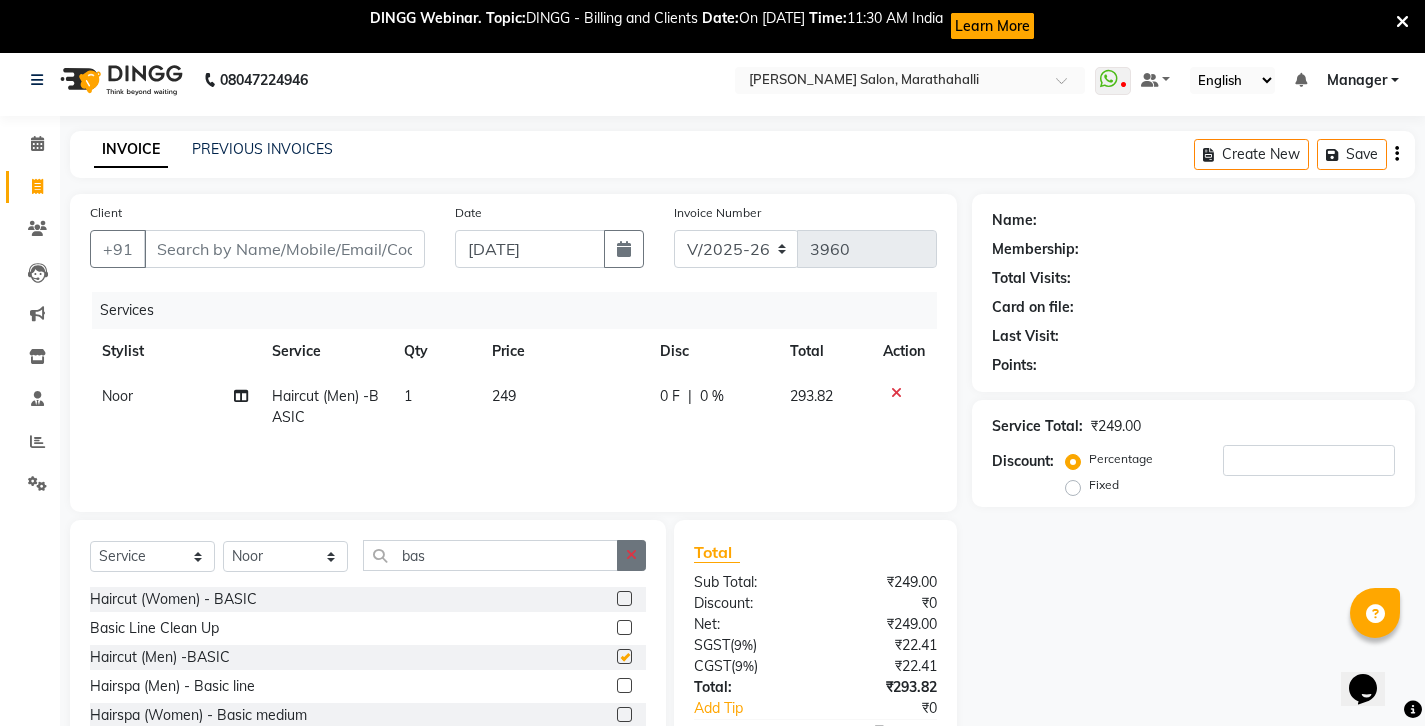 checkbox on "false" 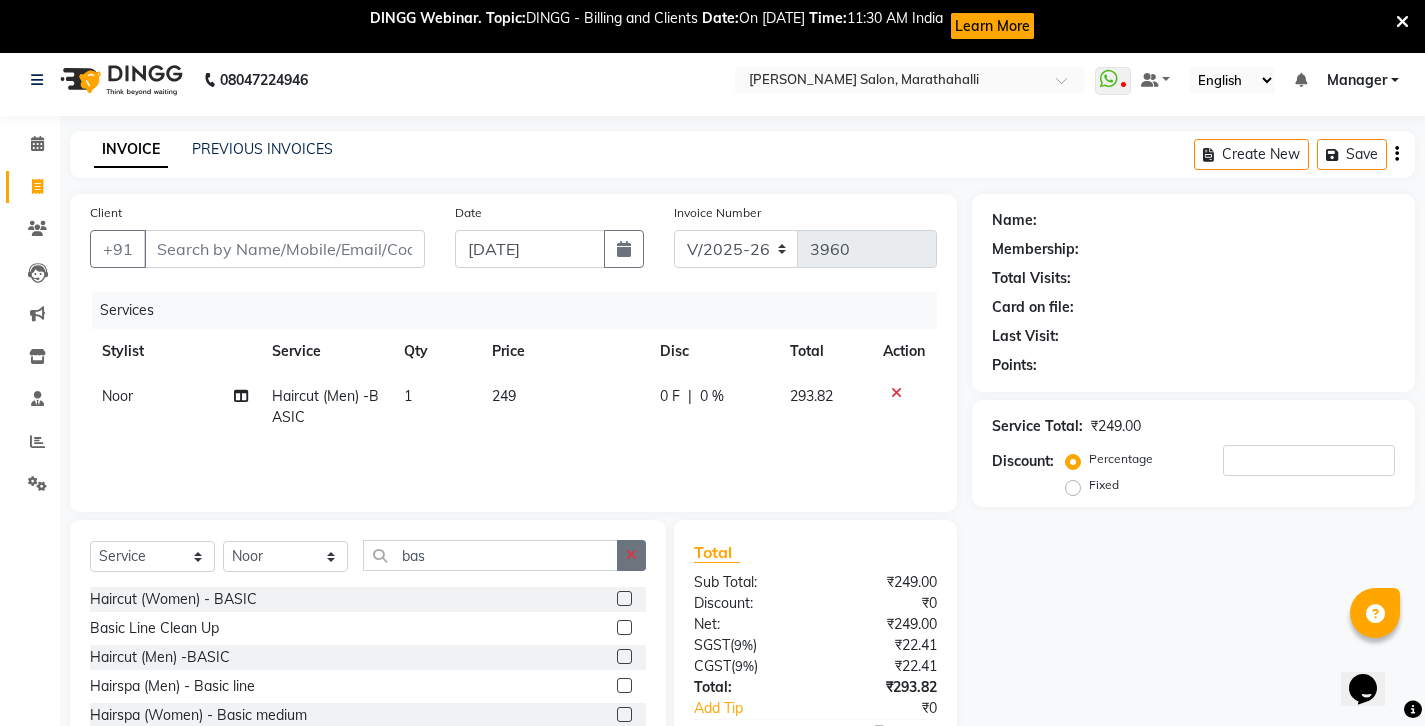 click 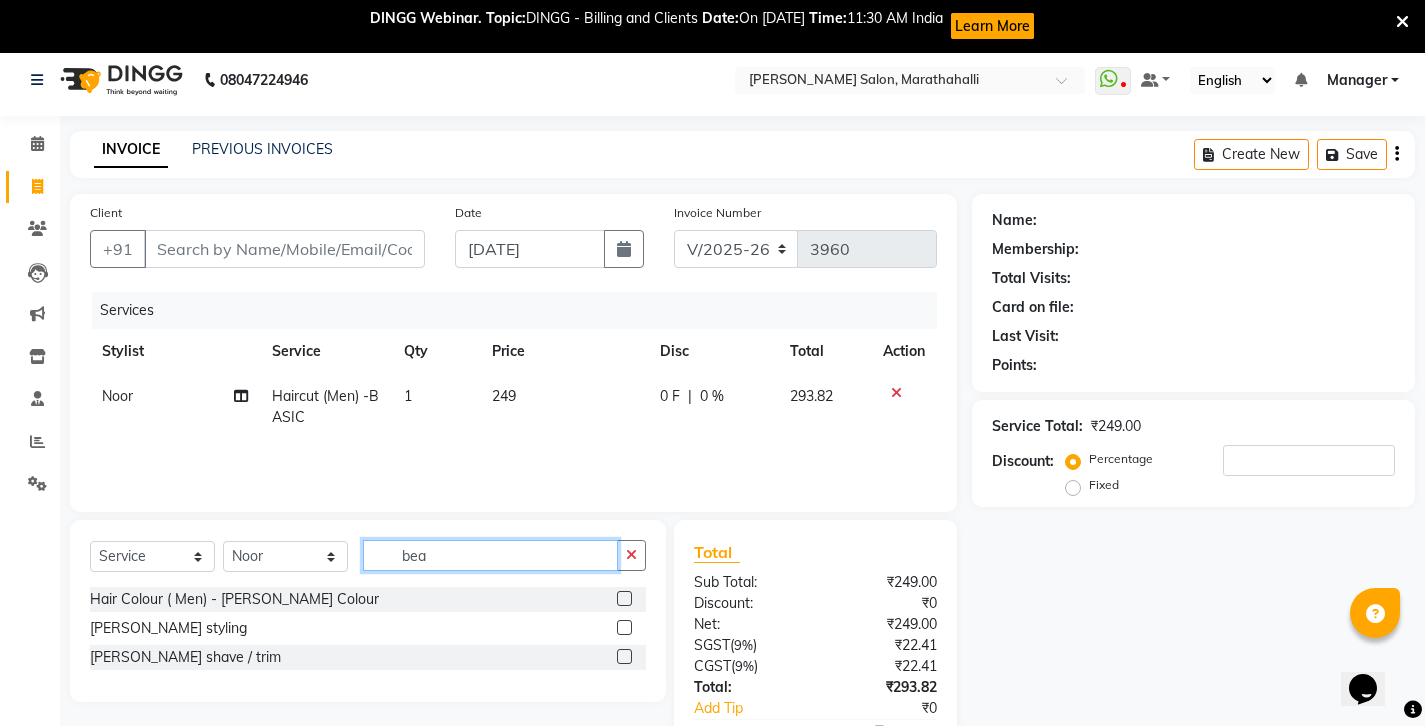 type on "bea" 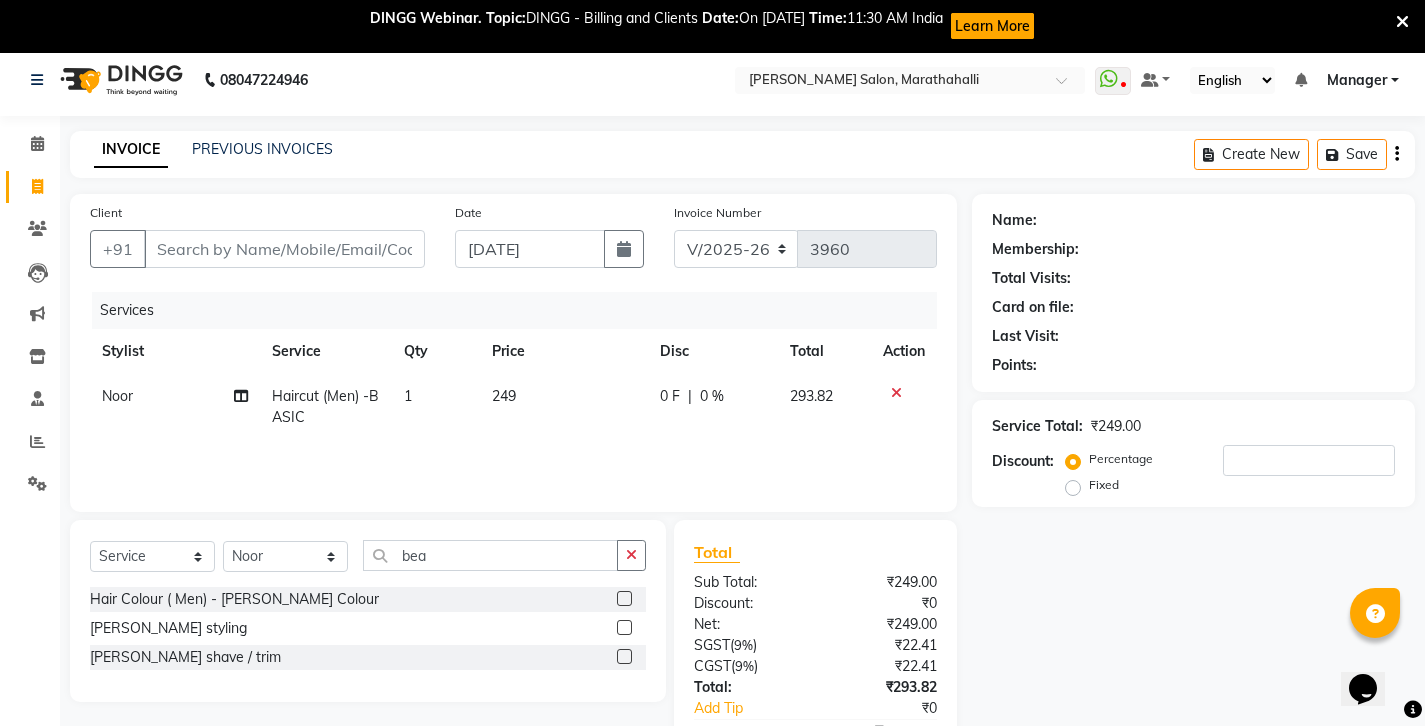 click 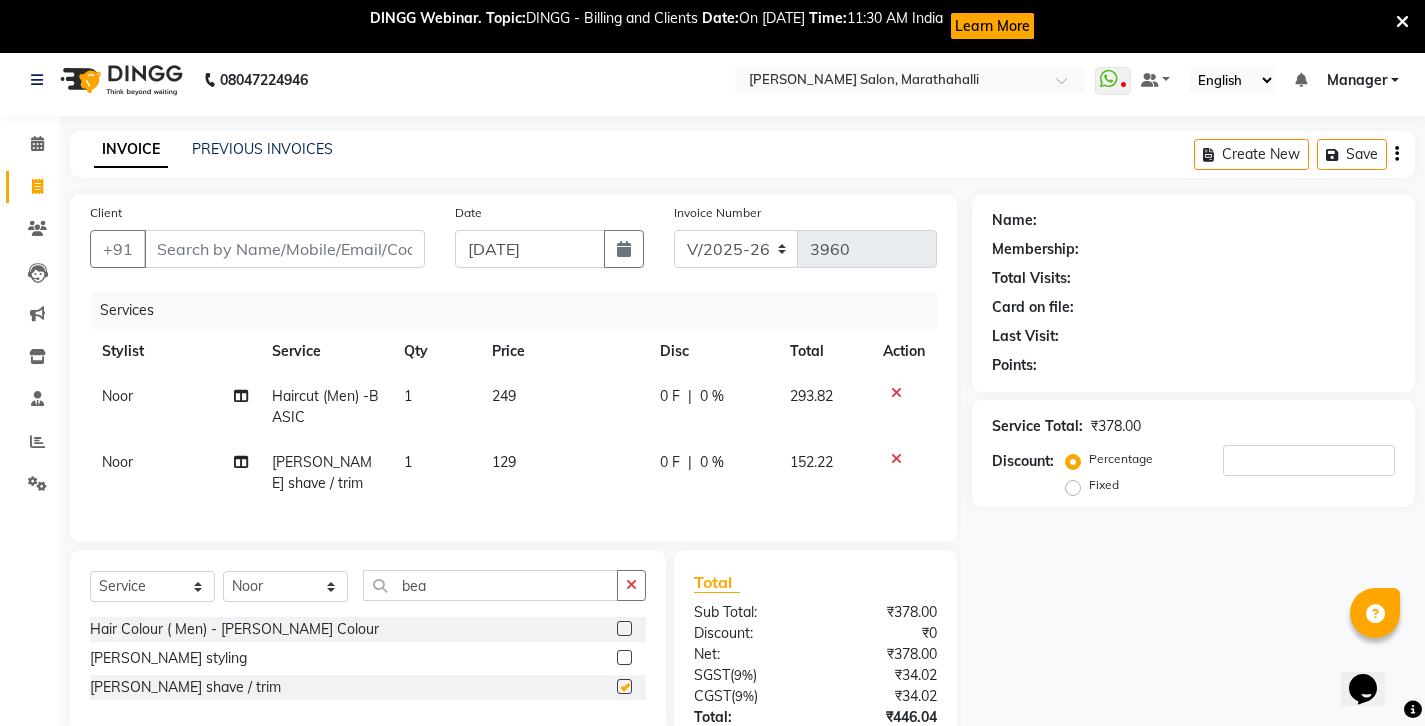 checkbox on "false" 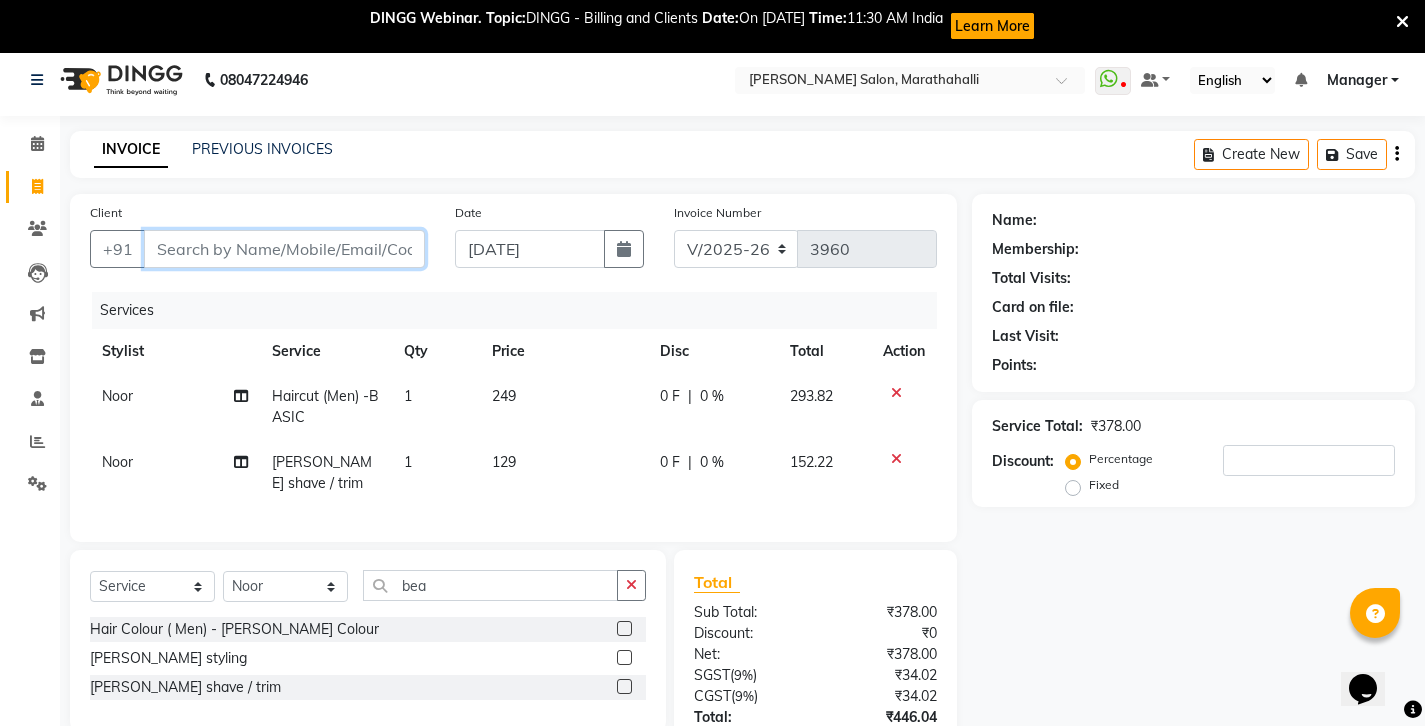 click on "Client" at bounding box center [284, 249] 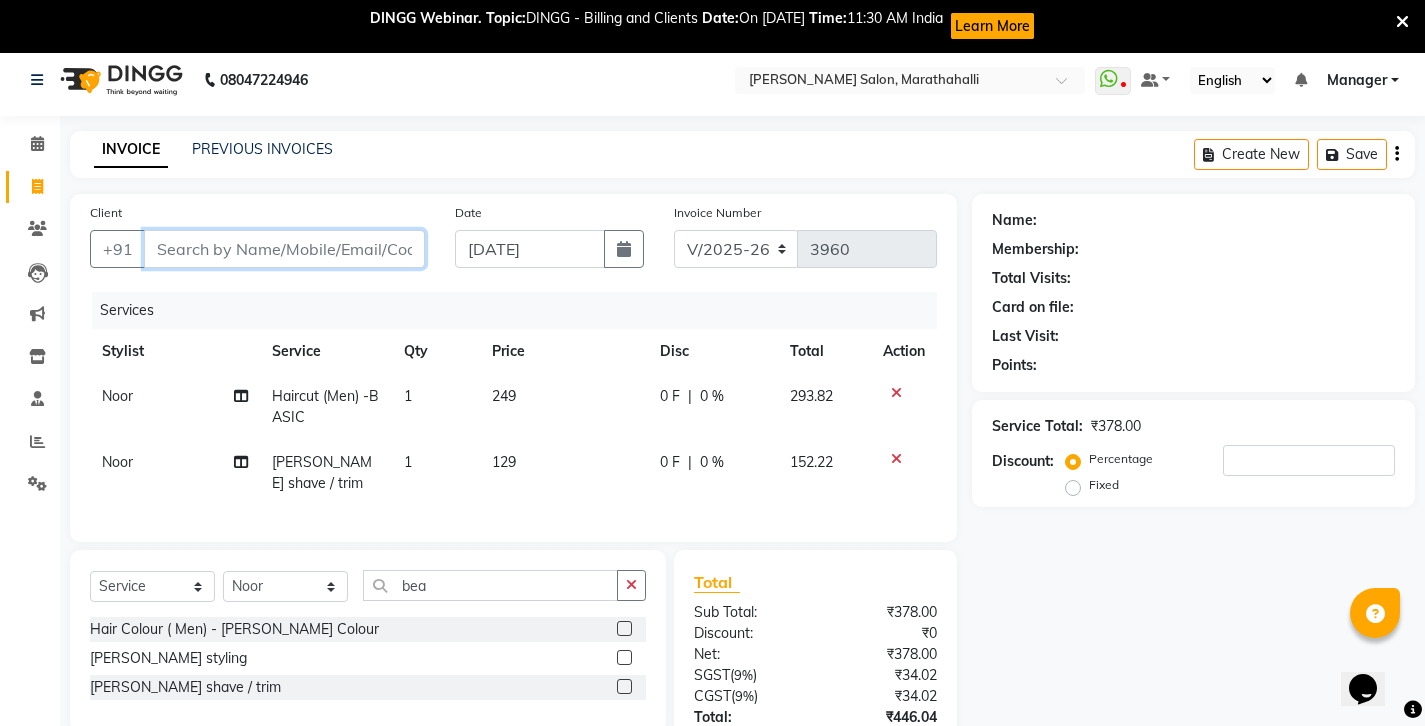 type on "7" 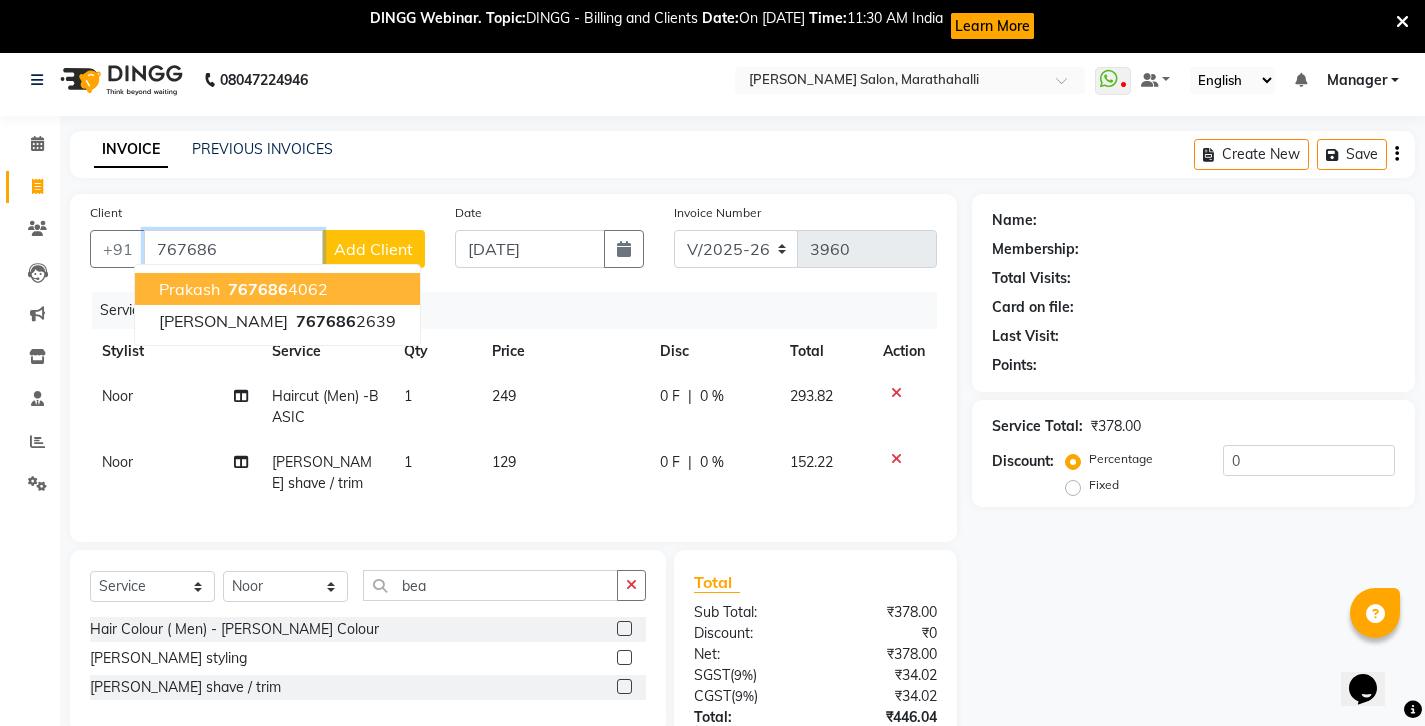 click on "767686 4062" at bounding box center (276, 289) 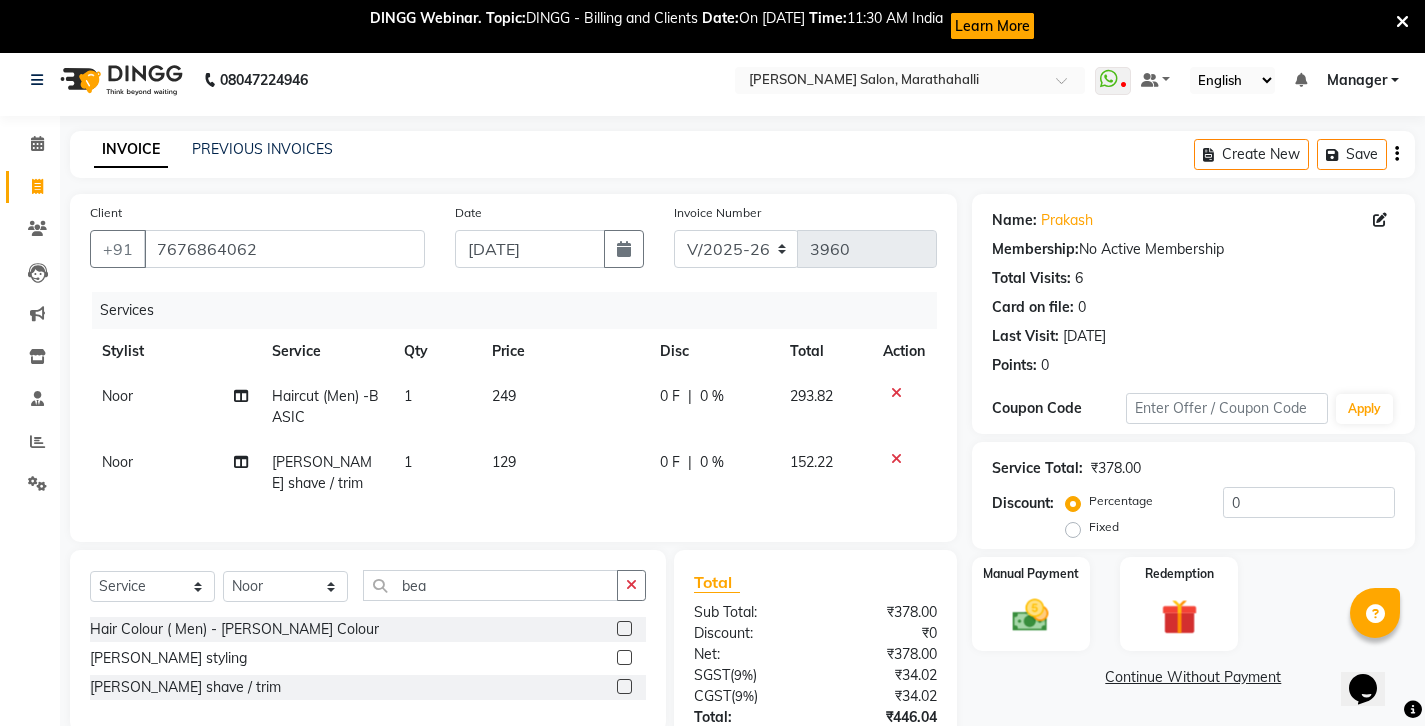 click on "Create New   Save" 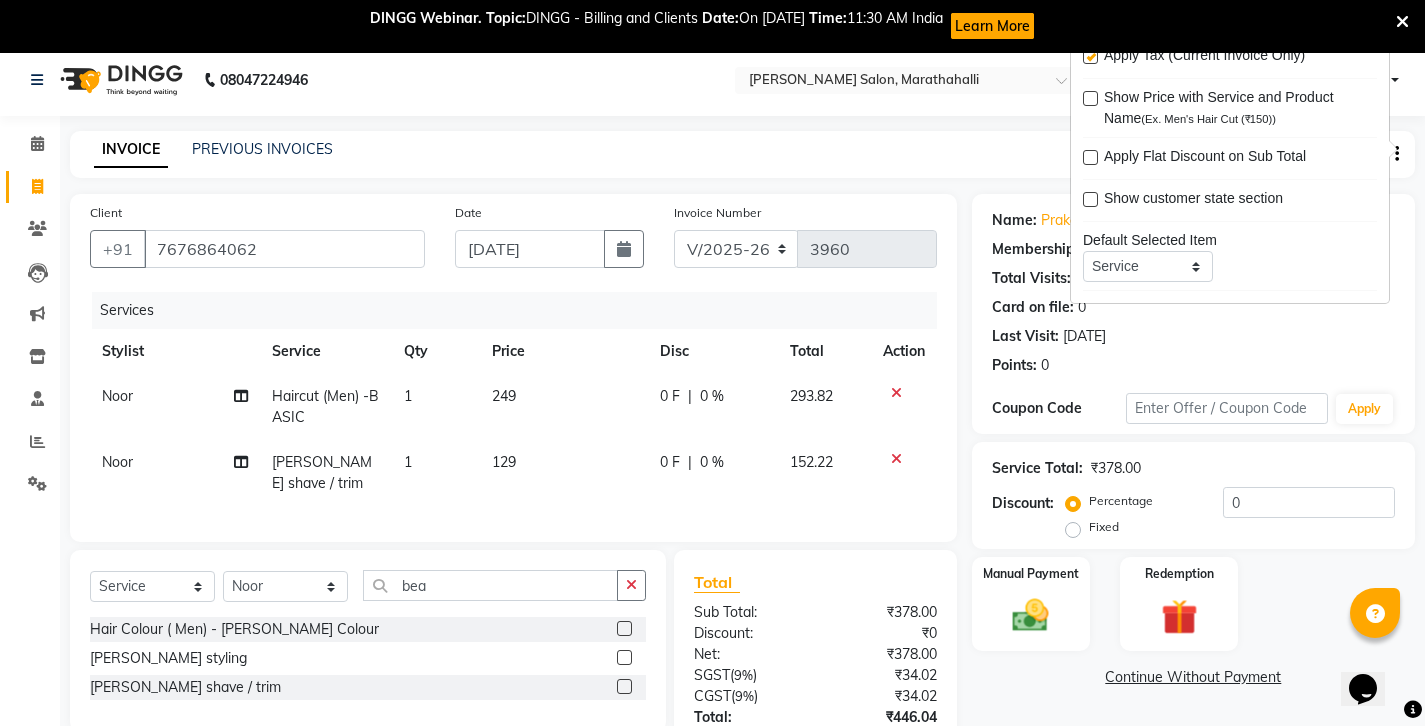 click at bounding box center [1090, 56] 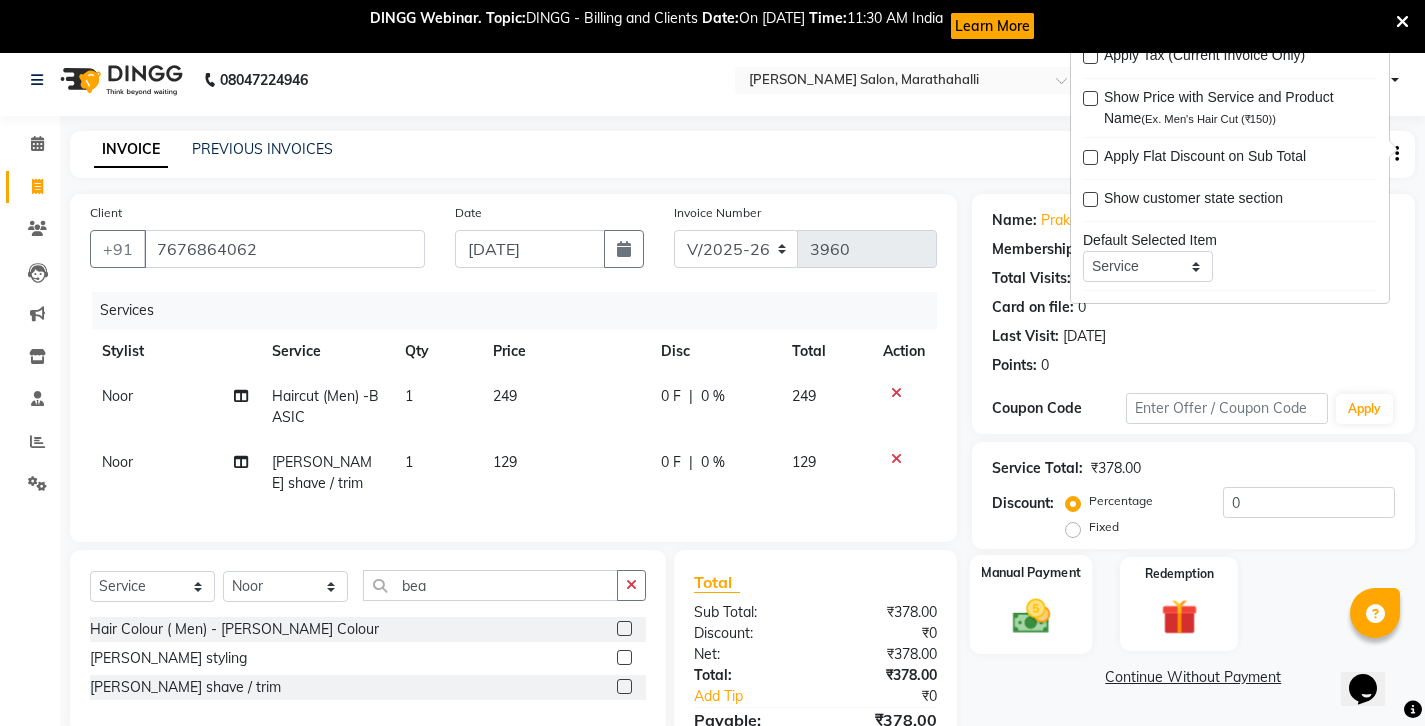 click 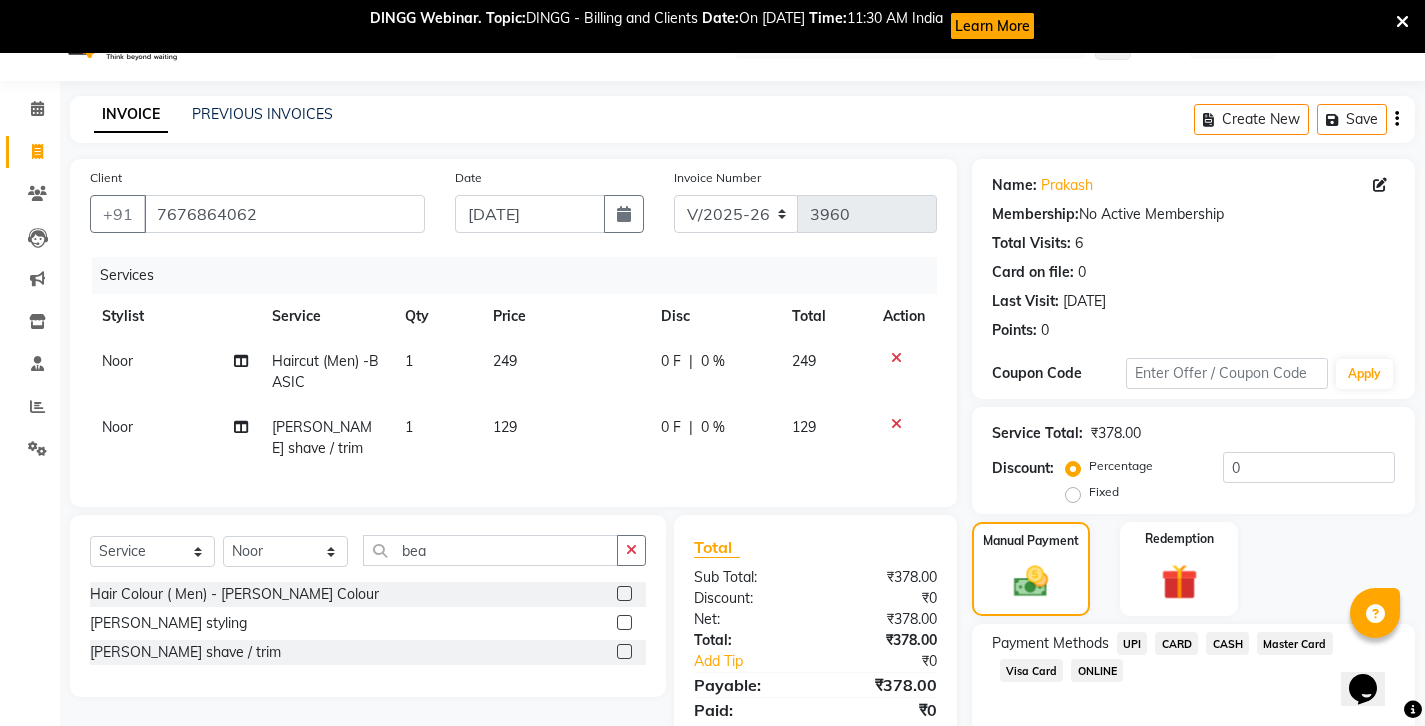 scroll, scrollTop: 44, scrollLeft: 0, axis: vertical 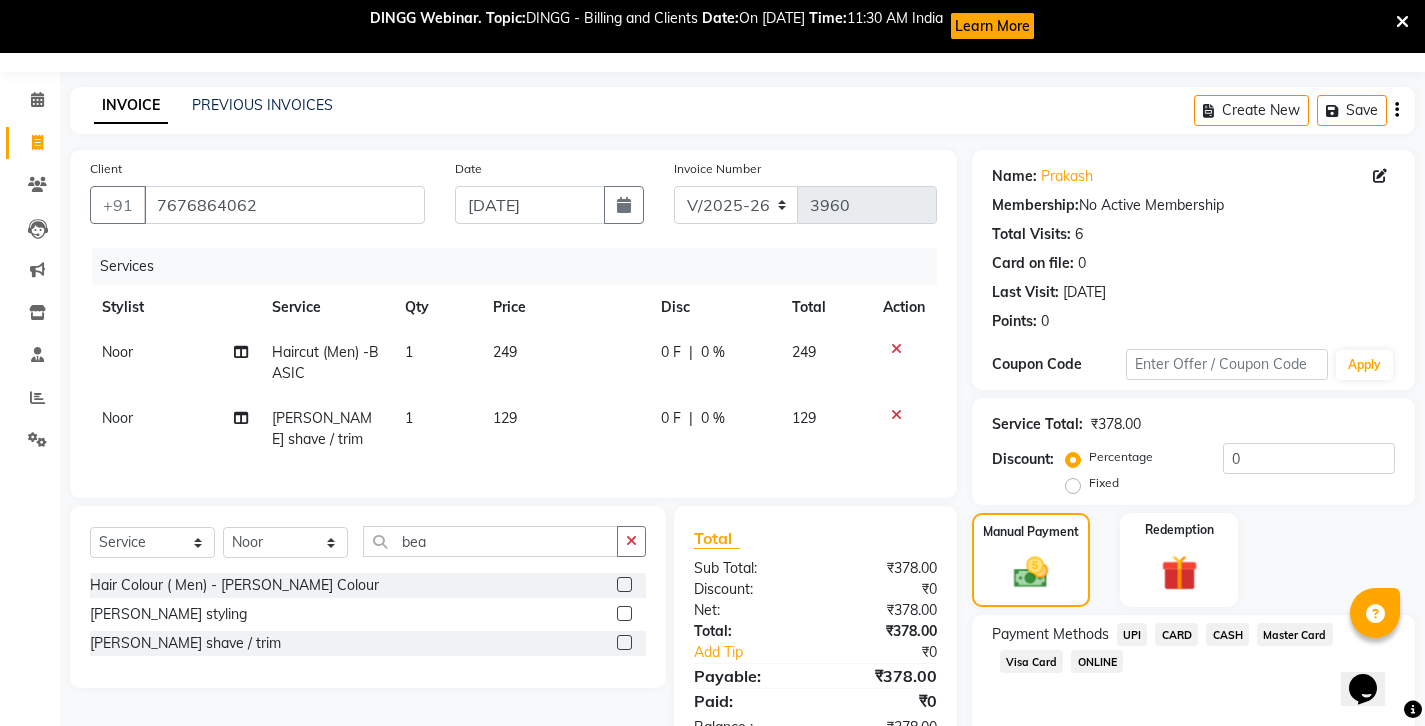 click on "CASH" 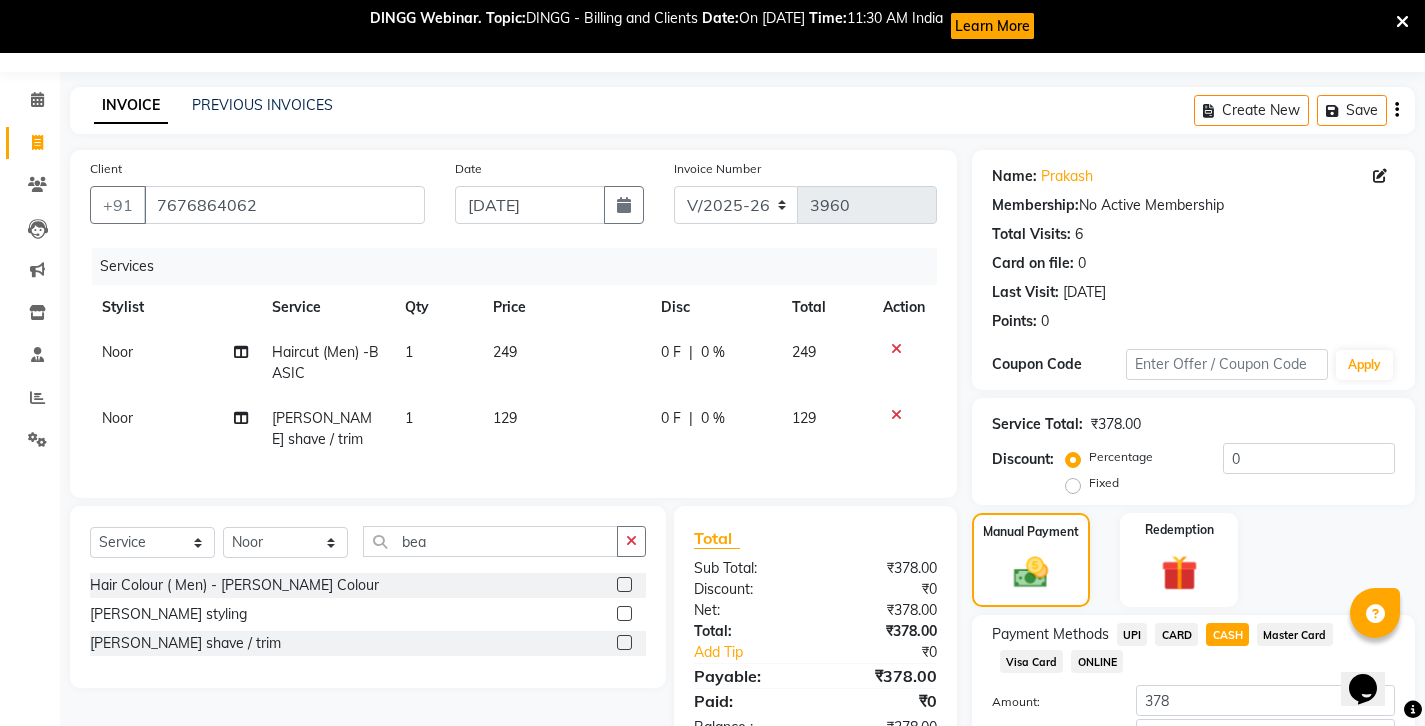 click on "Payment Methods  UPI   CARD   CASH   Master Card   Visa Card   ONLINE  Amount: 378 Note: Add Payment" 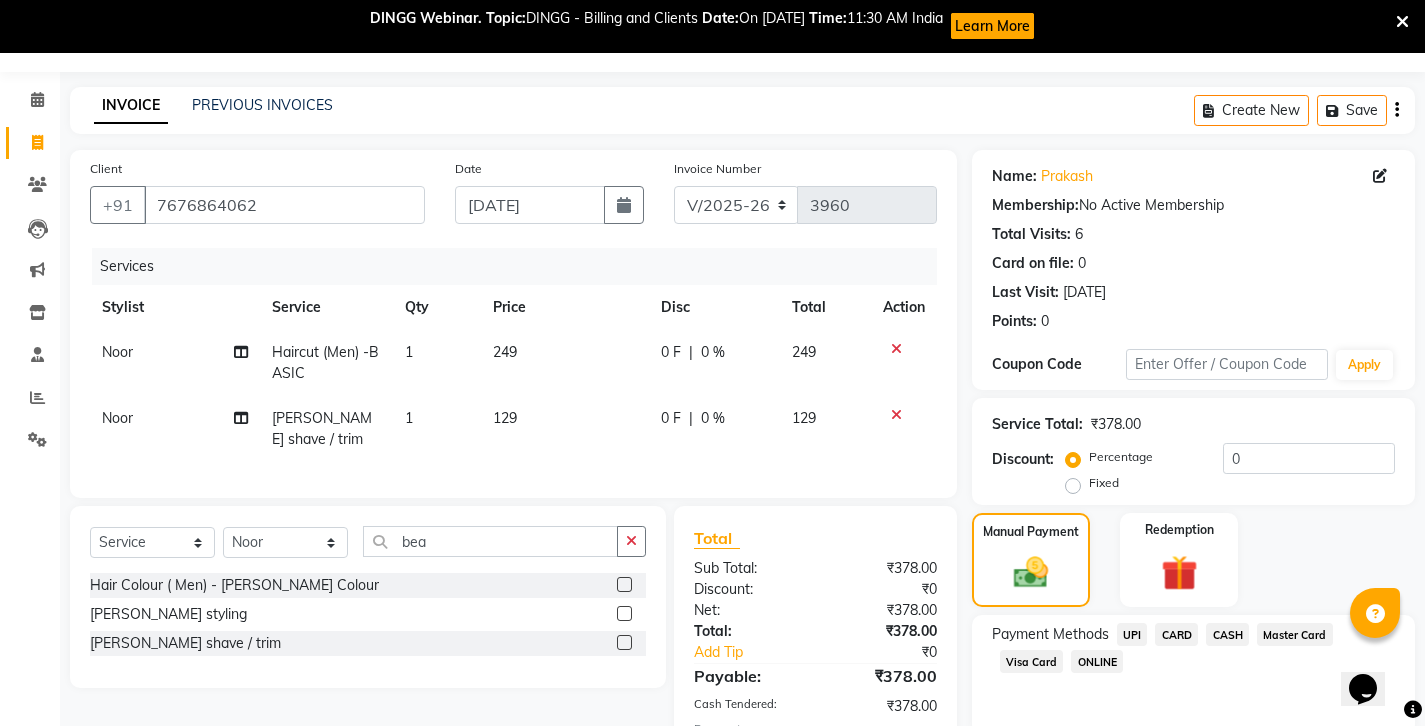 scroll, scrollTop: 111, scrollLeft: 0, axis: vertical 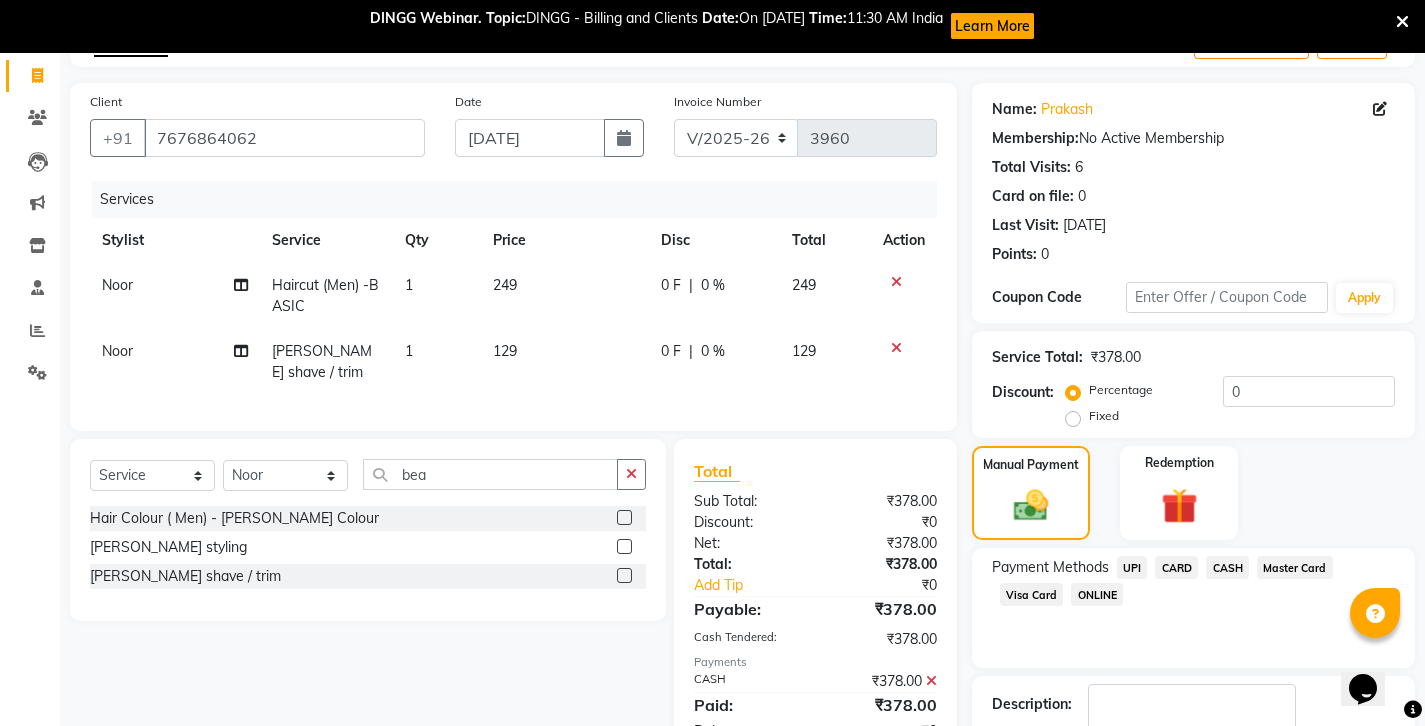 click on "Checkout" 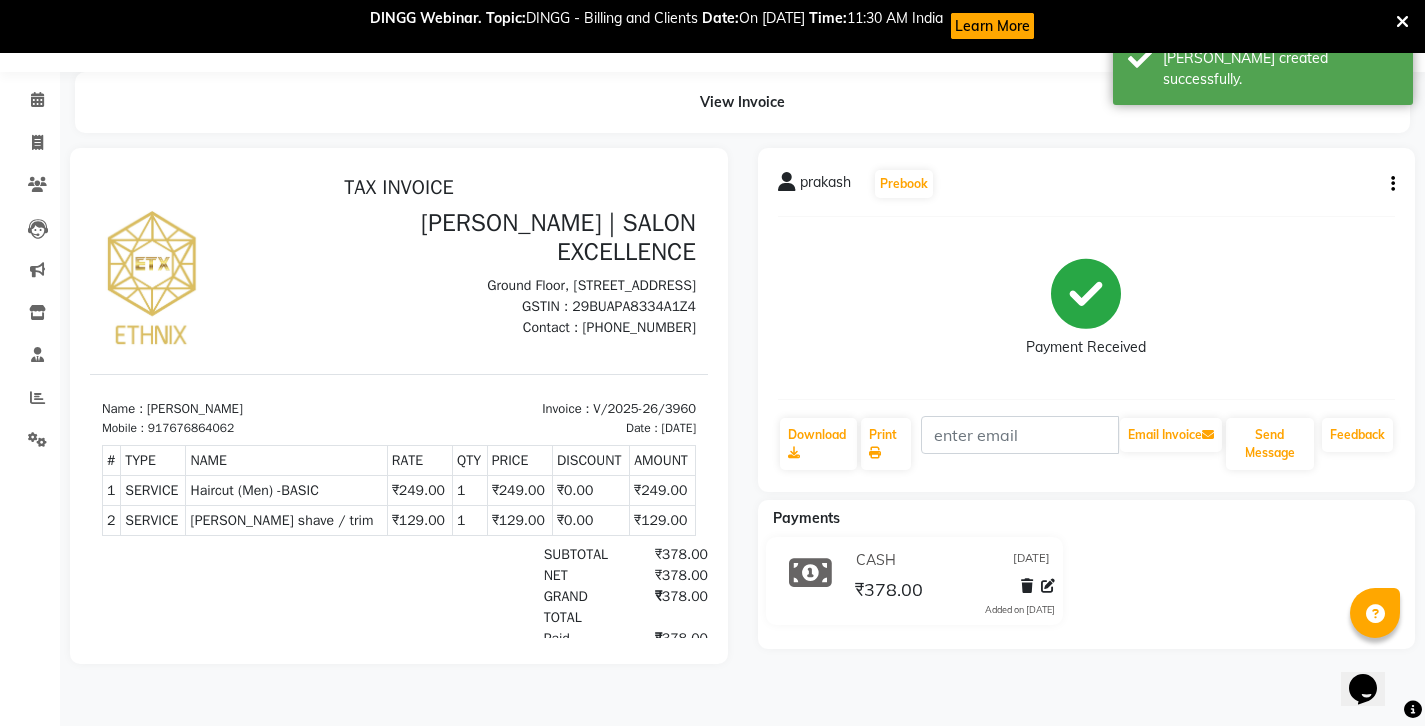 scroll, scrollTop: 0, scrollLeft: 0, axis: both 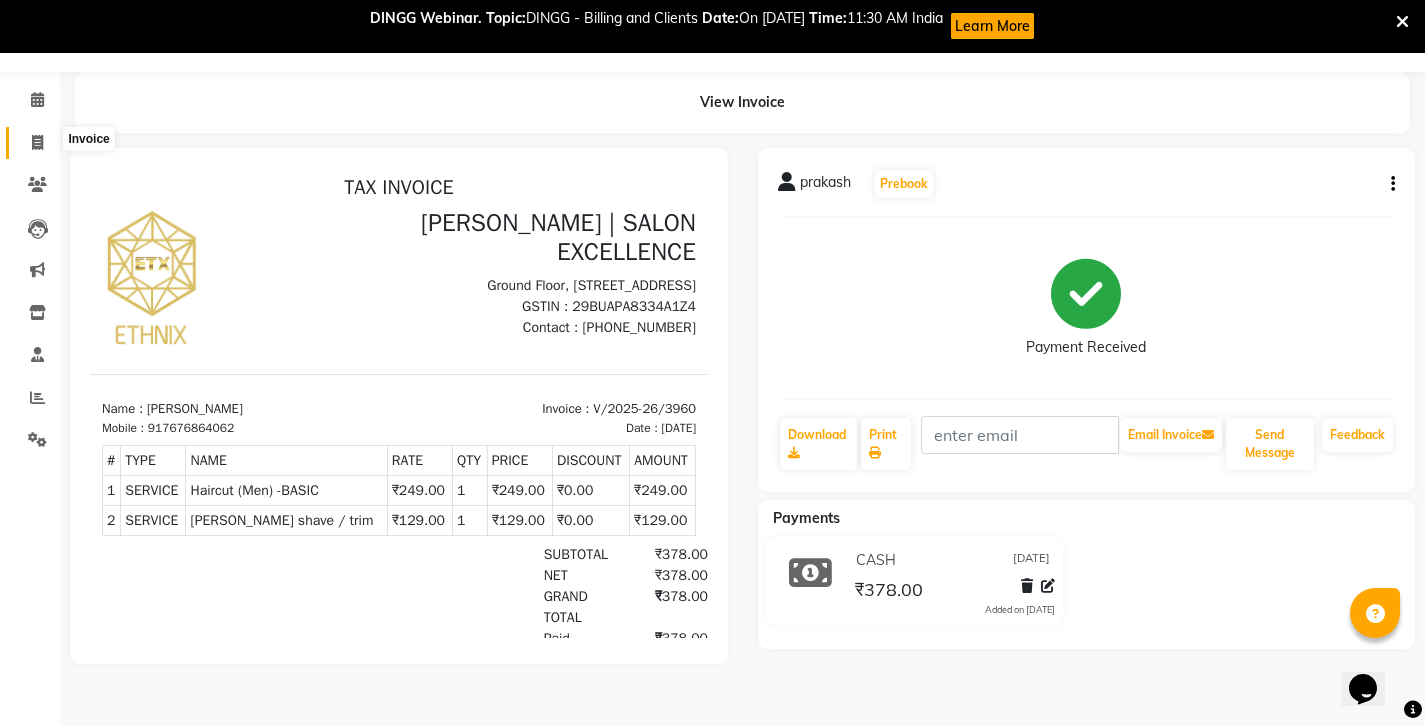 click 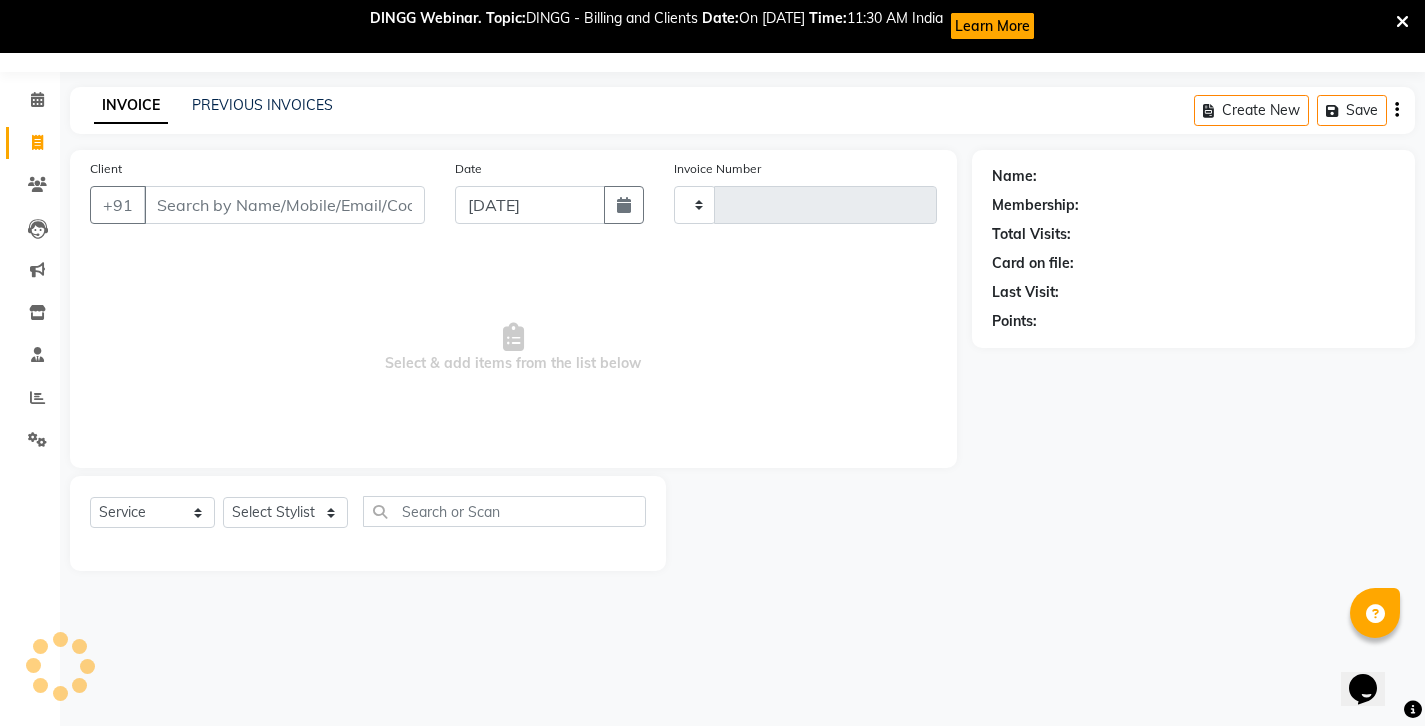 type on "3961" 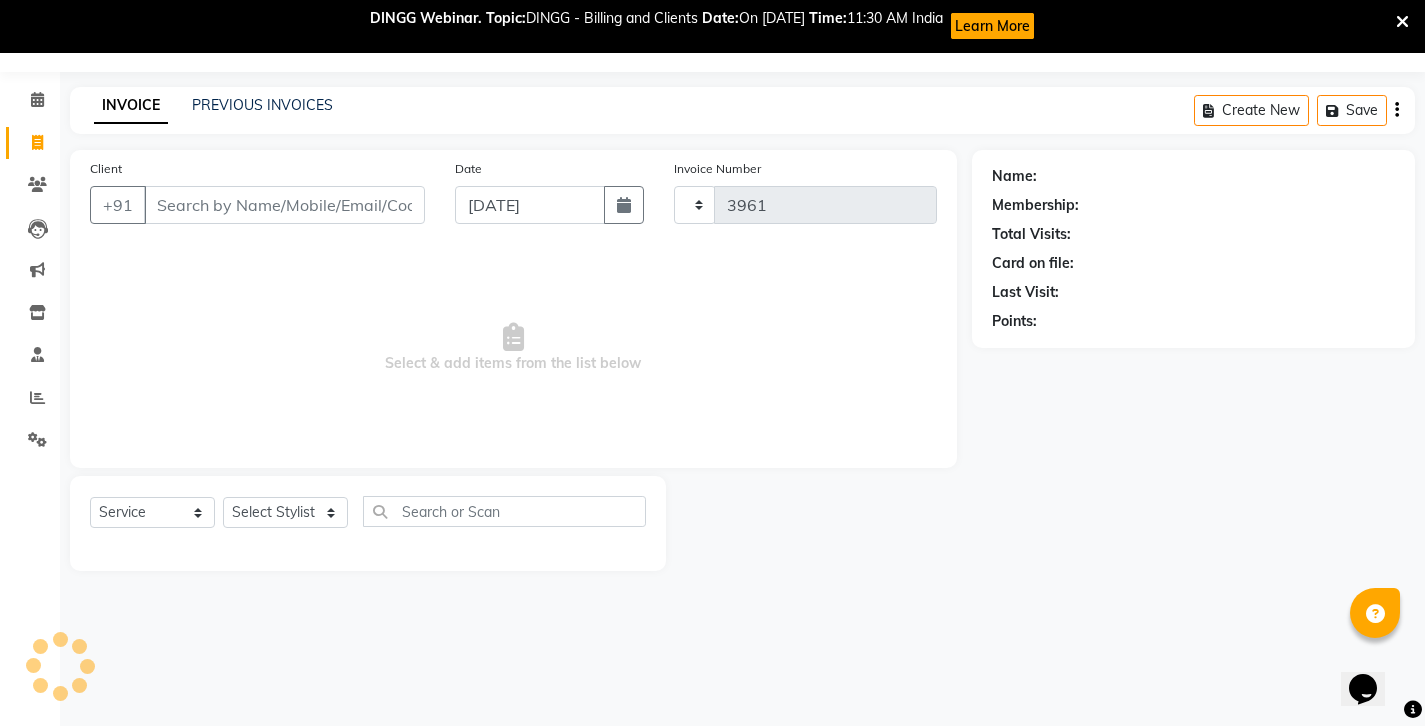 select on "4783" 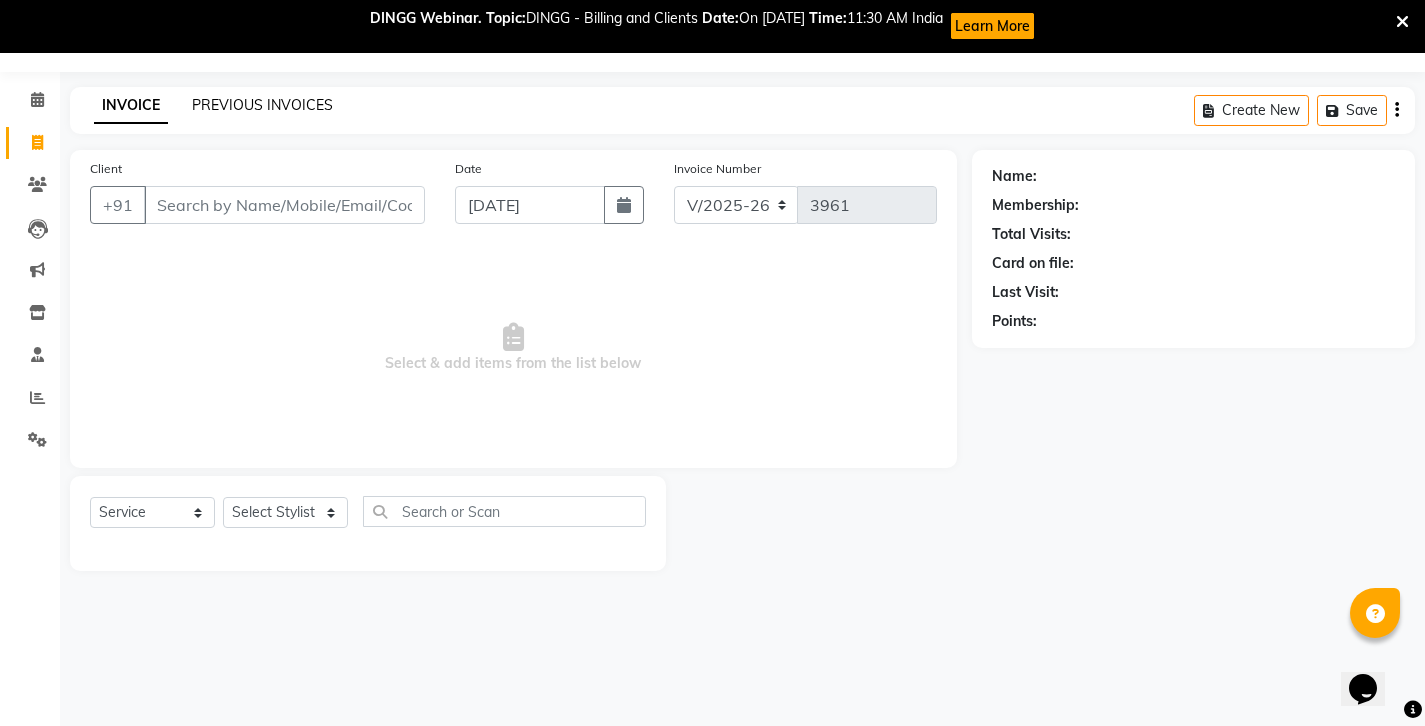 click on "PREVIOUS INVOICES" 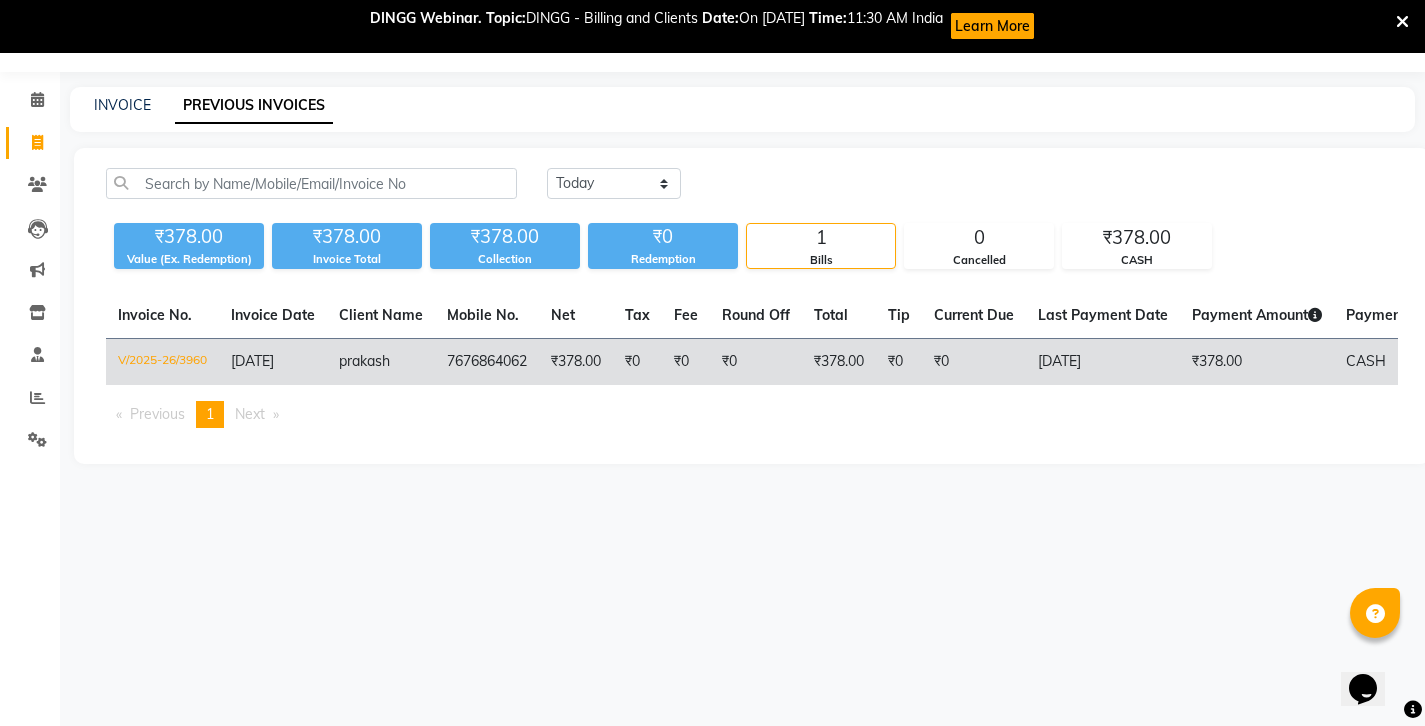 click on "V/2025-26/3960" 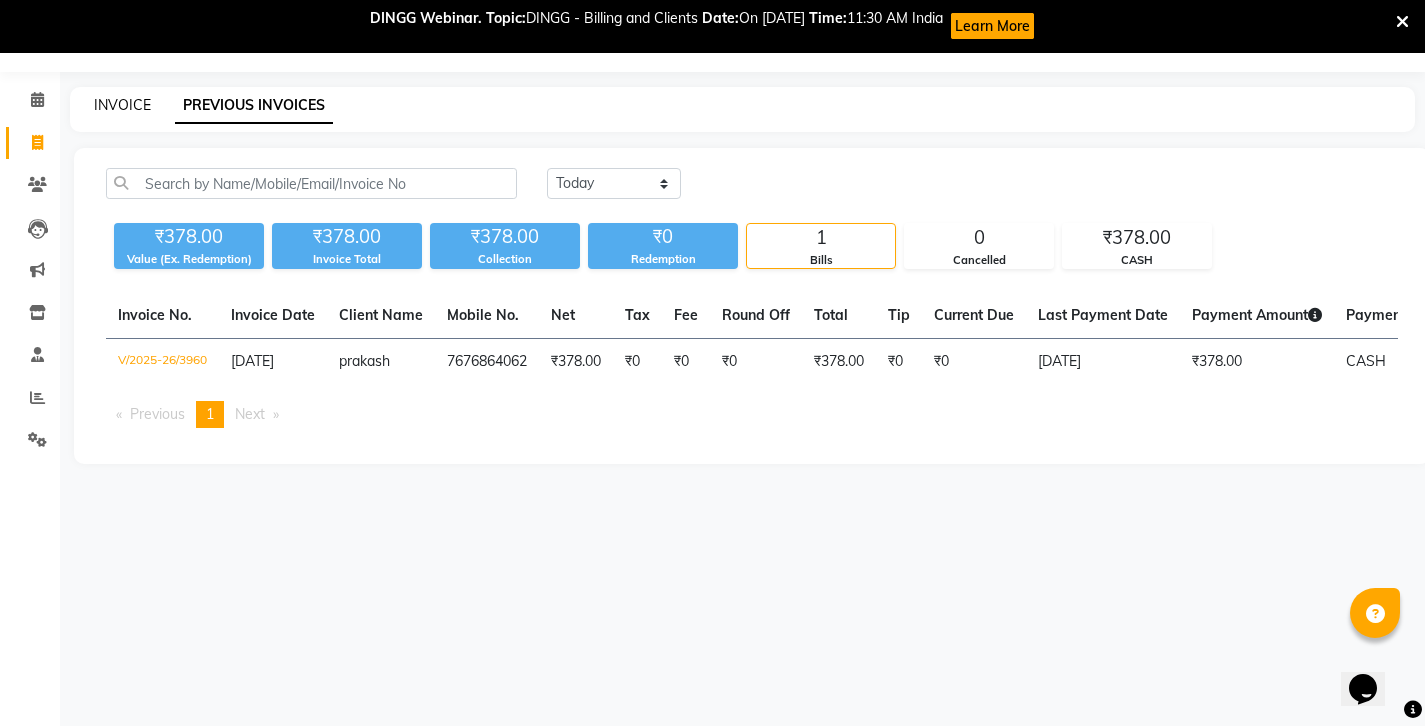 click on "INVOICE" 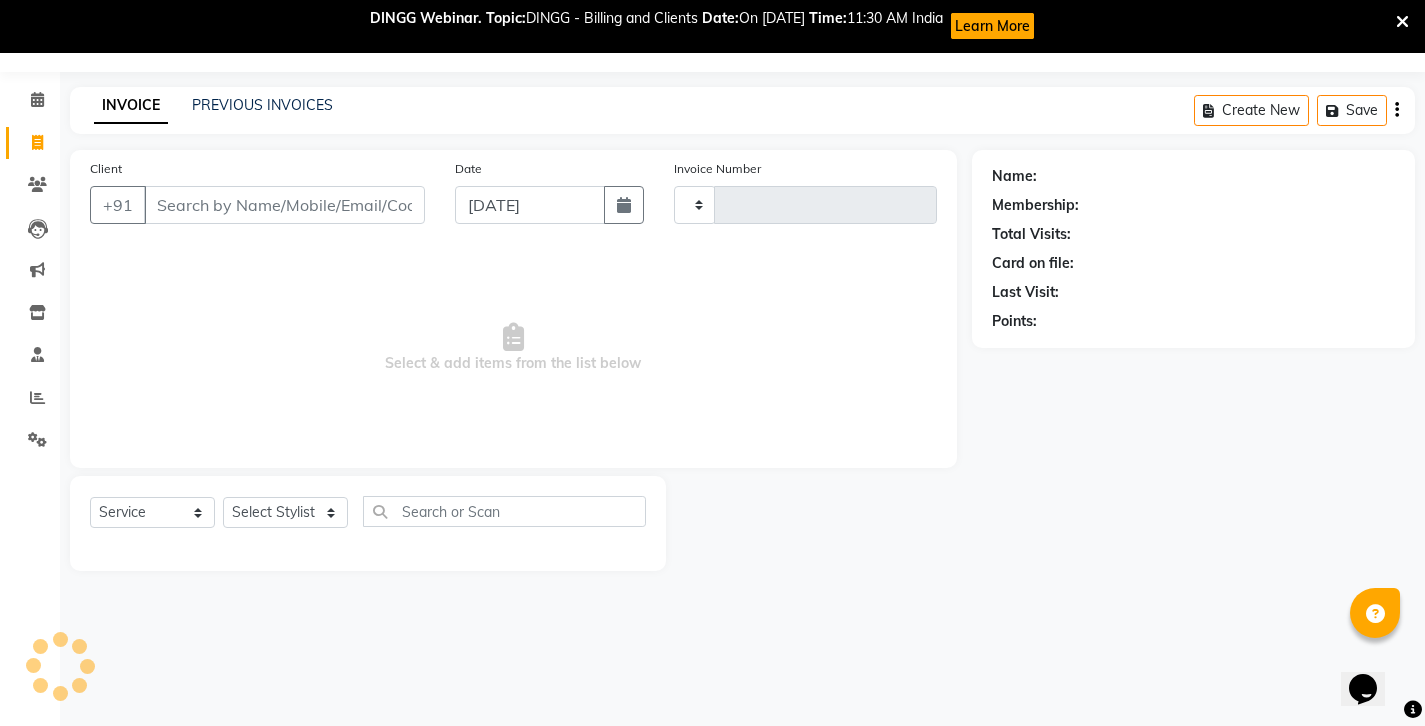 type on "3961" 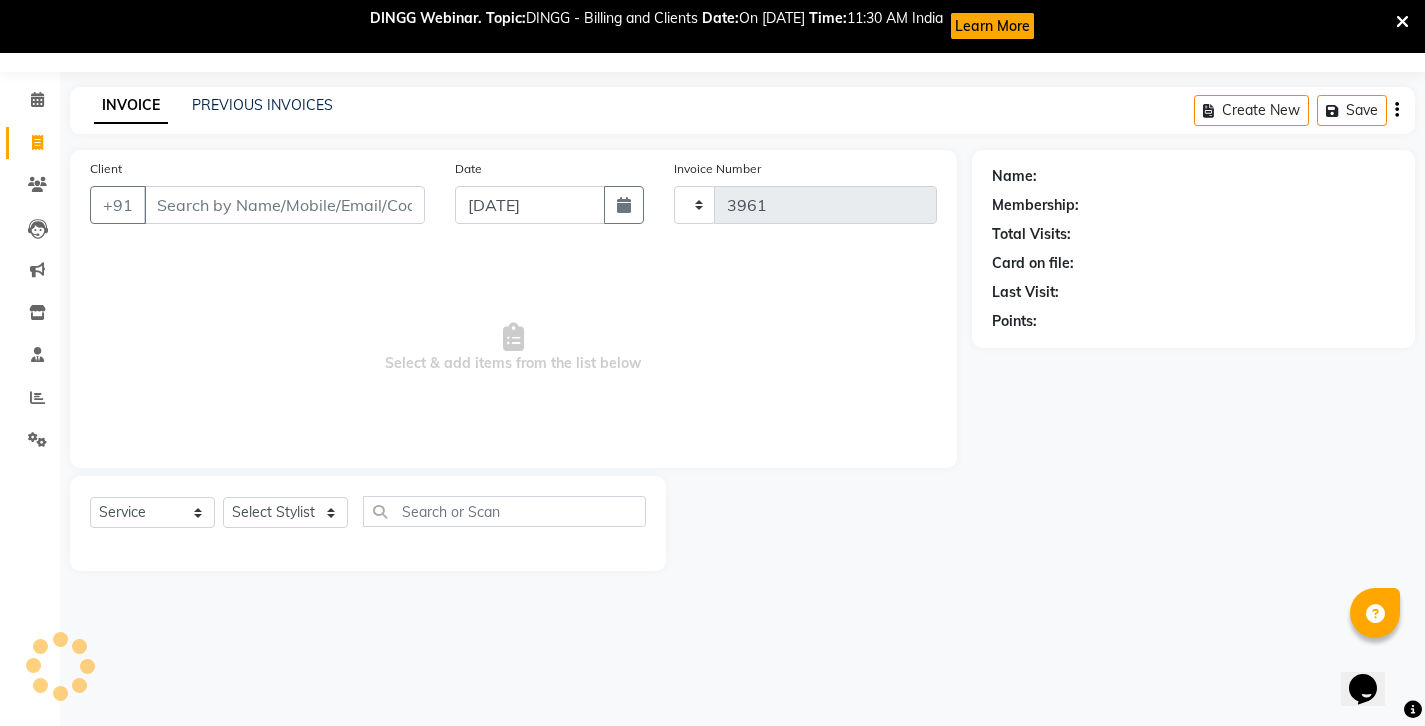 select on "4783" 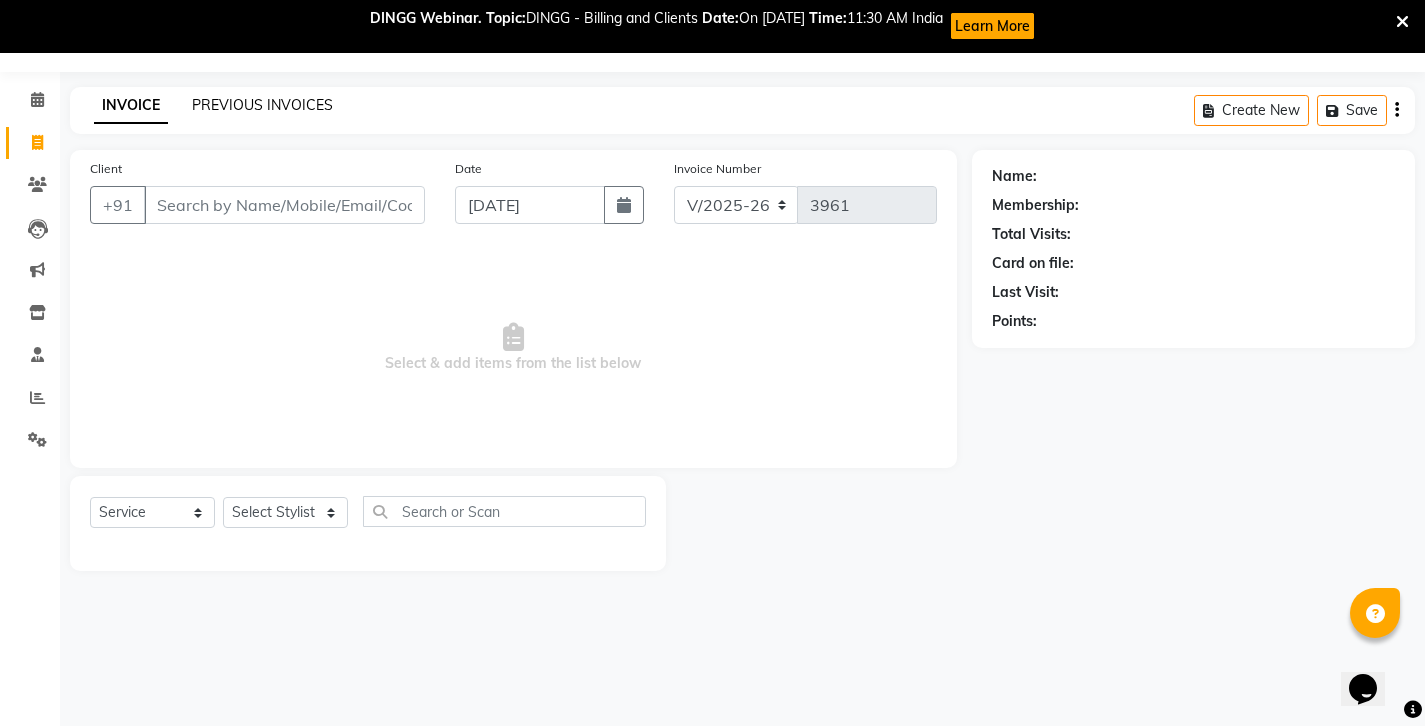 click on "PREVIOUS INVOICES" 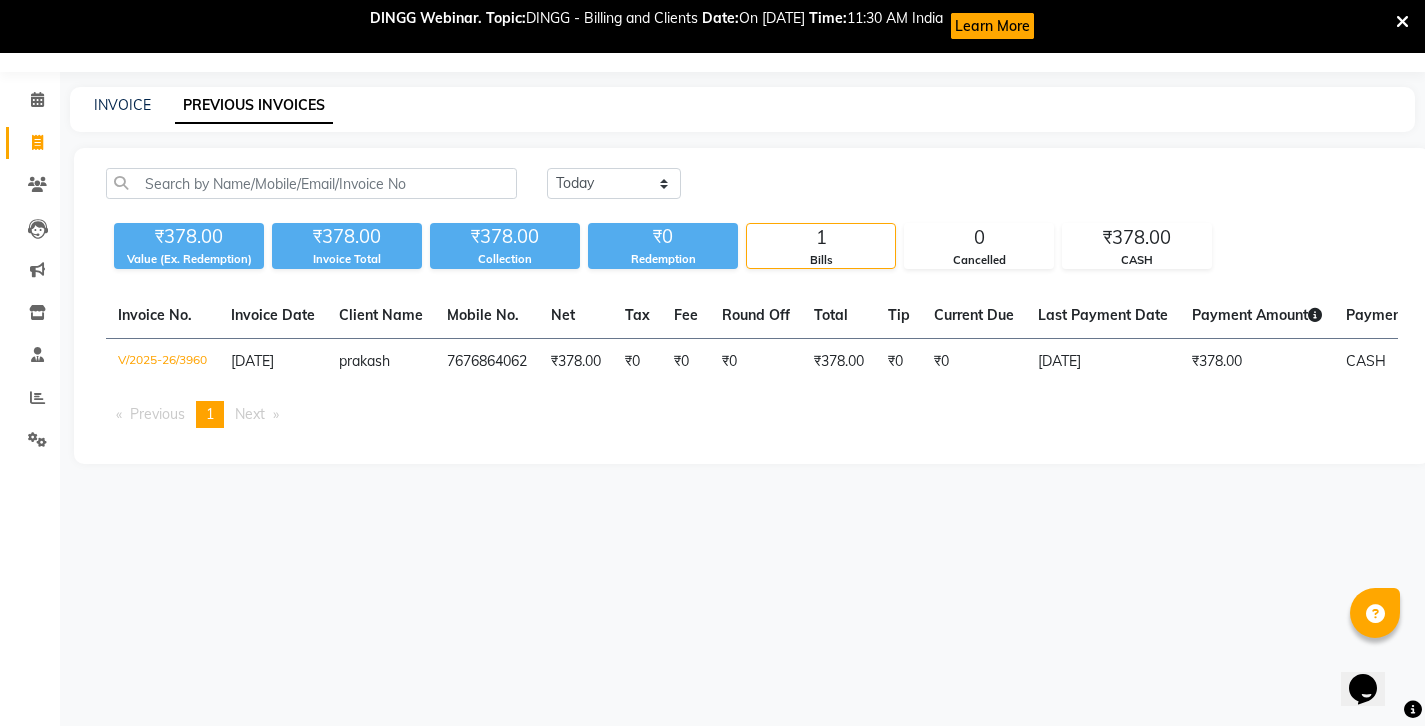 click at bounding box center [1402, 22] 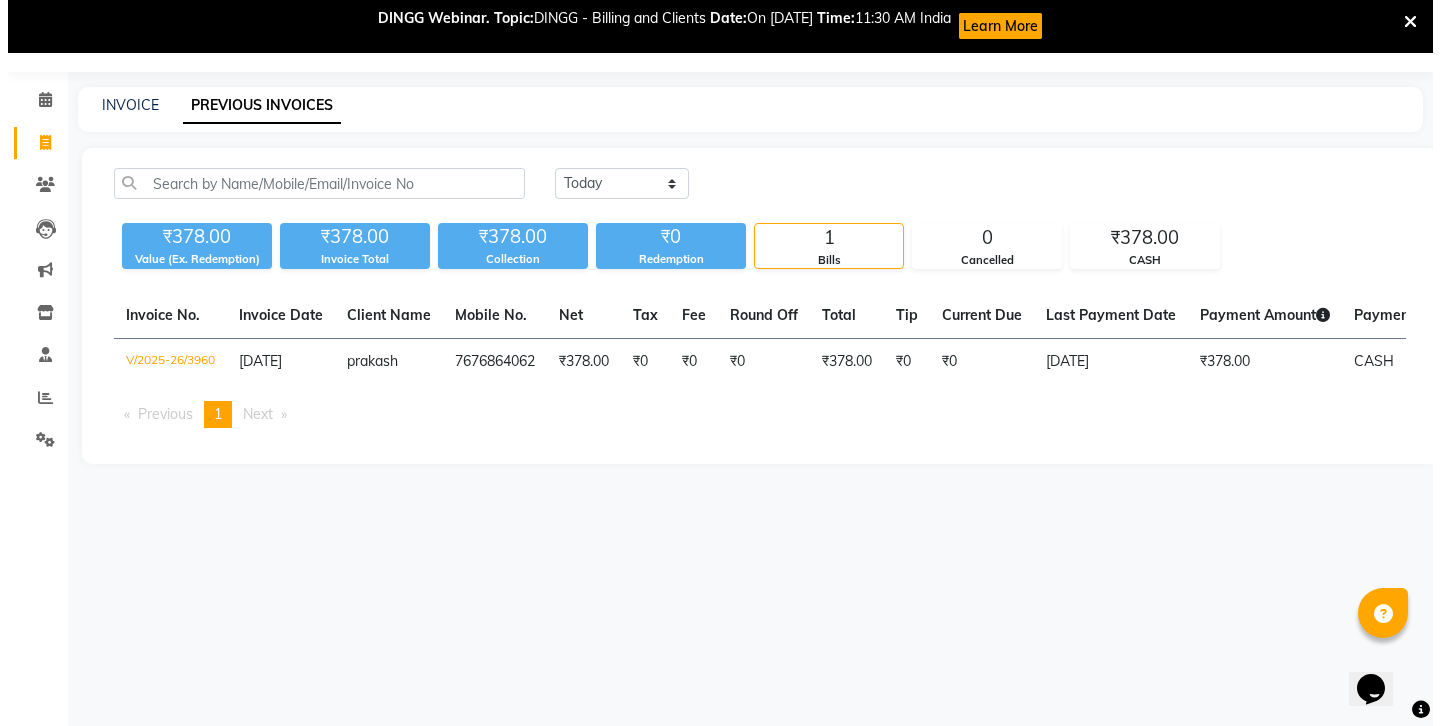 scroll, scrollTop: 0, scrollLeft: 0, axis: both 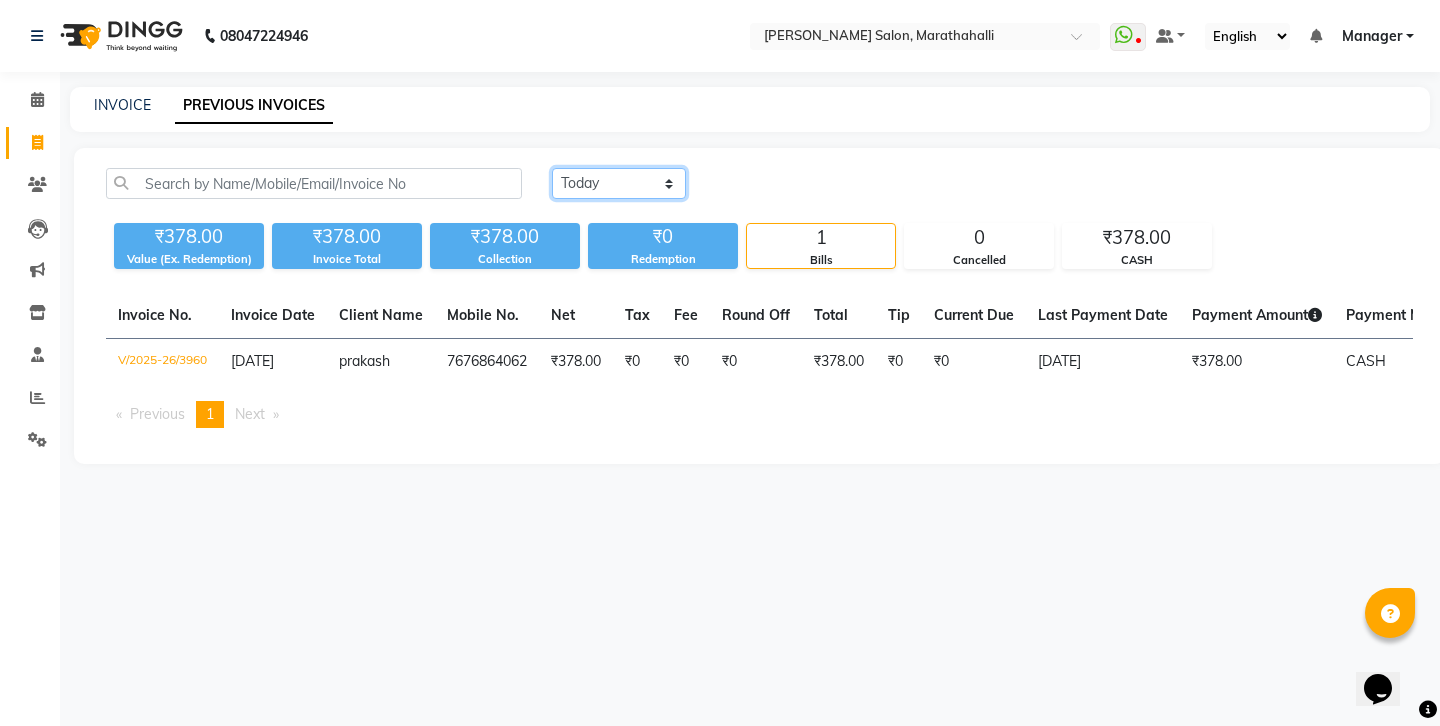 select on "range" 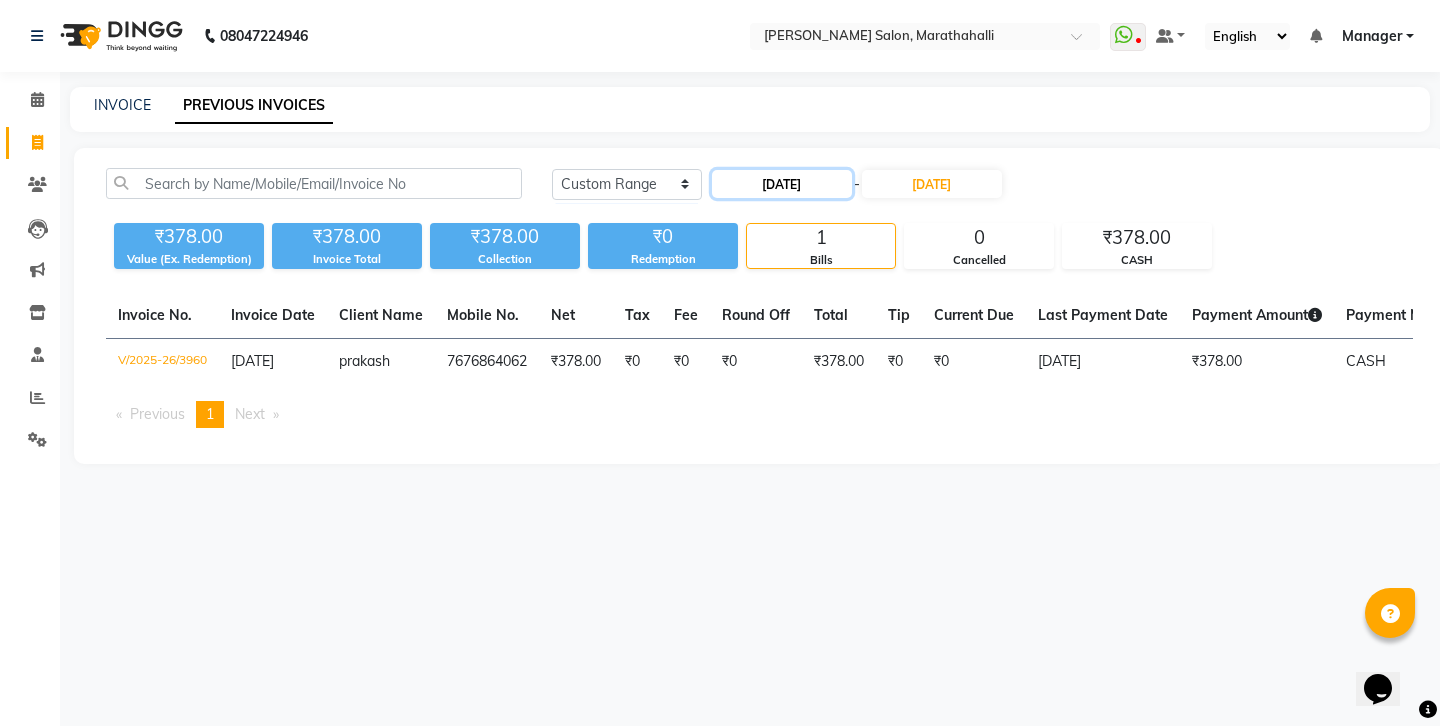 click on "[DATE]" 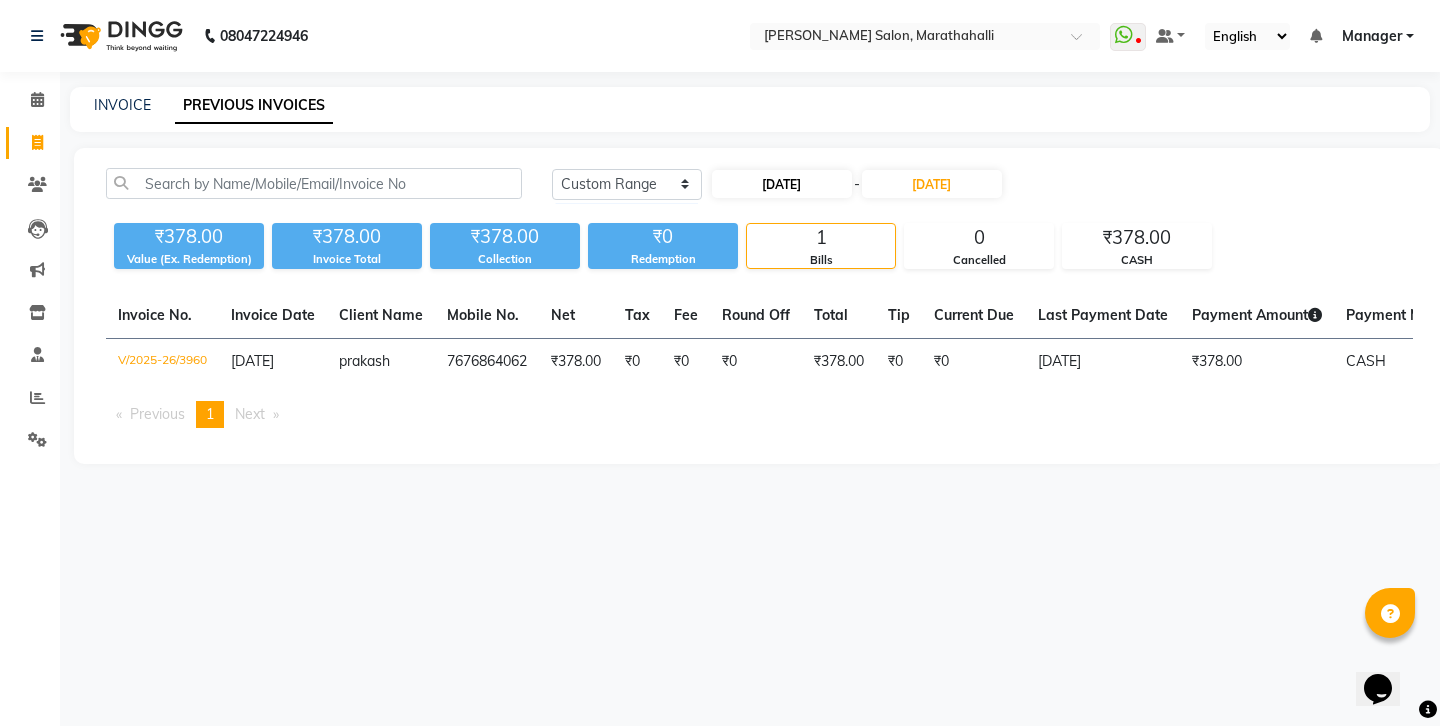 select on "7" 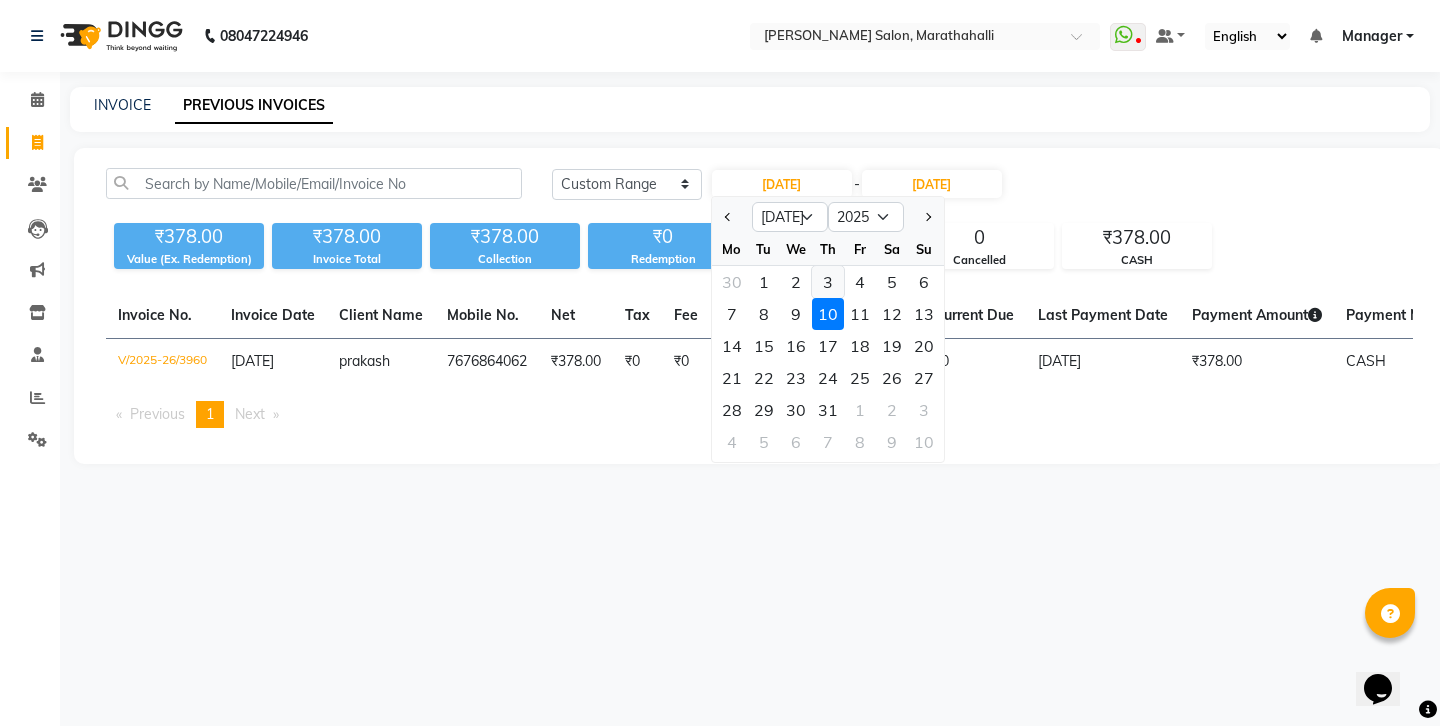 click on "3" 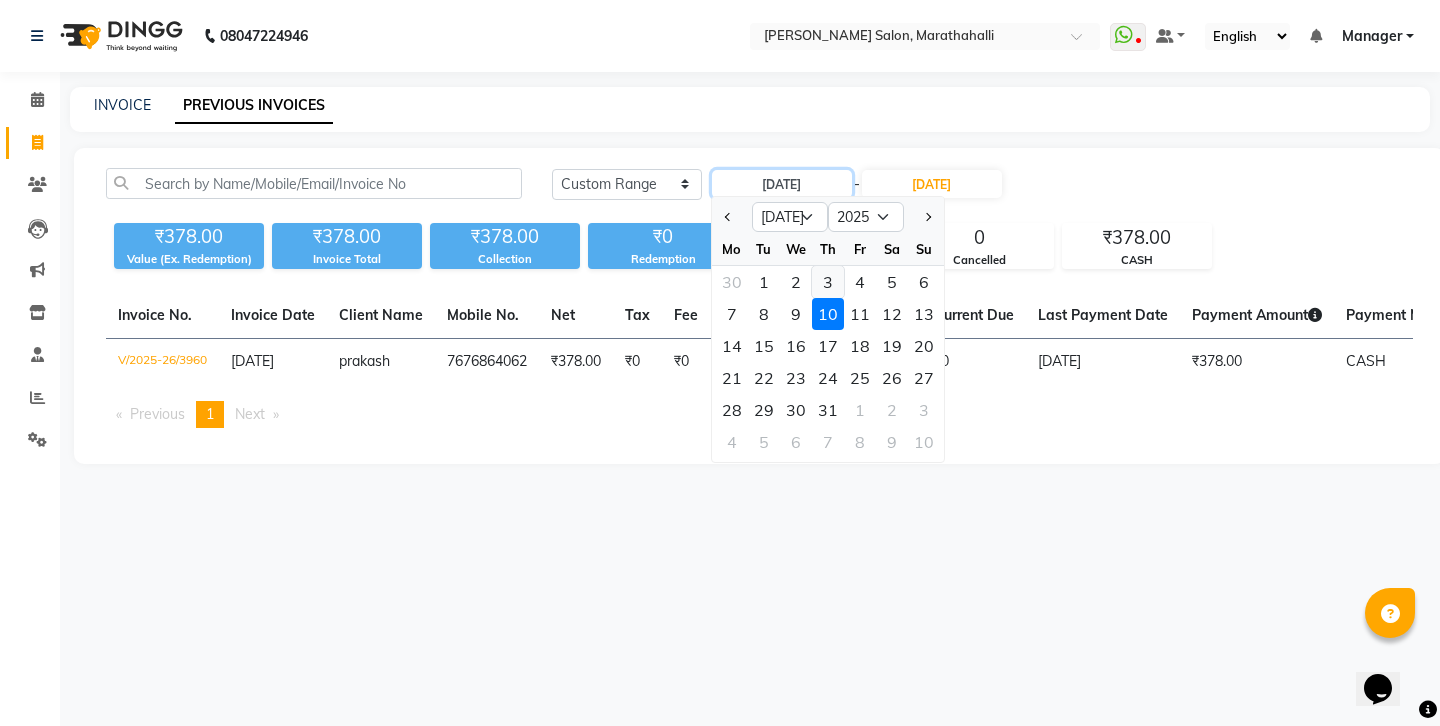type on "[DATE]" 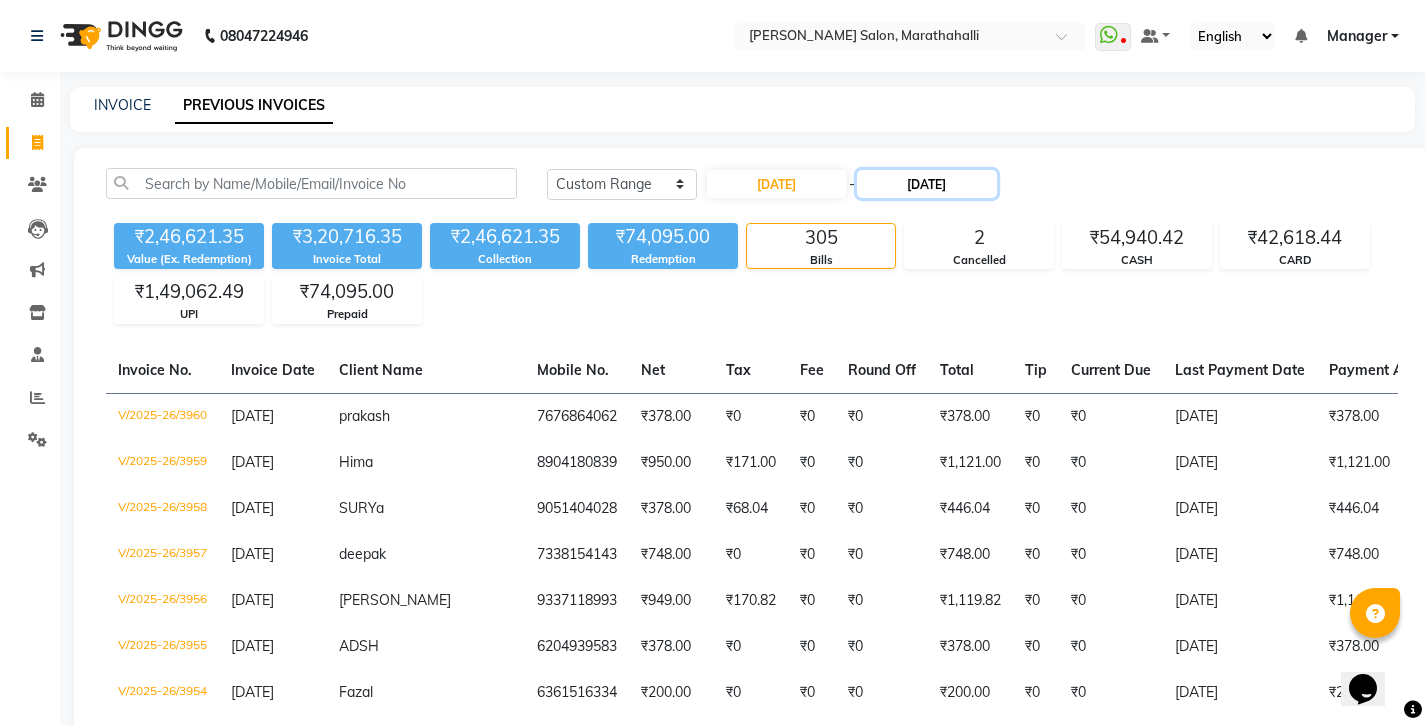 click on "[DATE]" 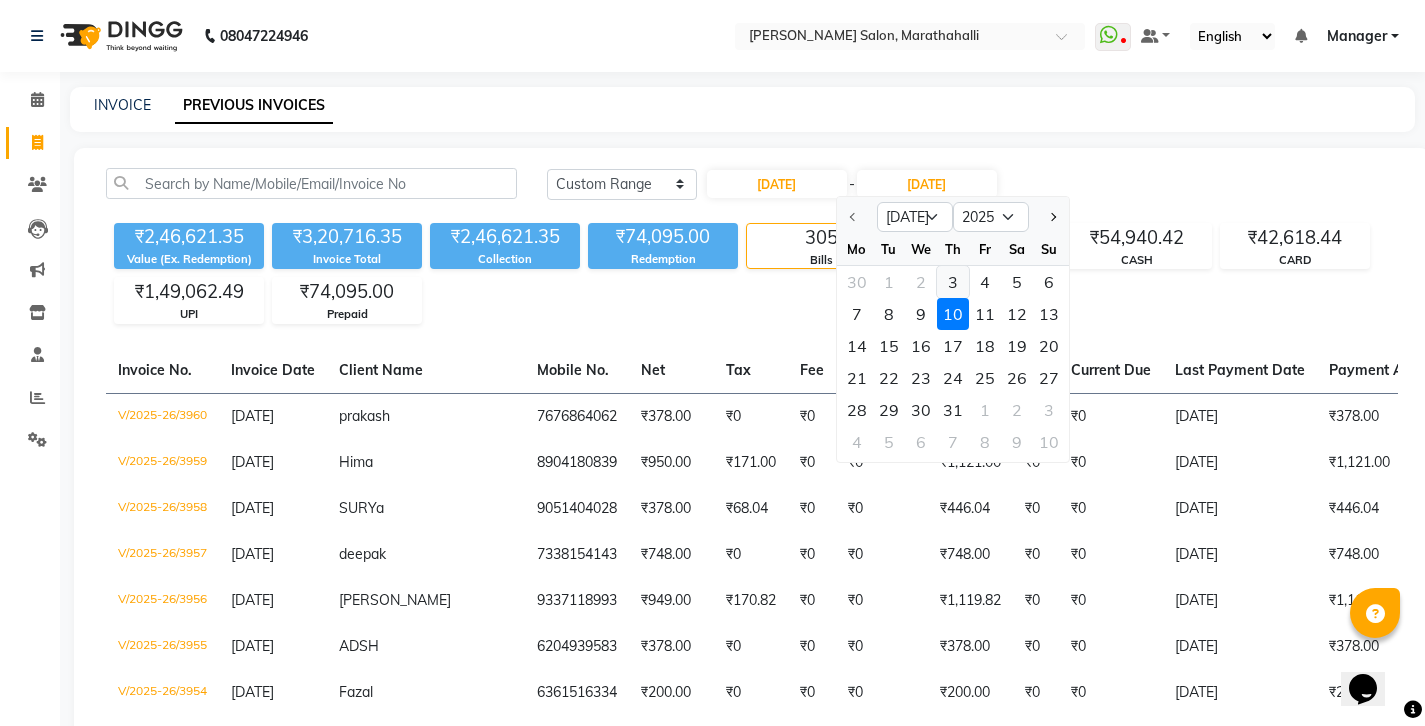 click on "3" 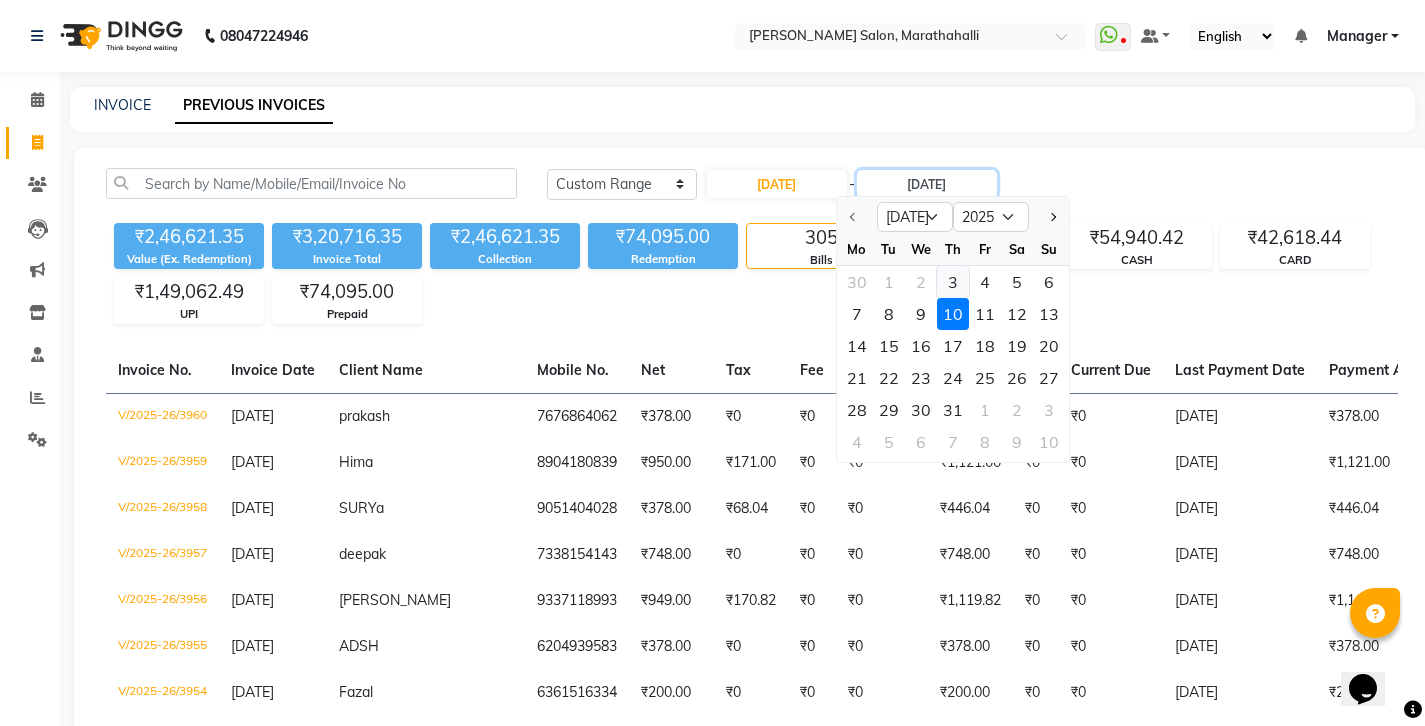 type on "[DATE]" 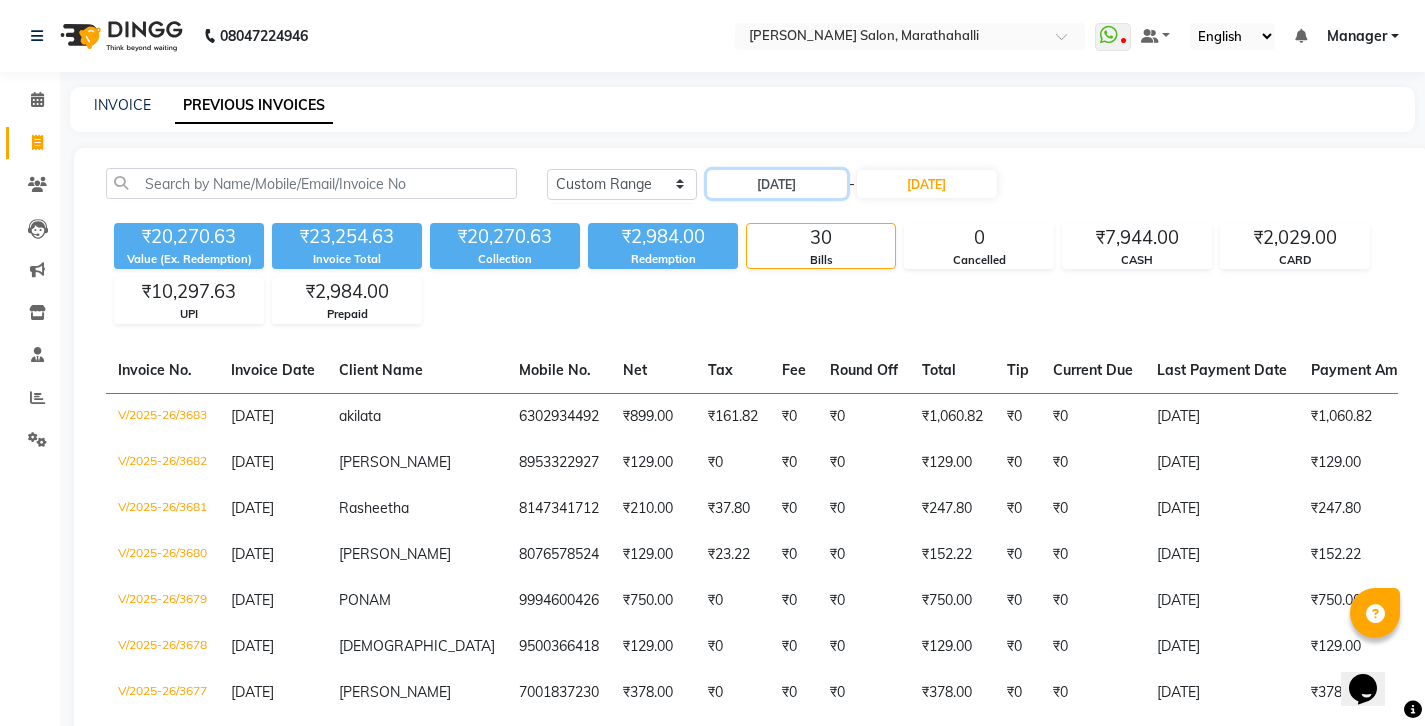 click on "[DATE]" 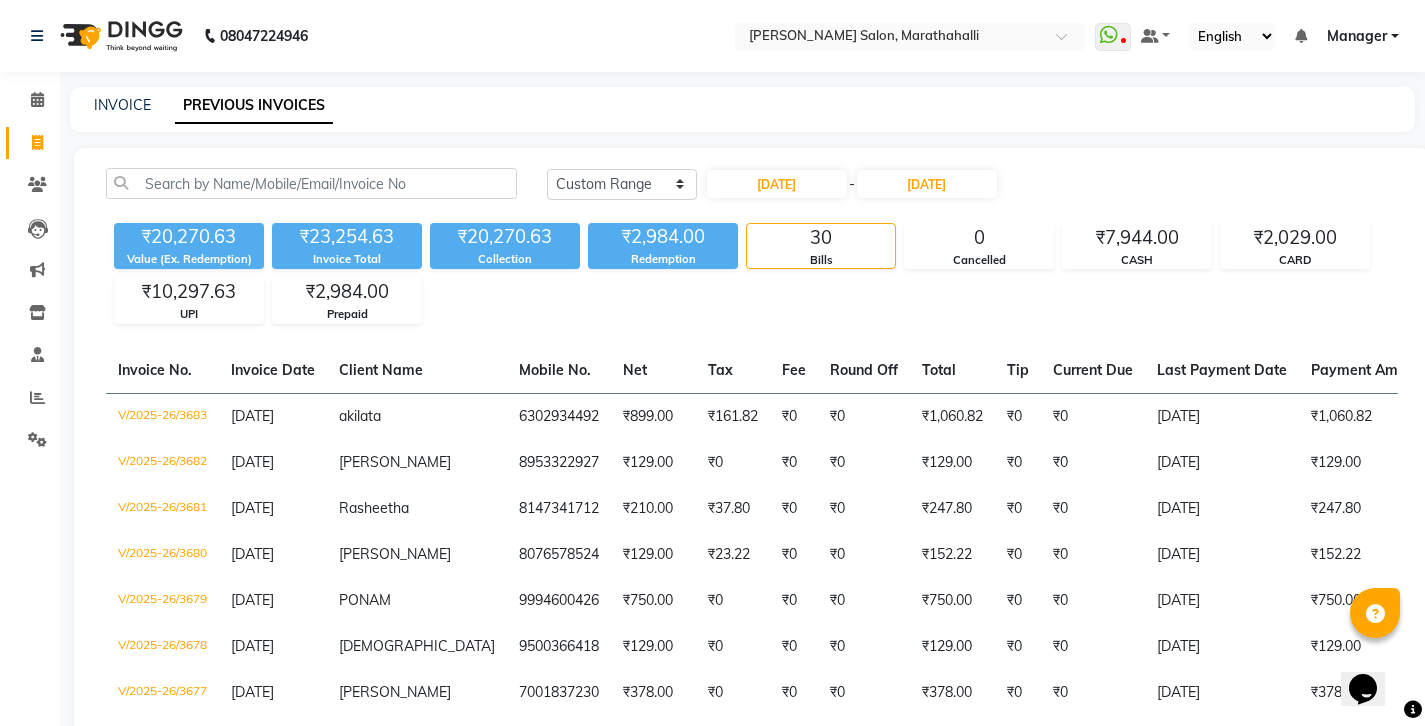 select on "7" 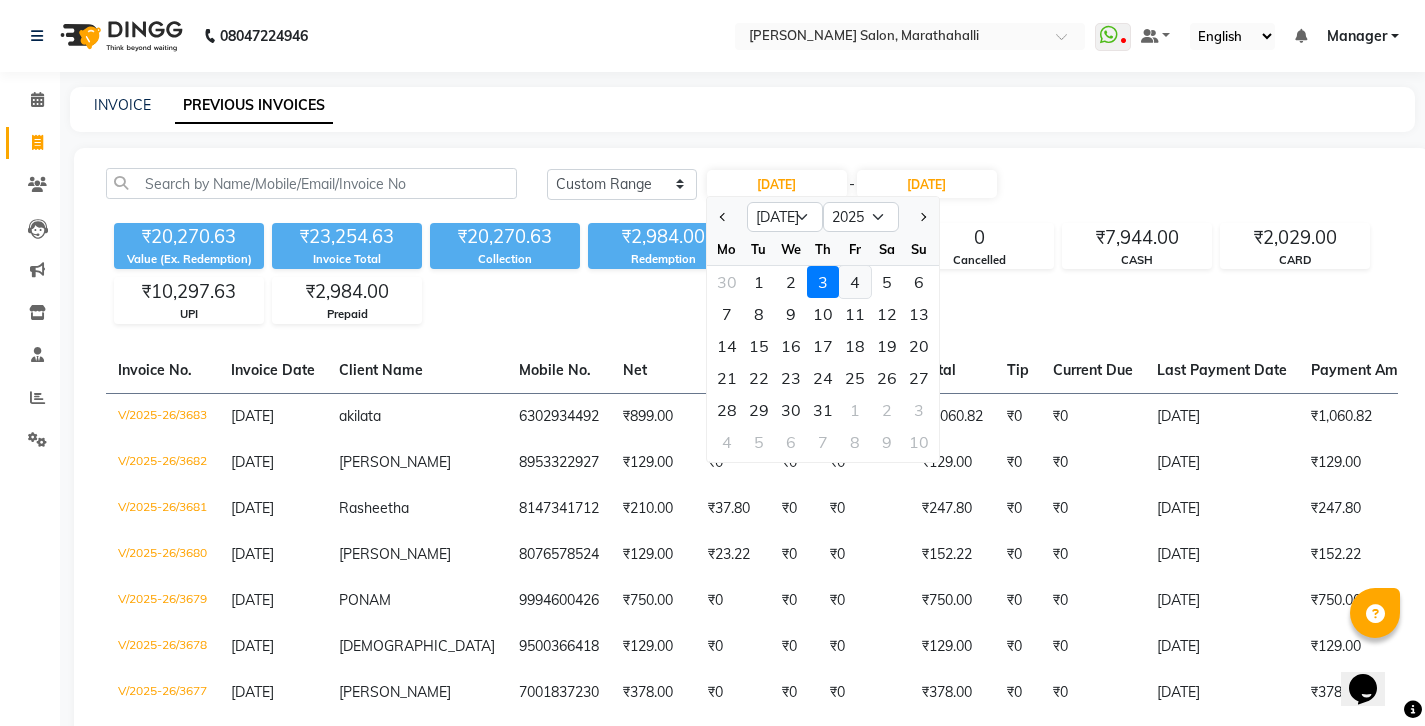 click on "4" 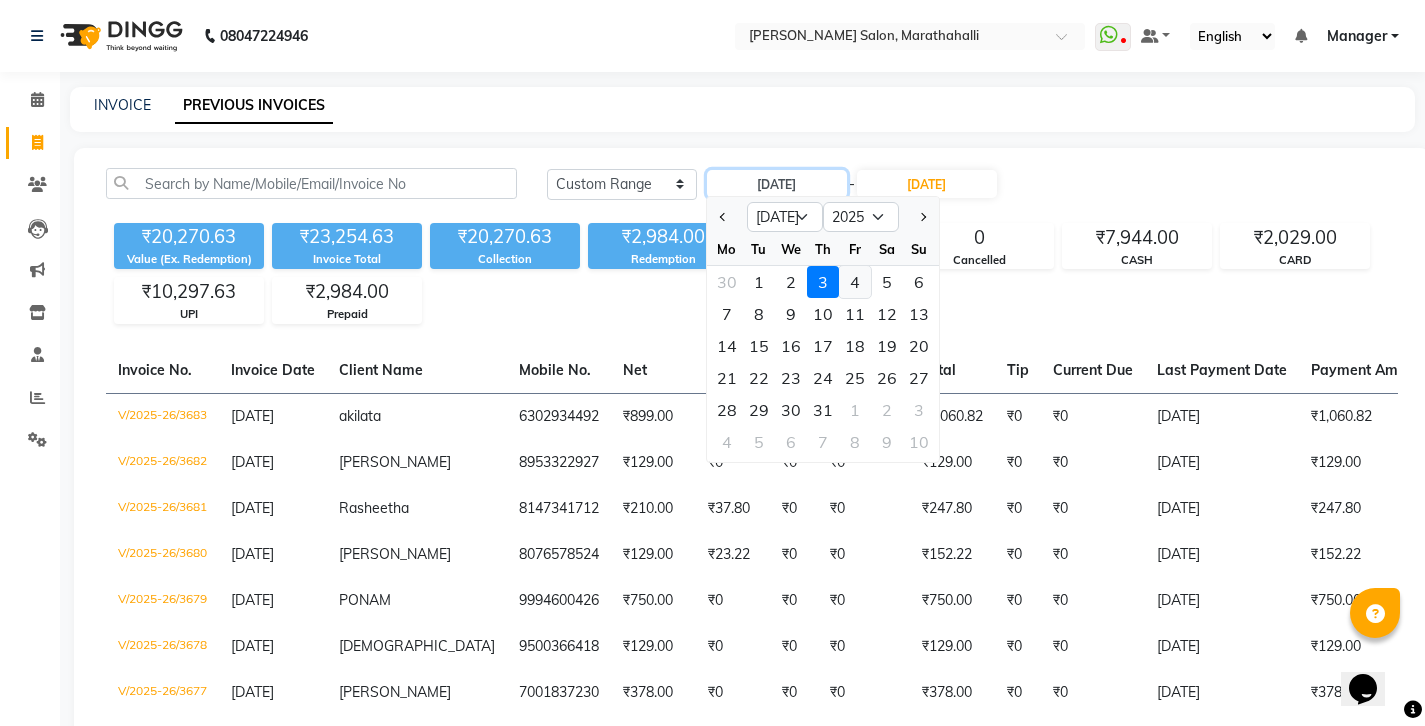 type on "[DATE]" 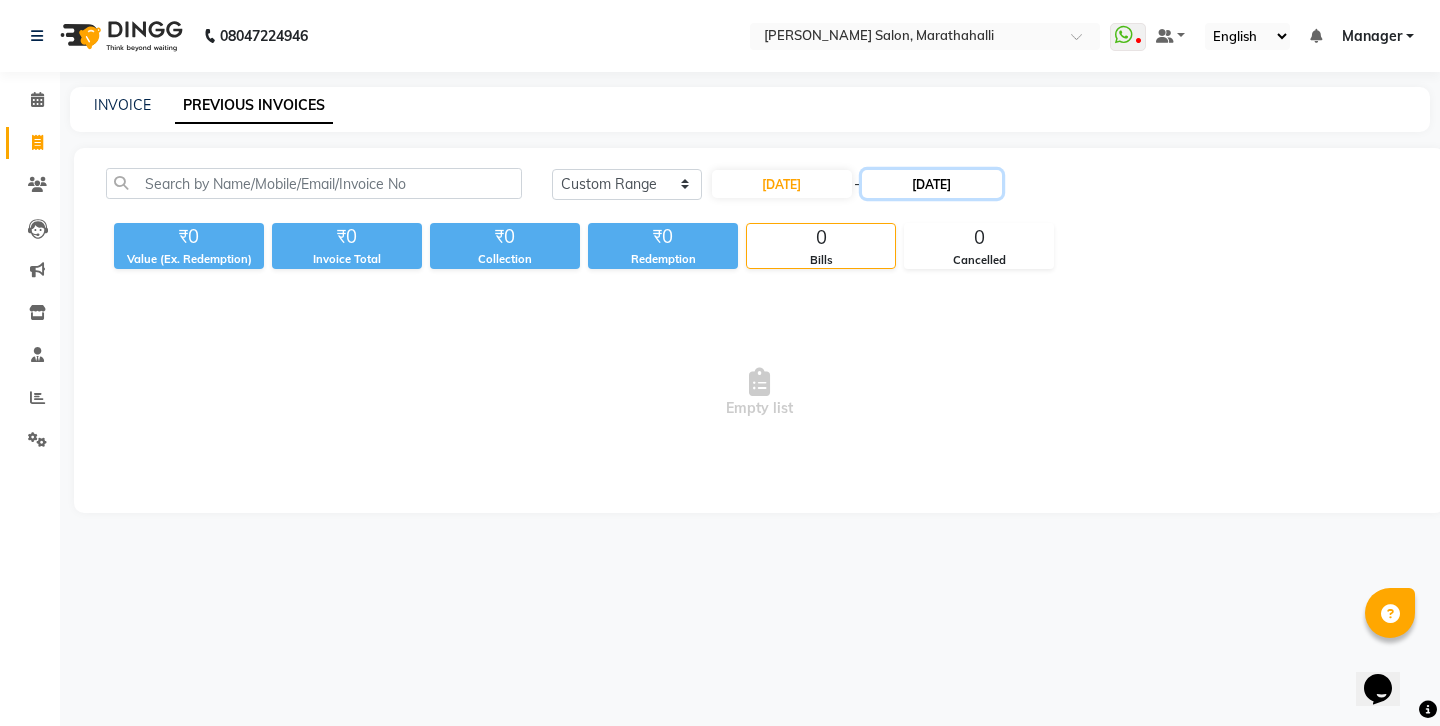 click on "[DATE]" 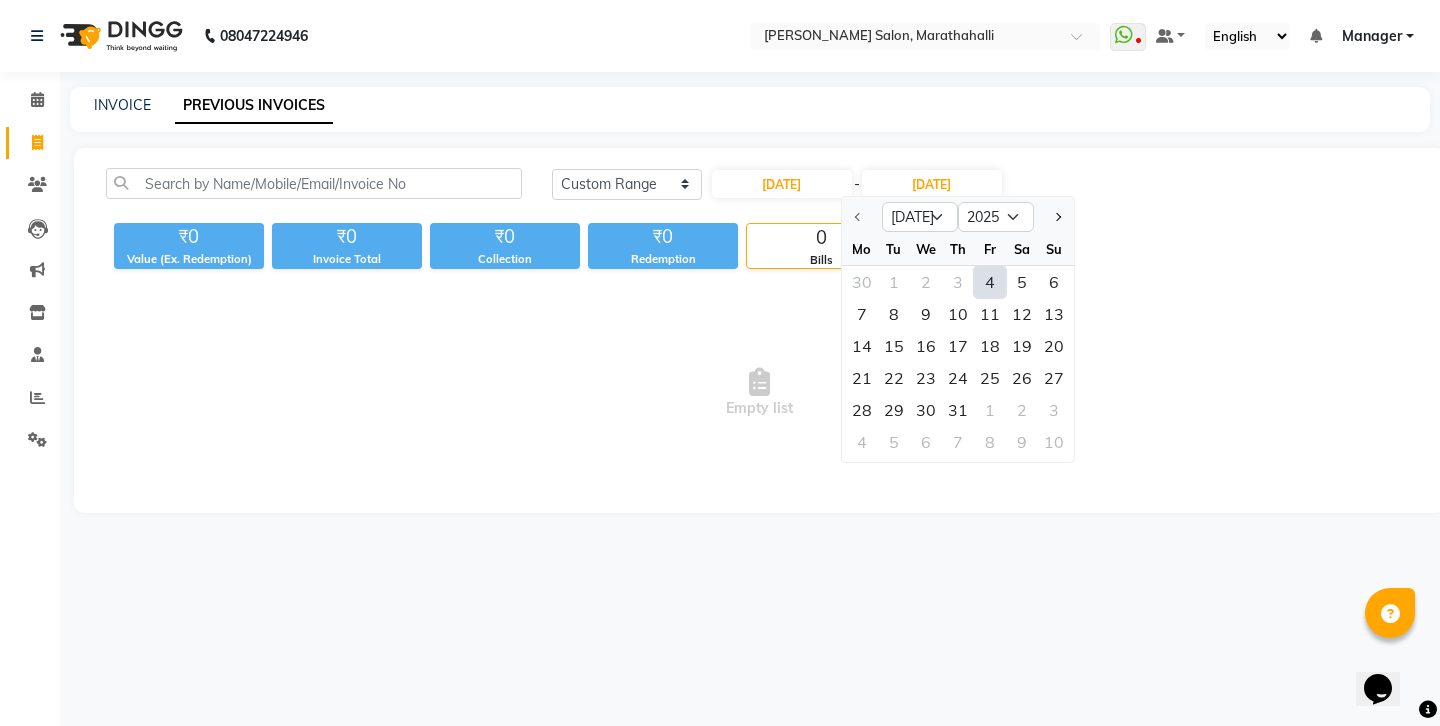 click on "4" 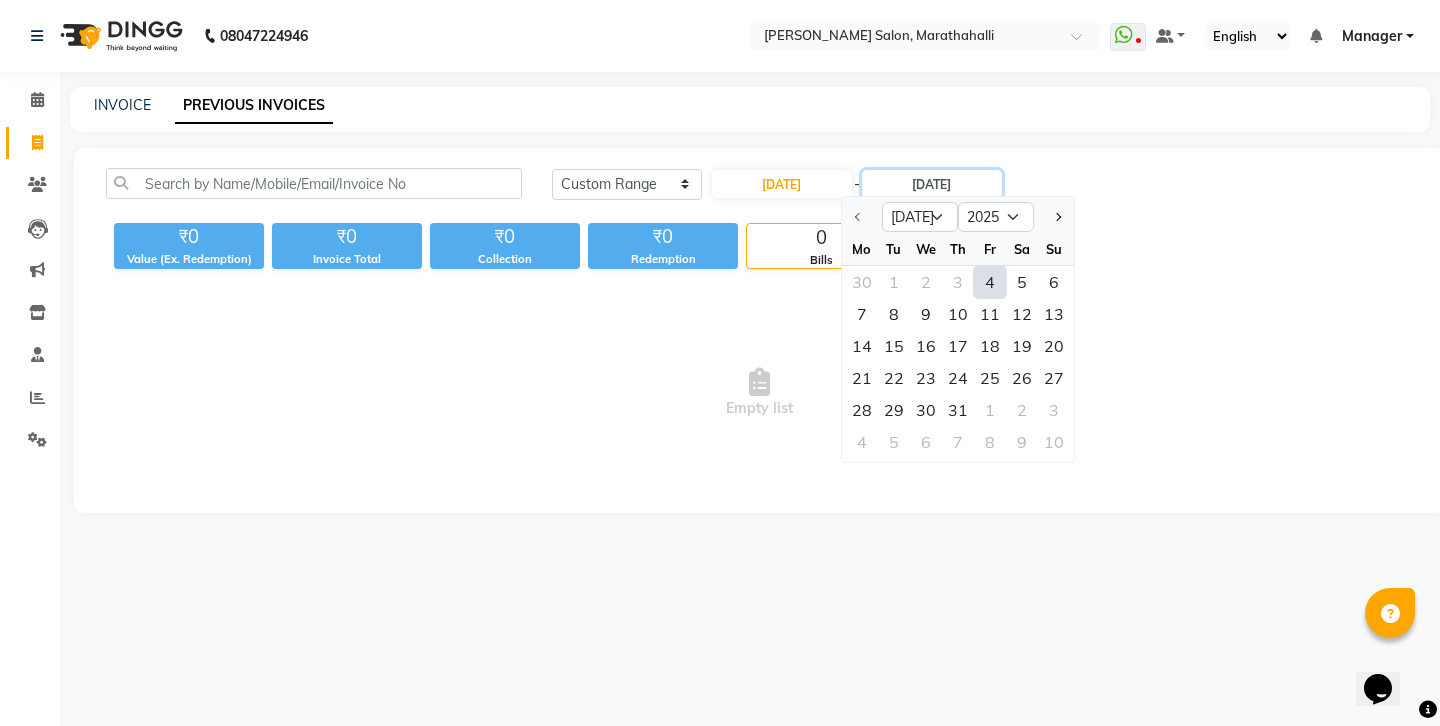 type on "[DATE]" 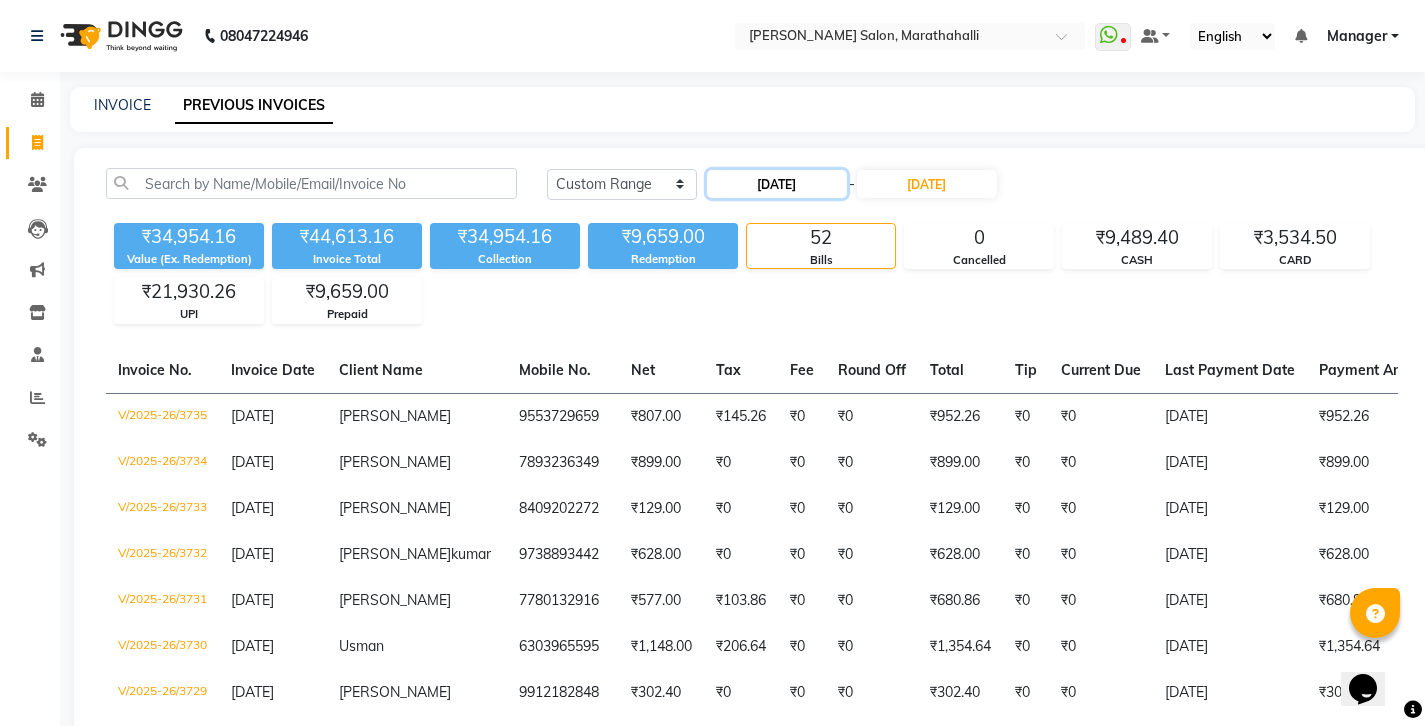 click on "[DATE]" 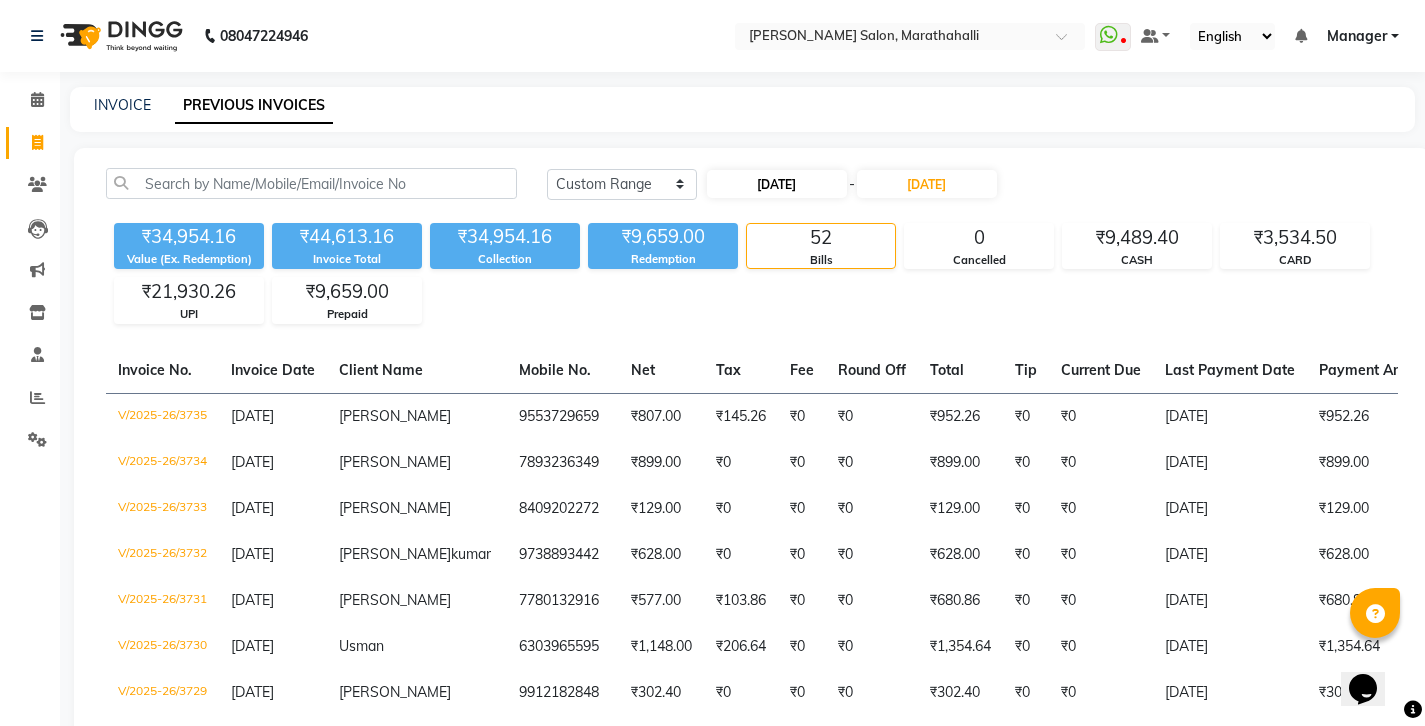 select on "7" 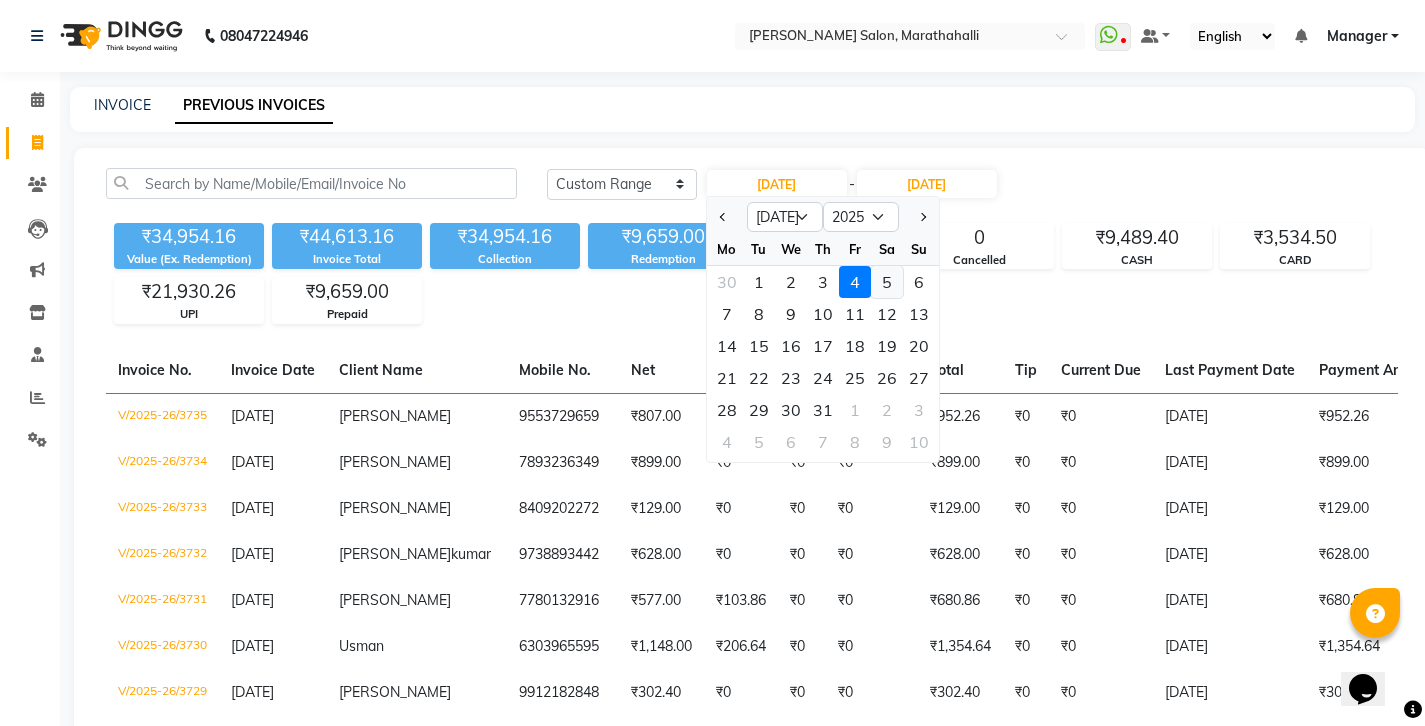 click on "5" 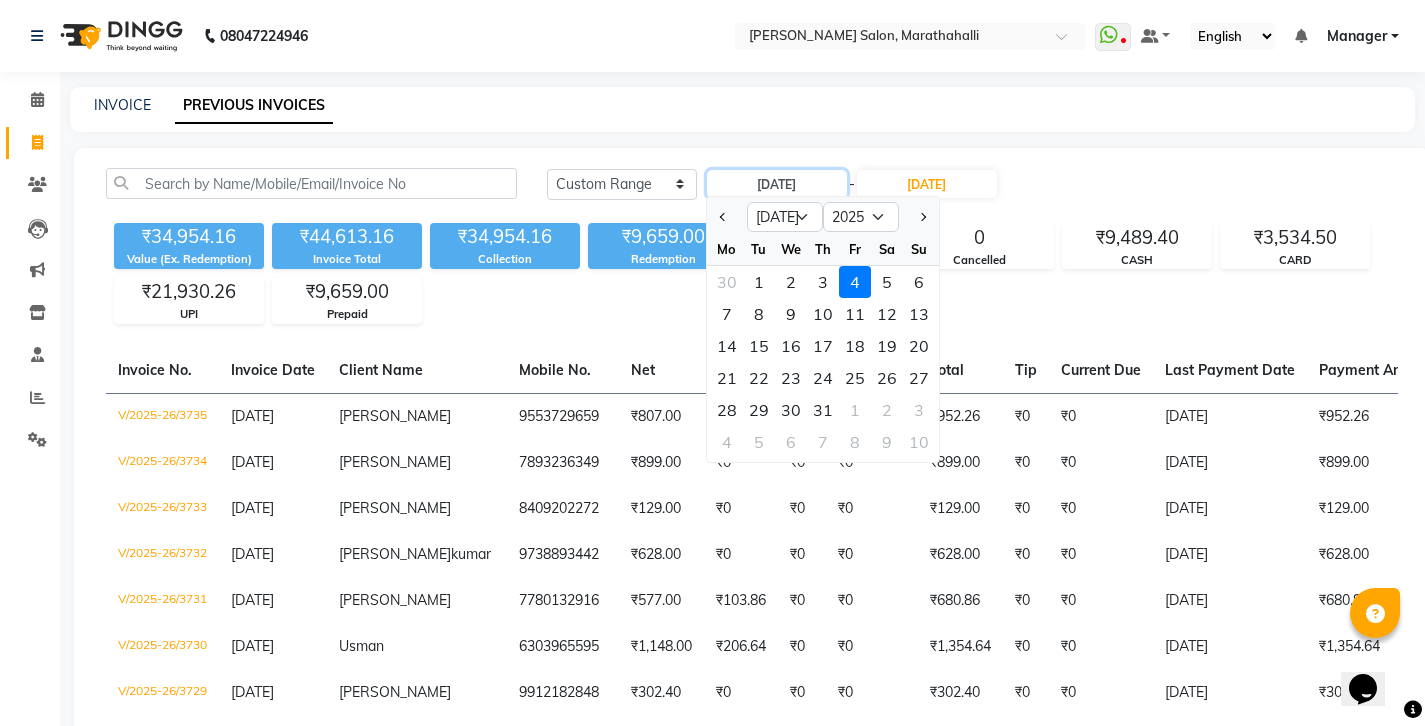 type on "[DATE]" 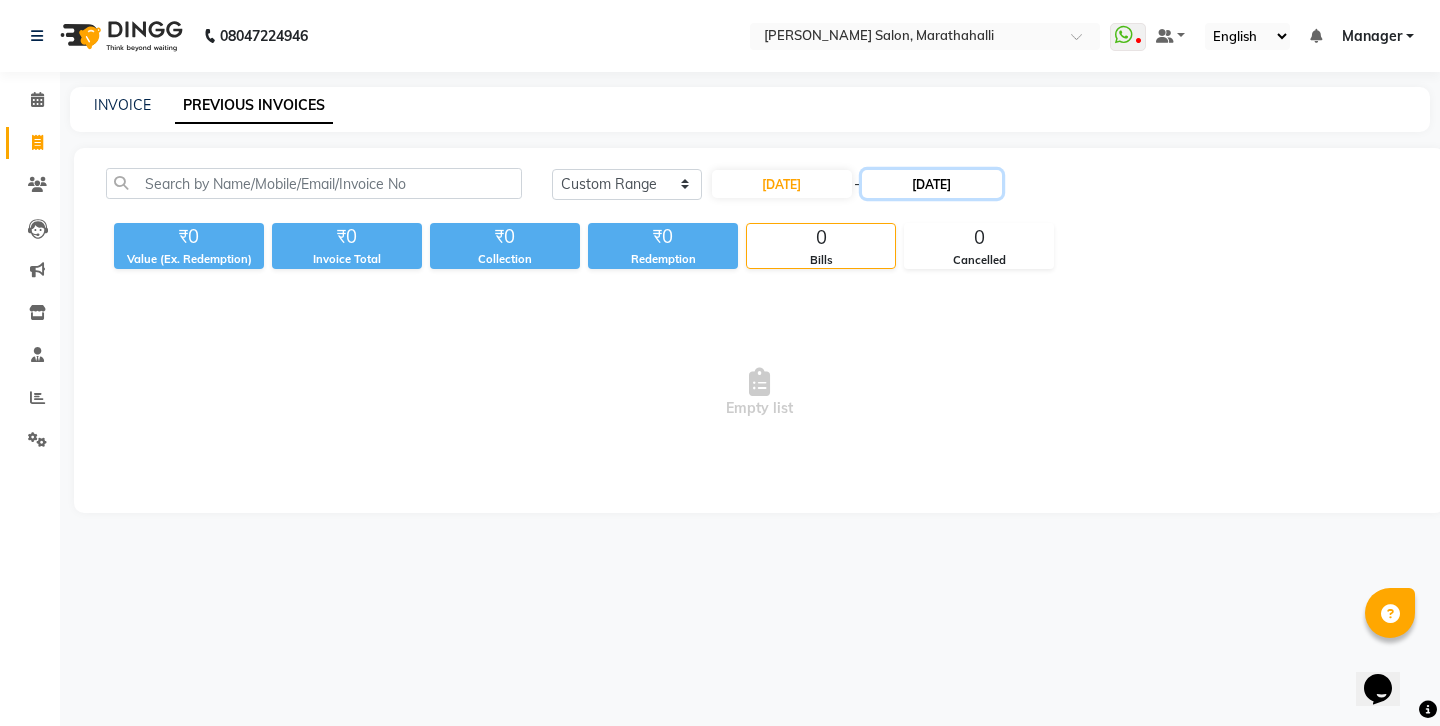 click on "[DATE]" 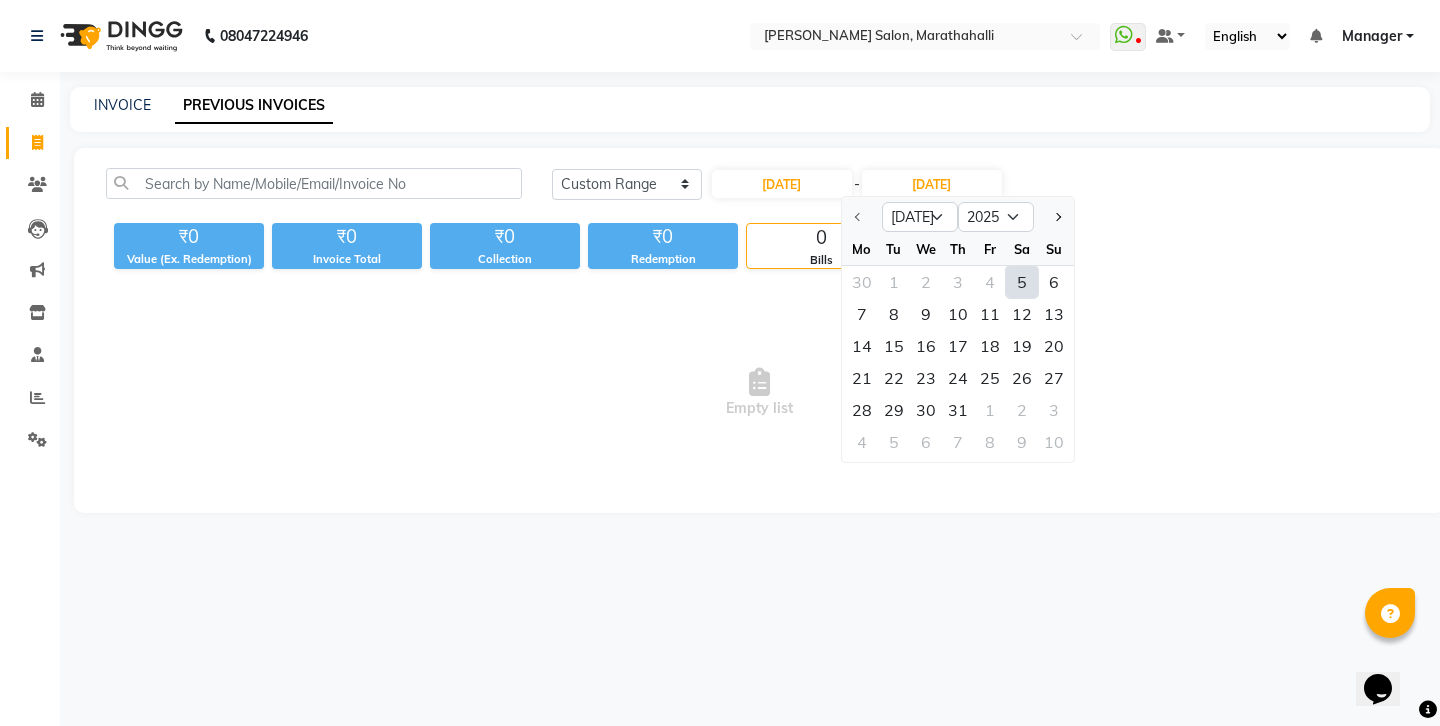 click on "5" 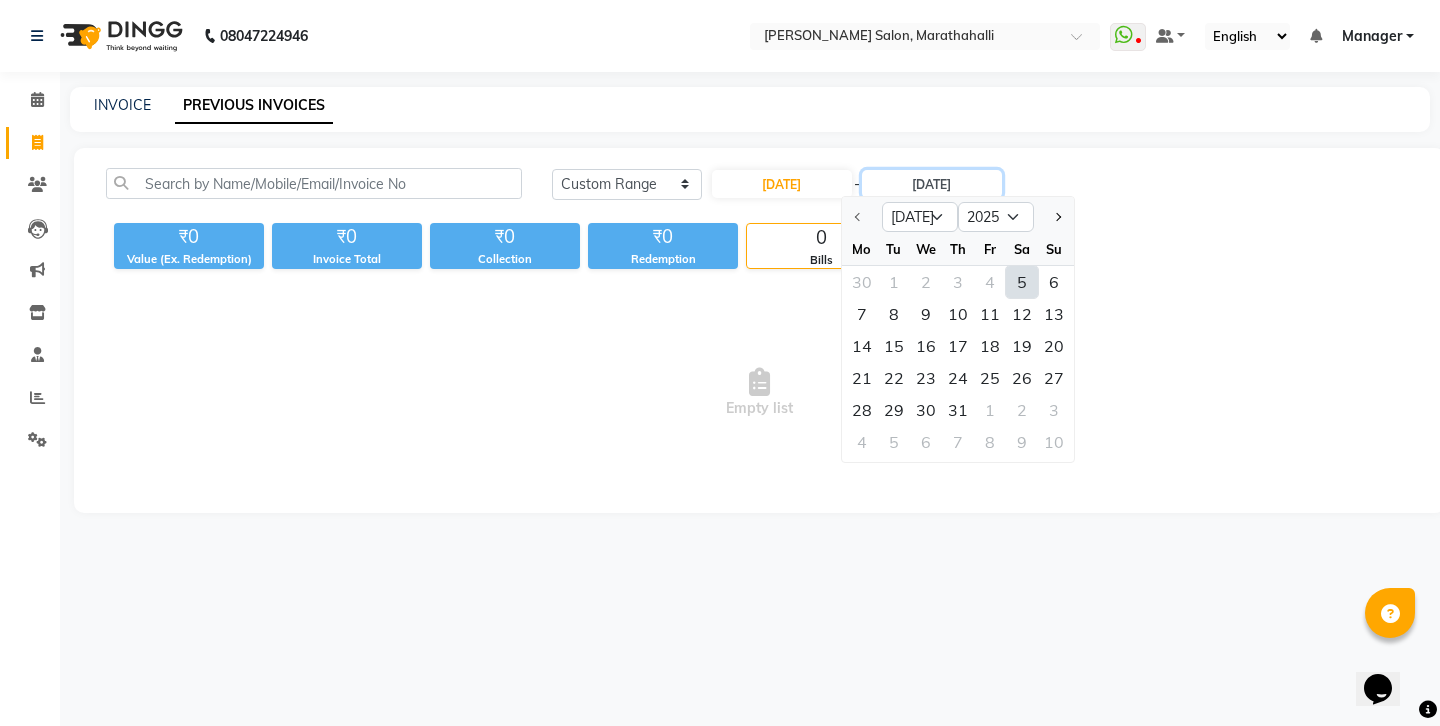 type on "[DATE]" 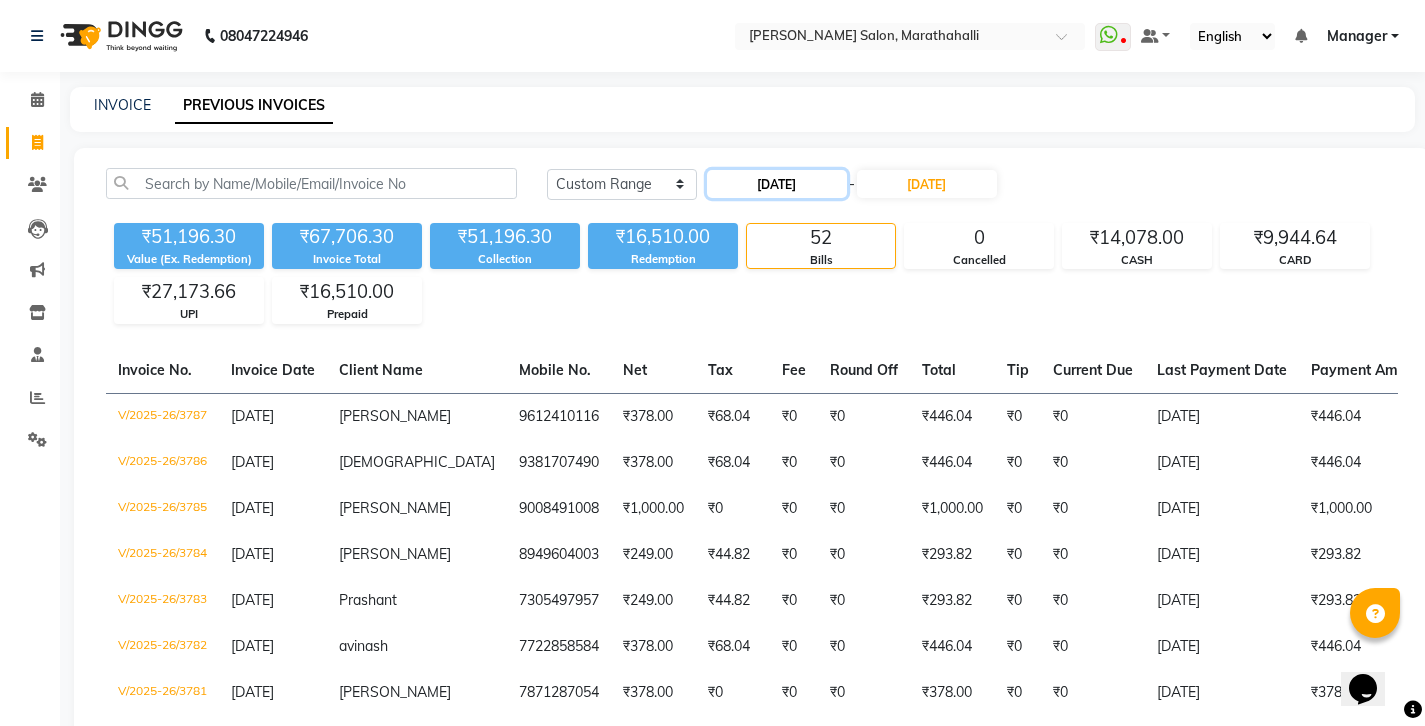click on "[DATE]" 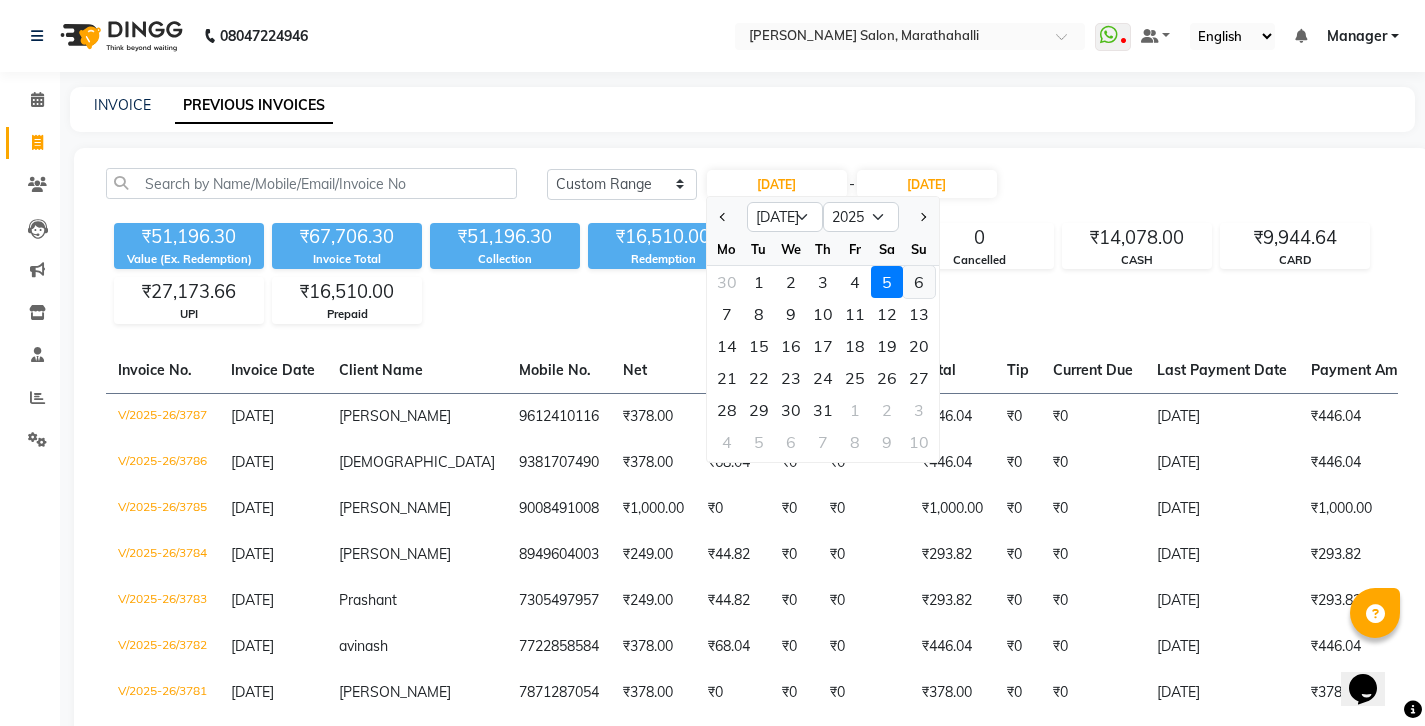 click on "6" 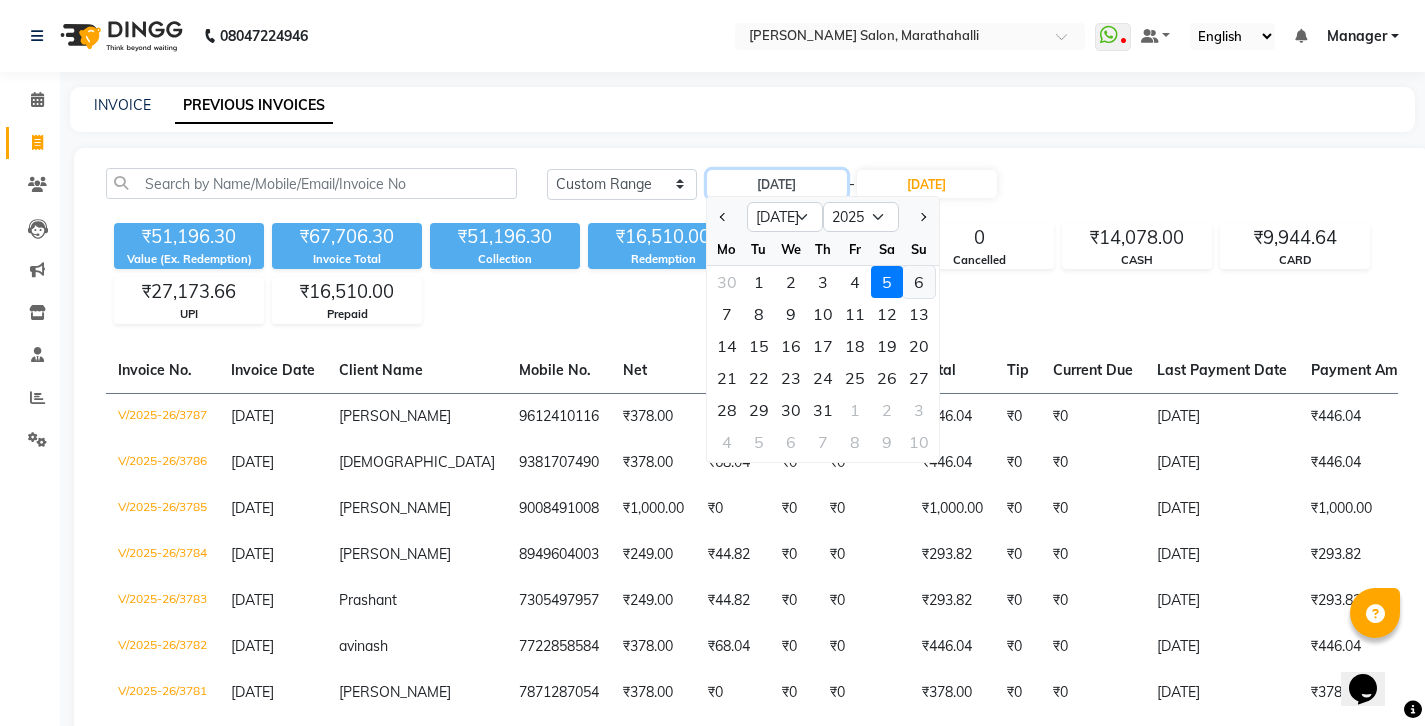 type on "[DATE]" 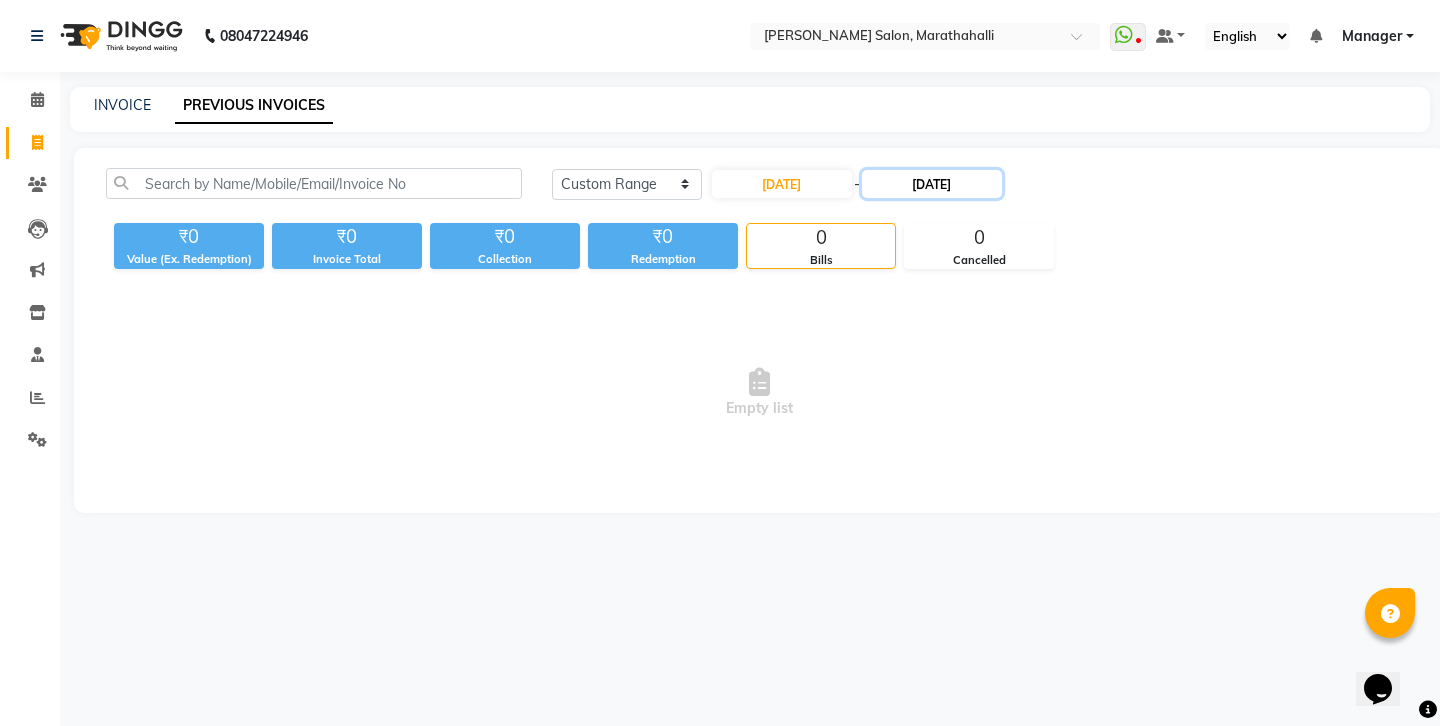 click on "[DATE]" 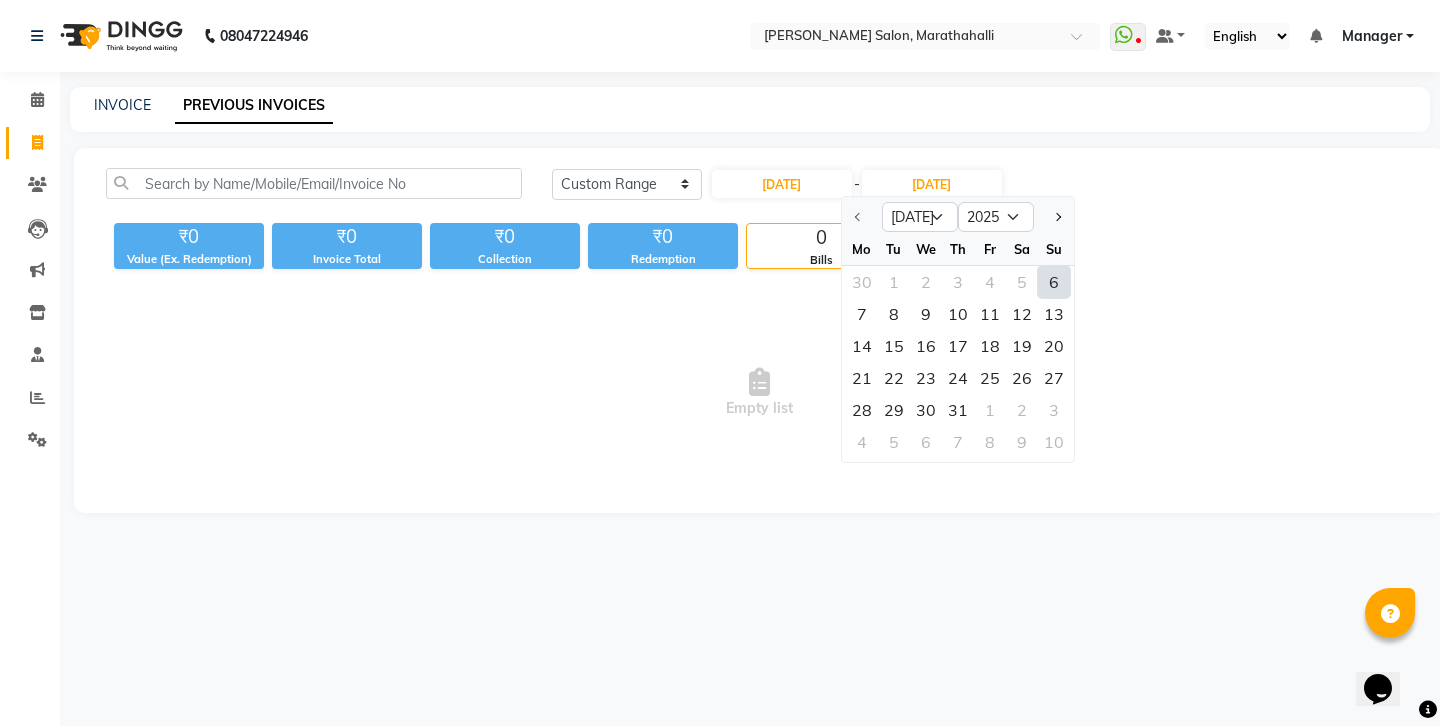 click on "6" 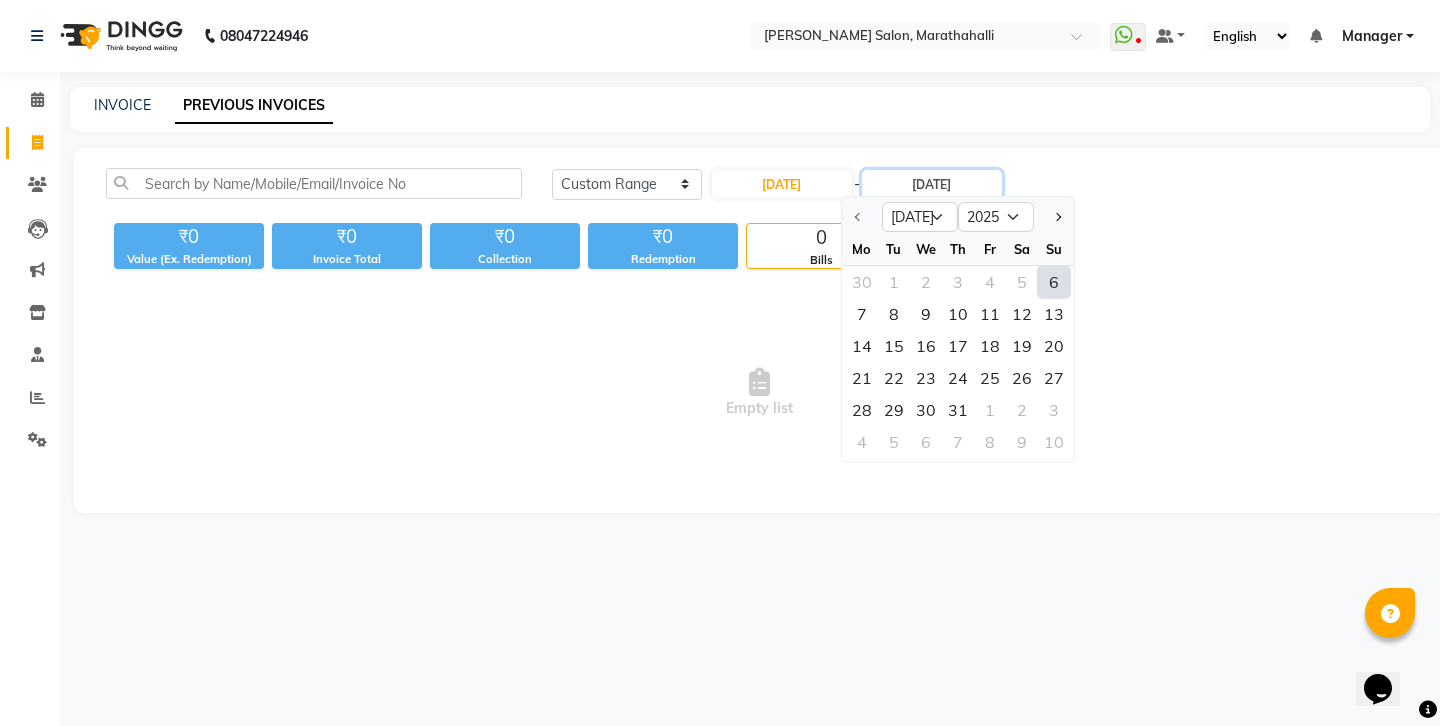 type on "[DATE]" 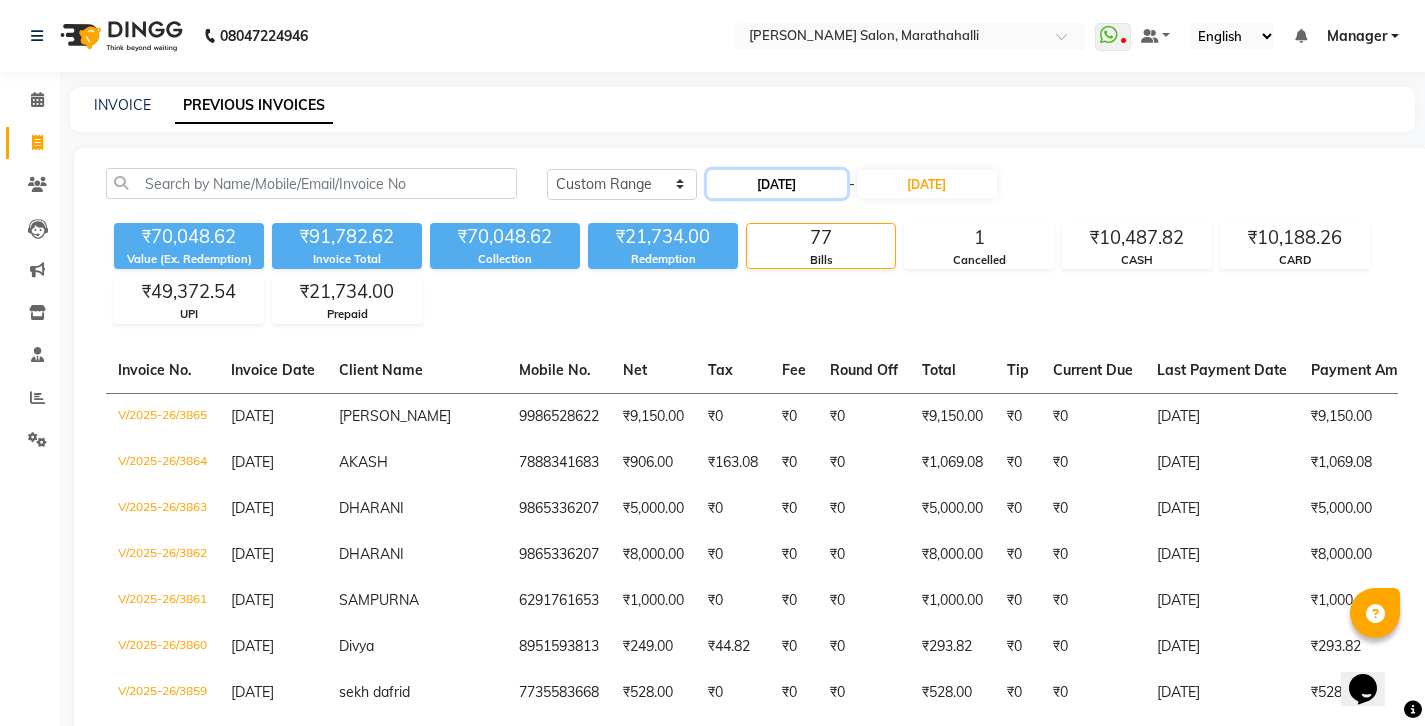 click on "[DATE]" 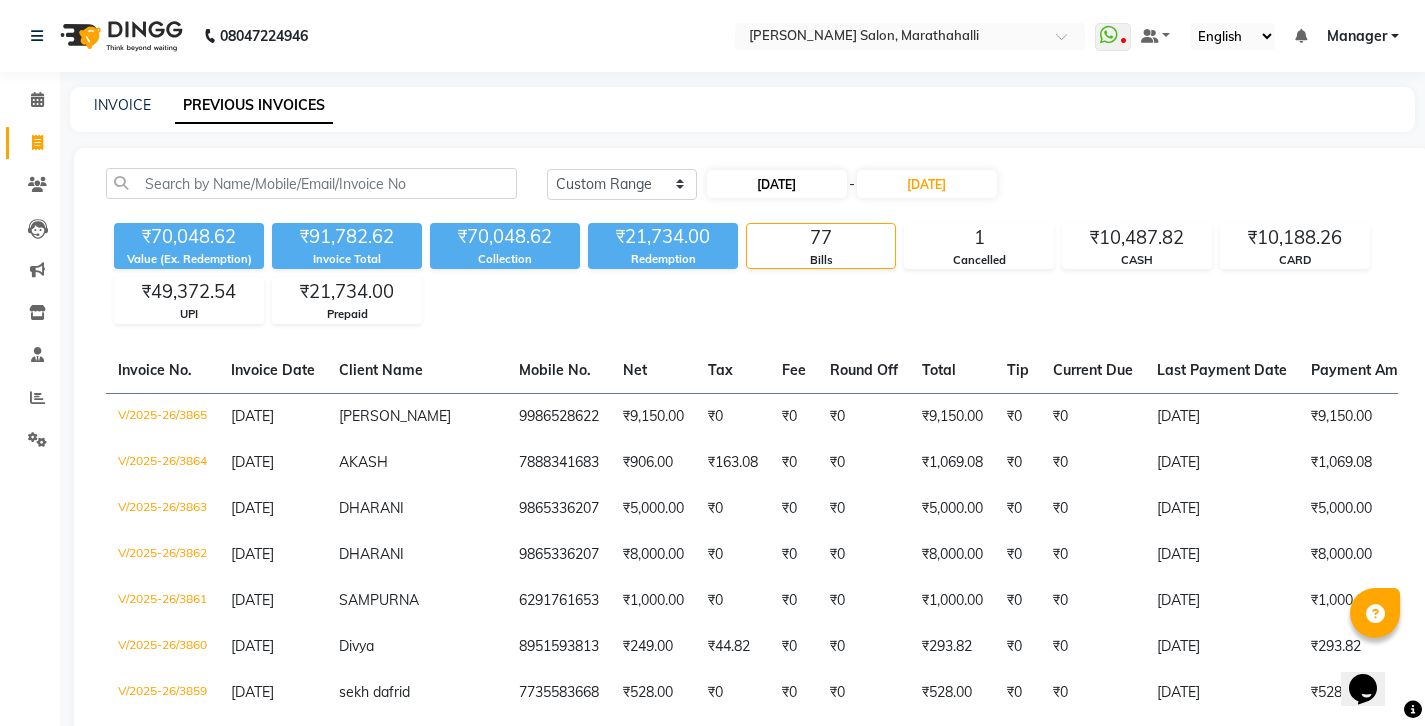 select on "7" 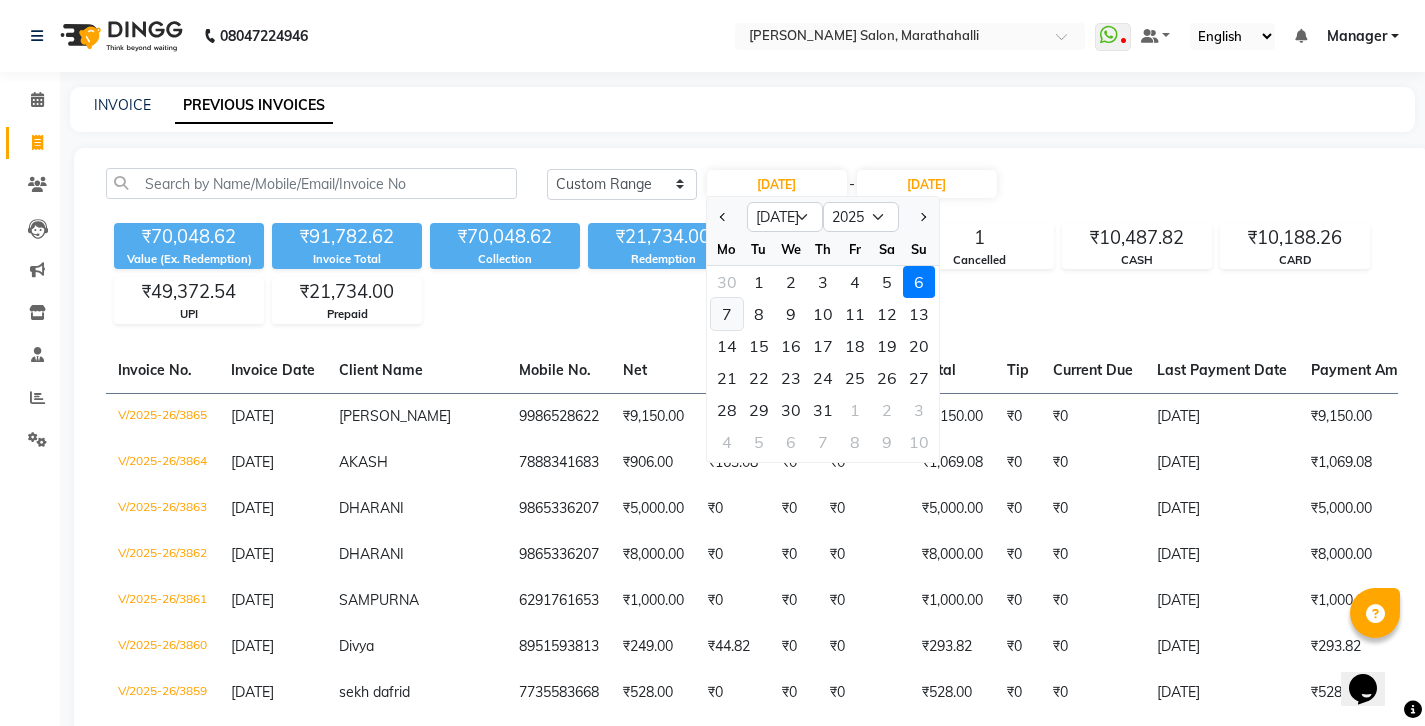 click on "7" 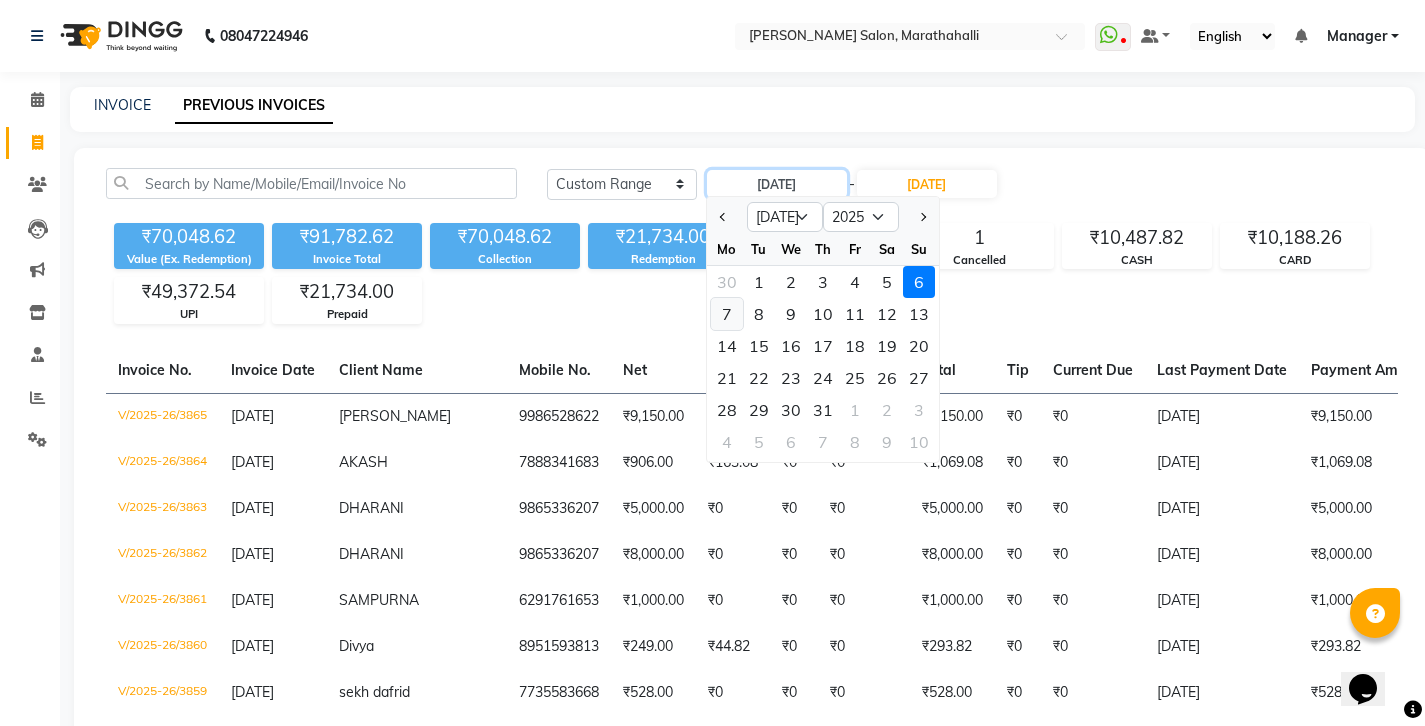 type on "[DATE]" 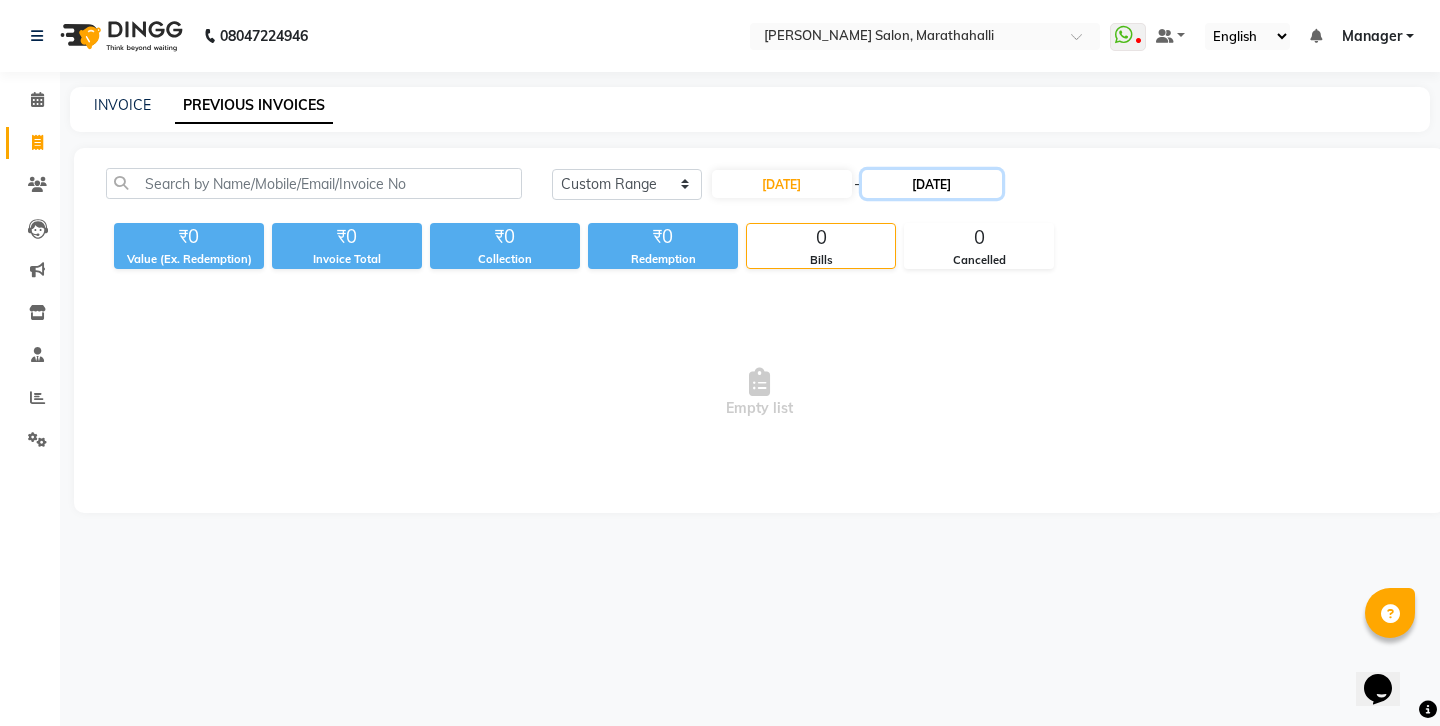 click on "[DATE]" 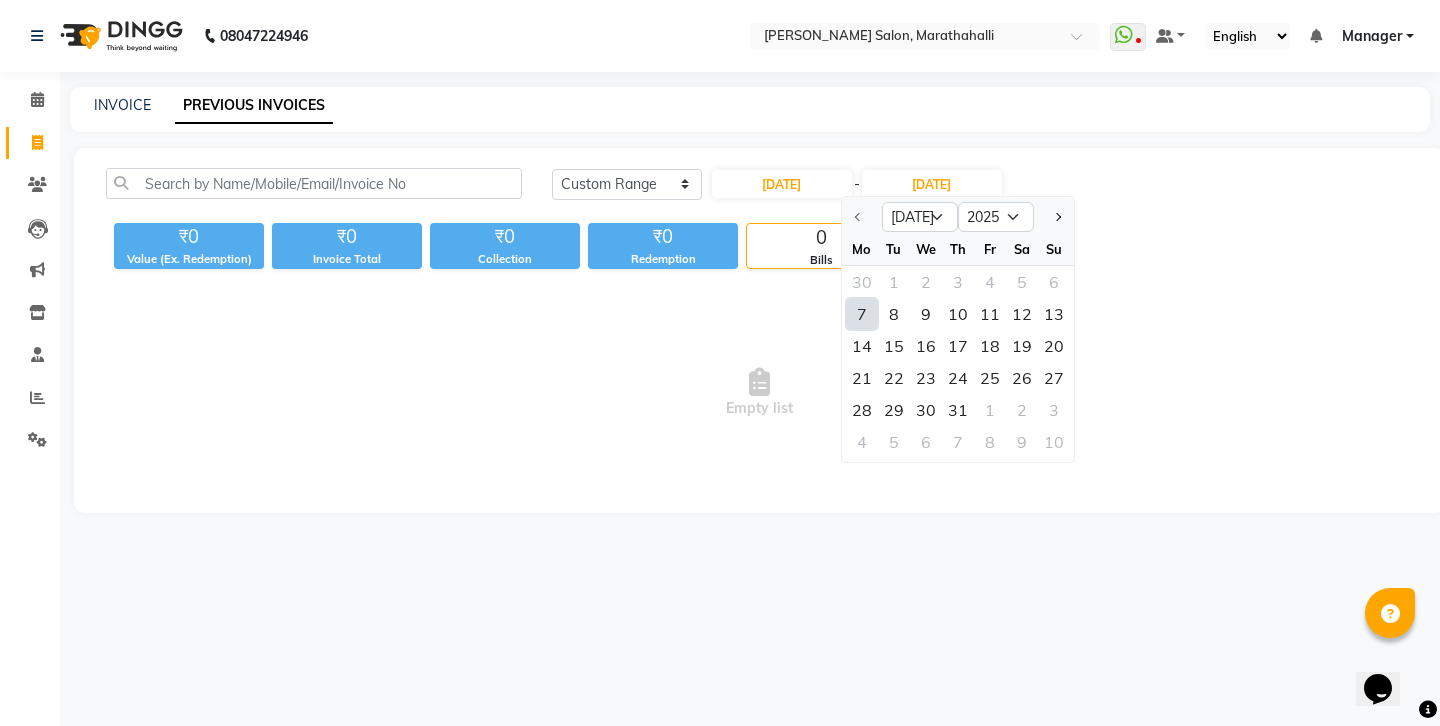 click on "7" 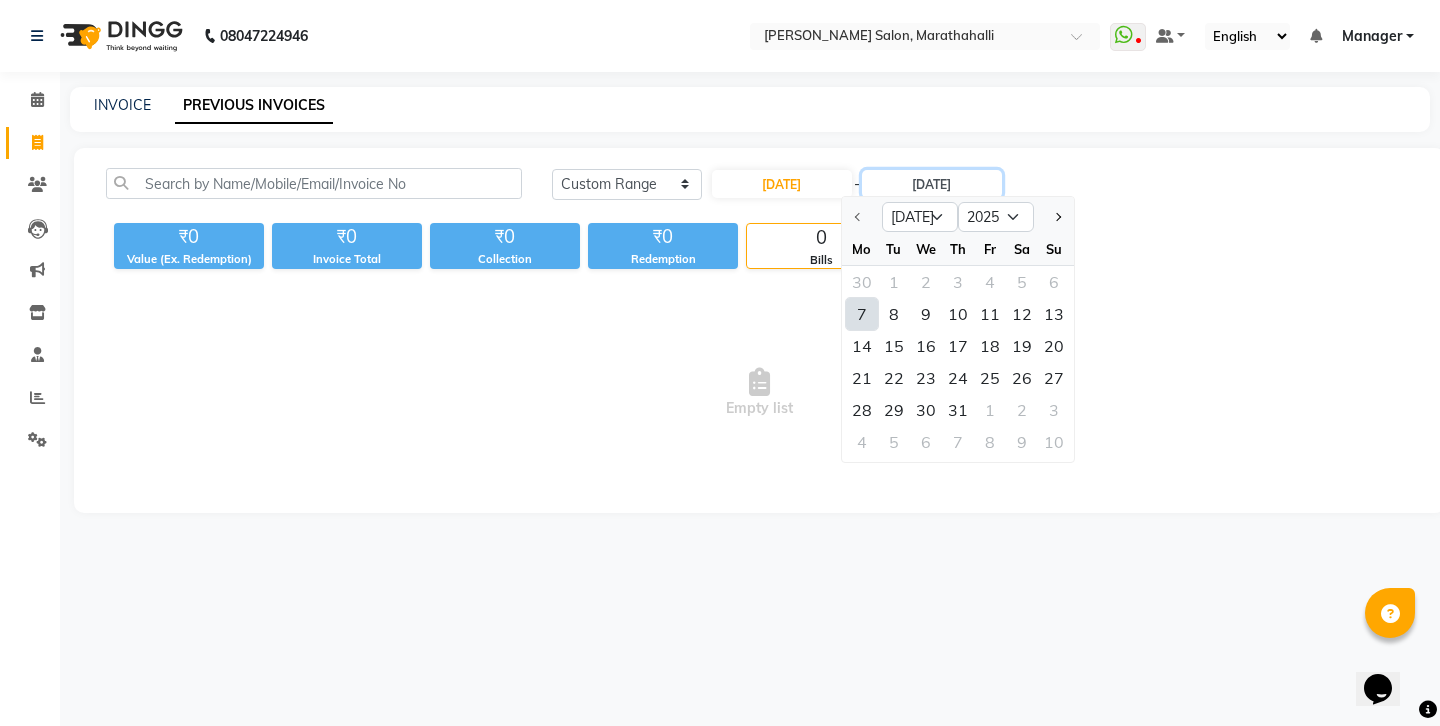 type on "[DATE]" 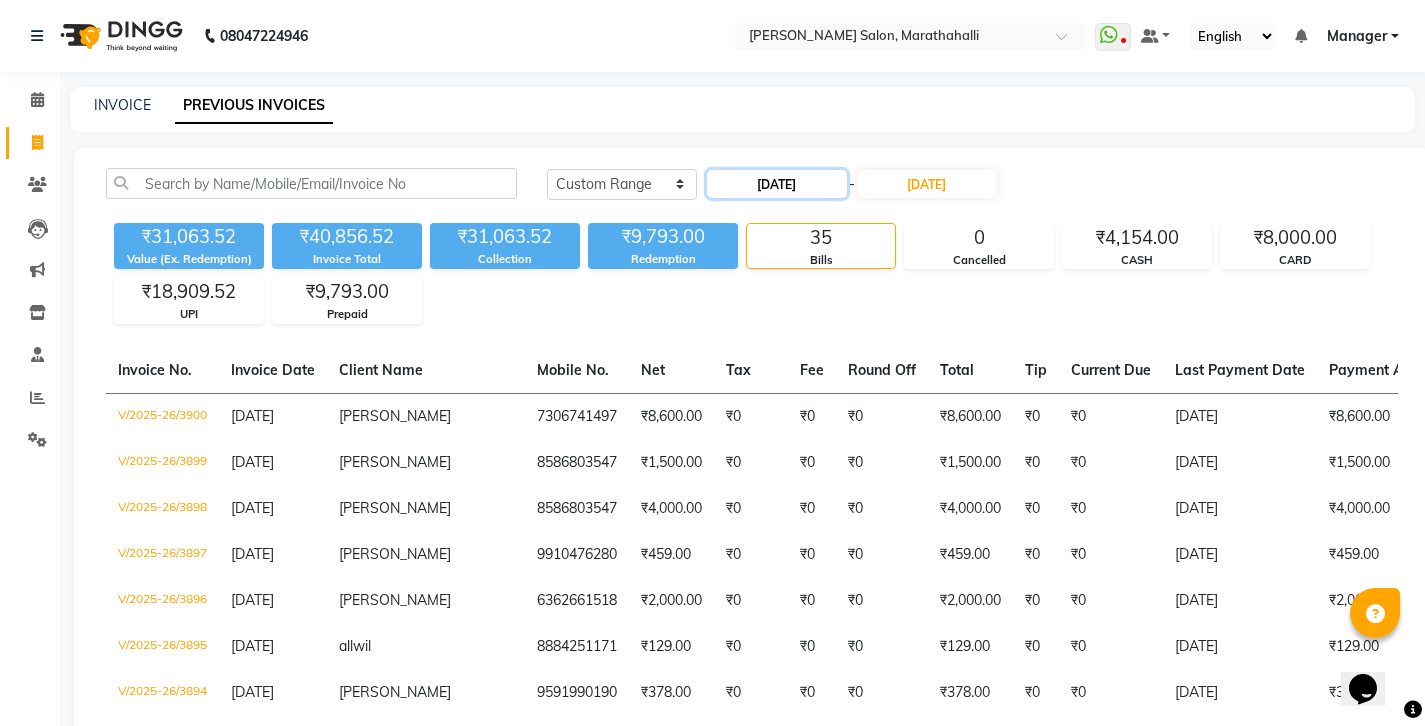 click on "[DATE]" 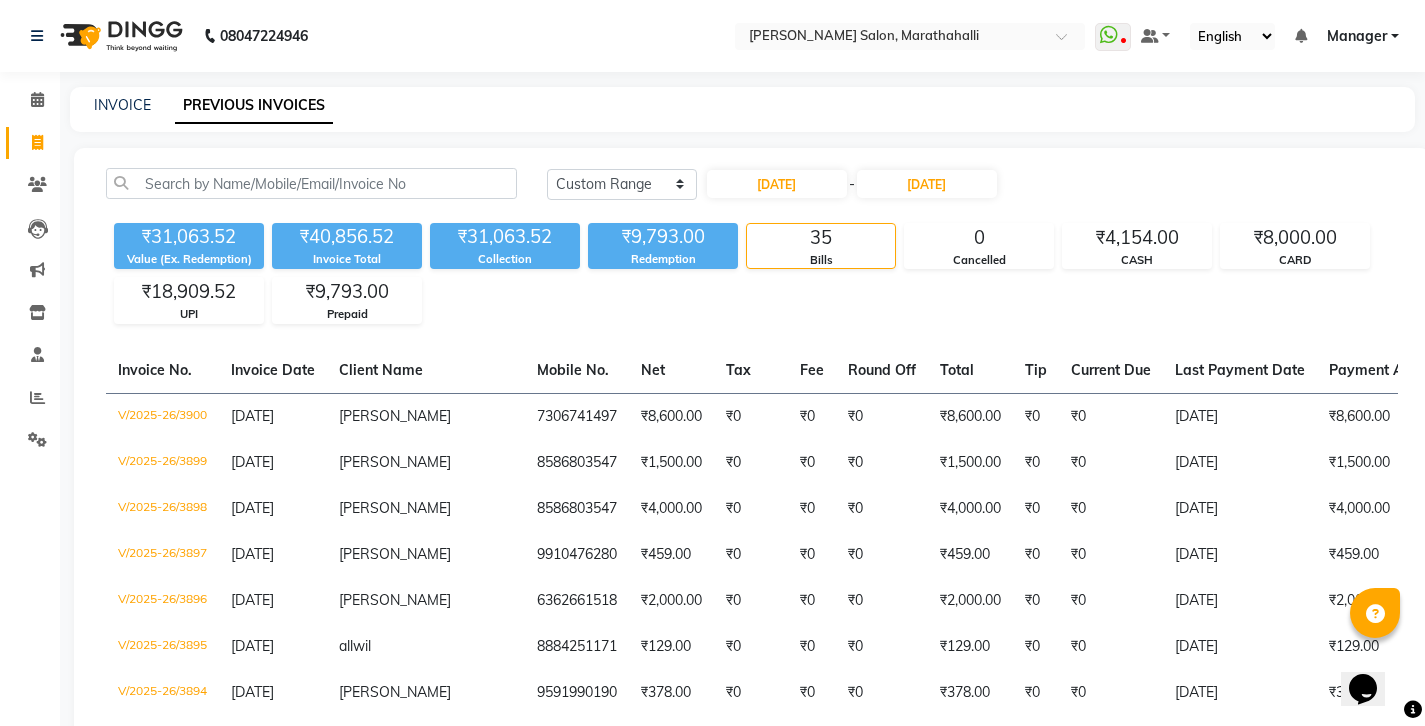 select on "7" 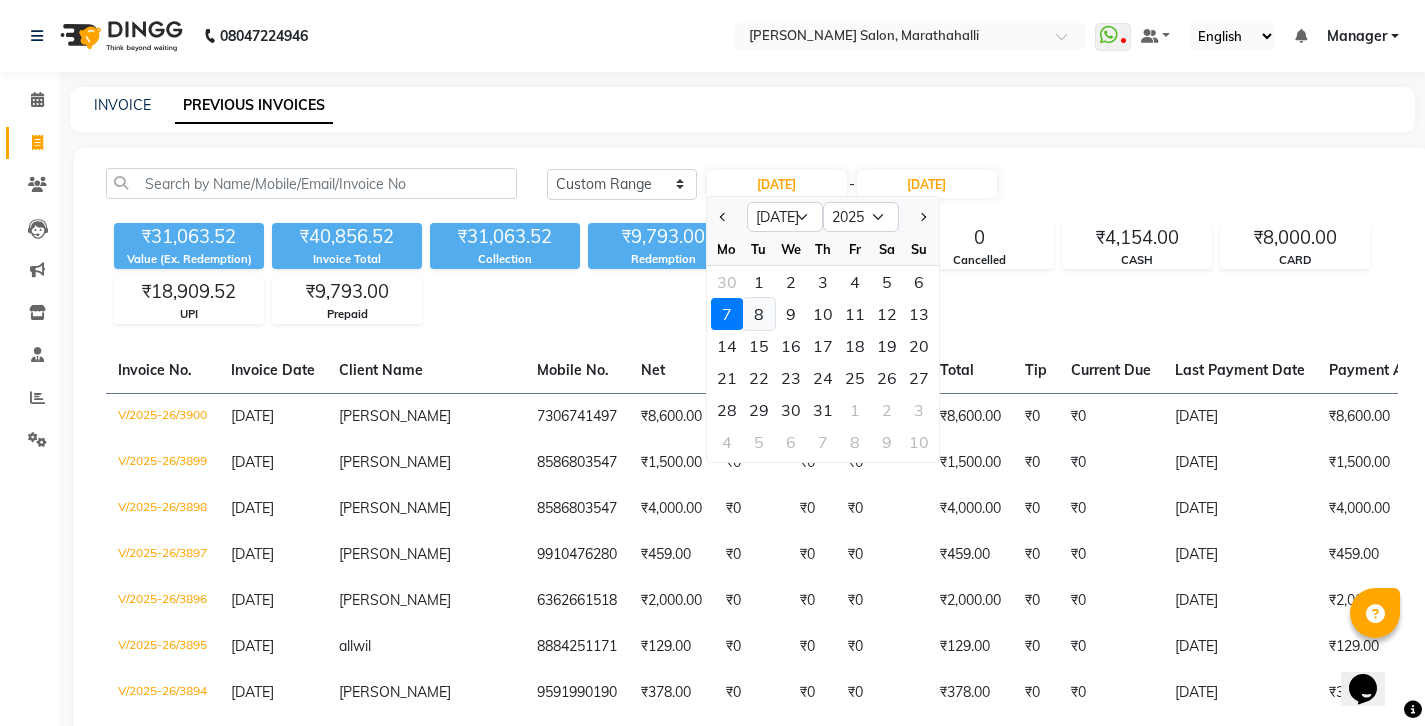 click on "8" 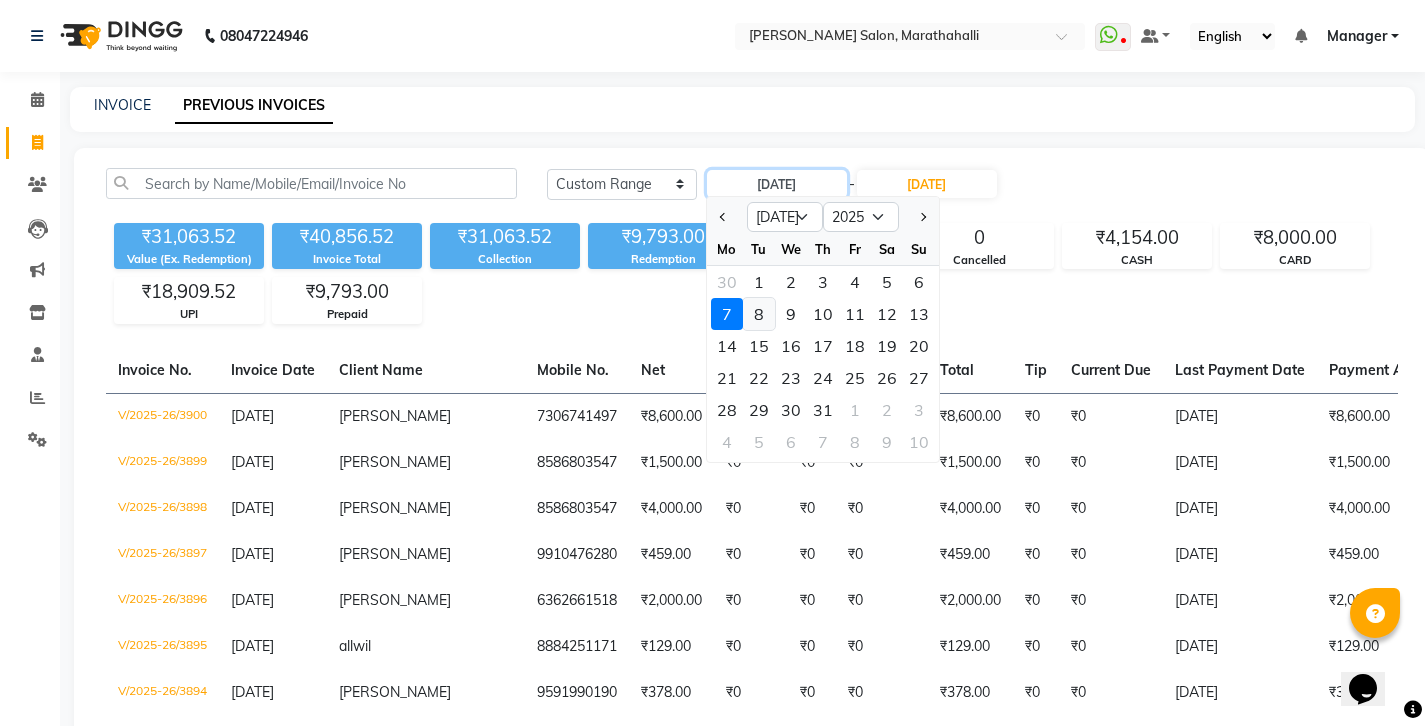 type on "[DATE]" 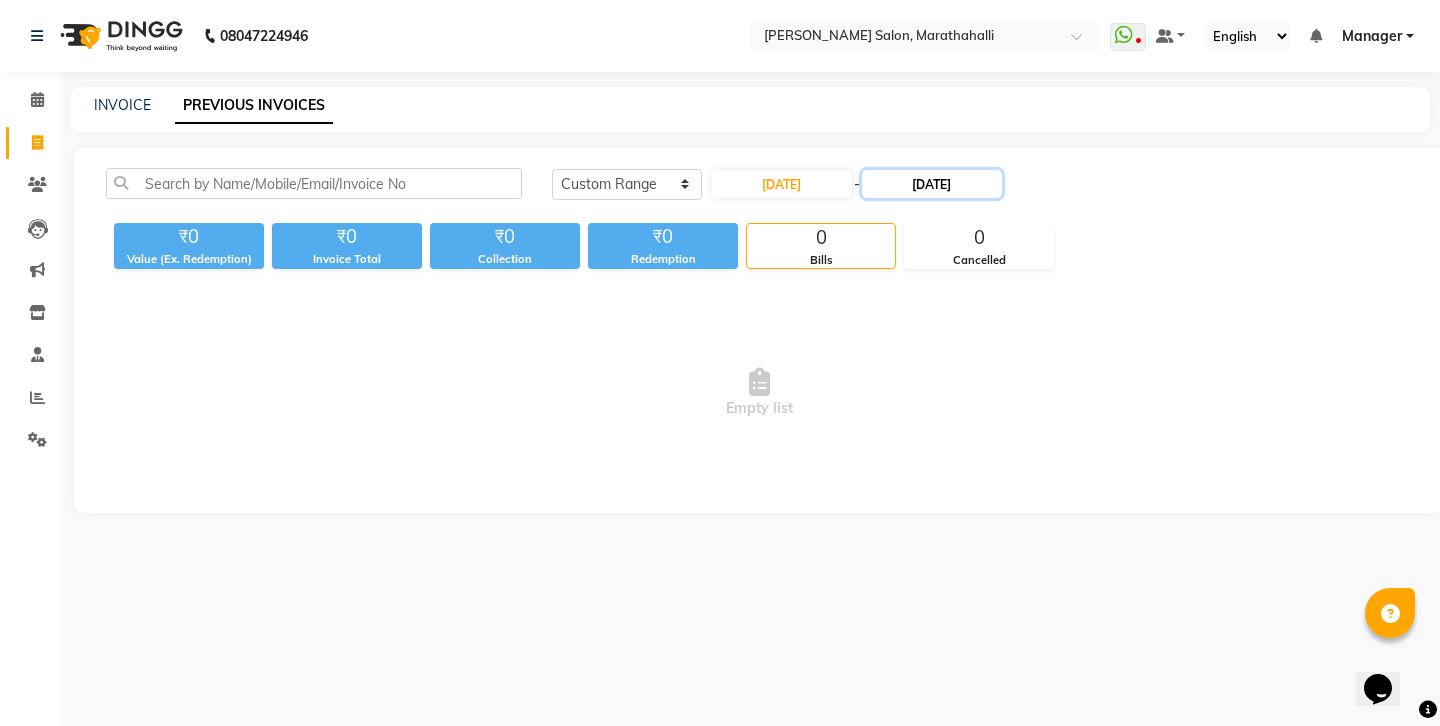 click on "[DATE]" 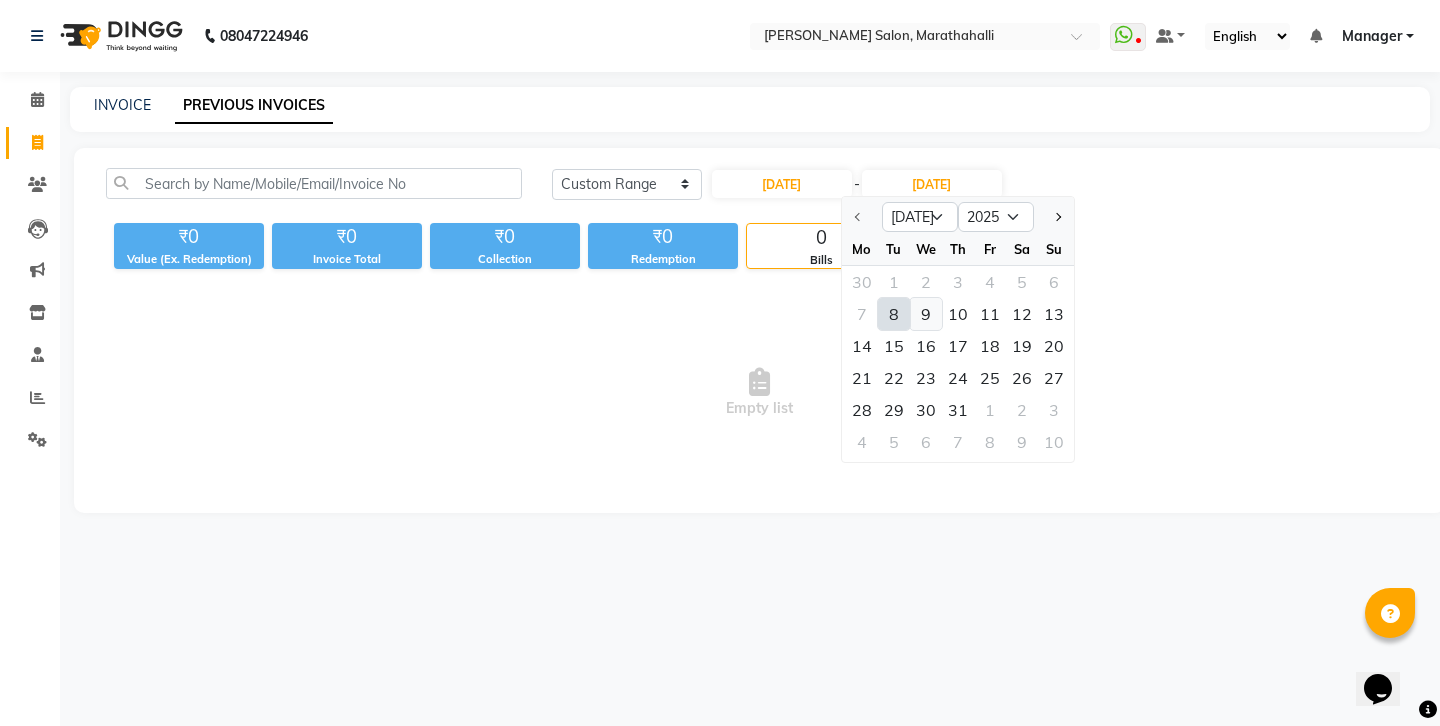 click on "9" 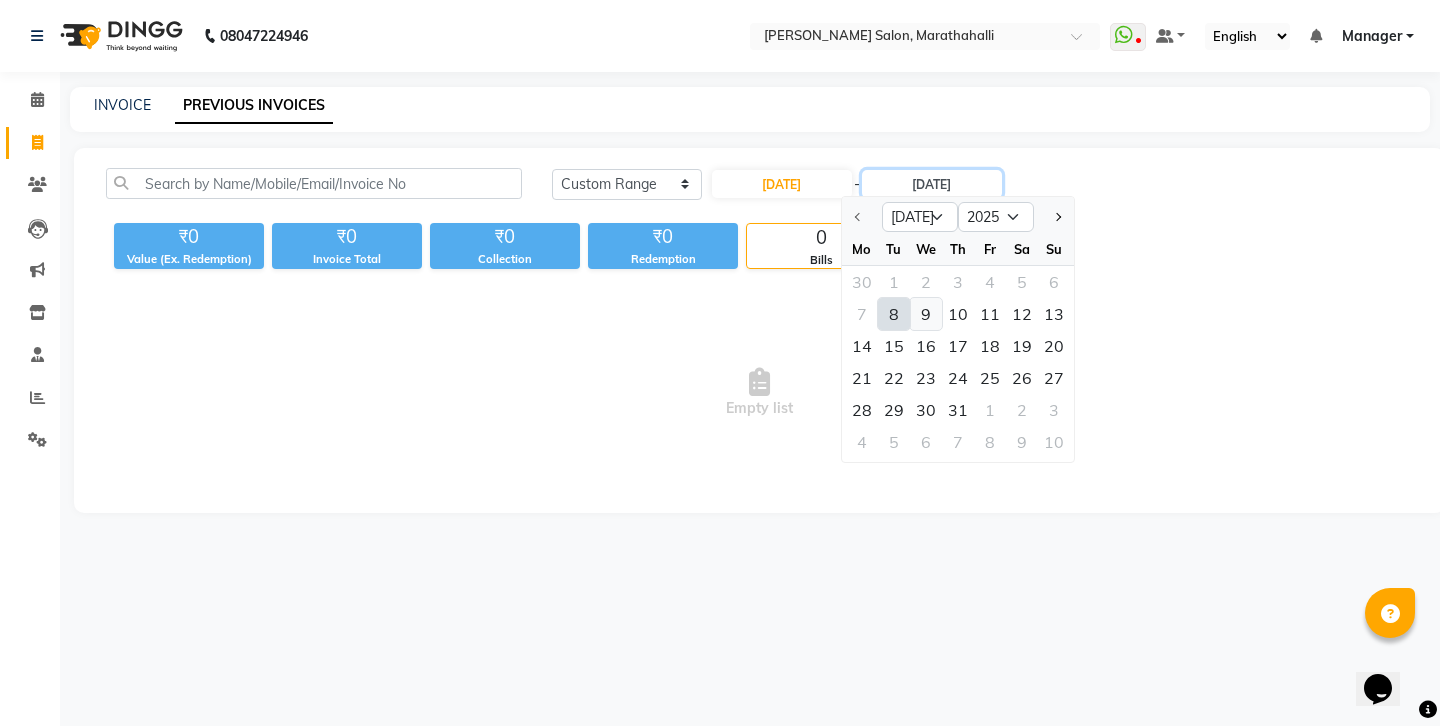 type on "[DATE]" 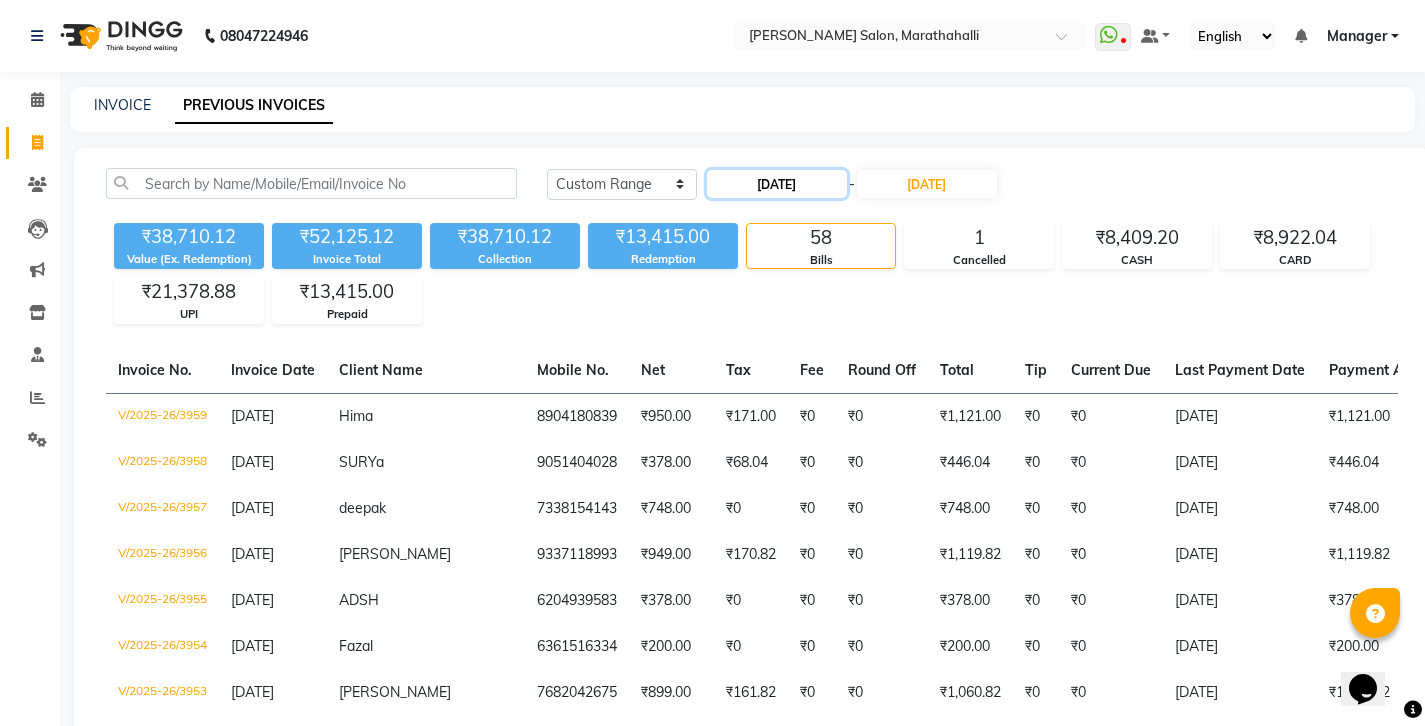 click on "[DATE]" 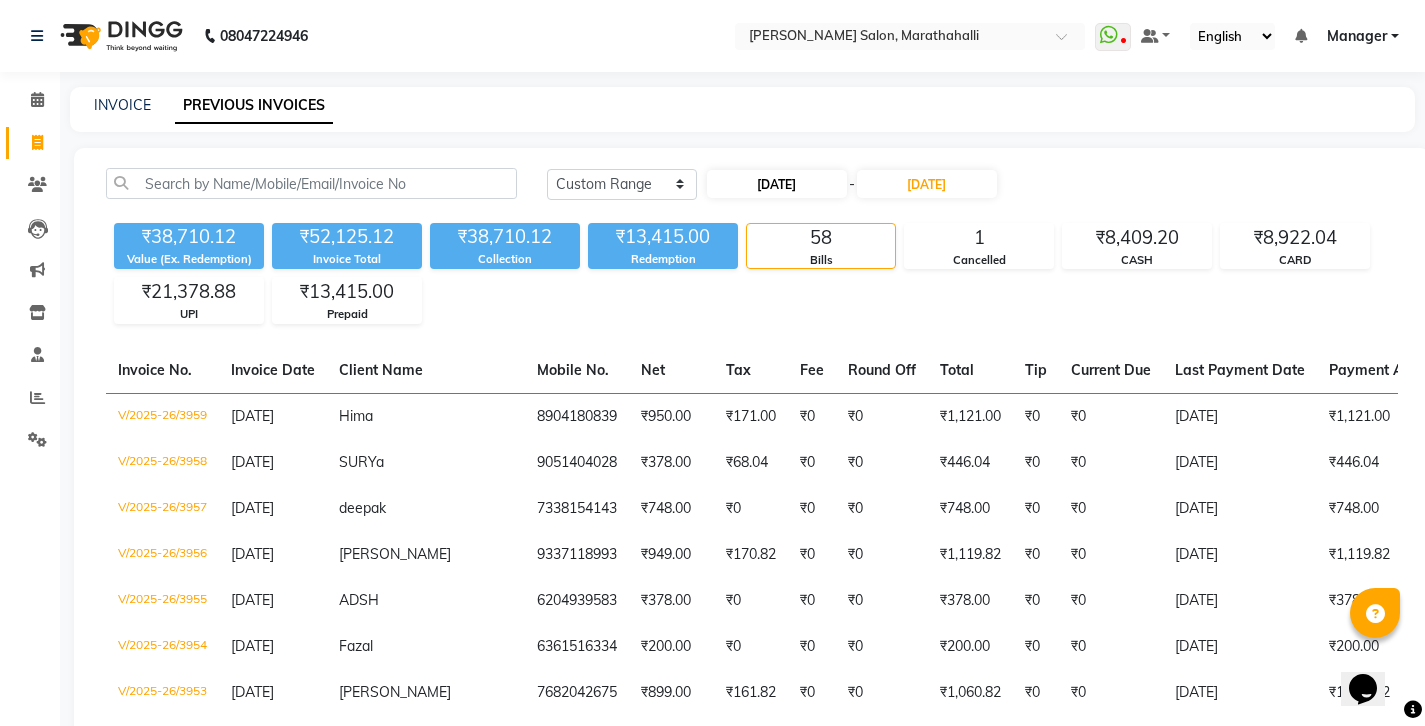 select on "7" 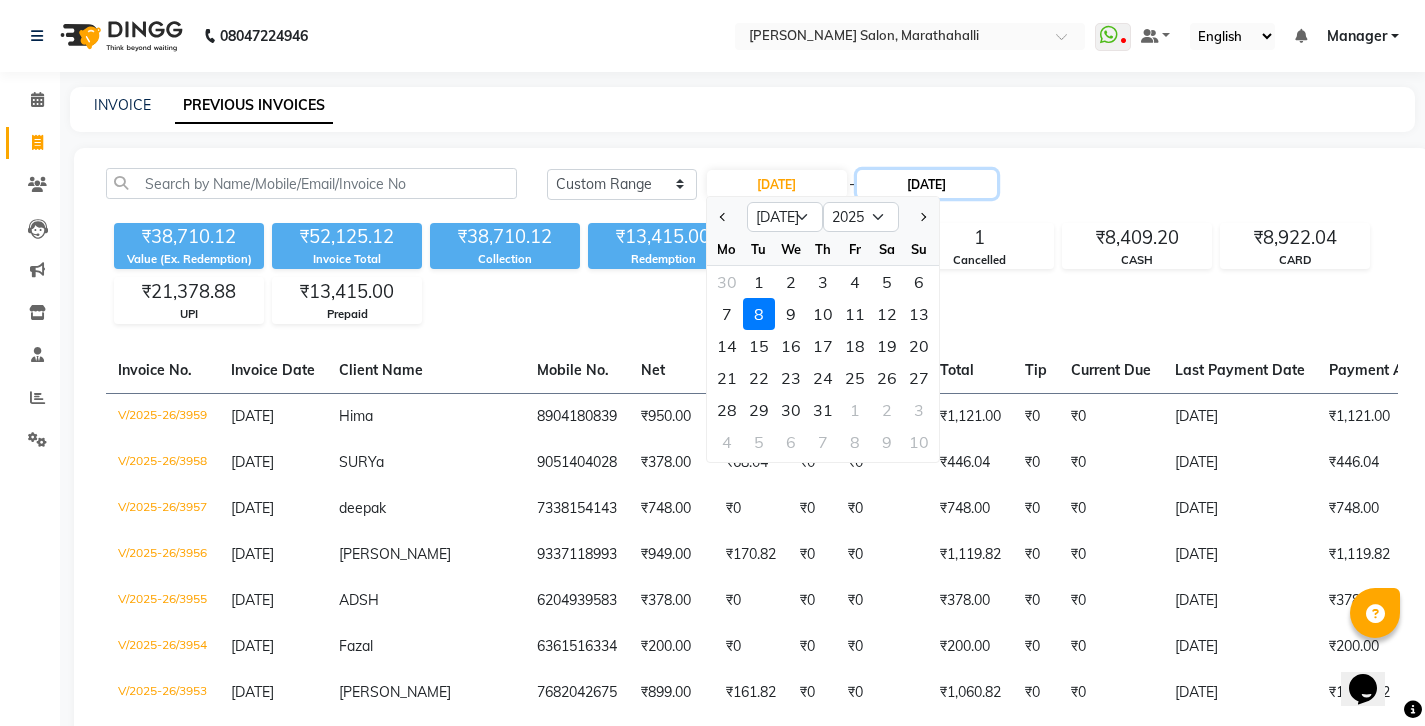 click on "[DATE]" 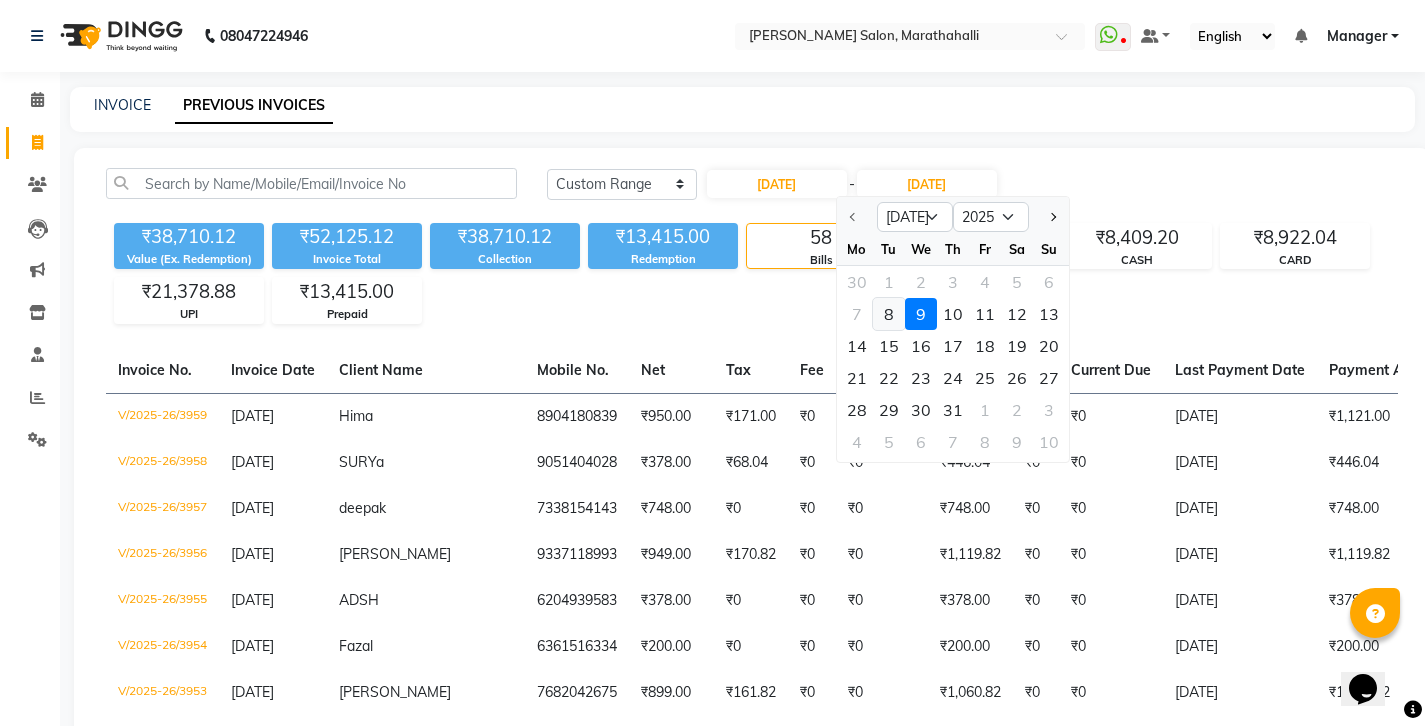 click on "8" 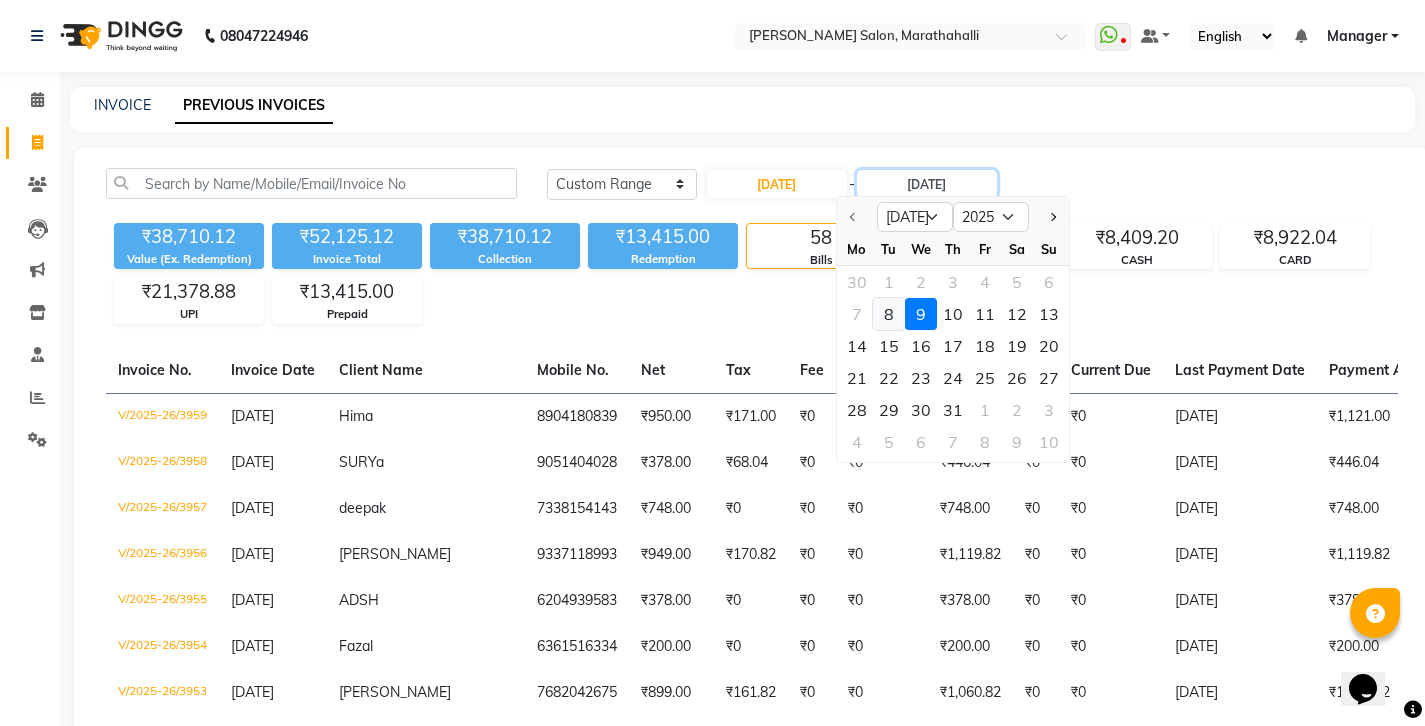 type on "[DATE]" 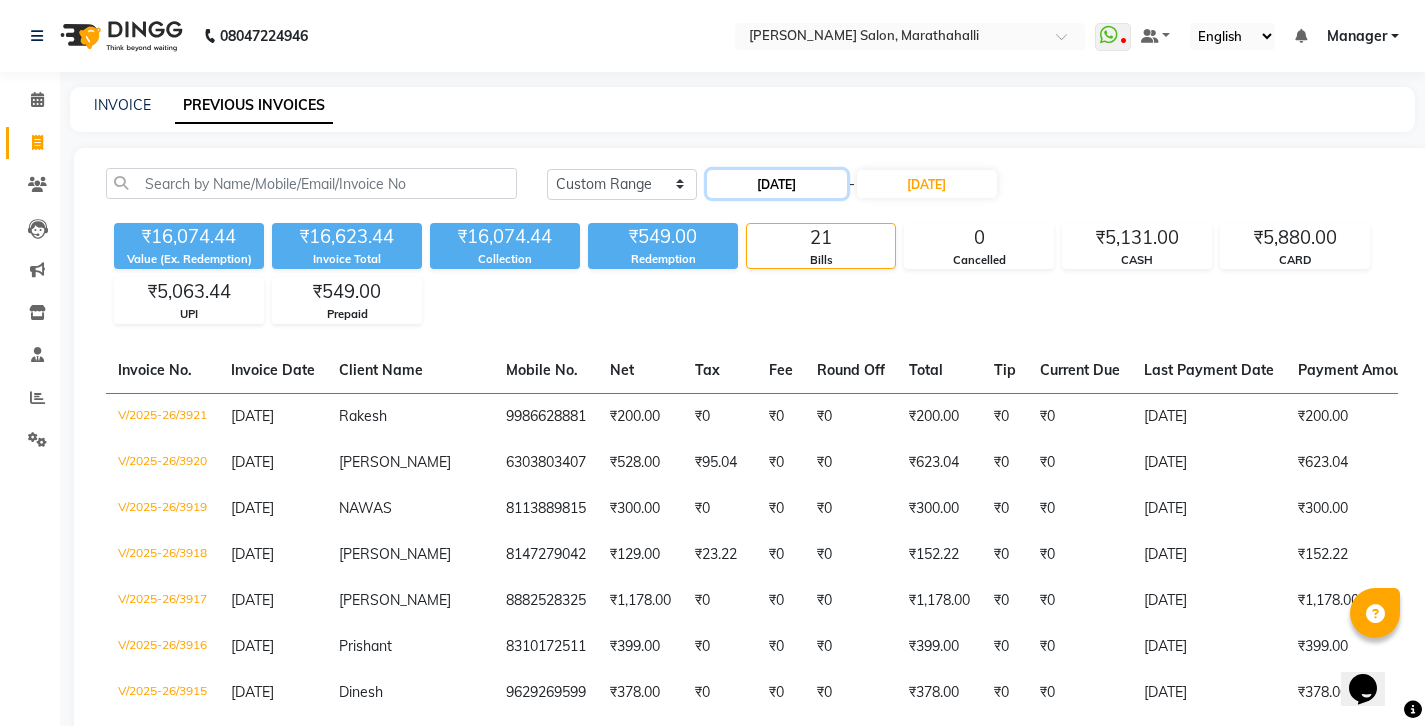 click on "[DATE]" 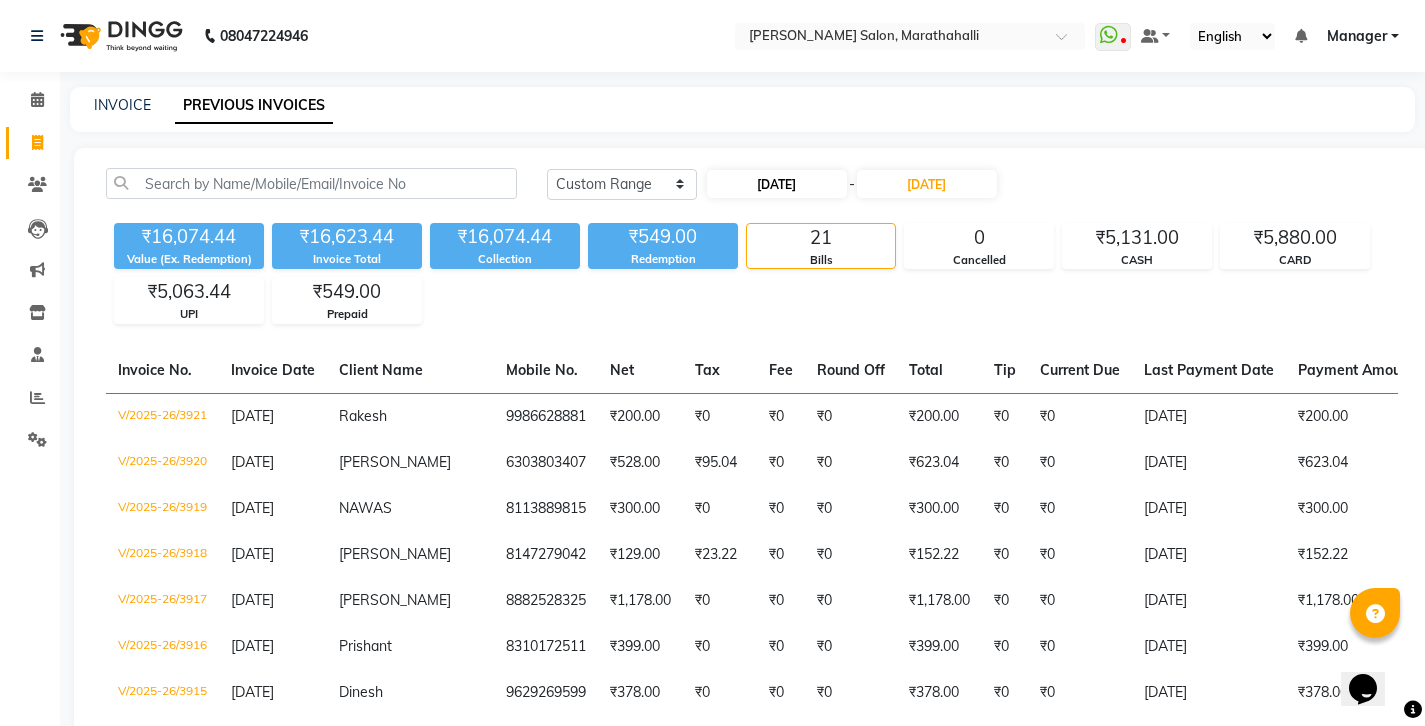 select on "7" 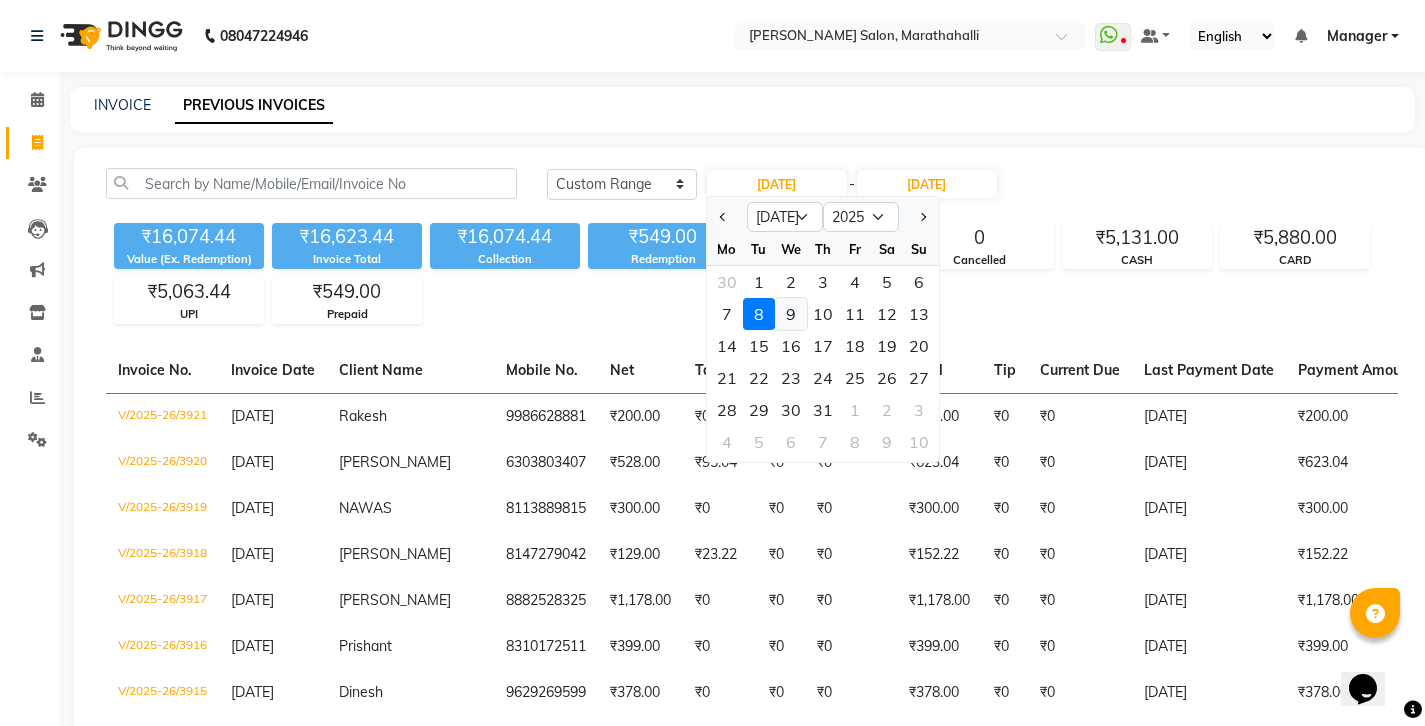 click on "9" 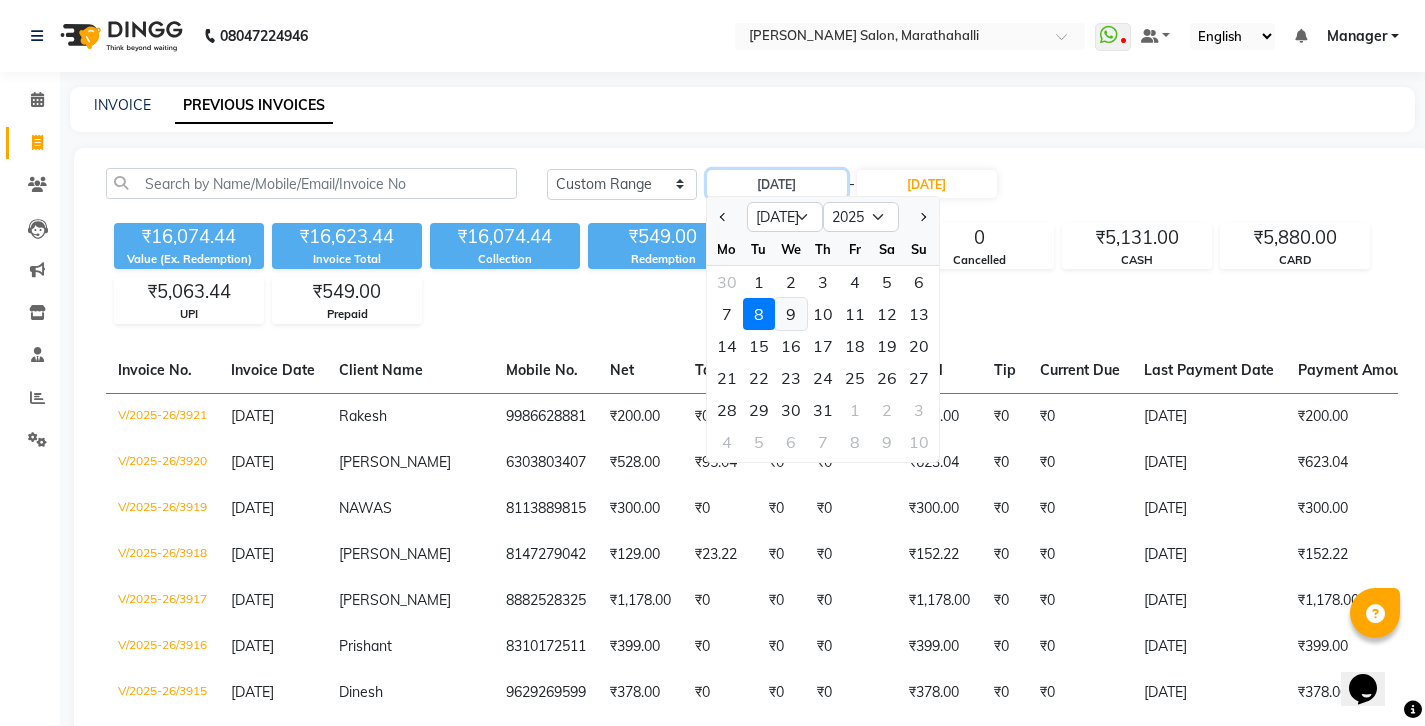 type on "[DATE]" 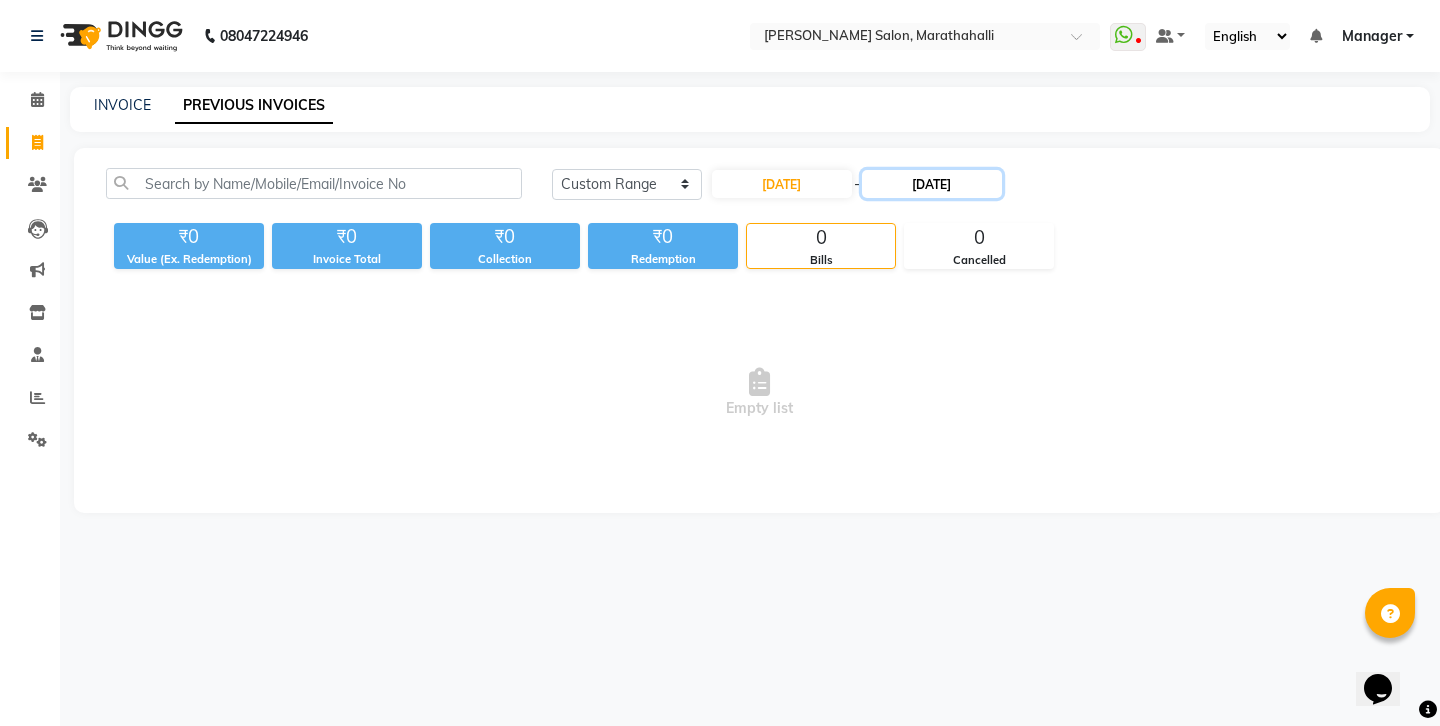click on "[DATE]" 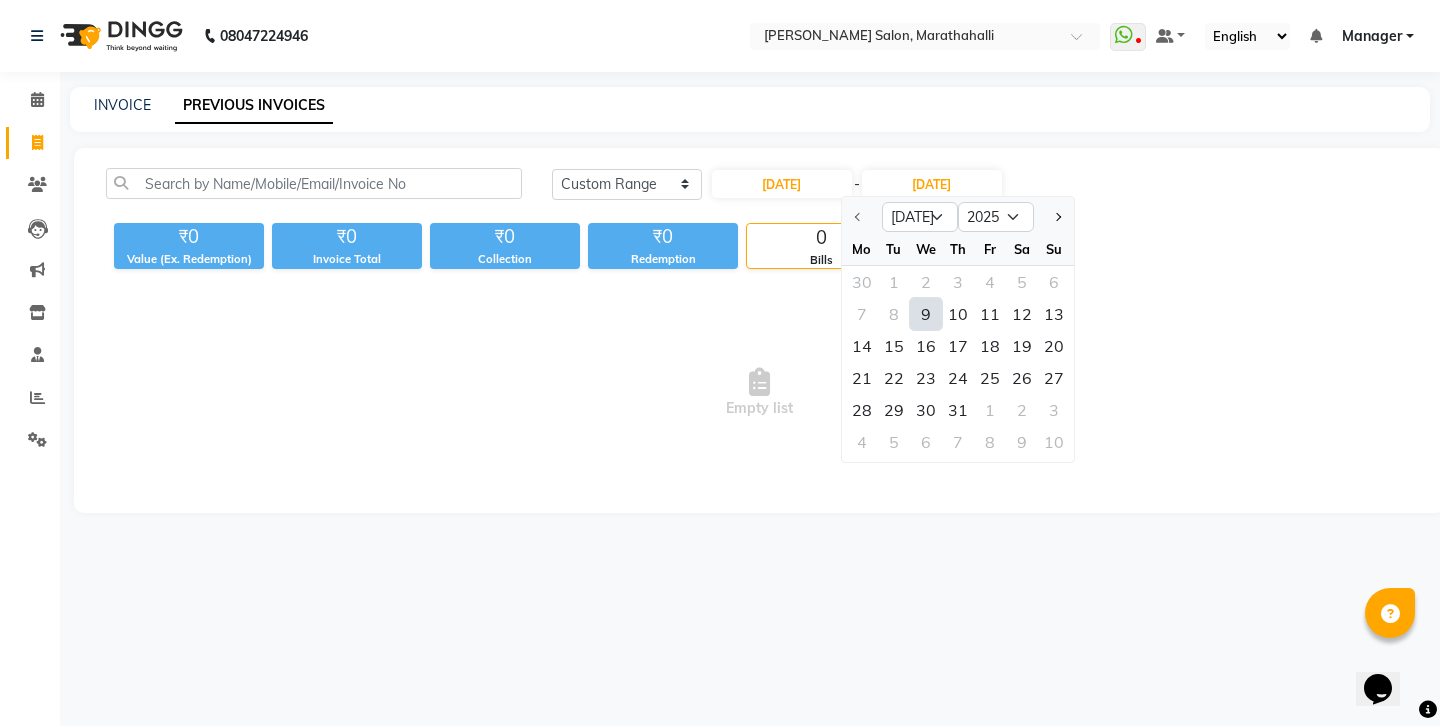 click on "9" 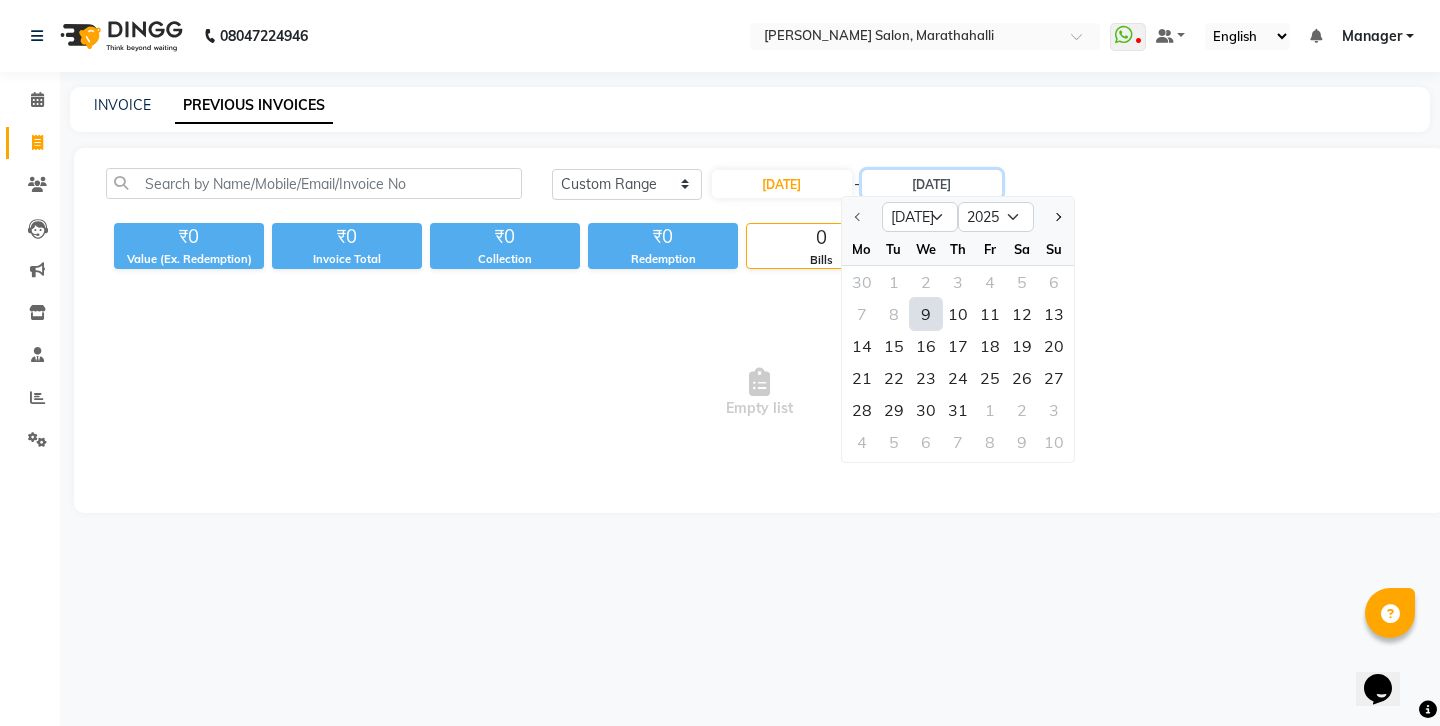 type on "[DATE]" 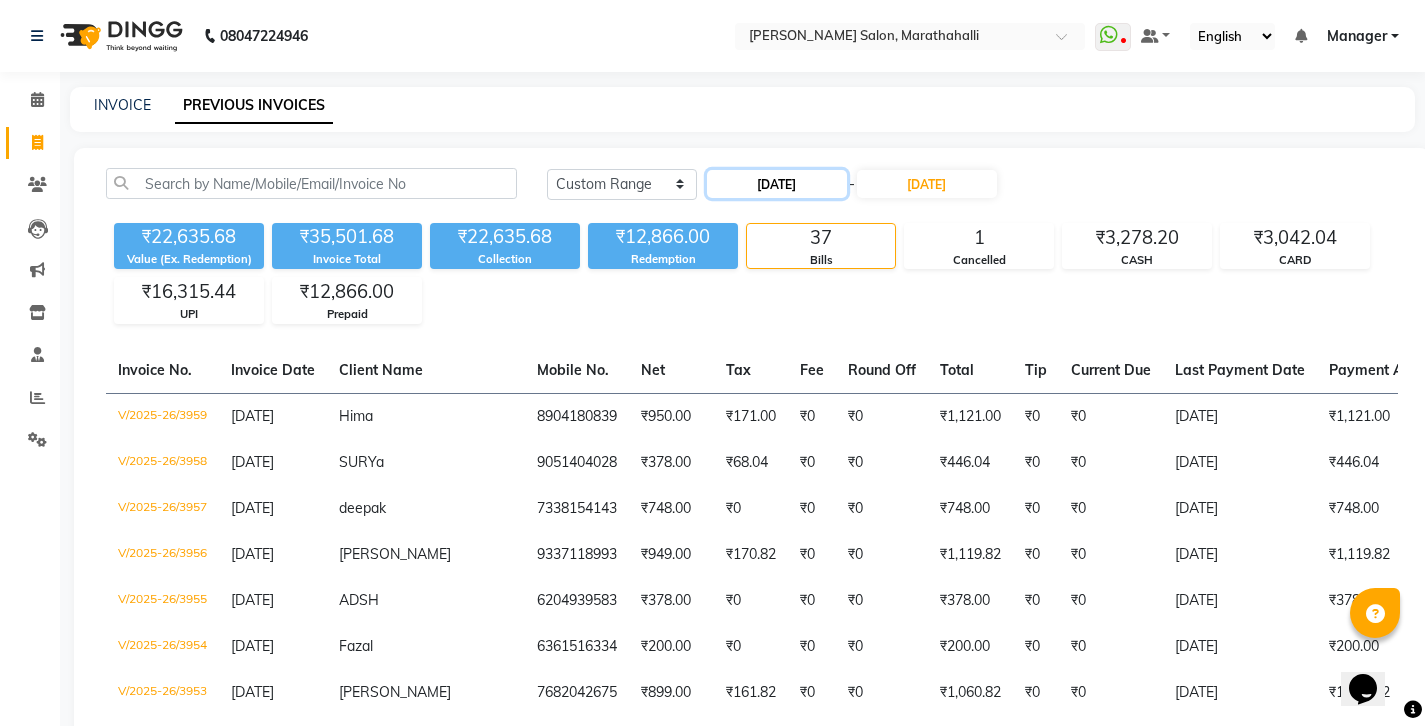 click on "[DATE]" 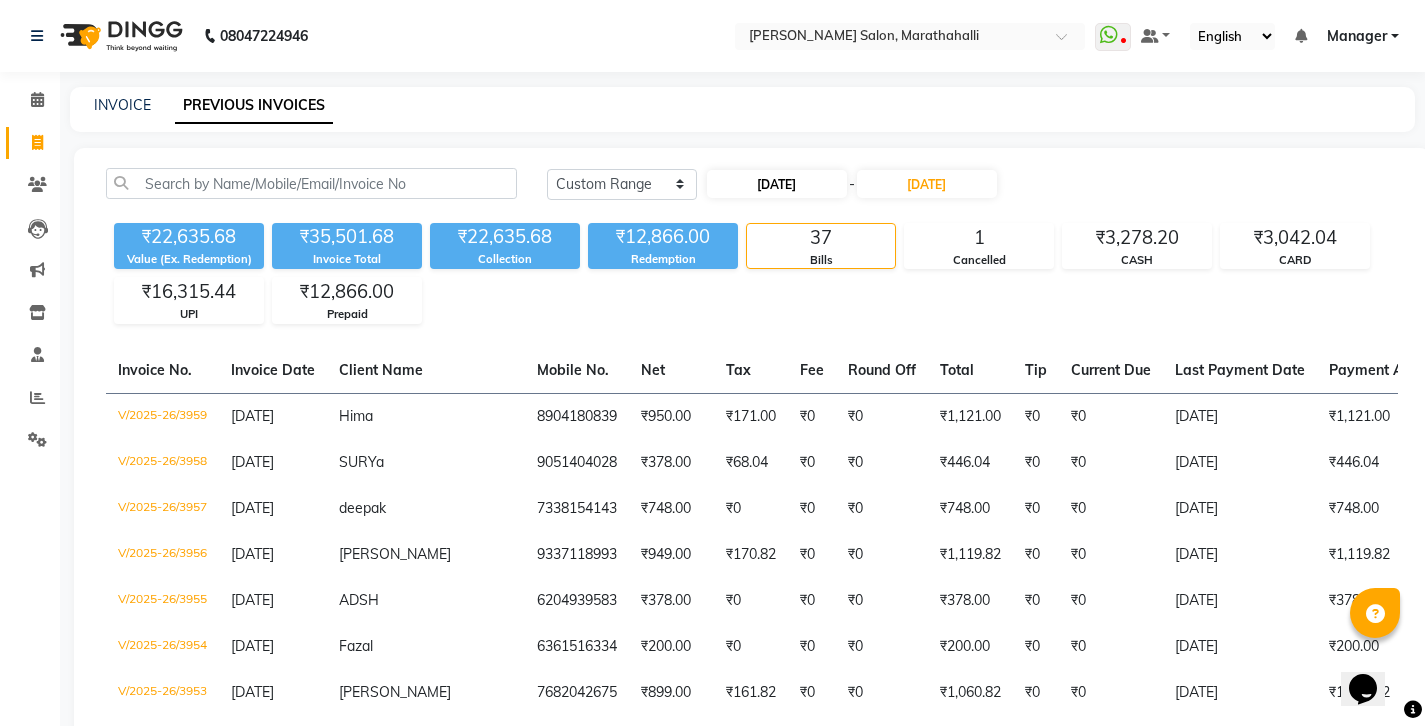 select on "7" 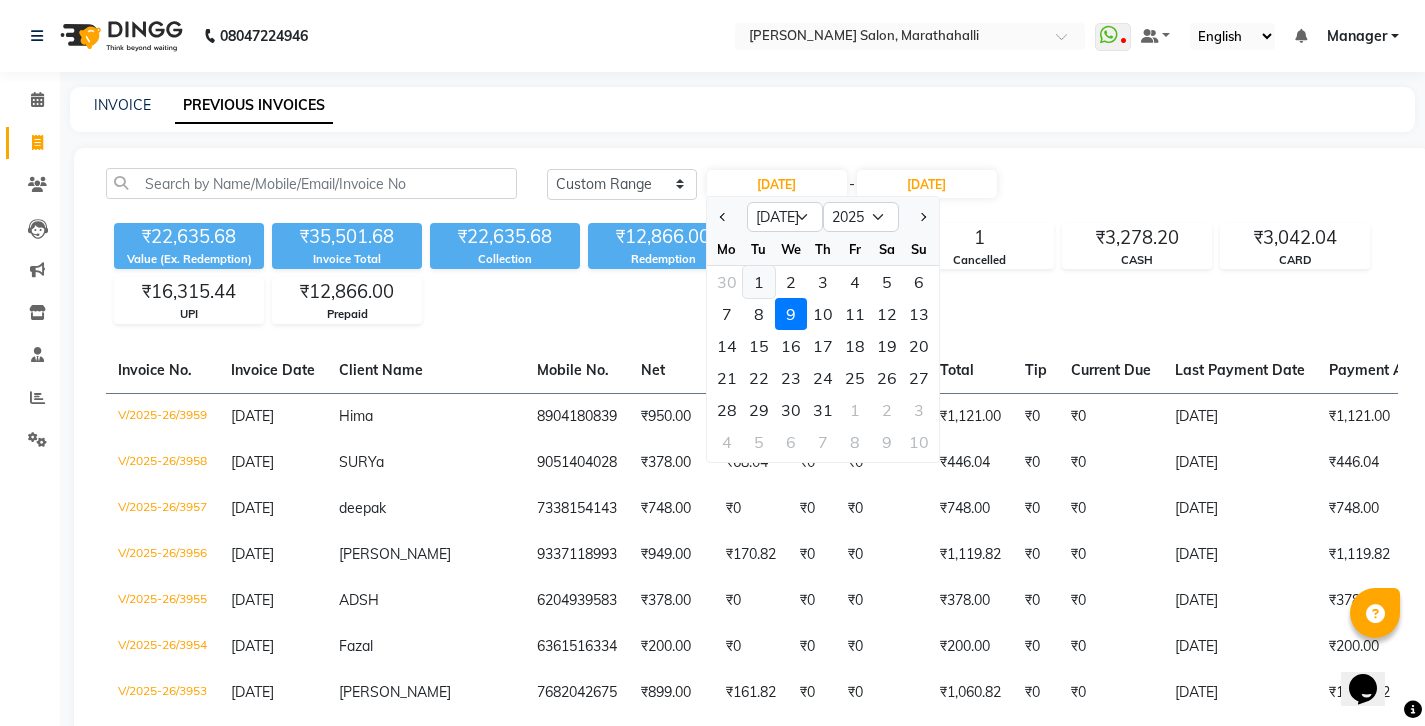 click on "1" 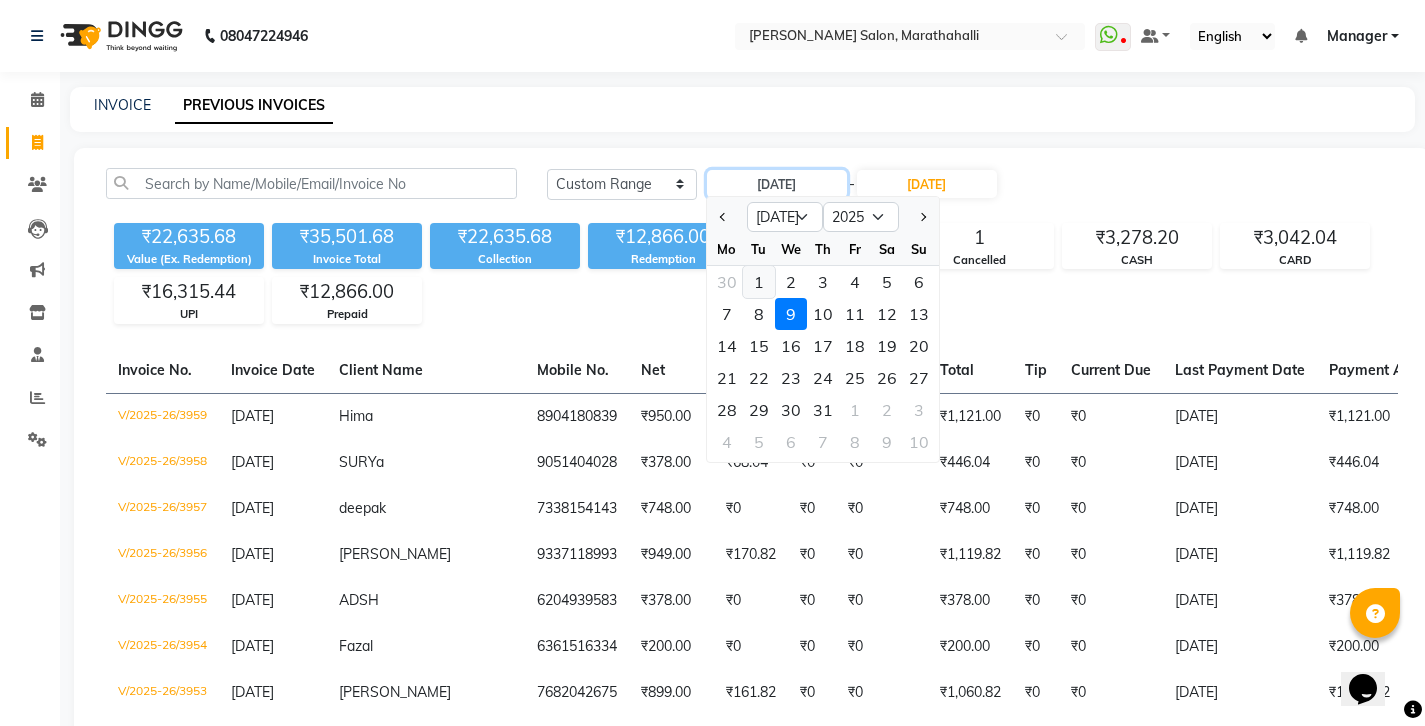 type on "01-07-2025" 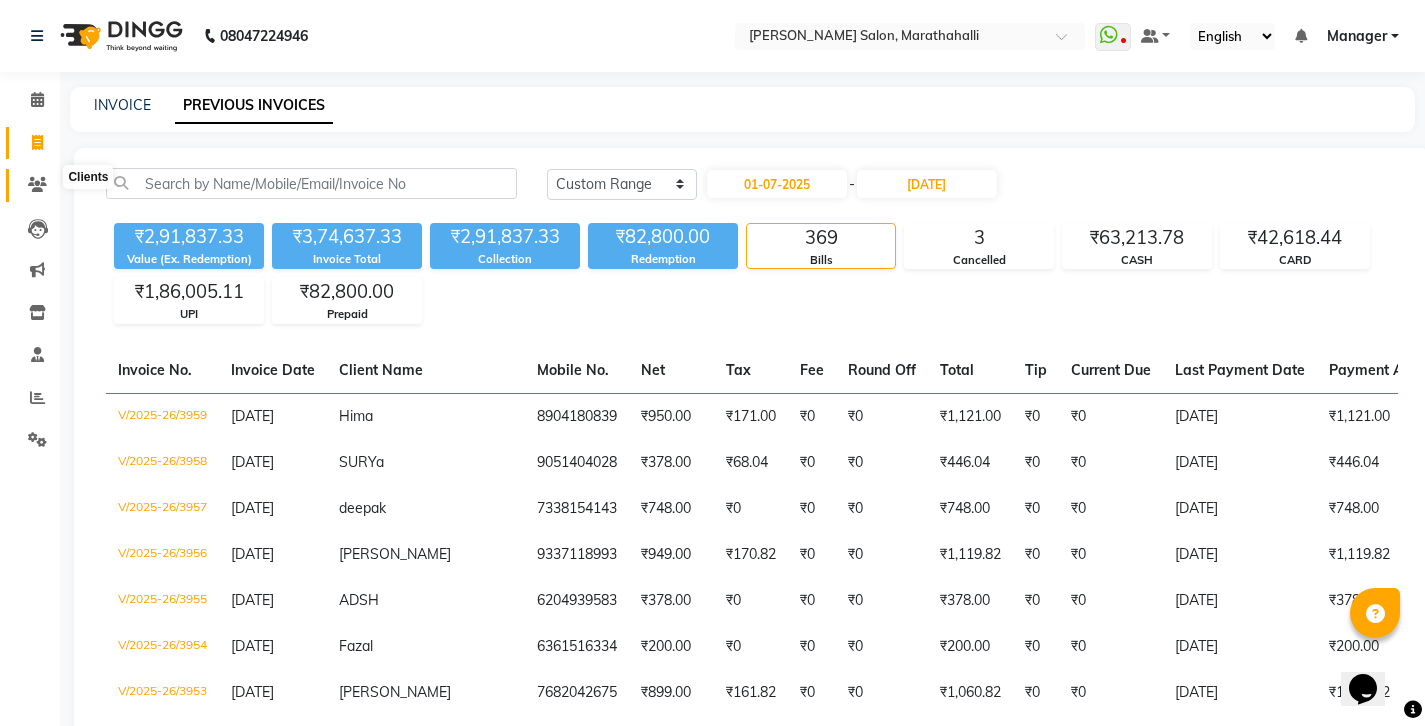 click 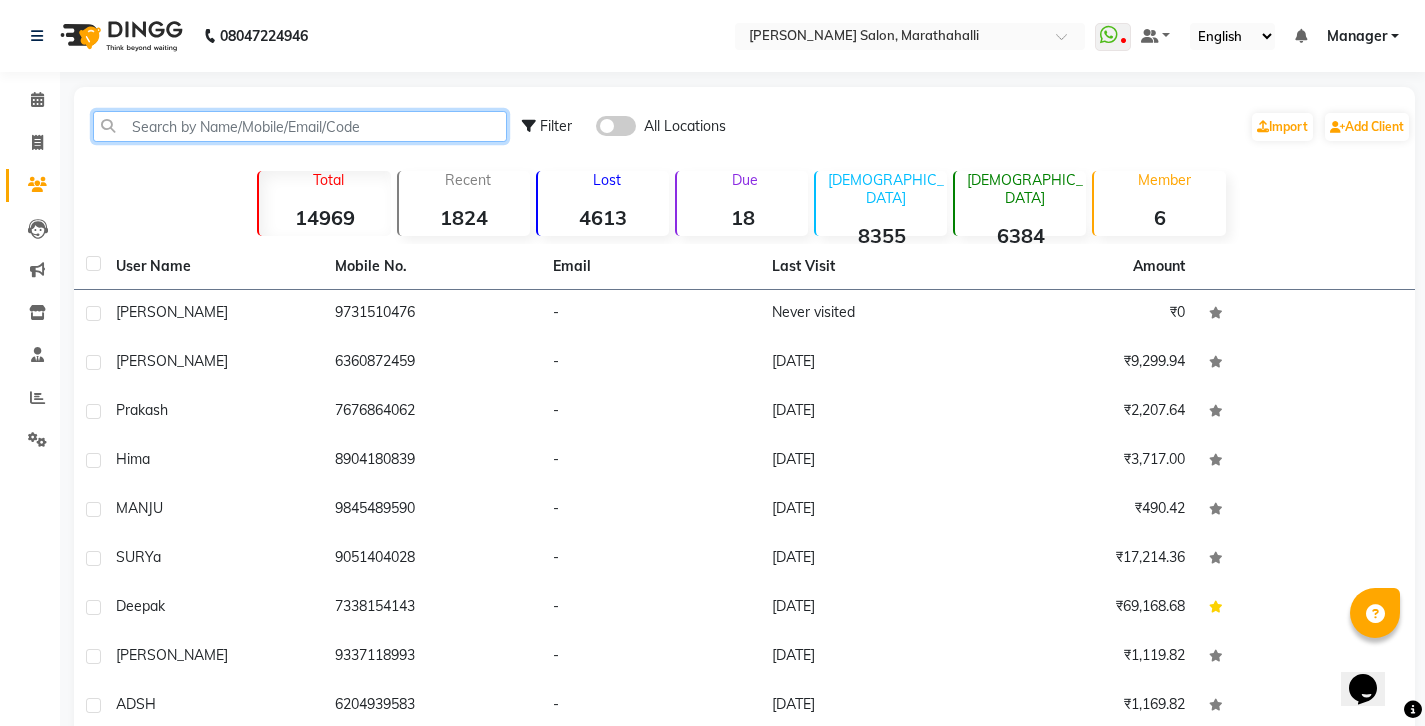 click 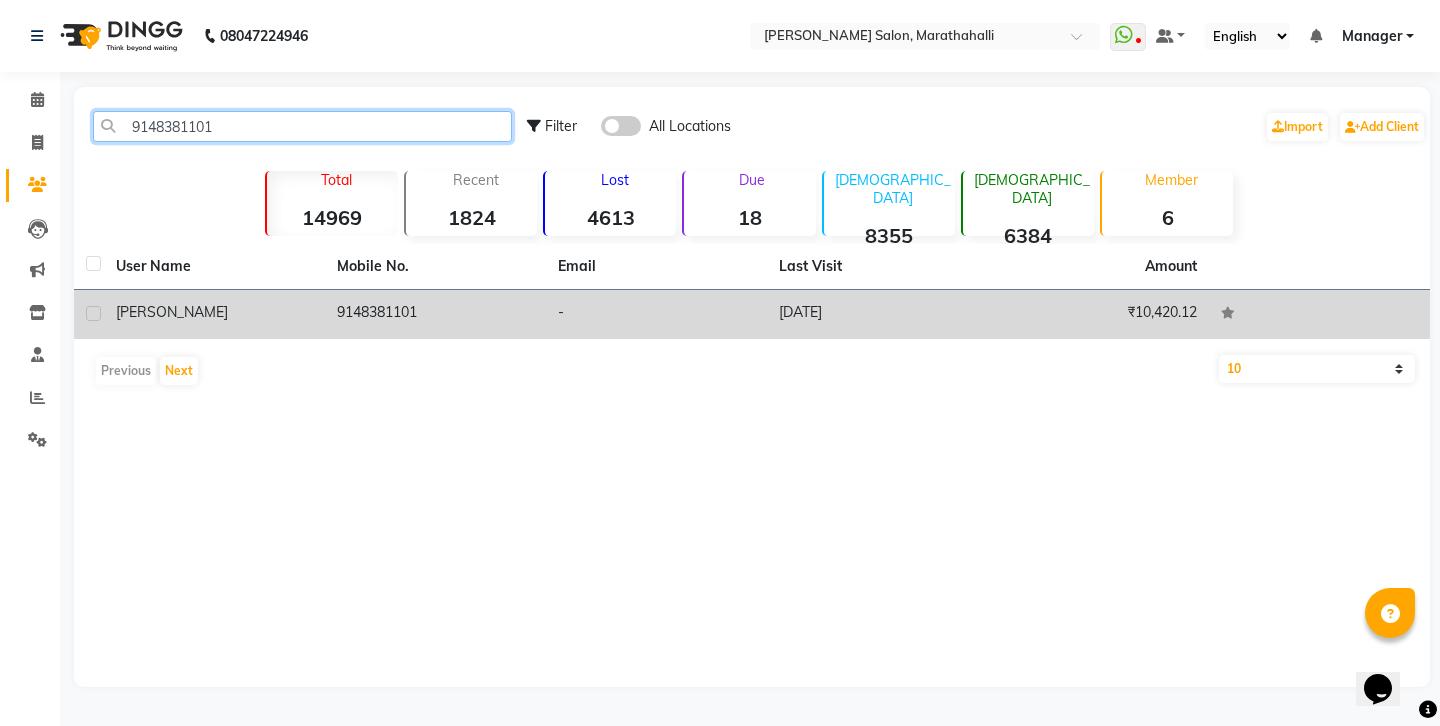 type on "9148381101" 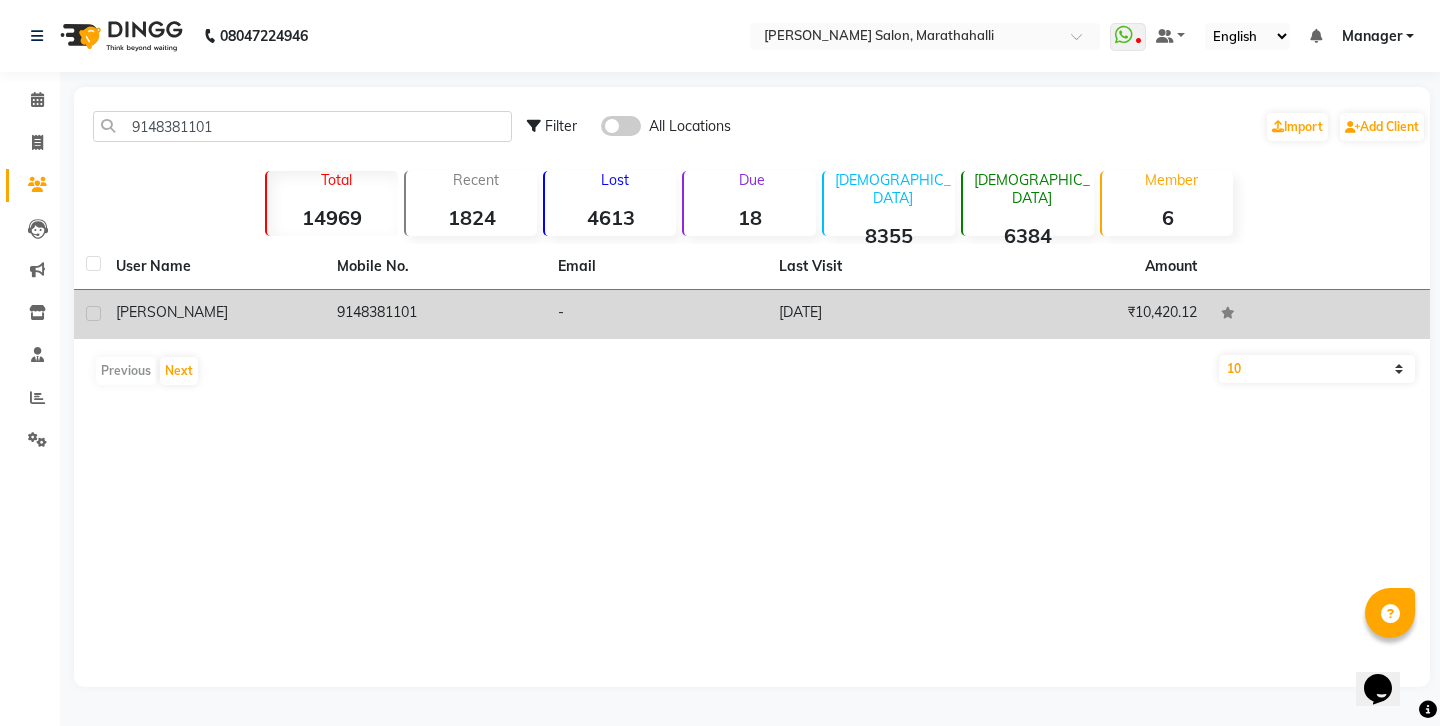 click on "[PERSON_NAME]" 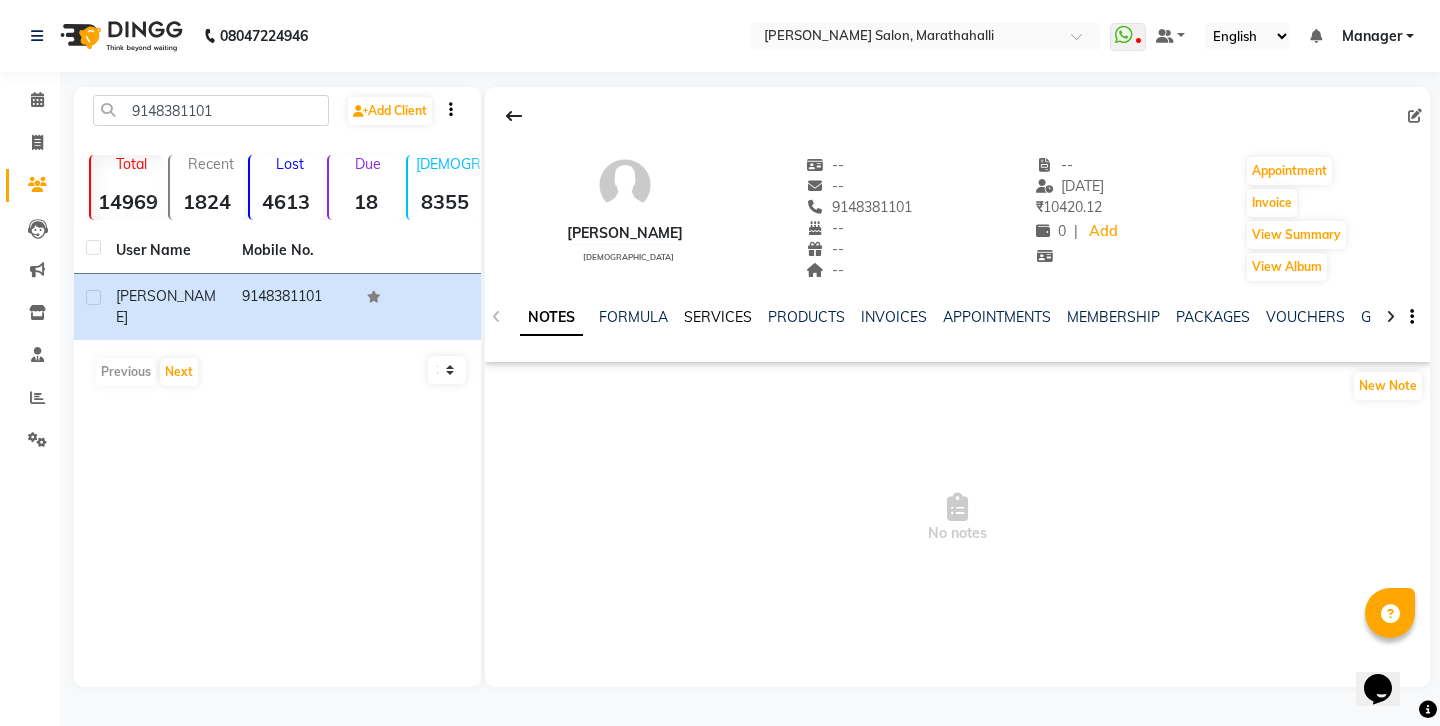 click on "SERVICES" 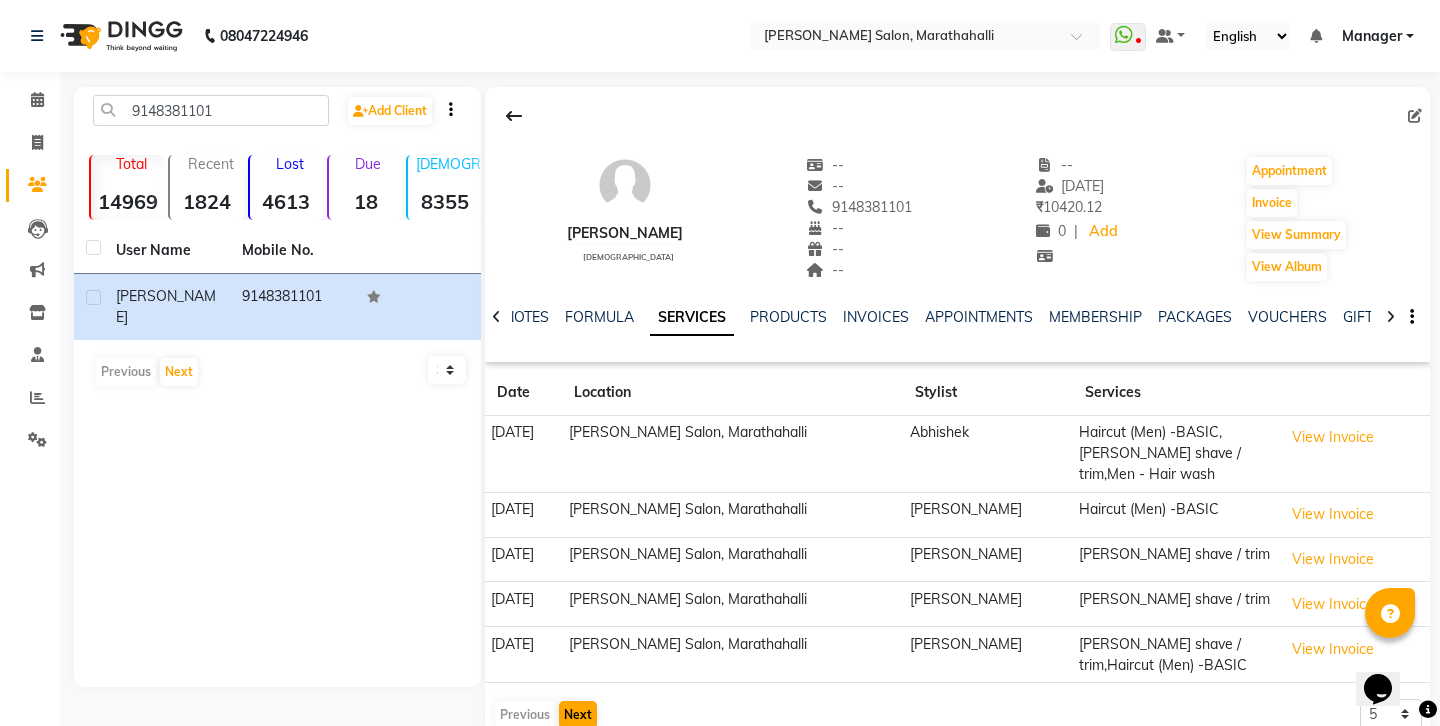 click on "Next" 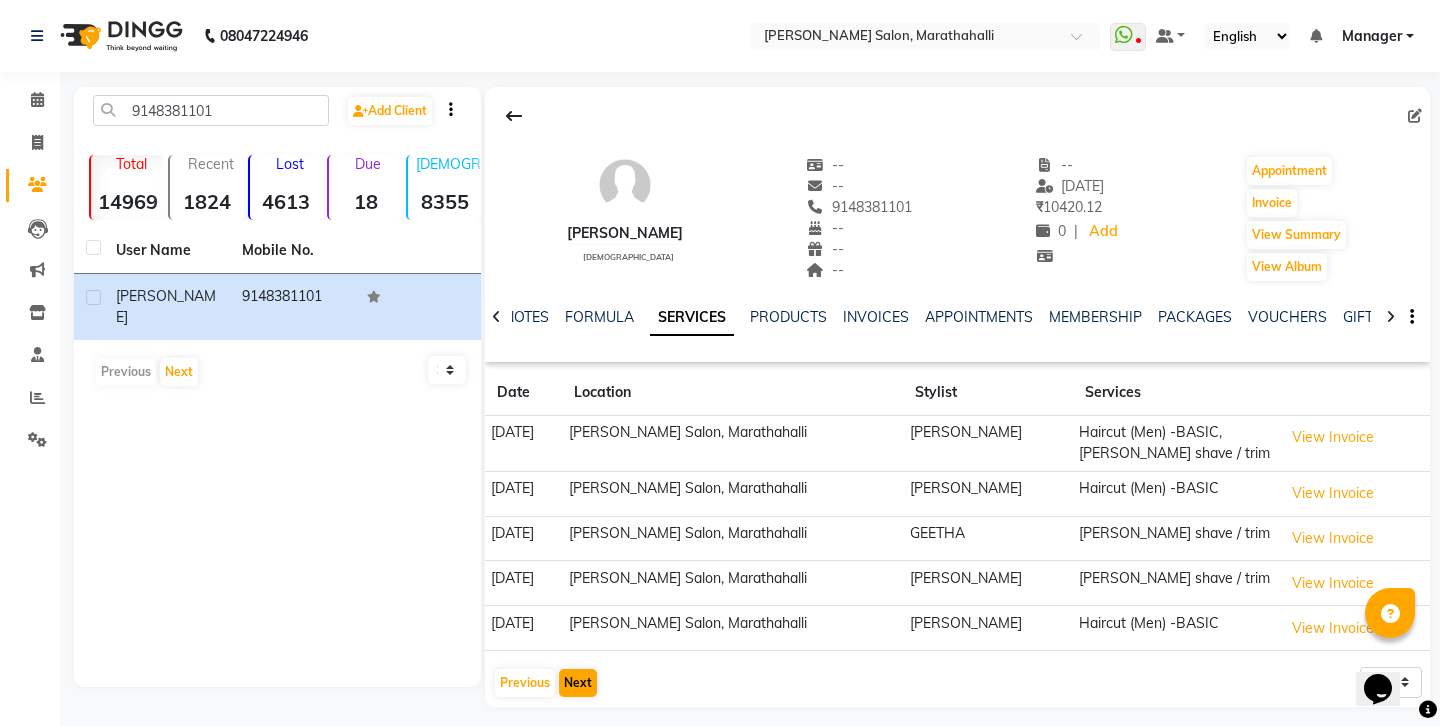 click on "Next" 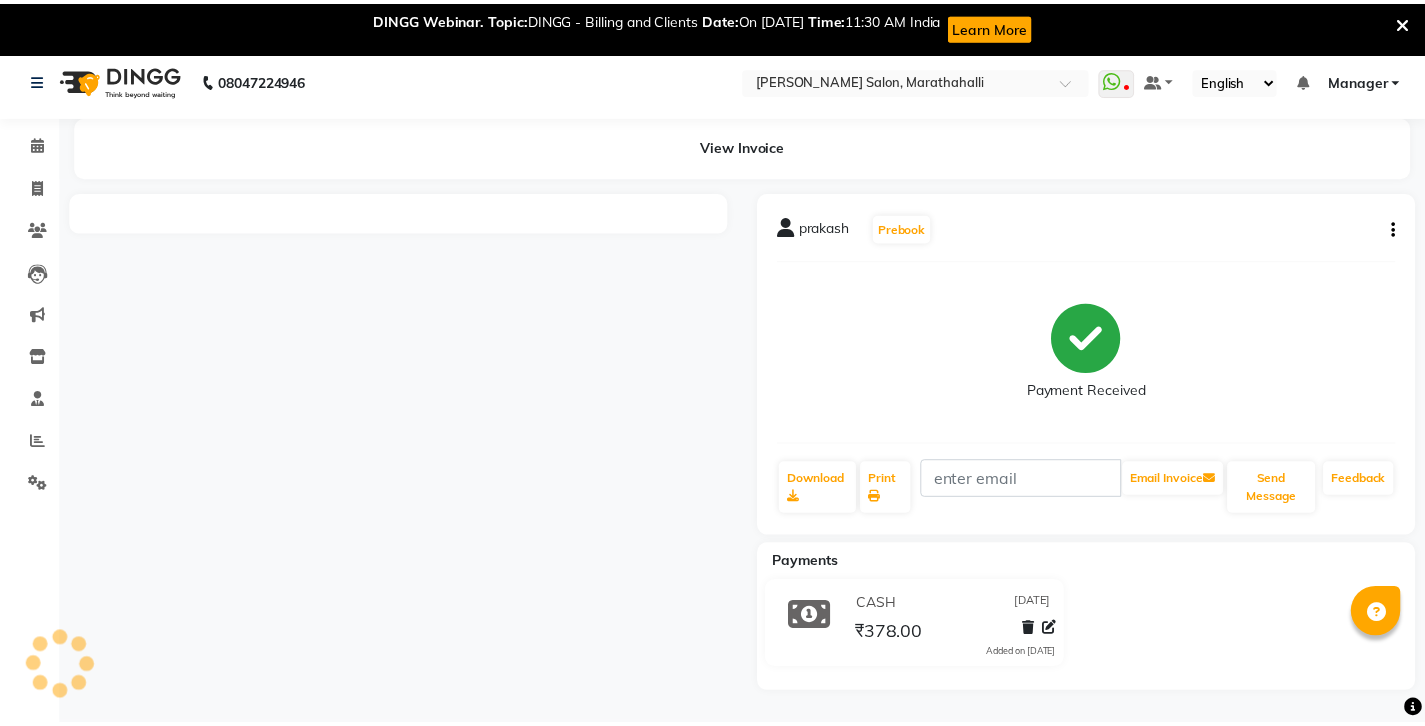 scroll, scrollTop: 0, scrollLeft: 0, axis: both 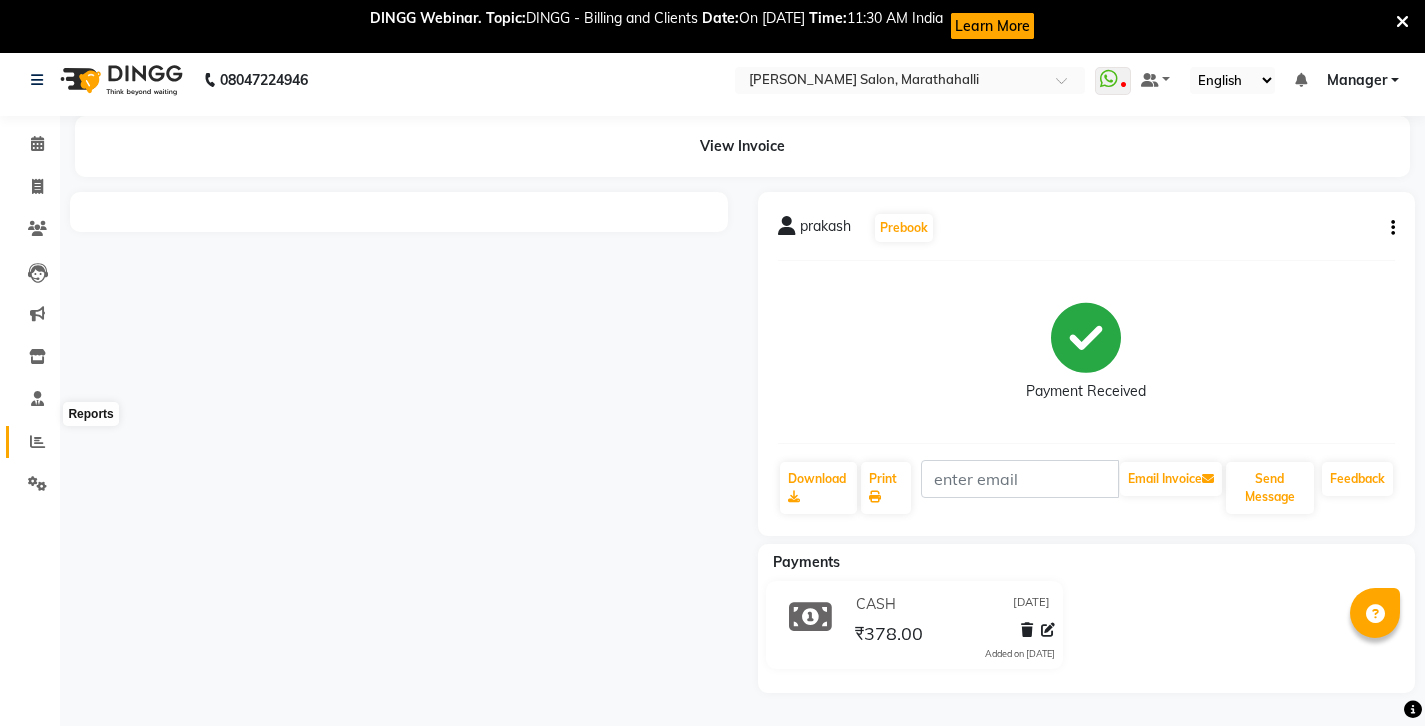 click 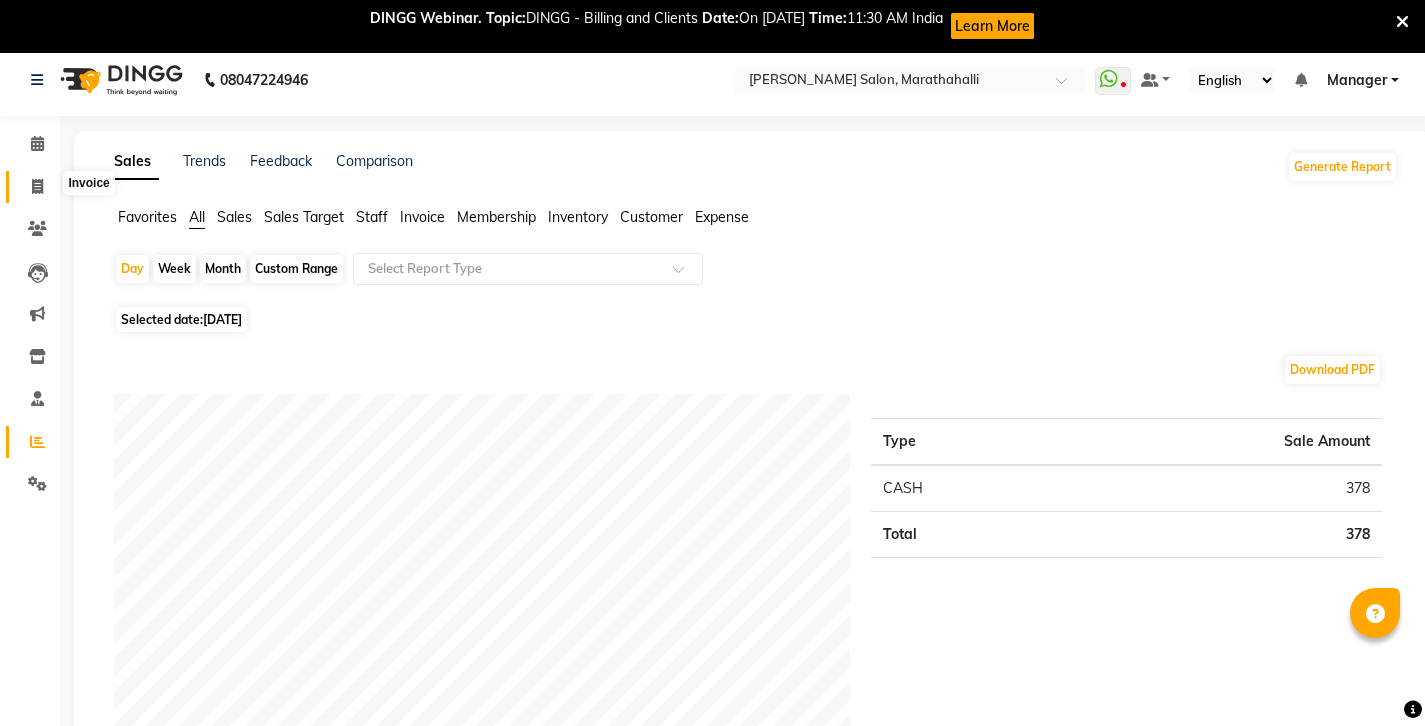 click 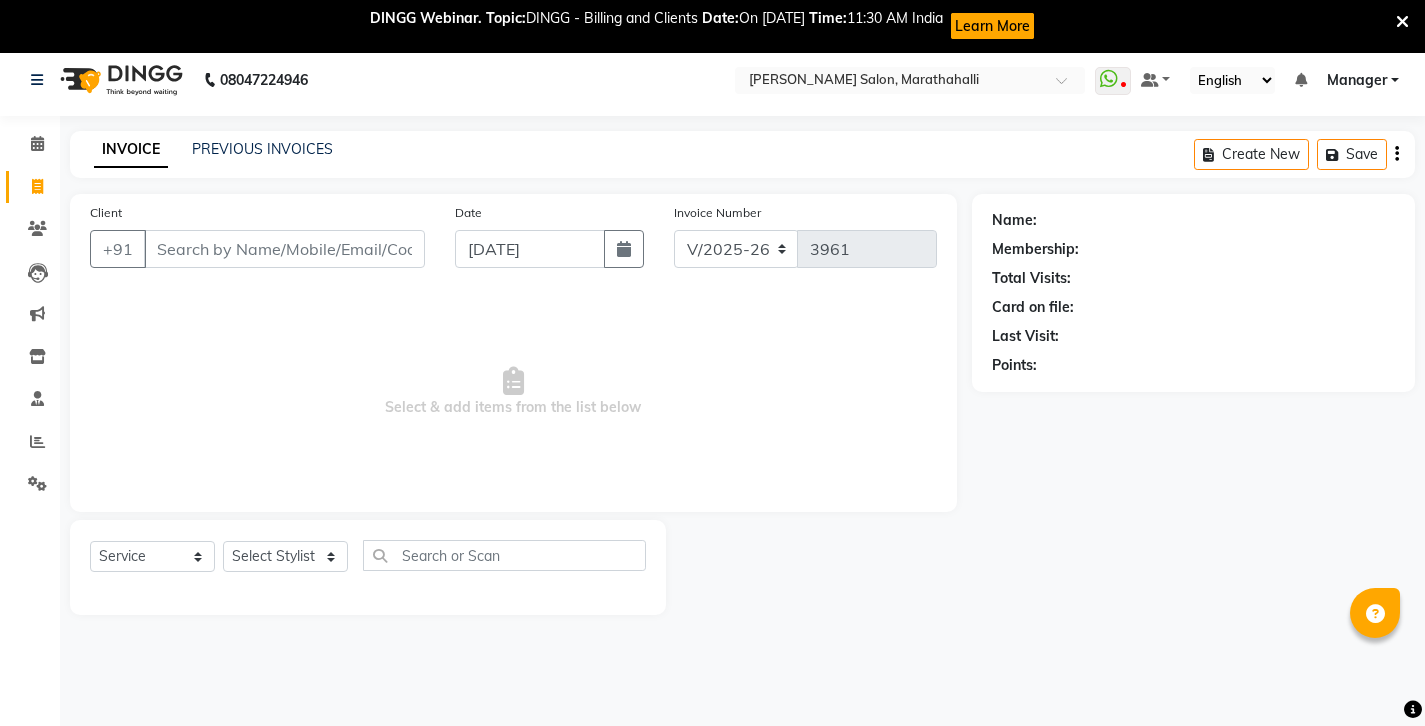 click at bounding box center (1402, 22) 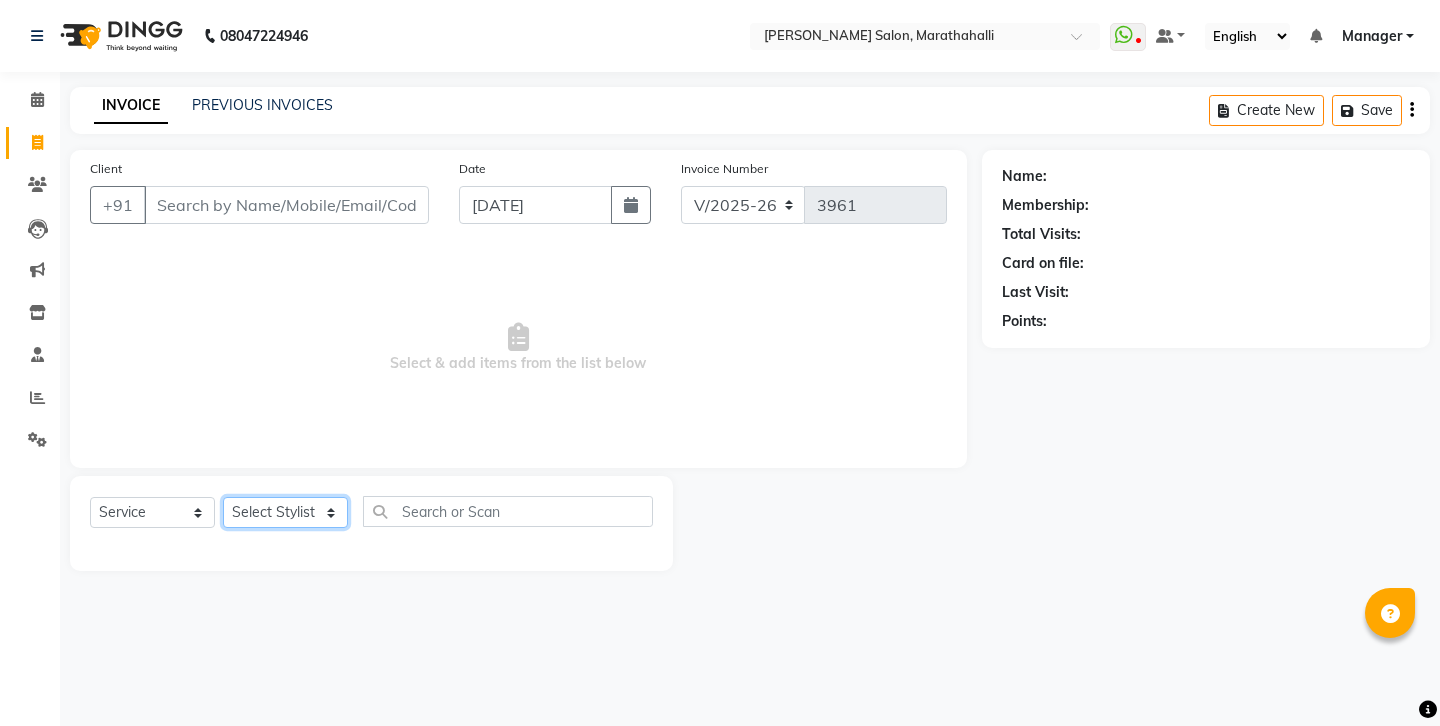 select on "72187" 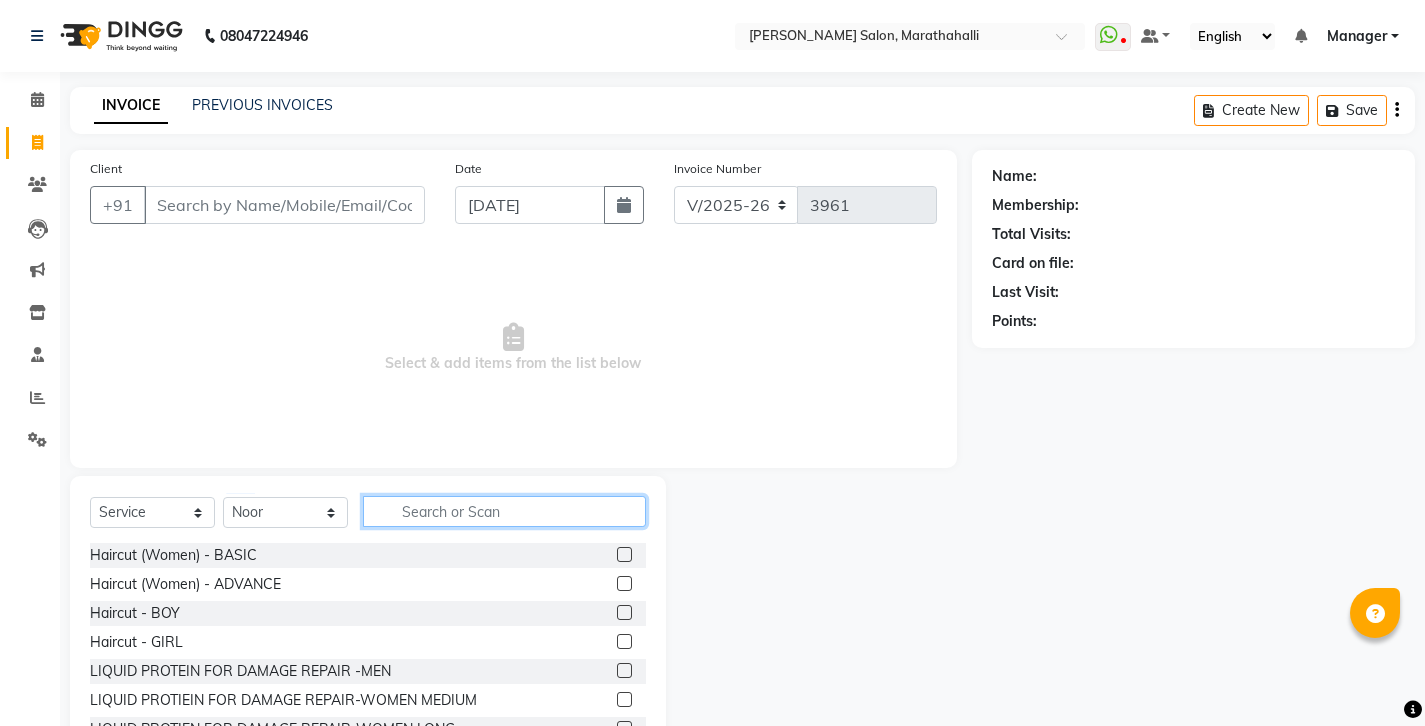 click 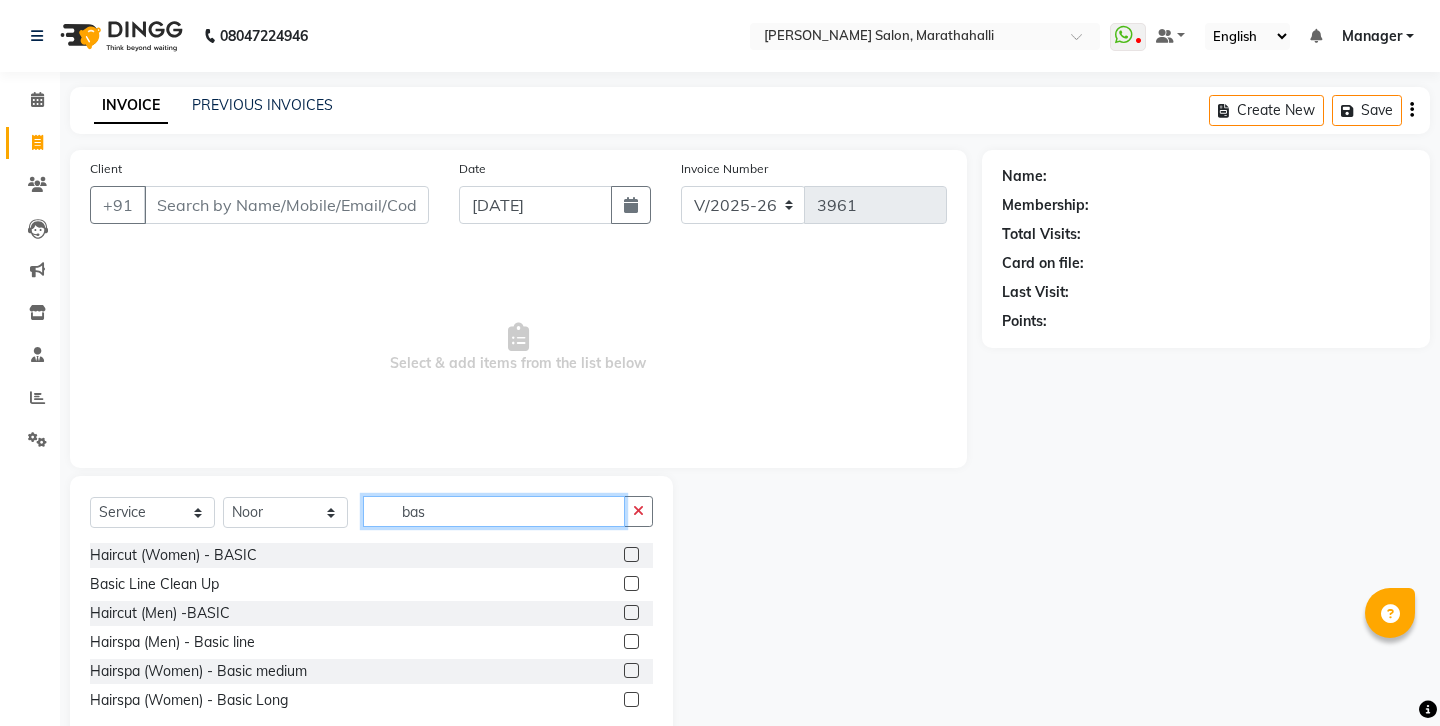 type on "bas" 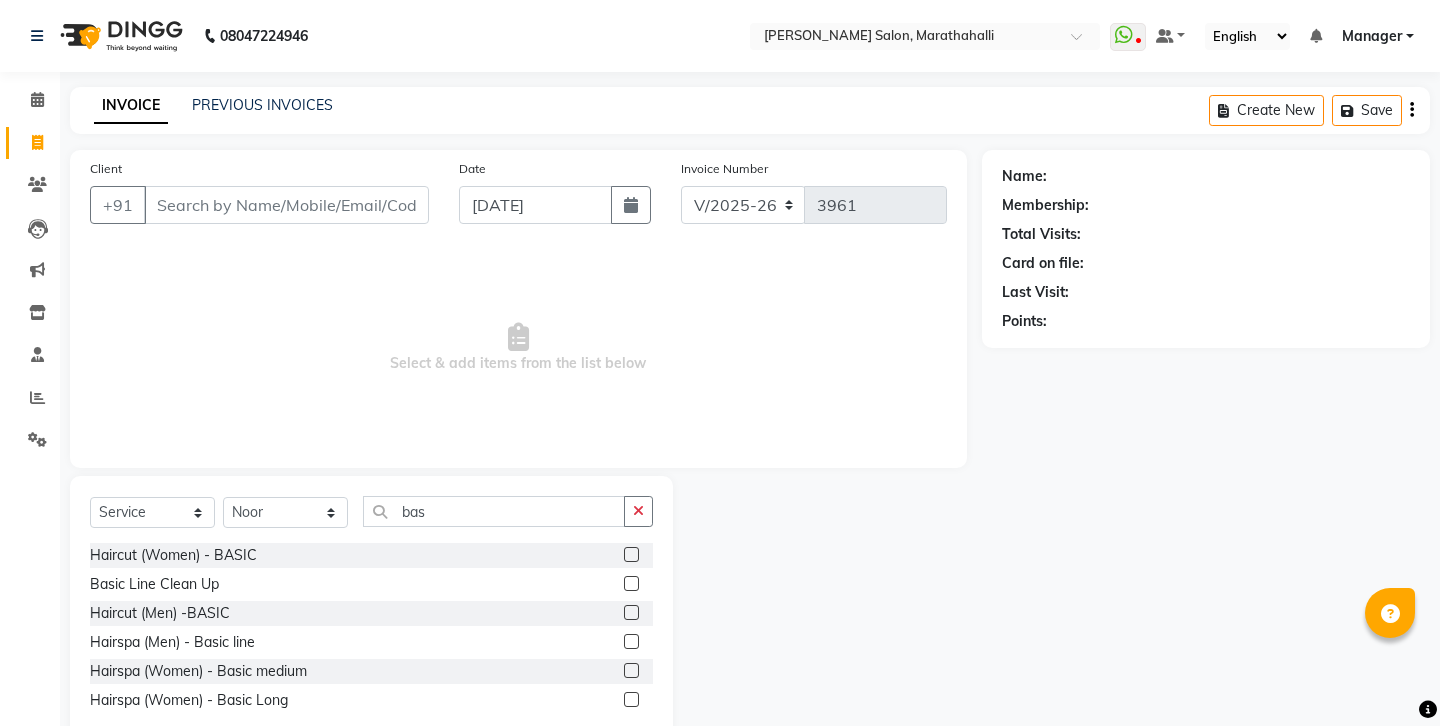 click 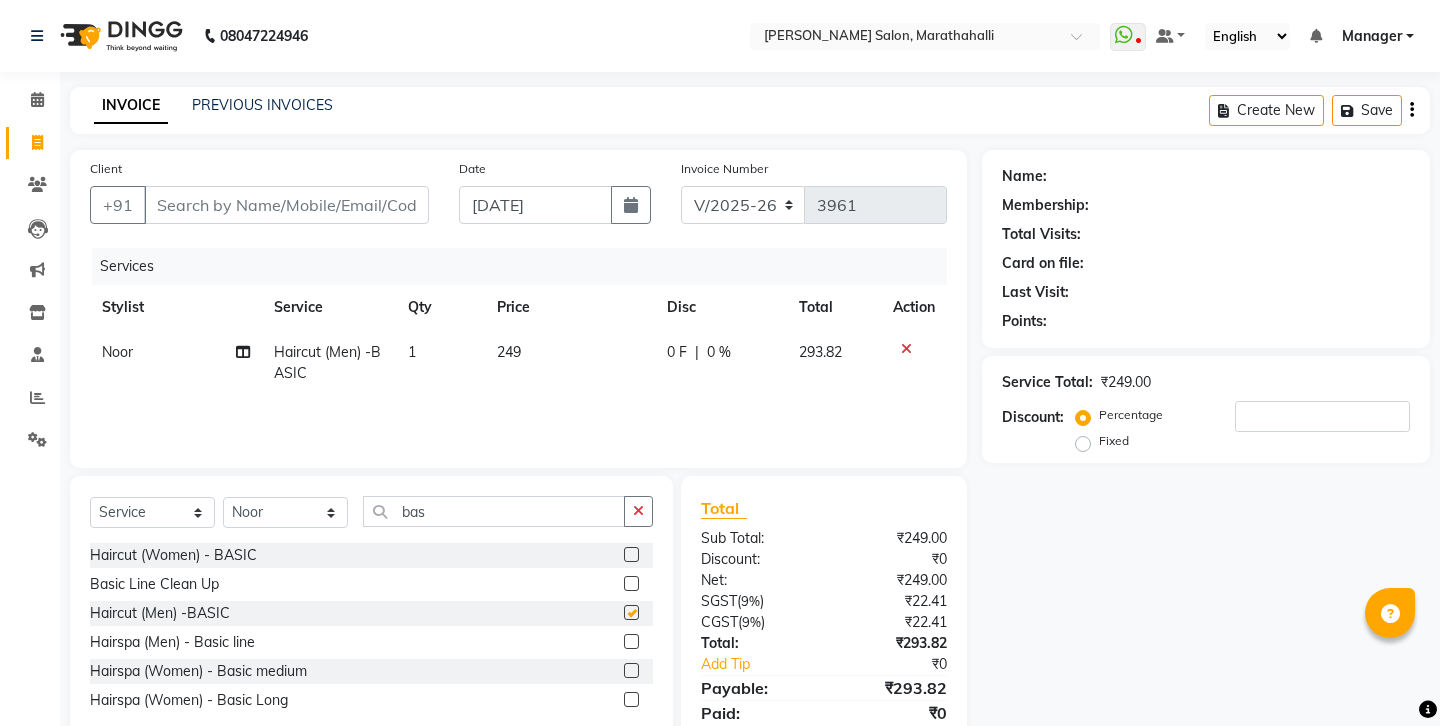 checkbox on "false" 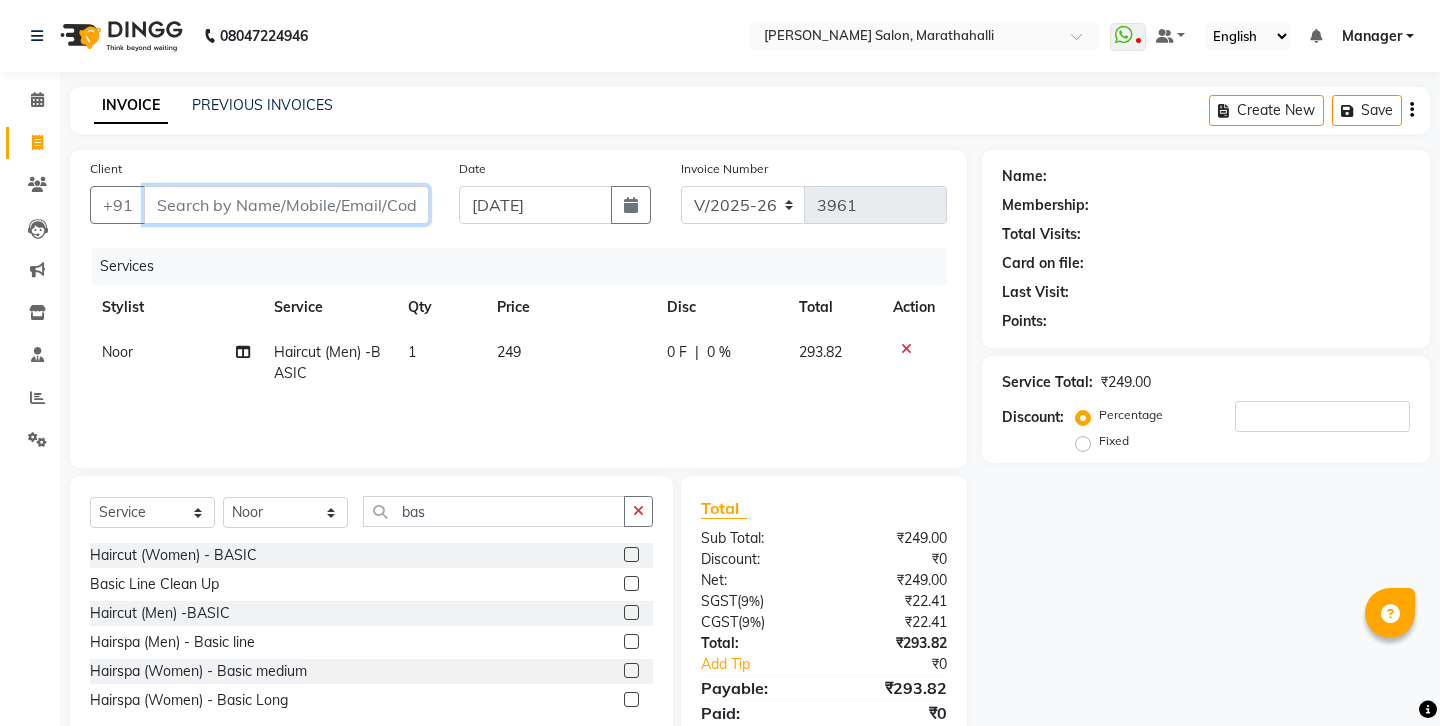 click on "Client" at bounding box center (286, 205) 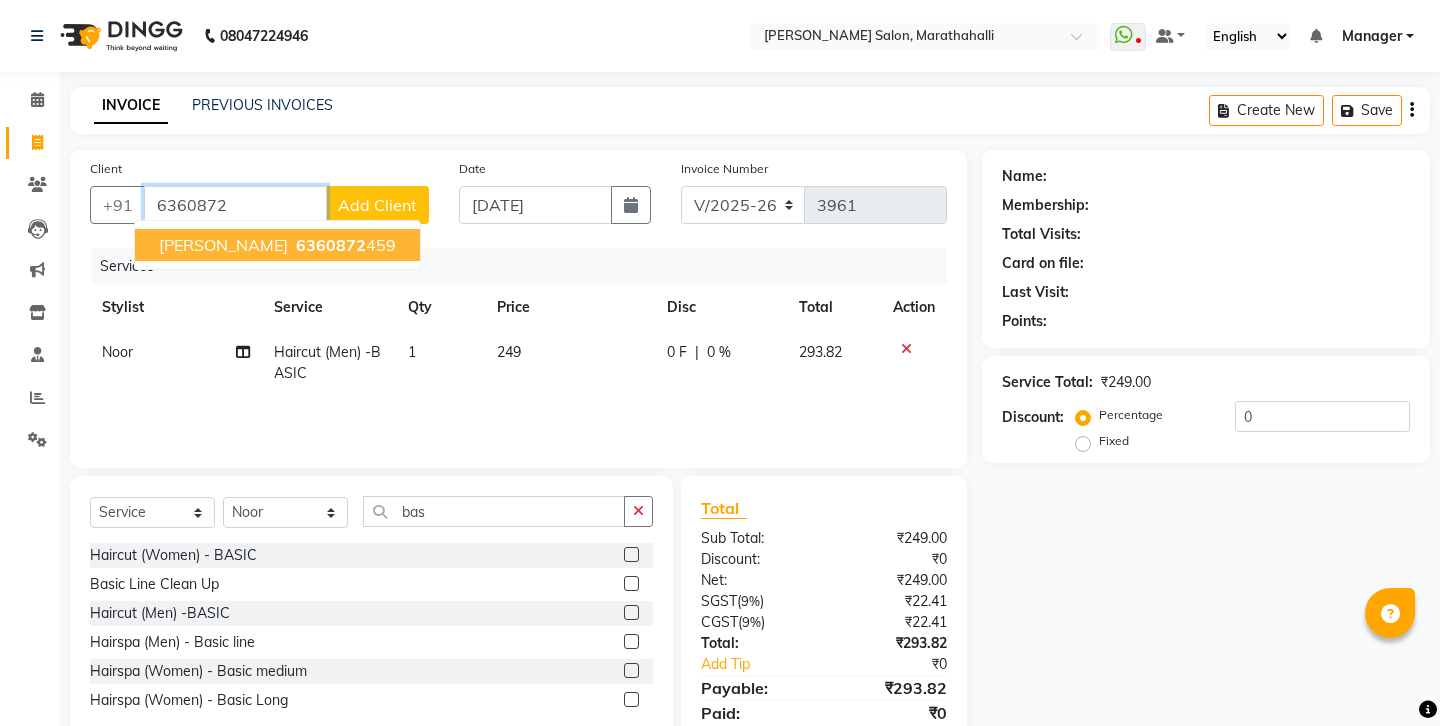 click on "6360872 459" at bounding box center [344, 245] 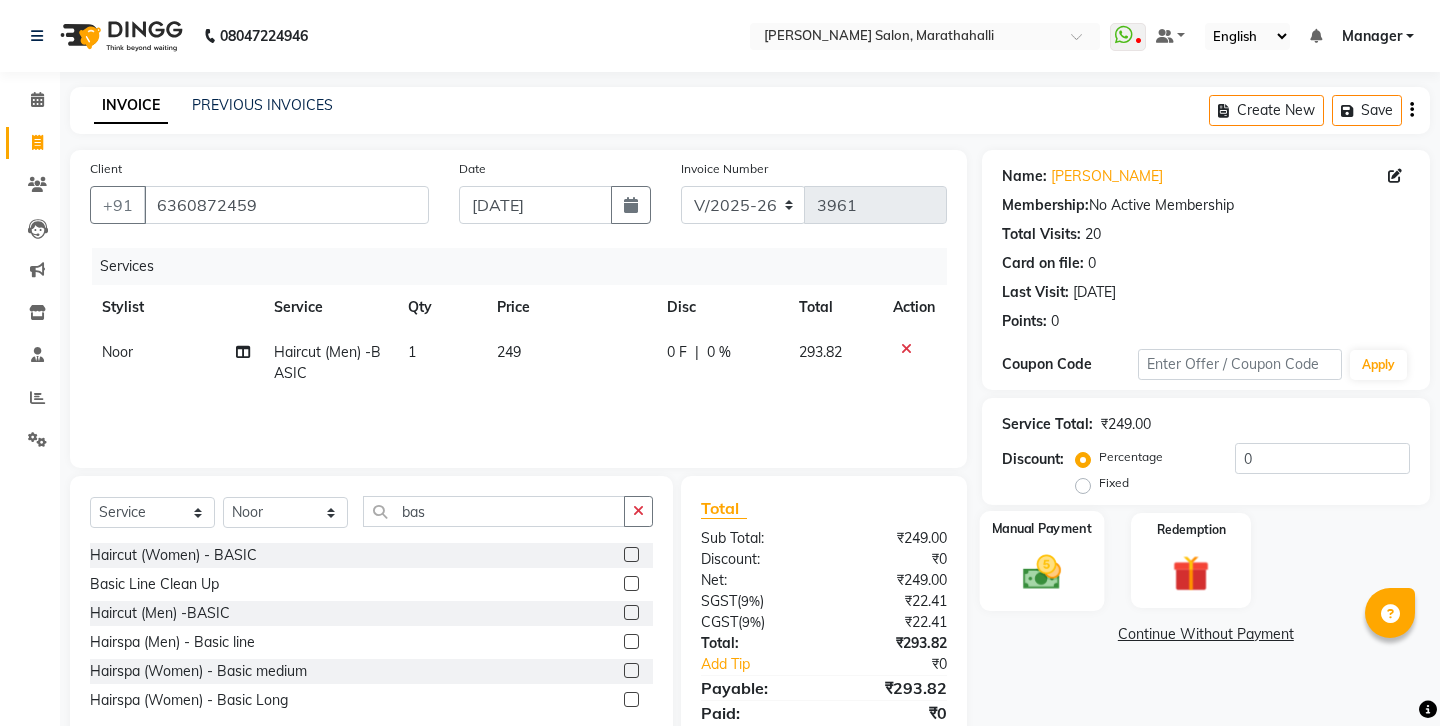 click 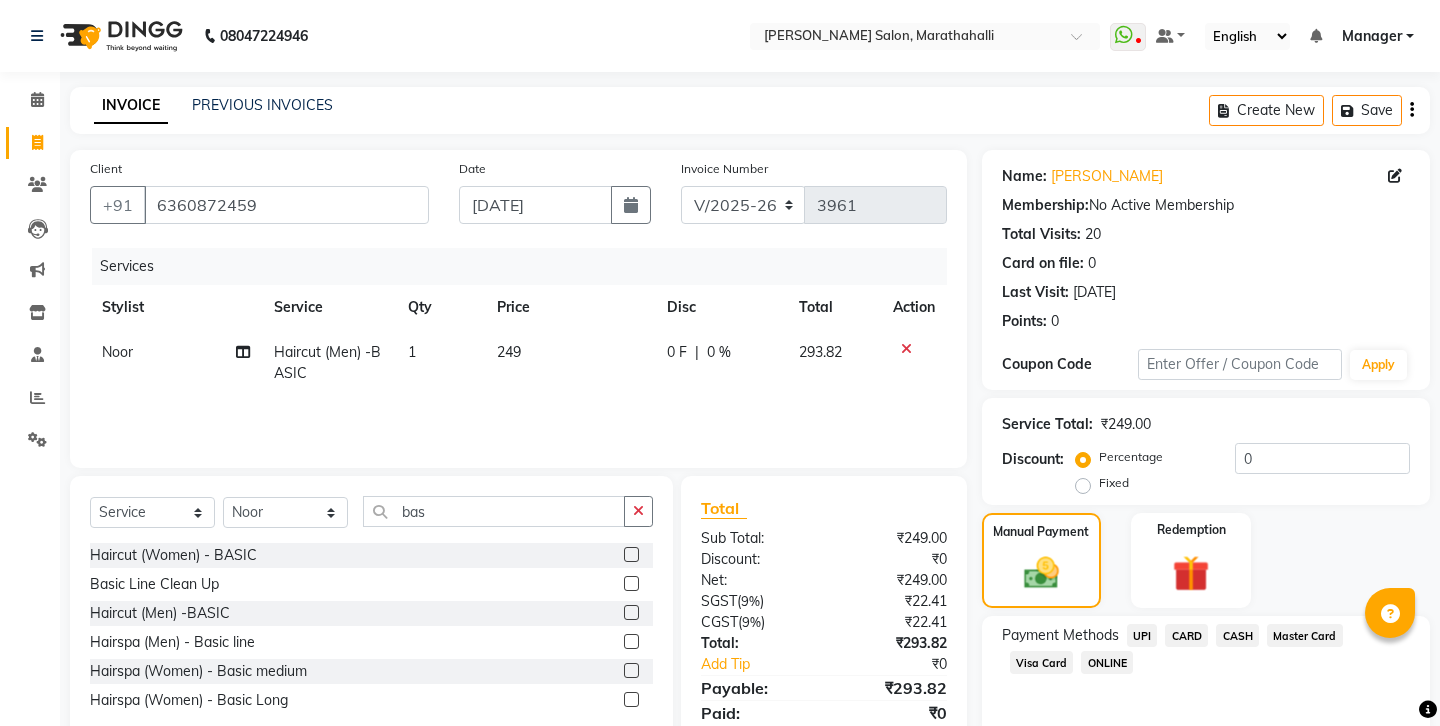 click on "UPI" 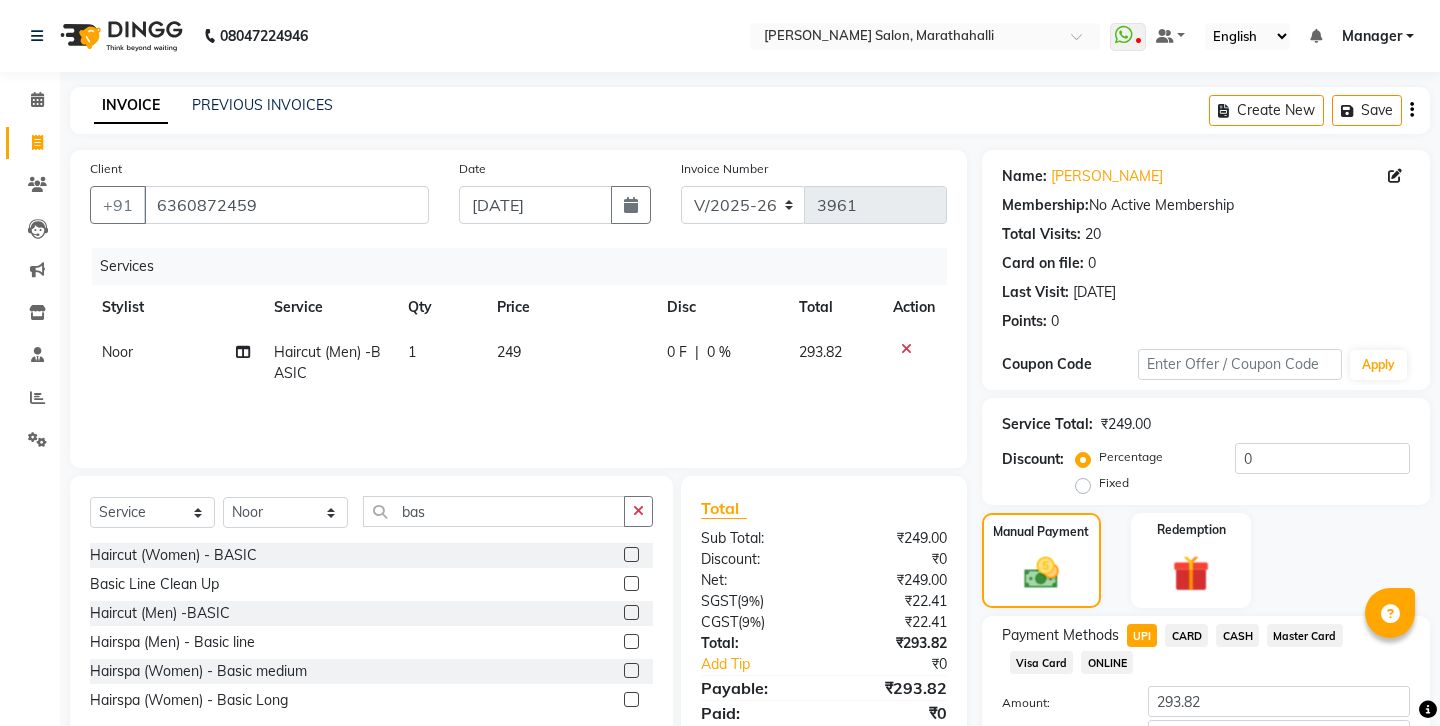 click on "Add Payment" 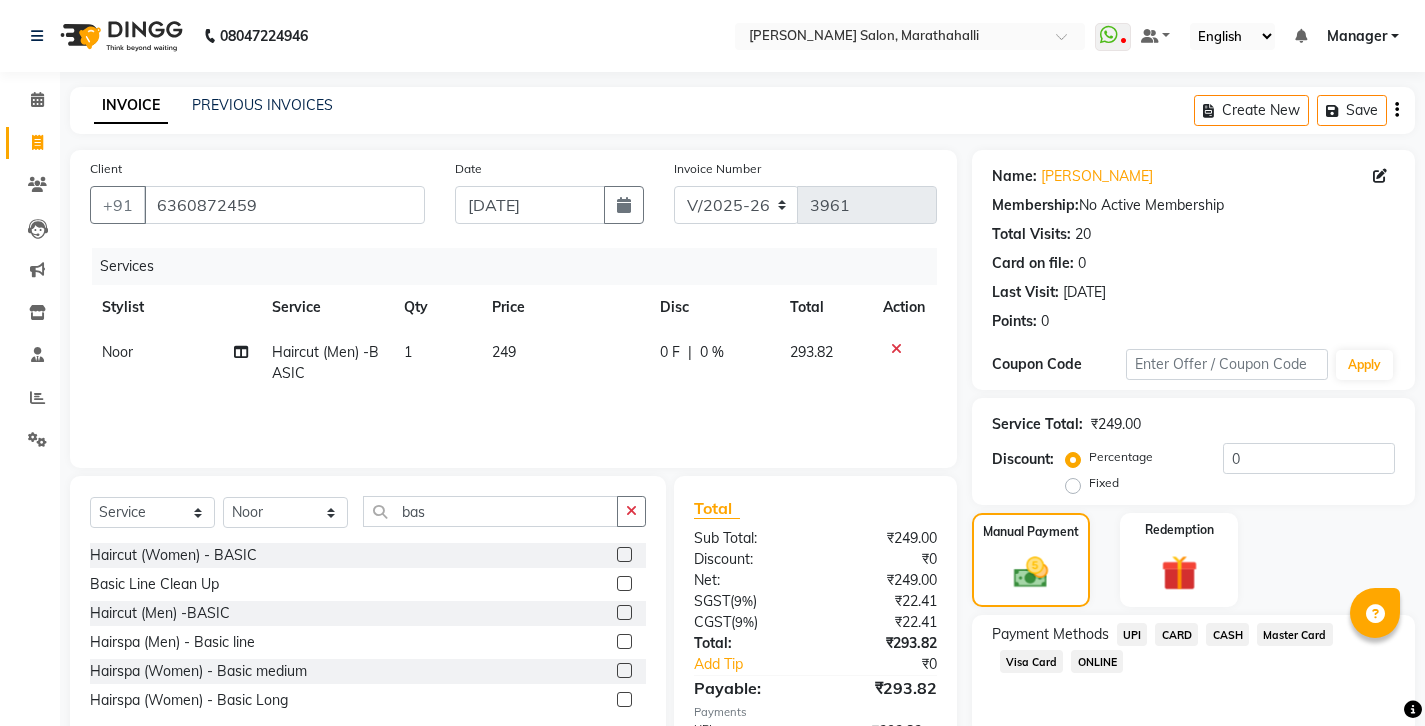 scroll, scrollTop: 67, scrollLeft: 0, axis: vertical 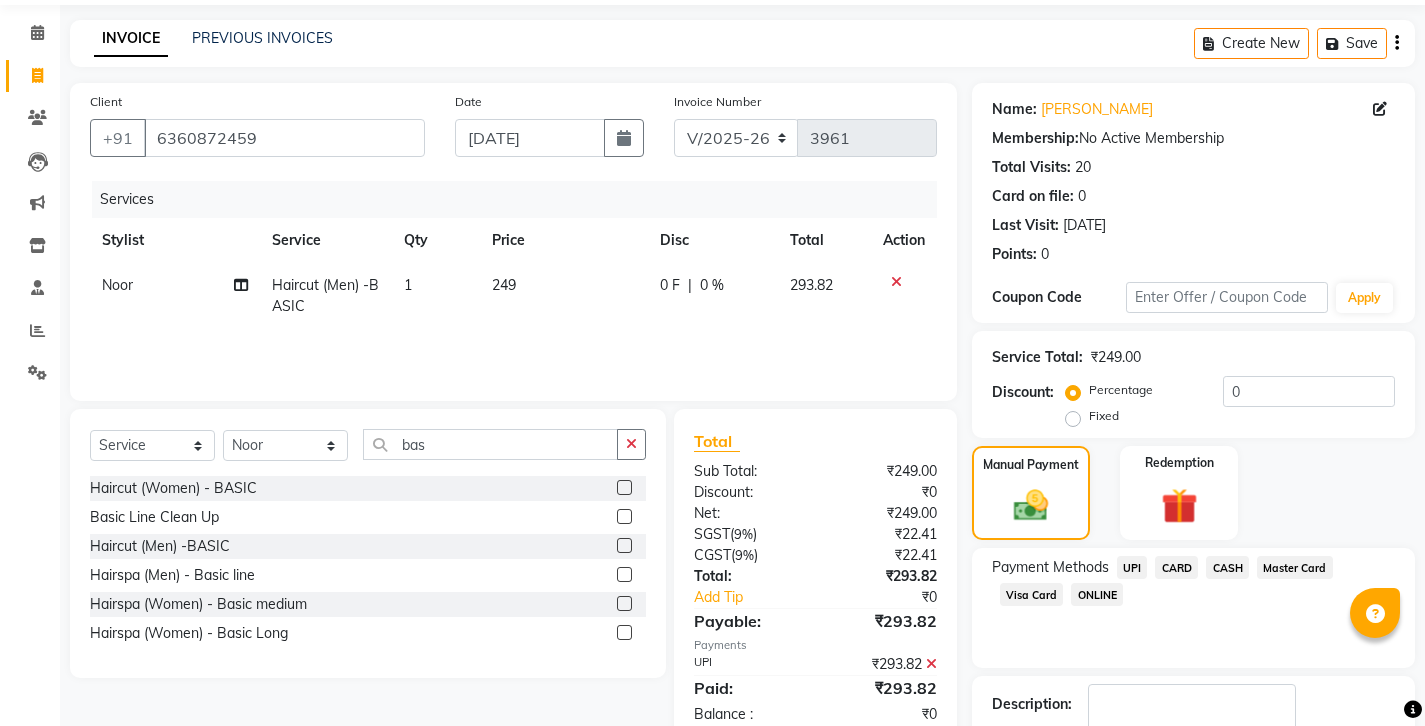 click 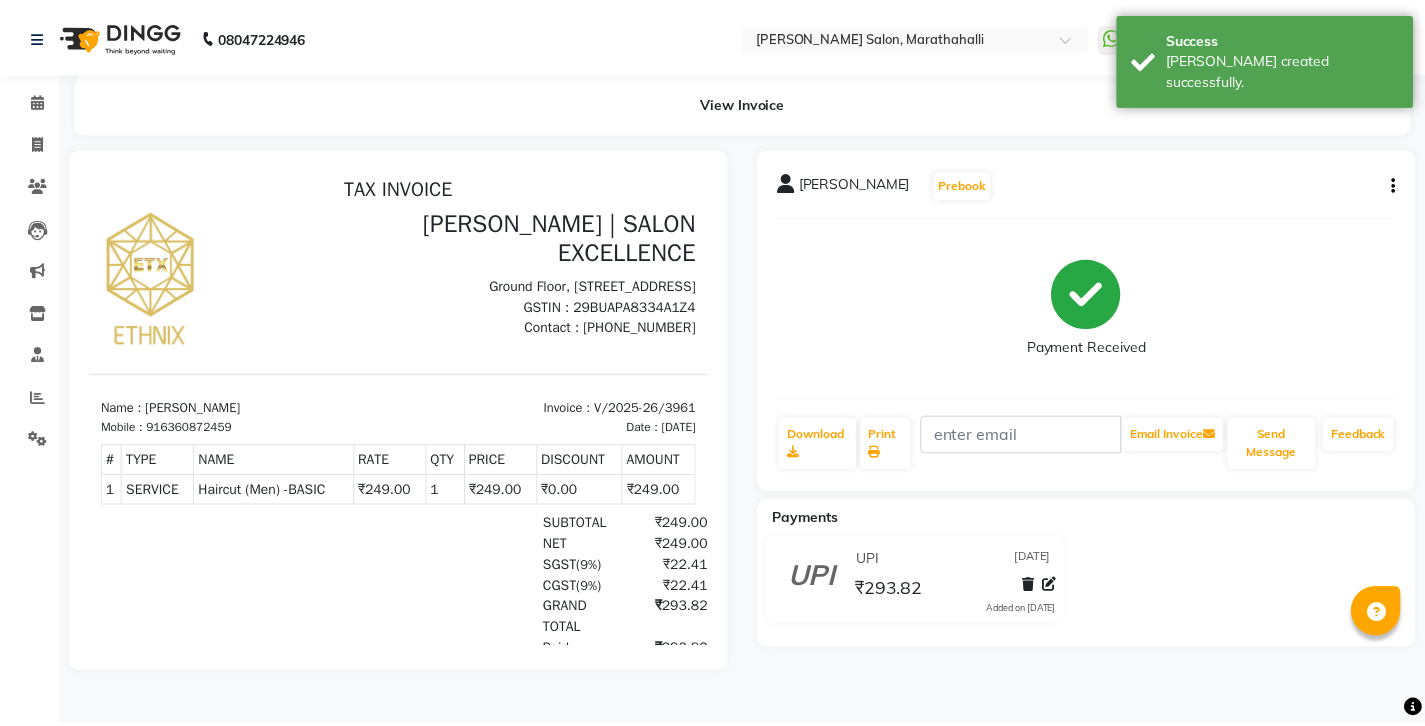 scroll, scrollTop: 0, scrollLeft: 0, axis: both 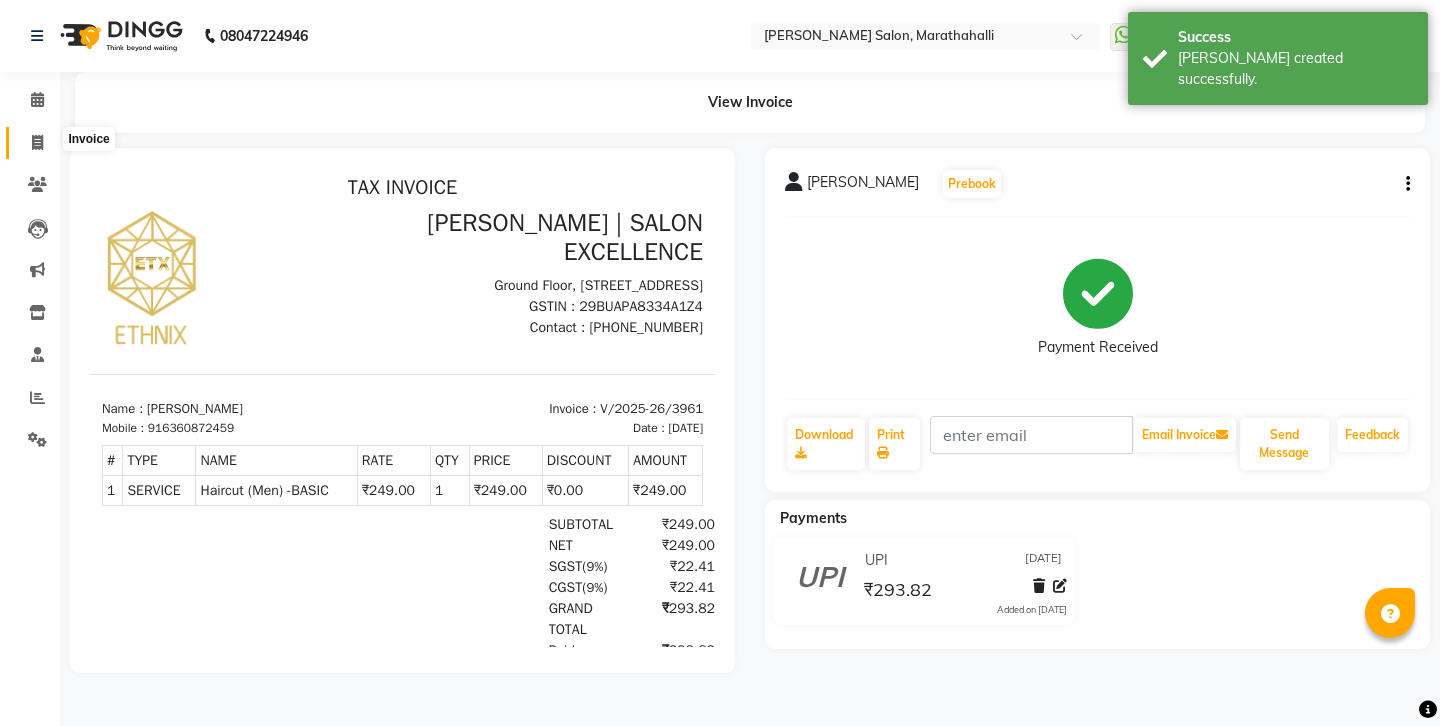 click 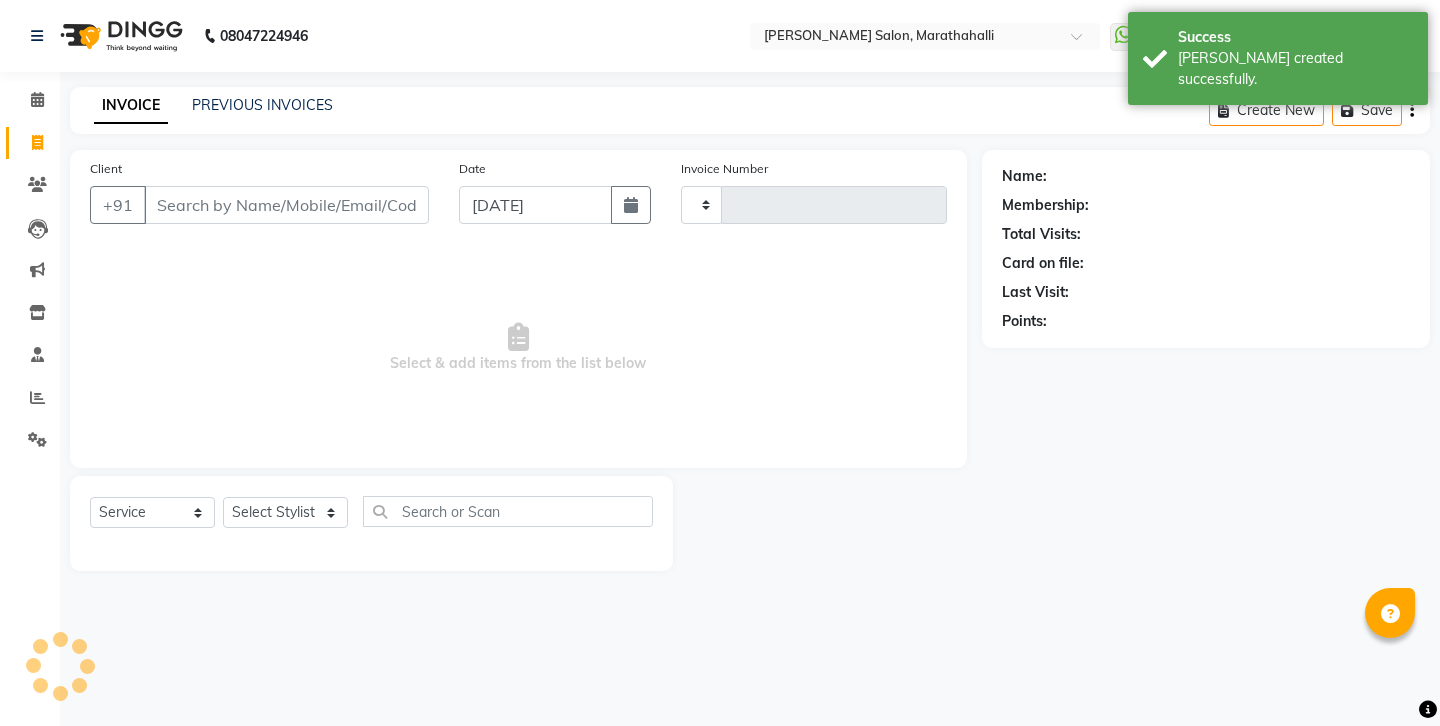 type on "3962" 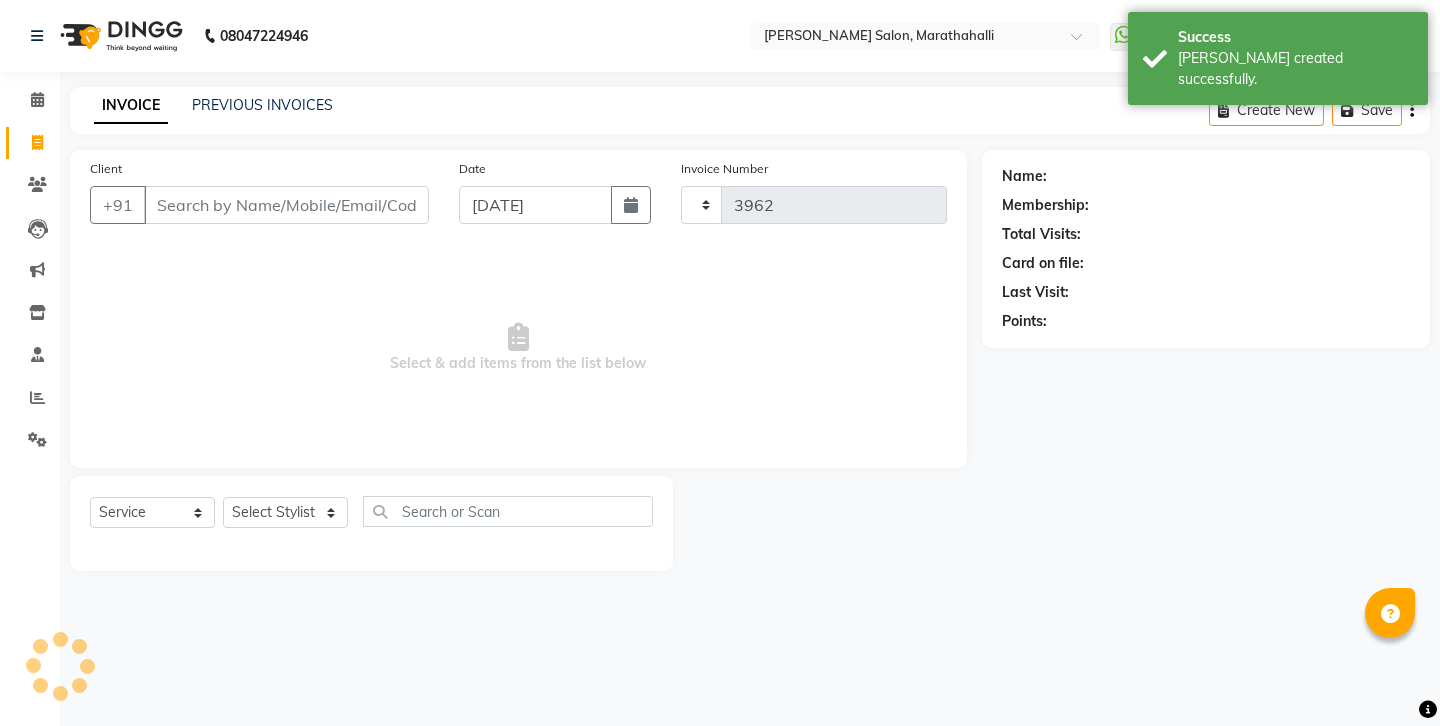 select on "4783" 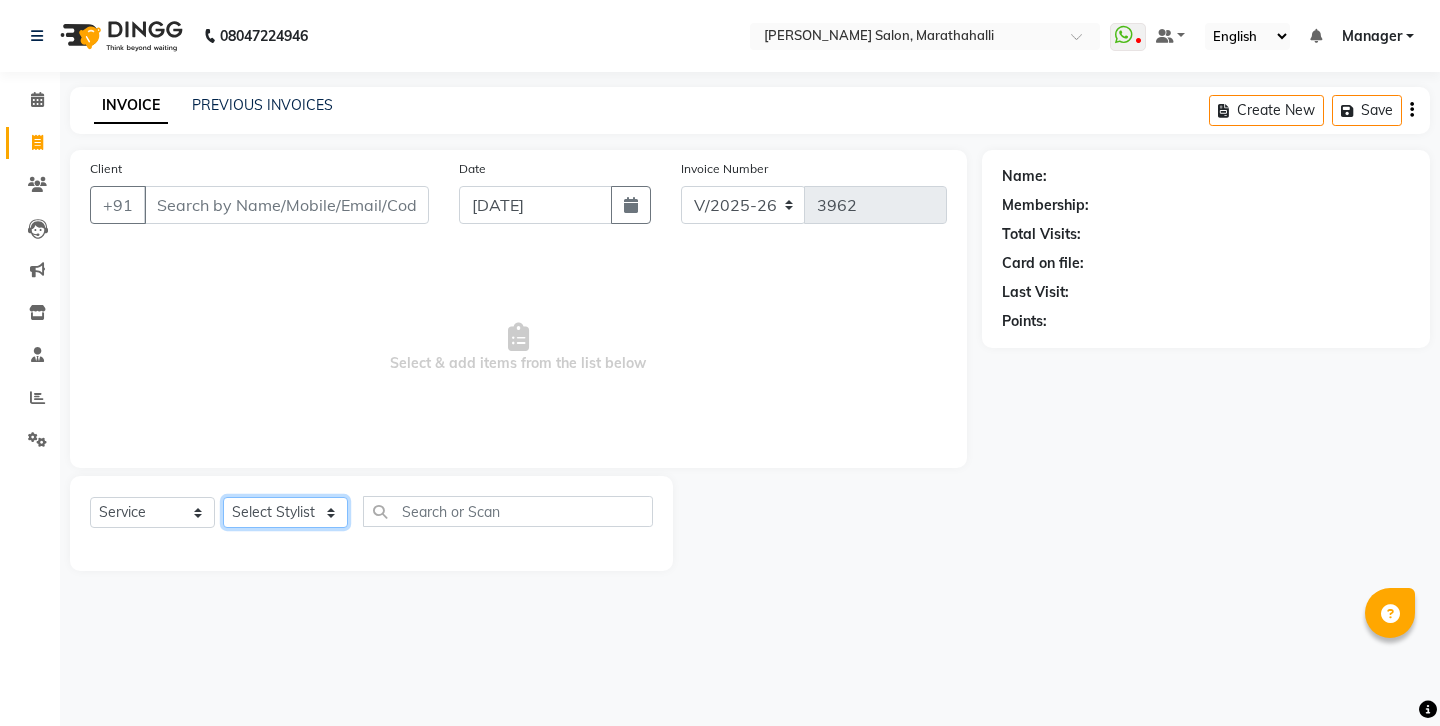 select on "28915" 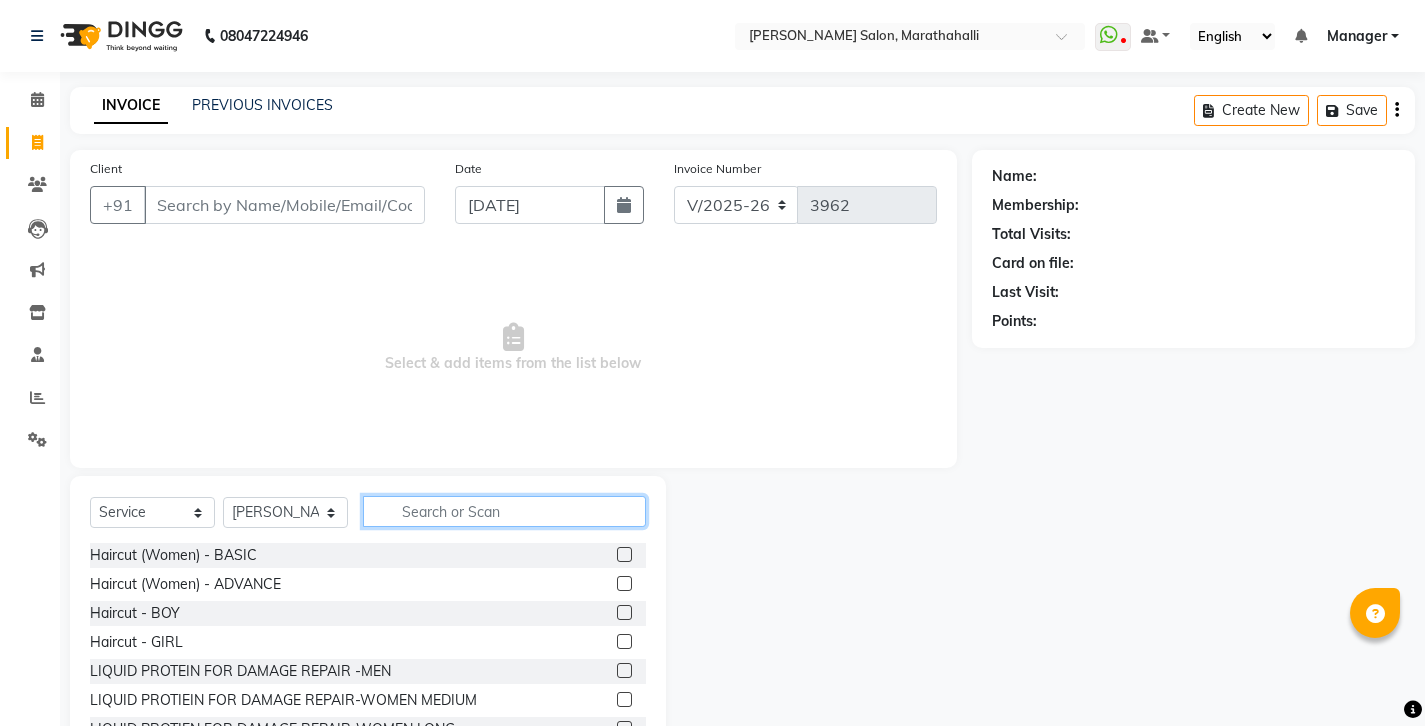 click 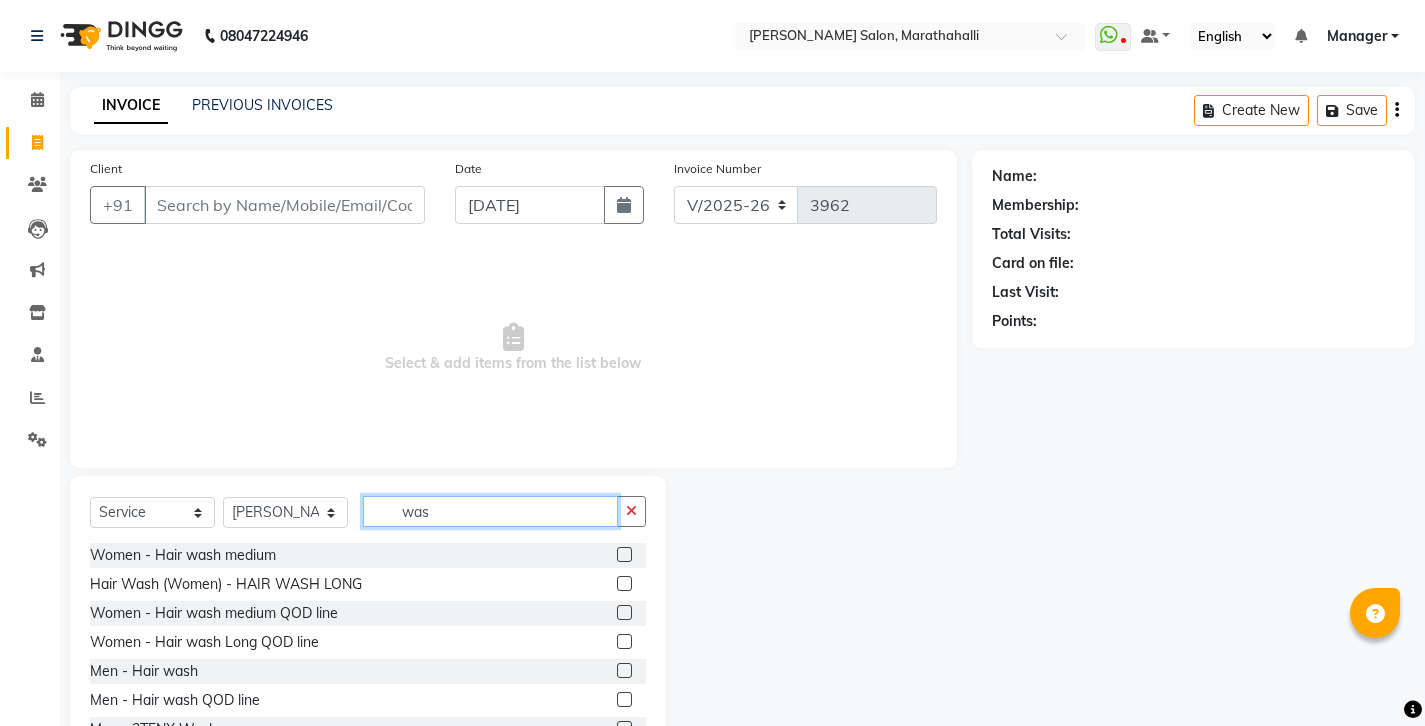 type on "was" 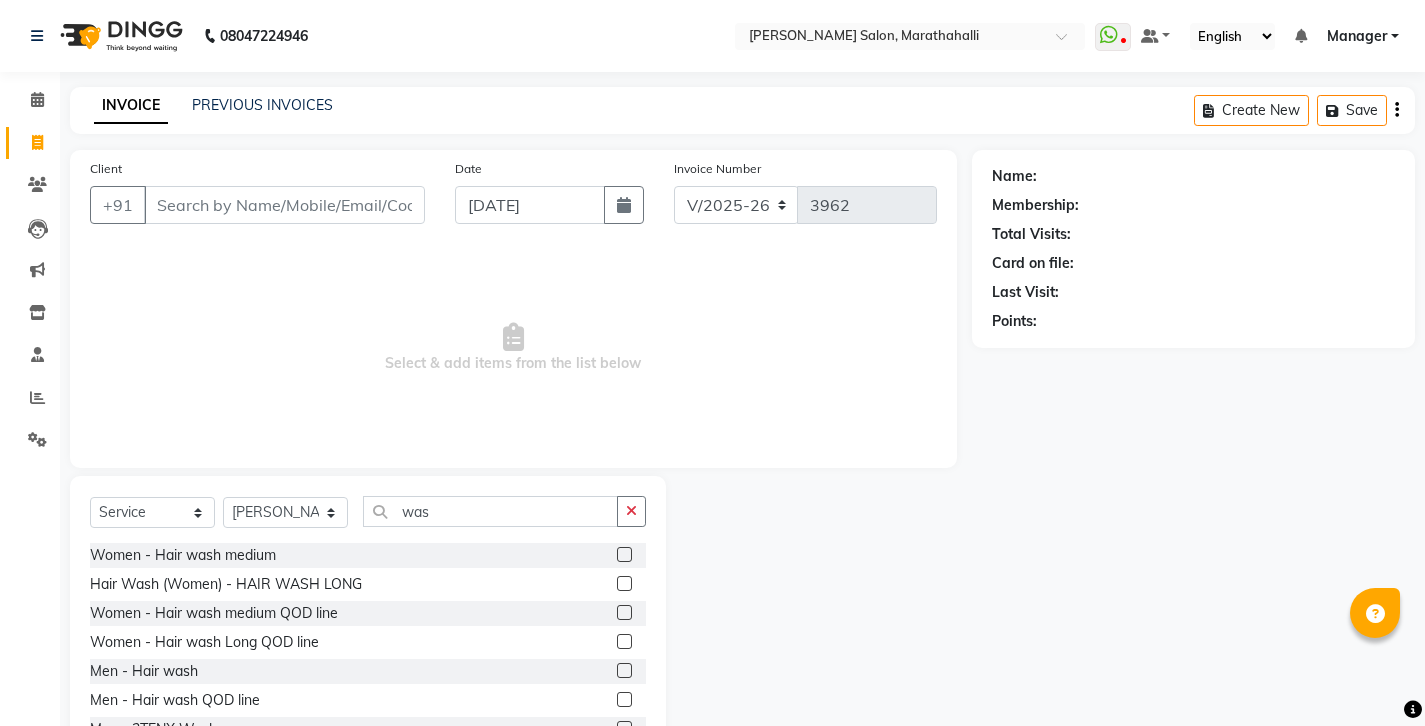 click 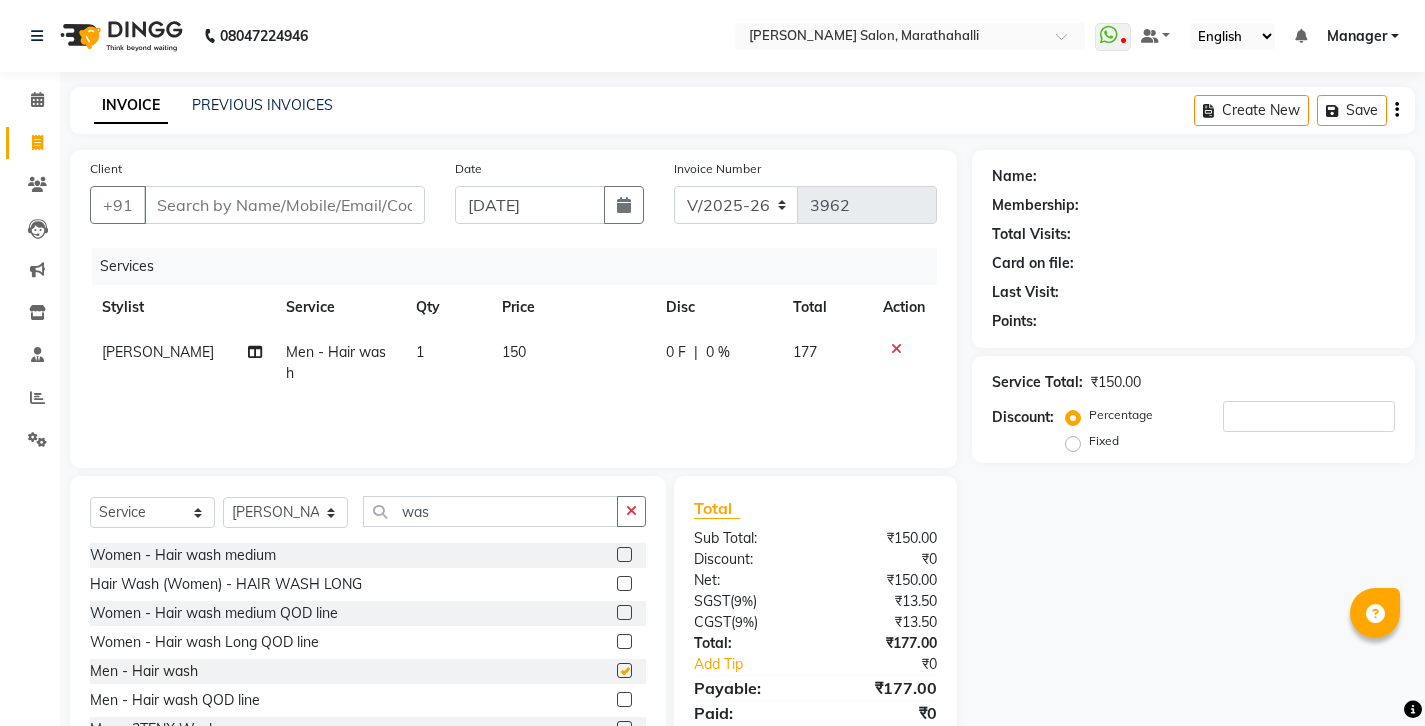 checkbox on "false" 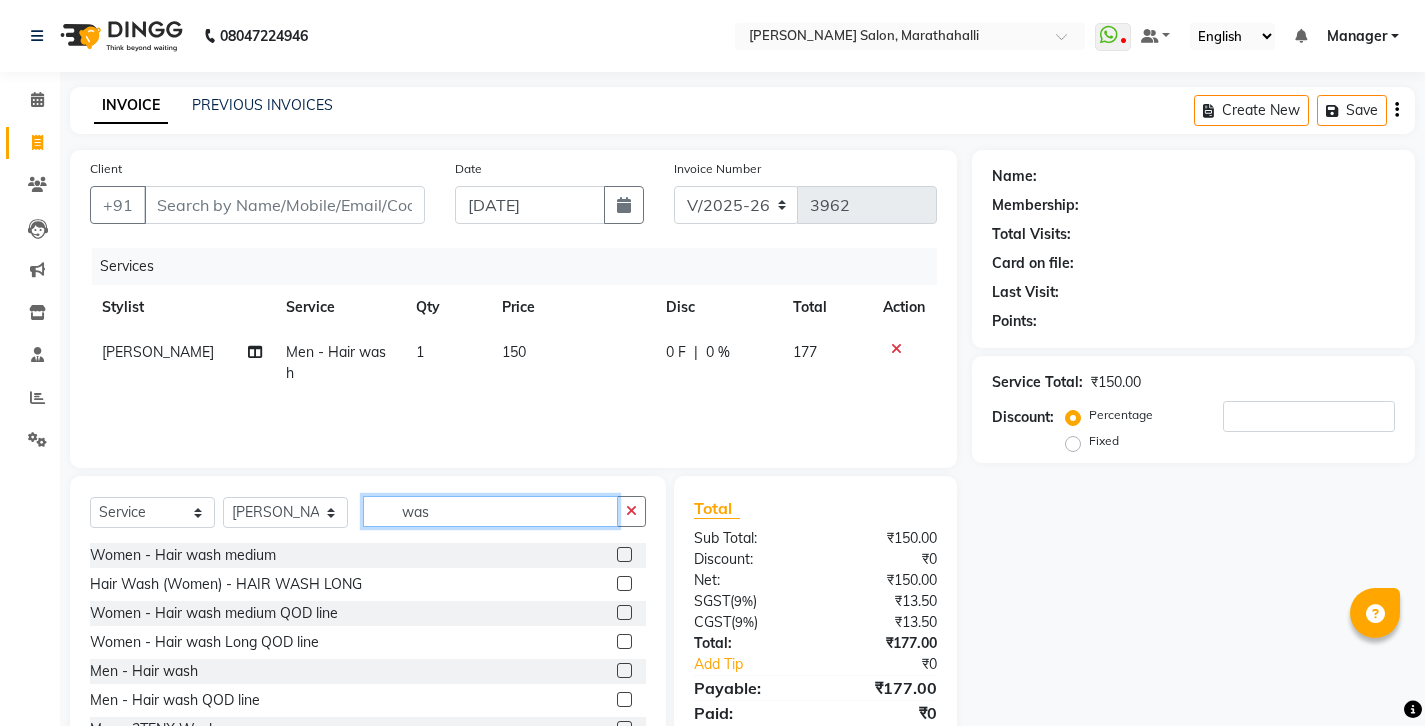 click on "was" 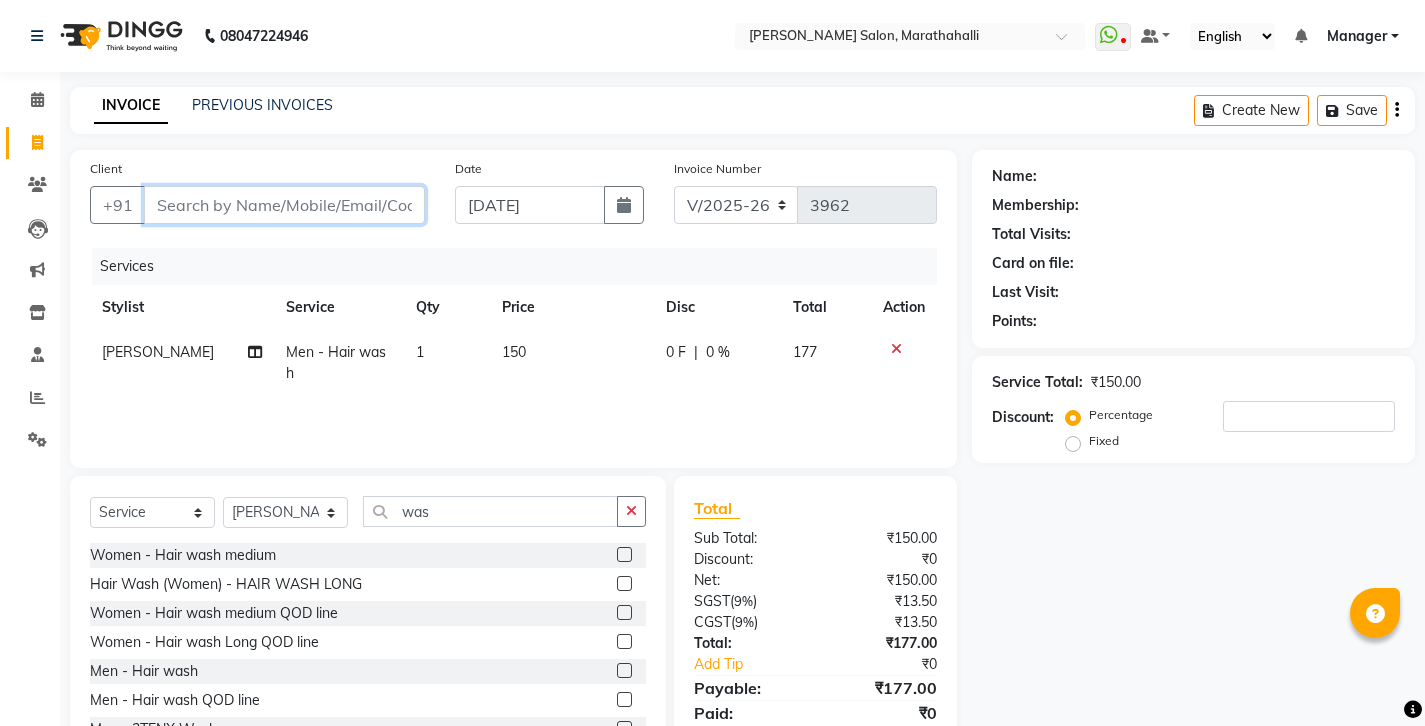 click on "Client" at bounding box center (284, 205) 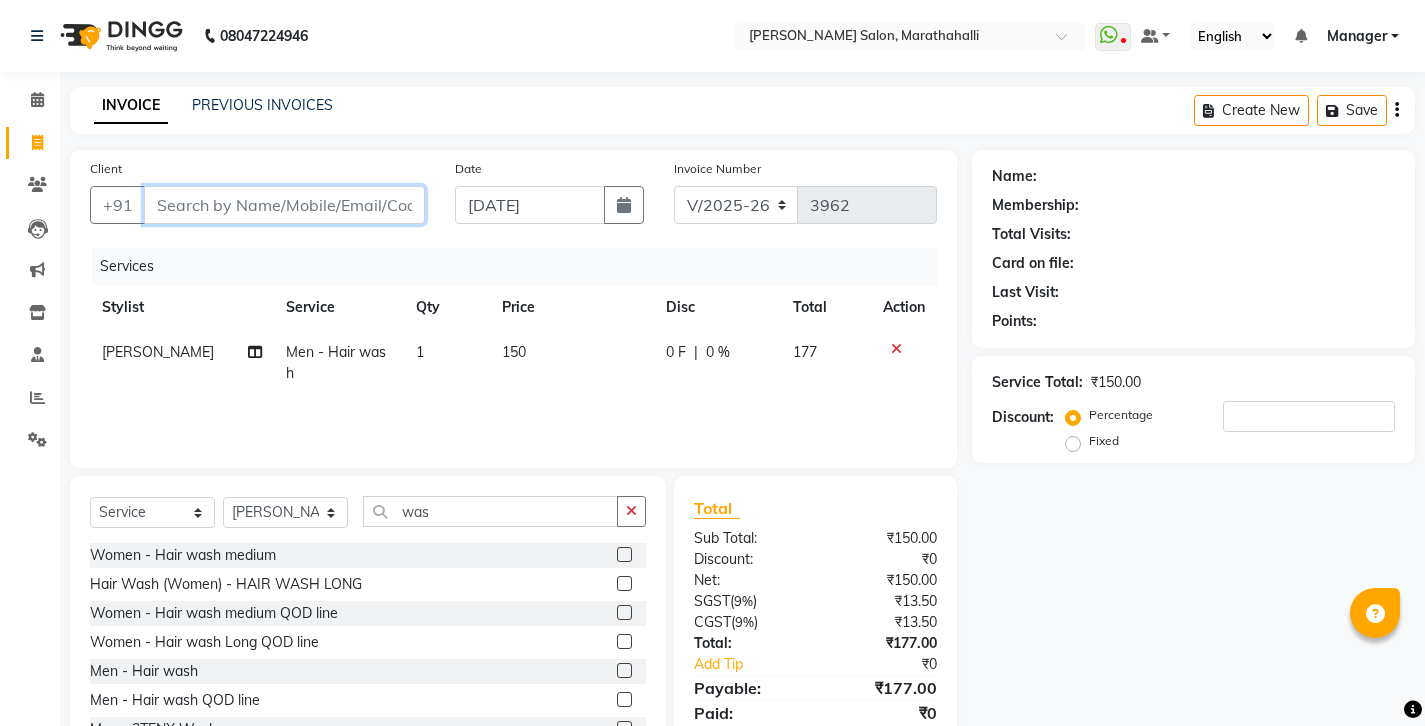 type on "9" 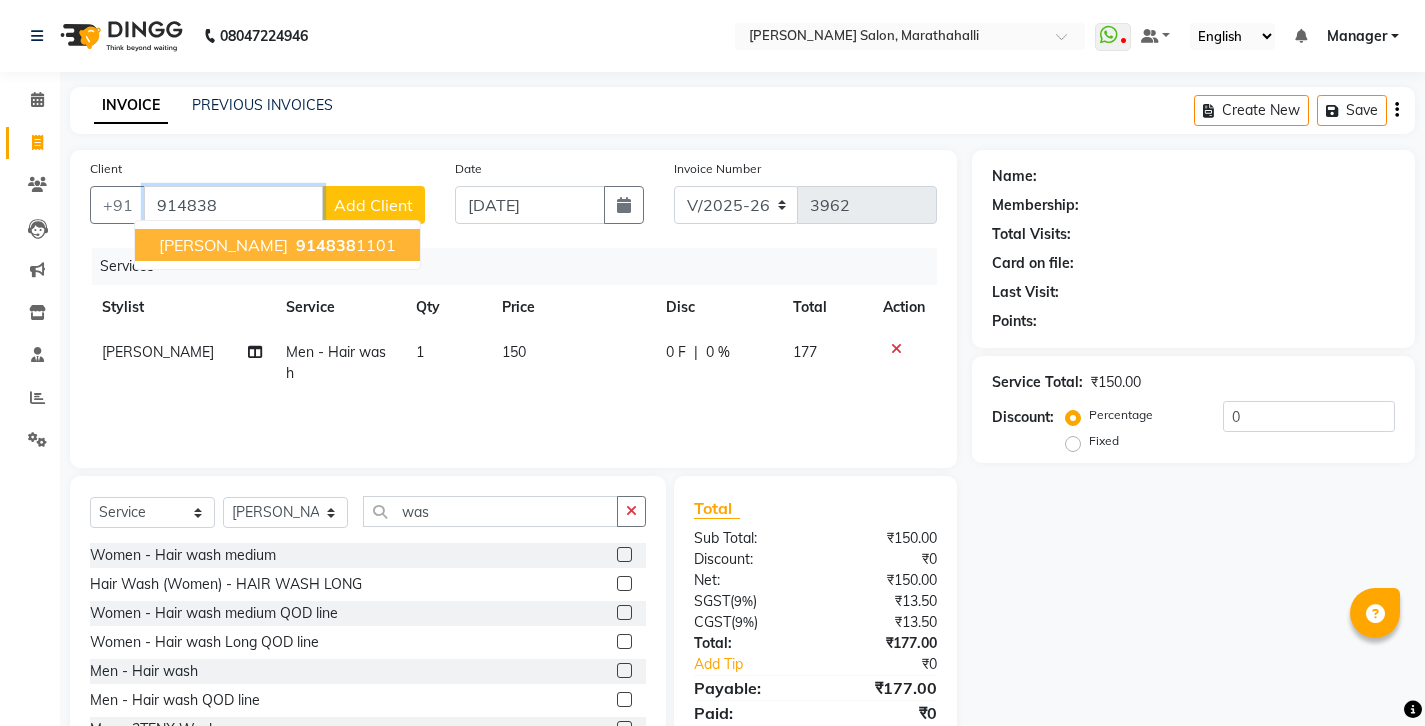 click on "[PERSON_NAME]" at bounding box center [223, 245] 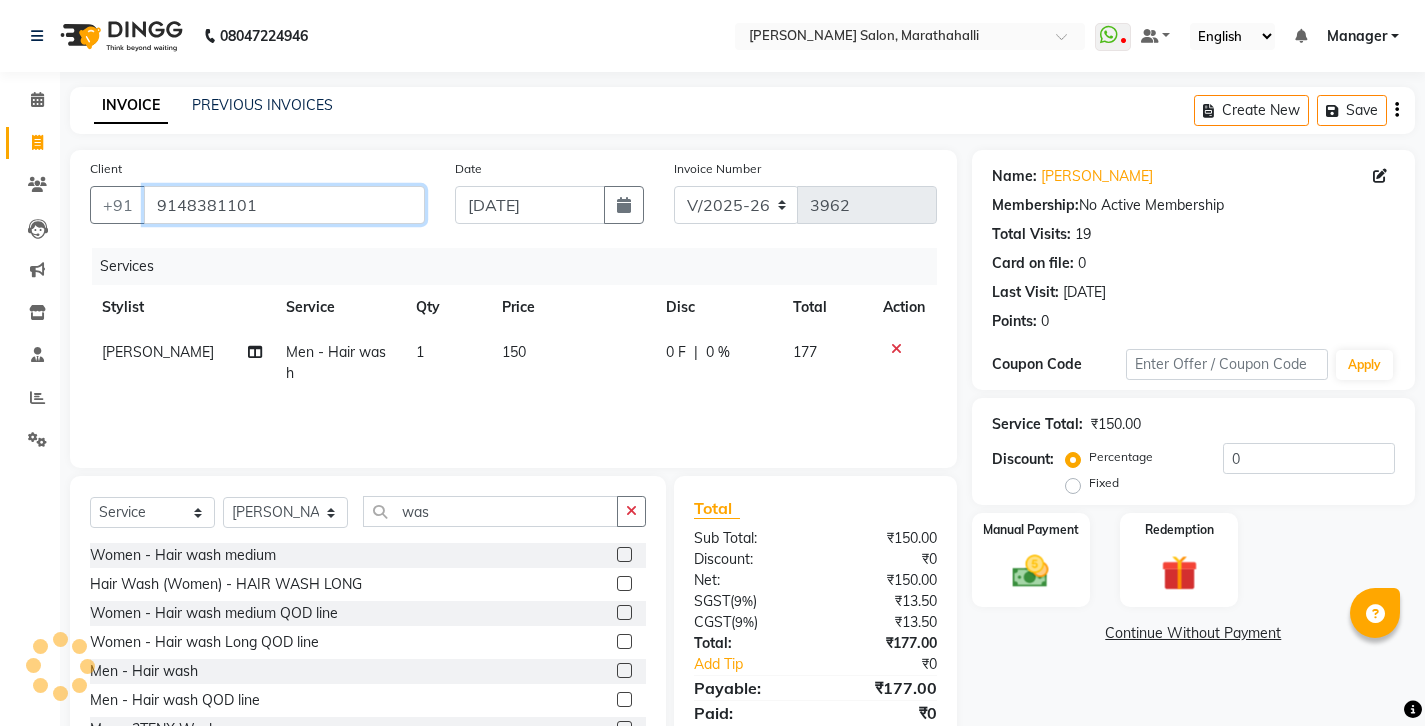 click on "9148381101" at bounding box center (284, 205) 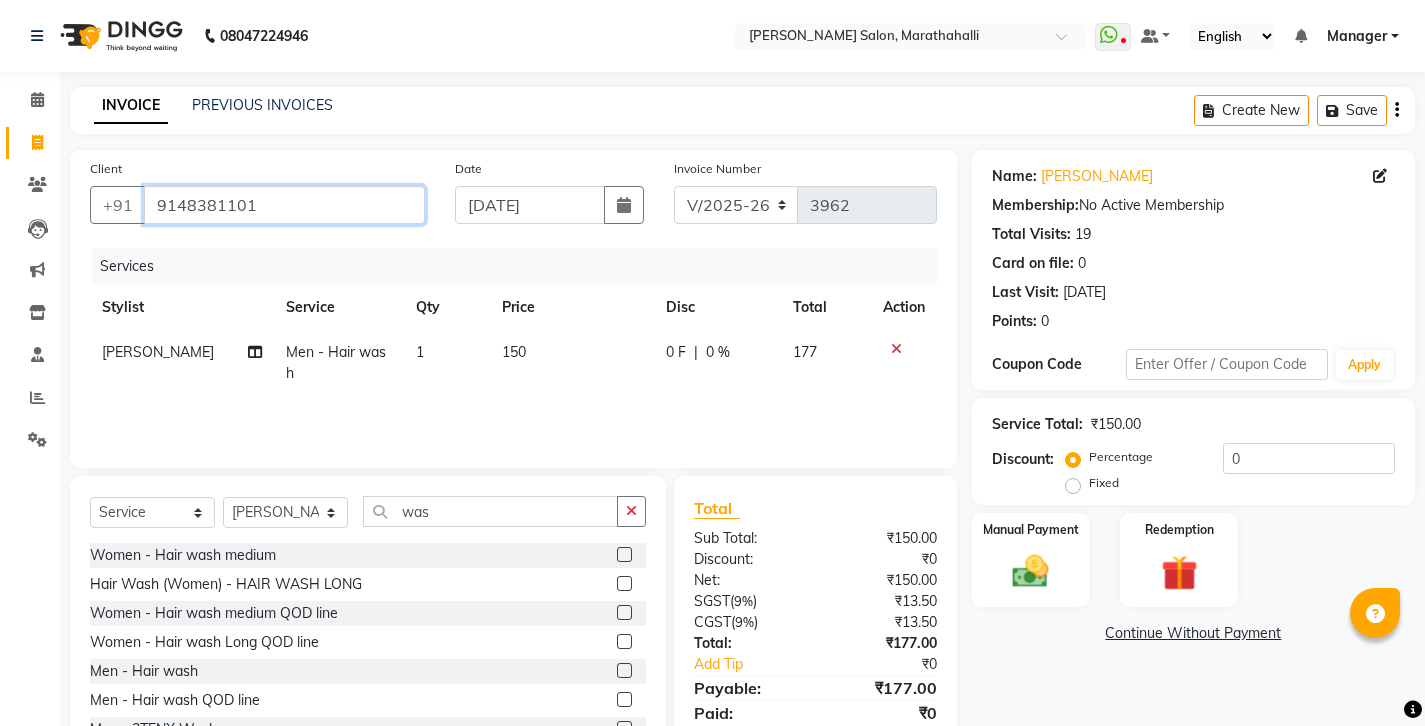 click on "9148381101" at bounding box center [284, 205] 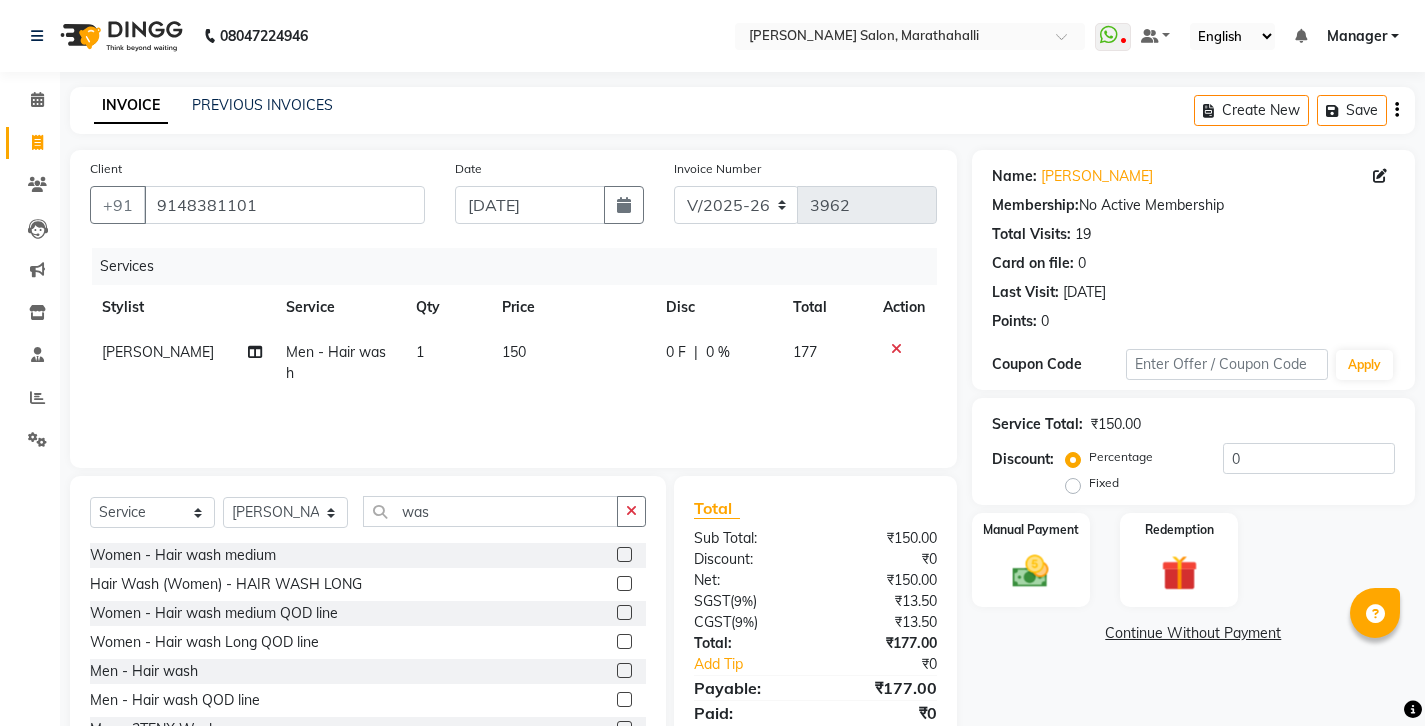 click on "Services Stylist Service Qty Price Disc Total Action Sanku Tamang Men - Hair wash  1 150 0 F | 0 % 177" 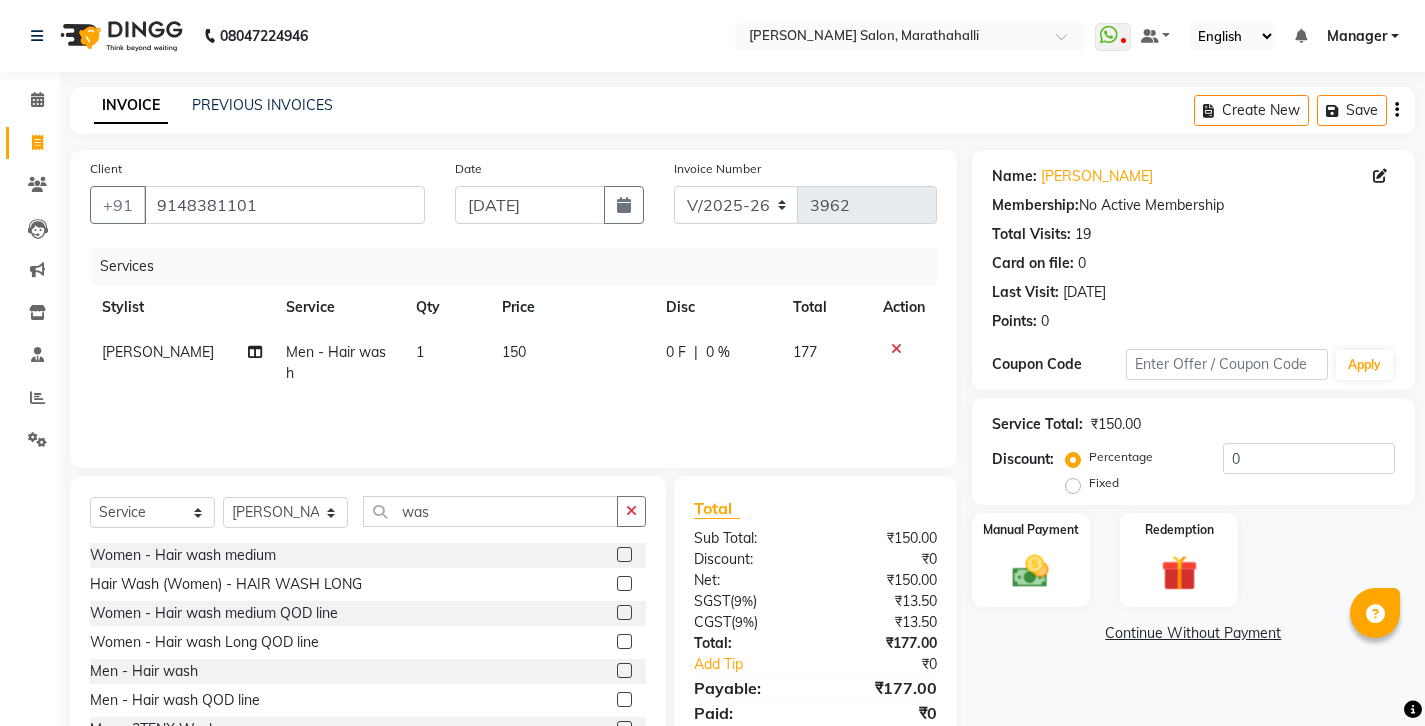 scroll, scrollTop: 26, scrollLeft: 0, axis: vertical 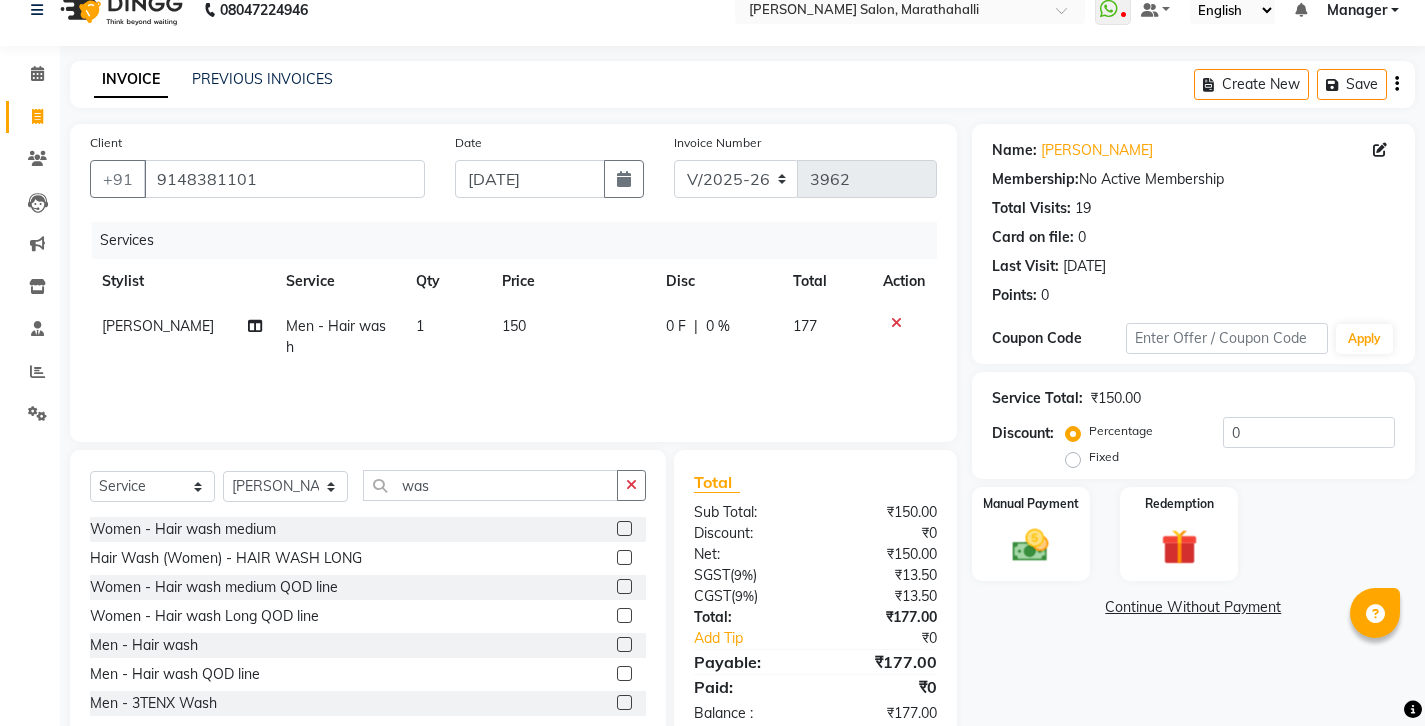 click on "150" 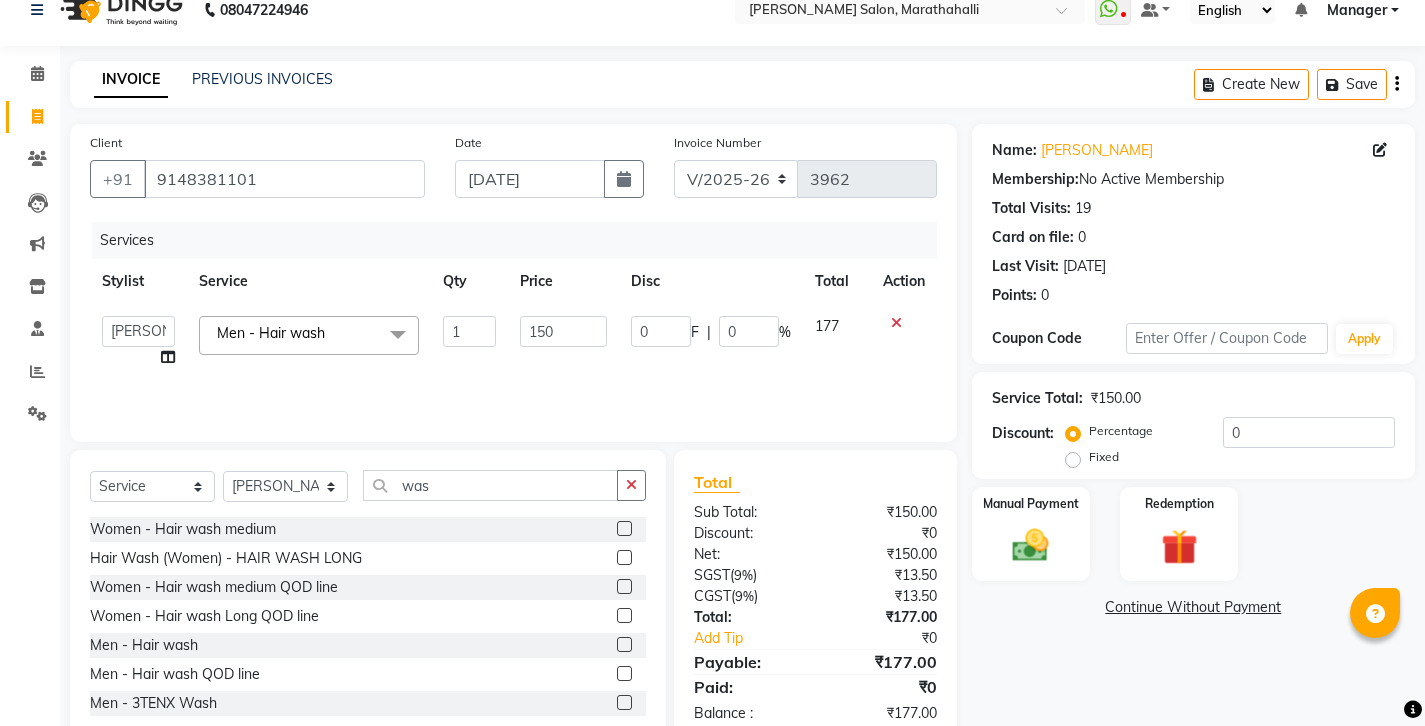 click 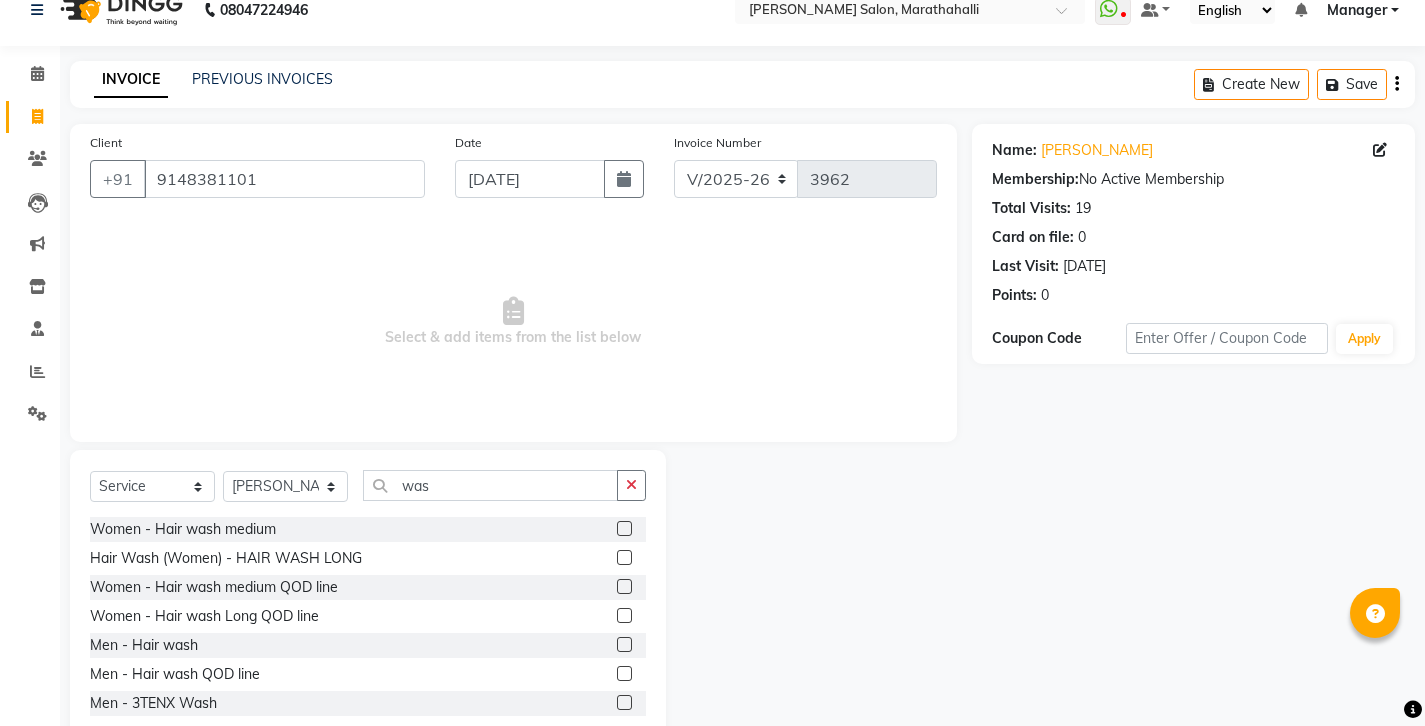 click 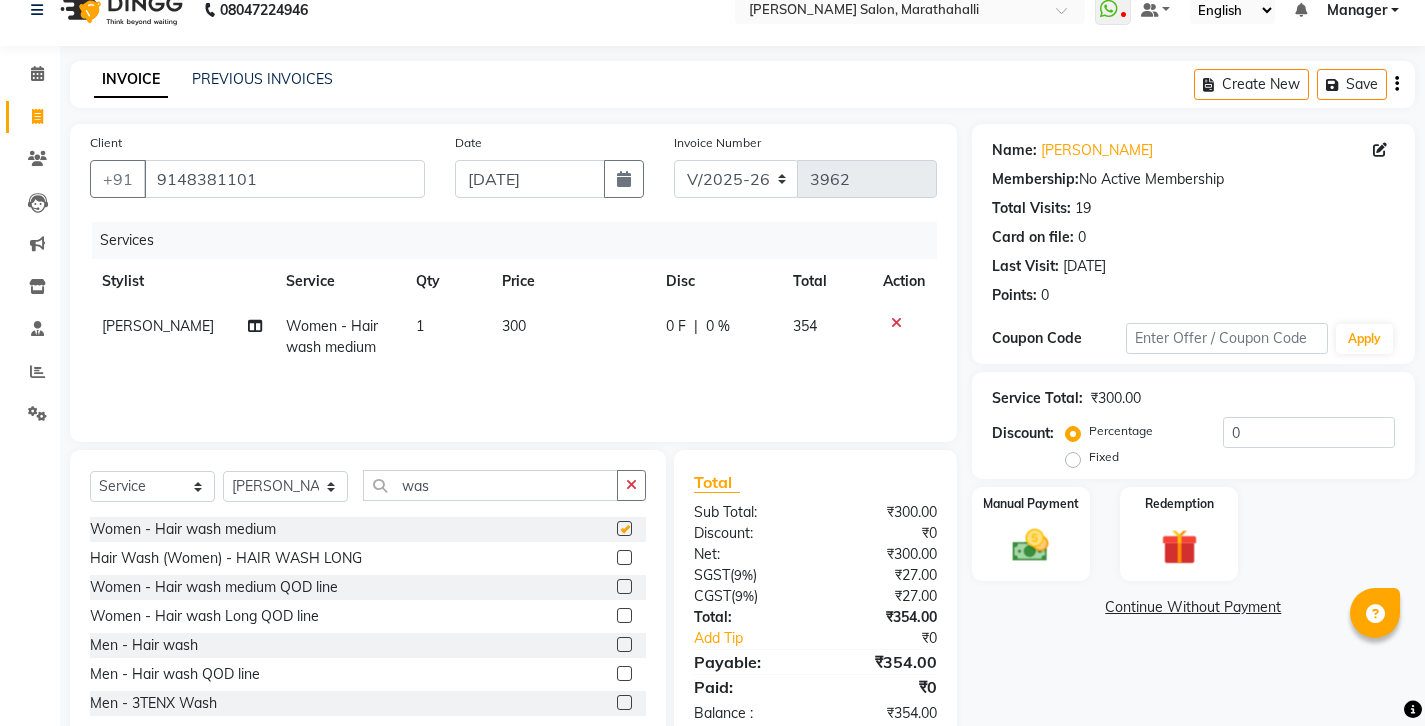 checkbox on "false" 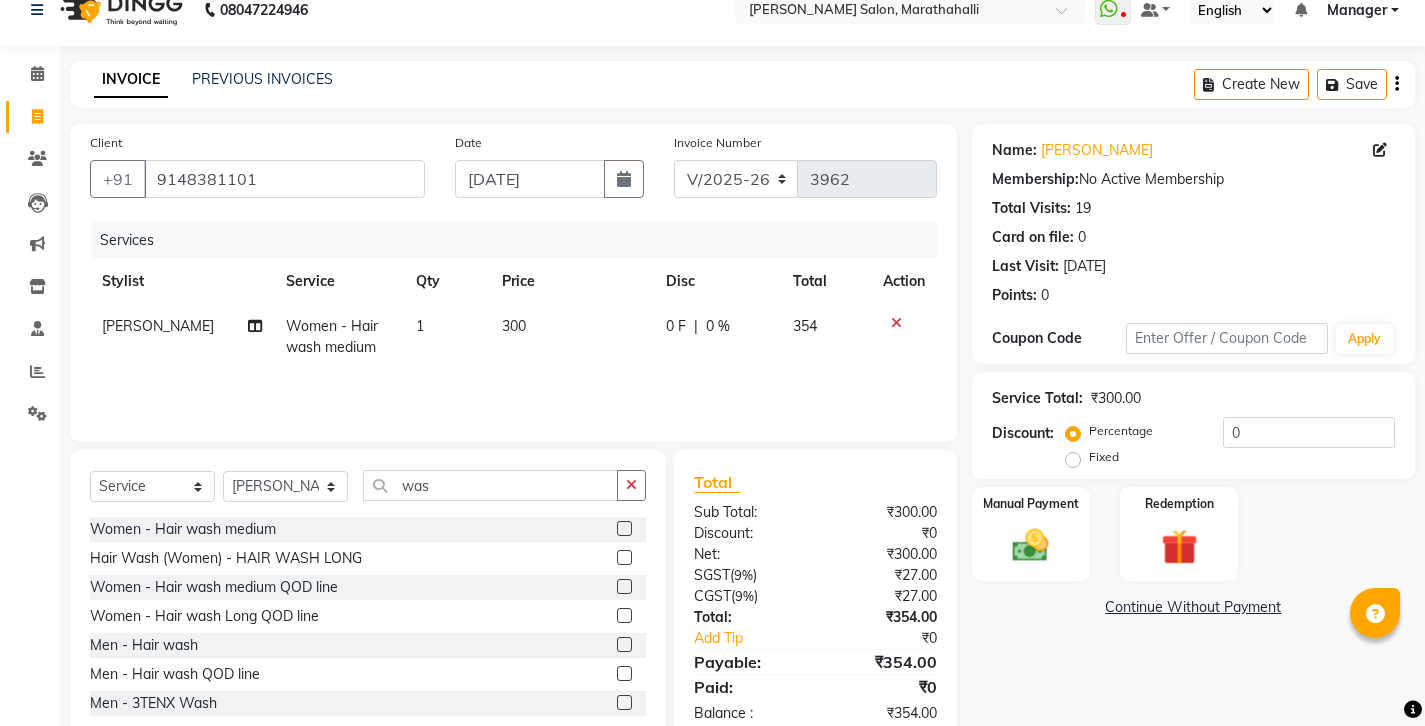 click on "300" 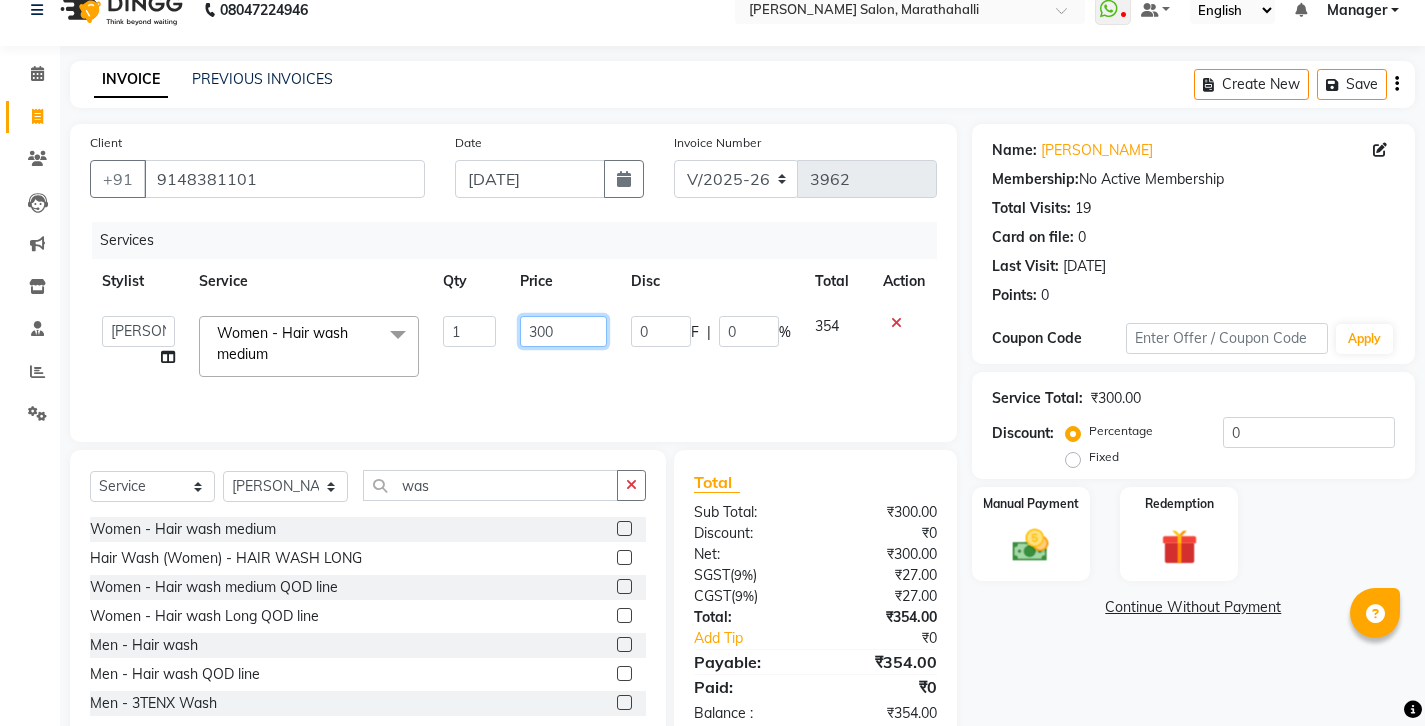 drag, startPoint x: 581, startPoint y: 287, endPoint x: 450, endPoint y: 279, distance: 131.24405 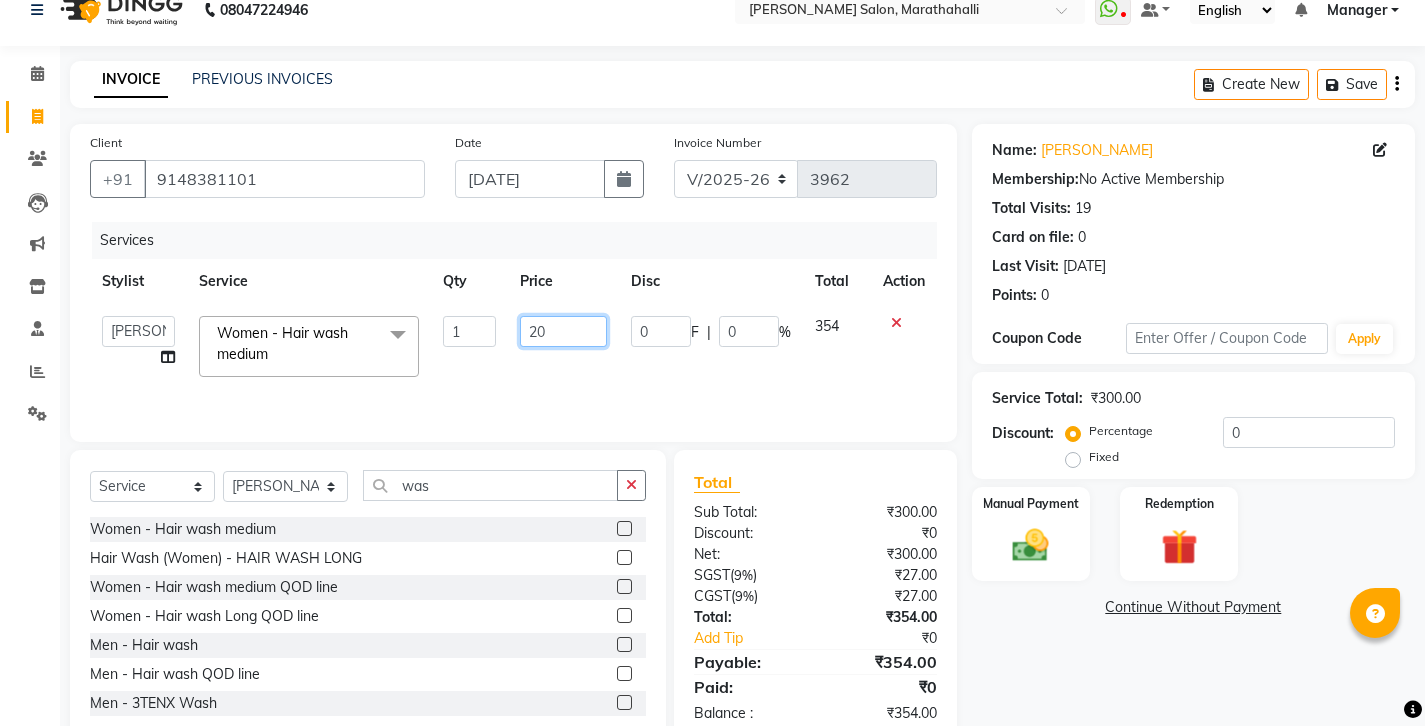 type on "200" 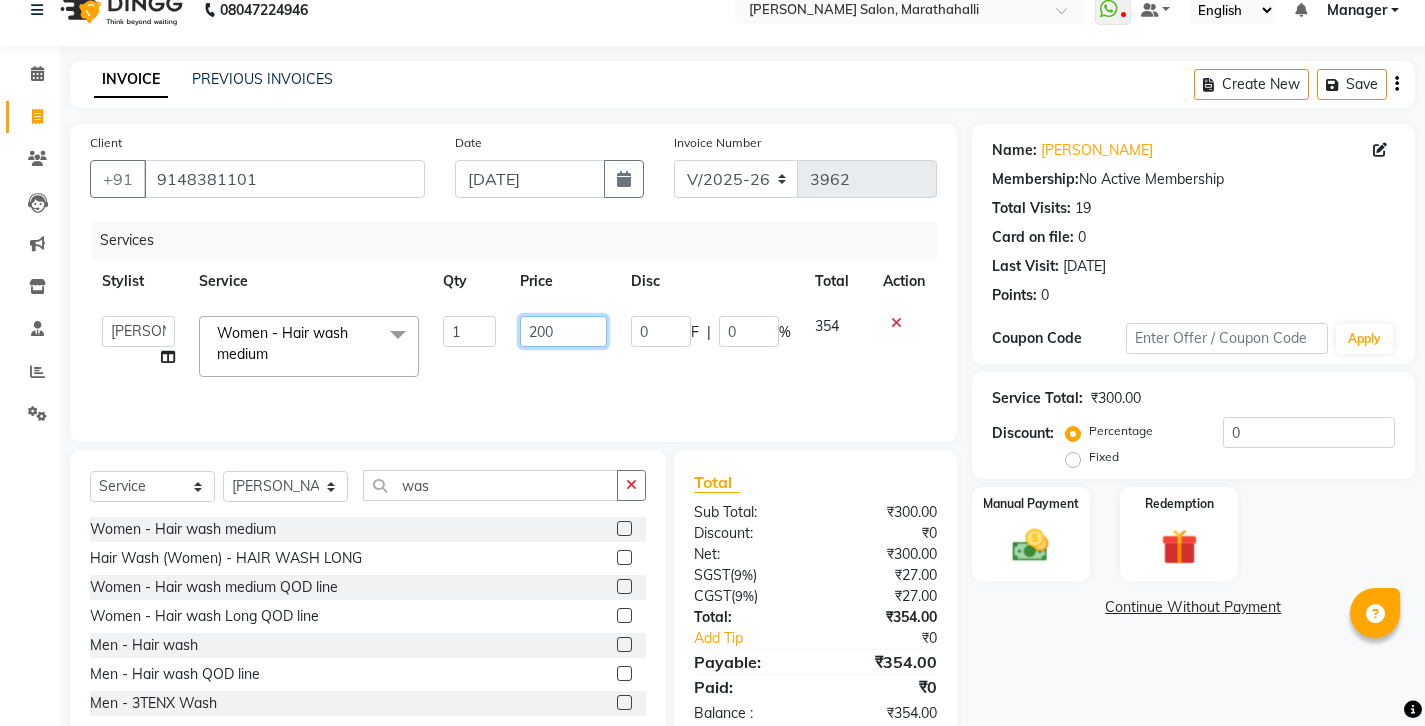 click on "1" 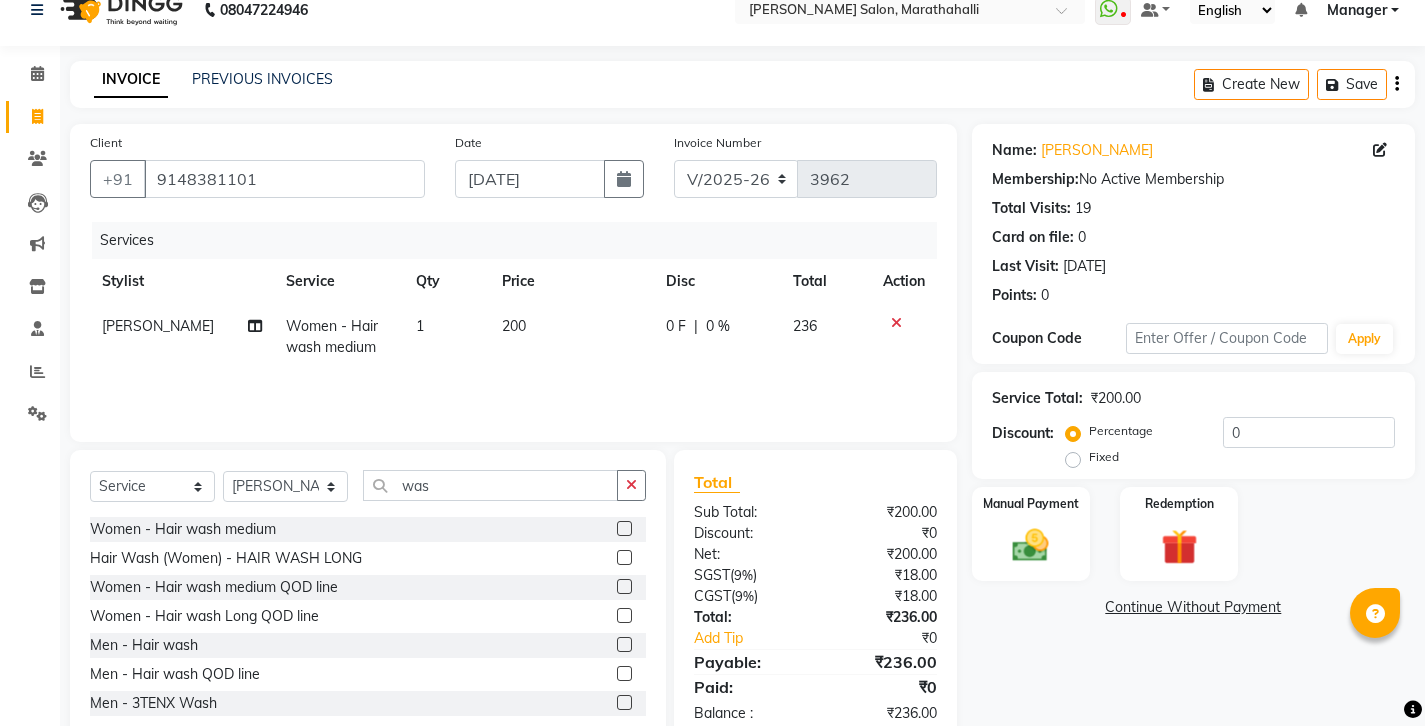 click on "Name: Bharath  Membership:  No Active Membership  Total Visits:  19 Card on file:  0 Last Visit:   12-06-2025 Points:   0  Coupon Code Apply Service Total:  ₹200.00  Discount:  Percentage   Fixed  0 Manual Payment Redemption  Continue Without Payment" 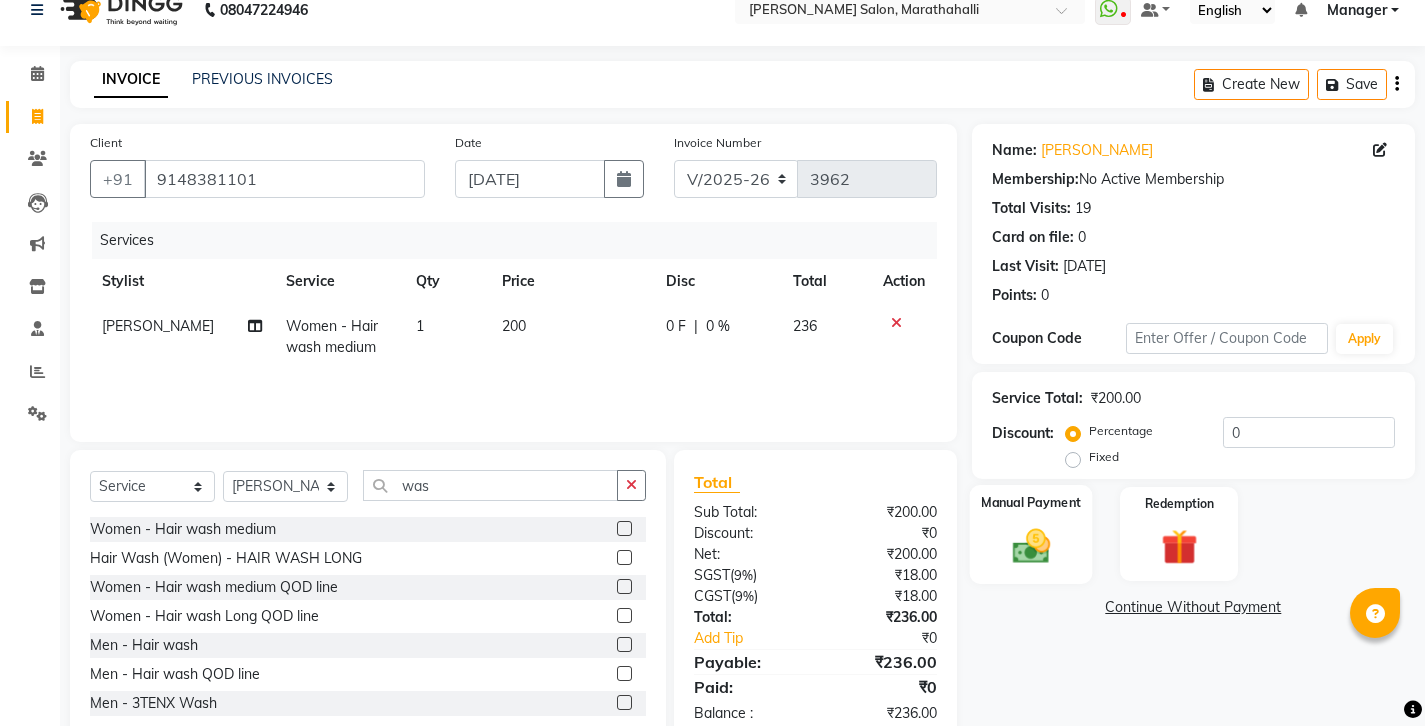 click 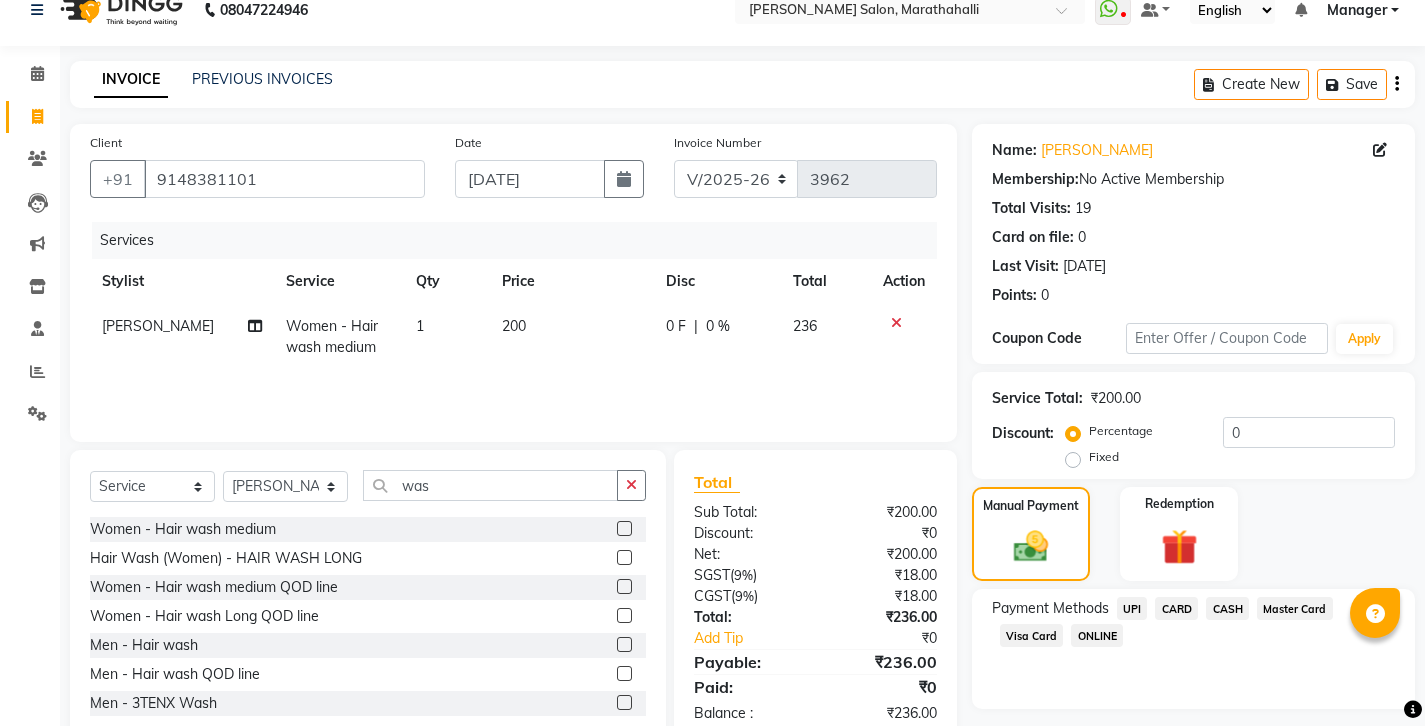 click on "UPI" 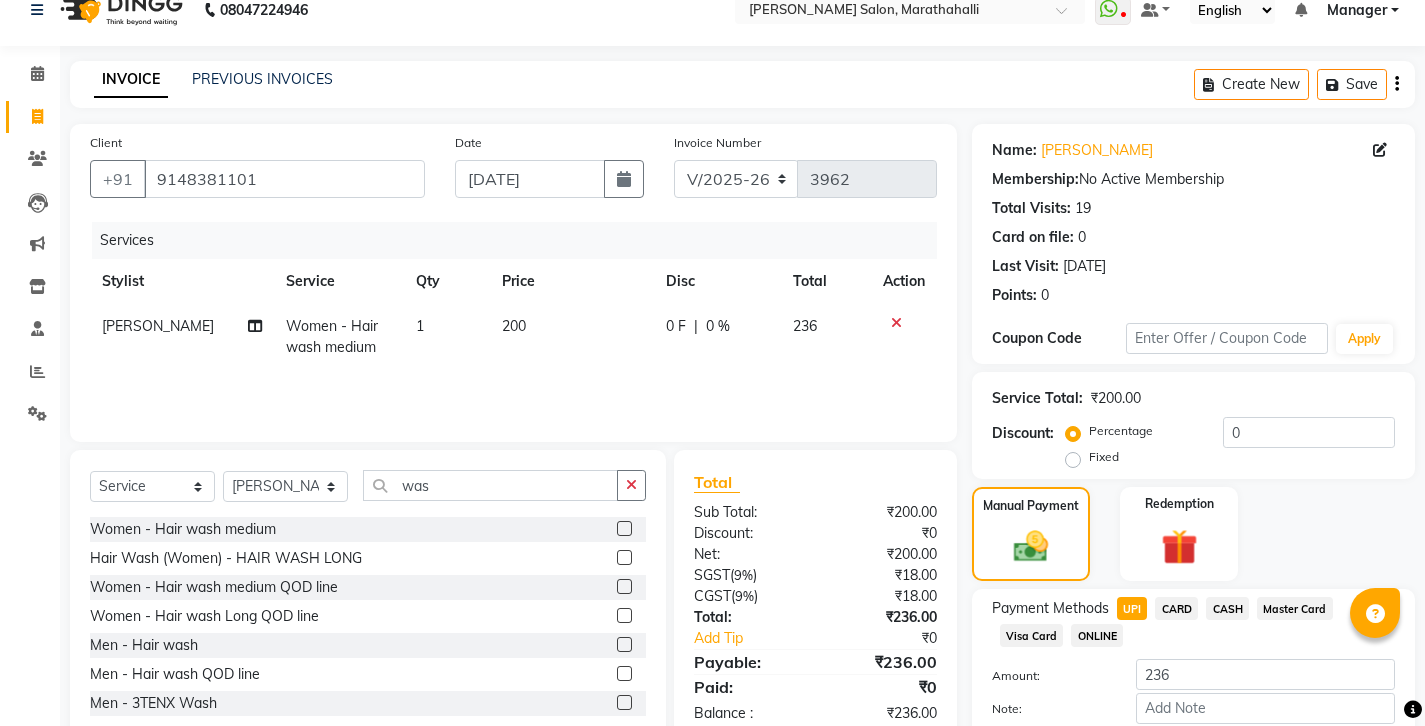 click on "Add Payment" 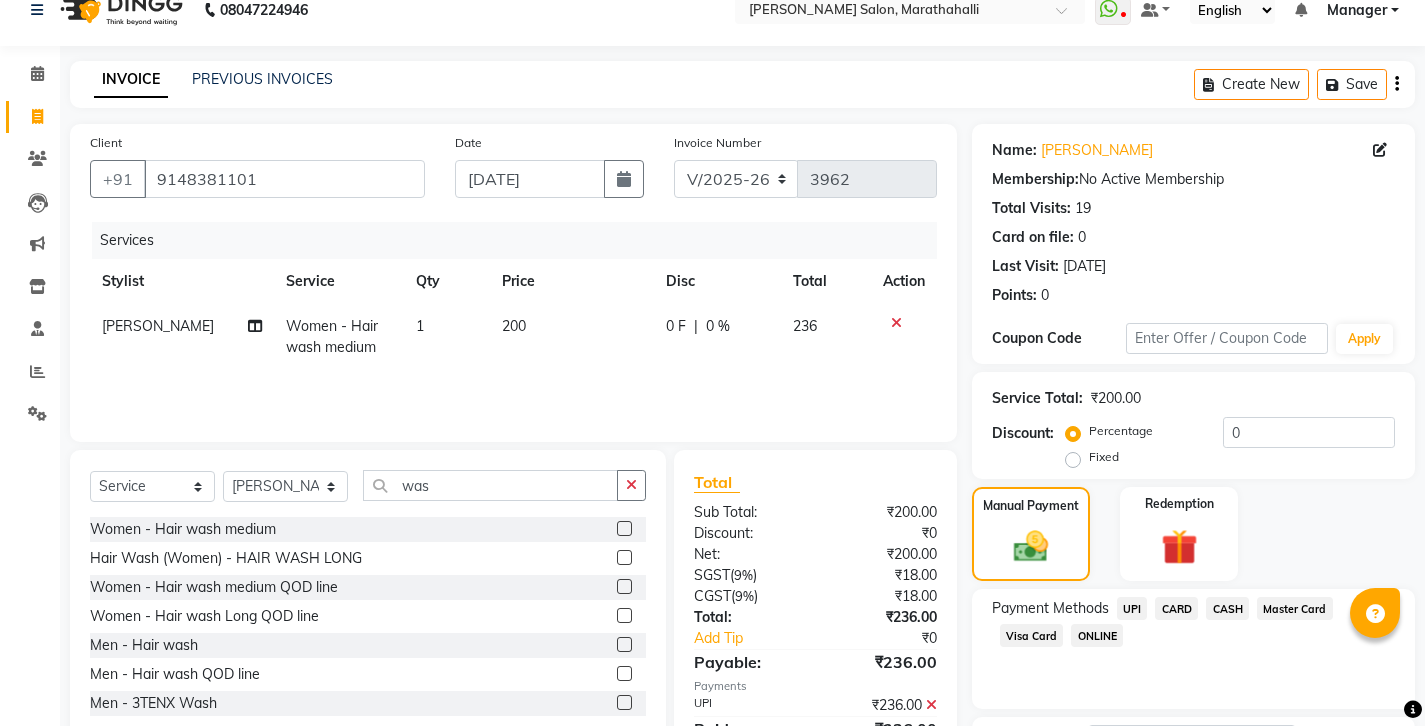 scroll, scrollTop: 67, scrollLeft: 0, axis: vertical 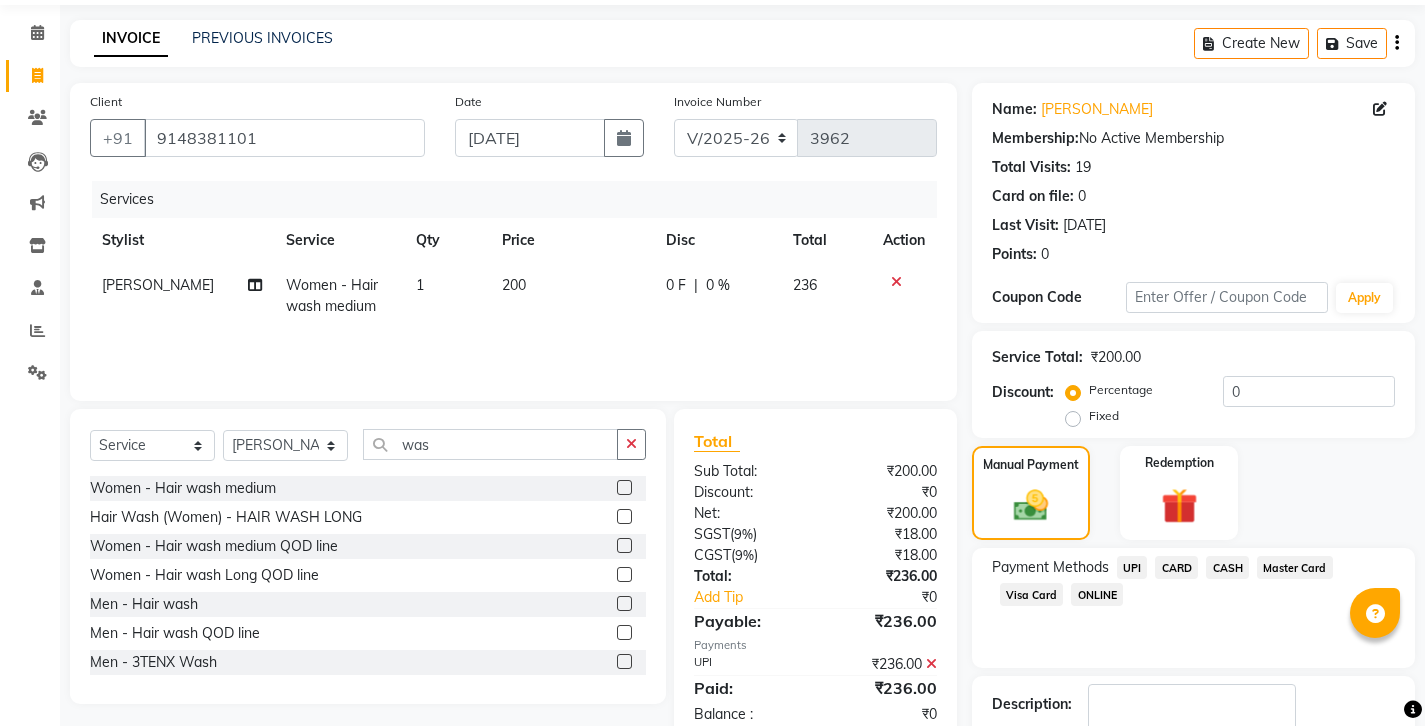 click on "Email" 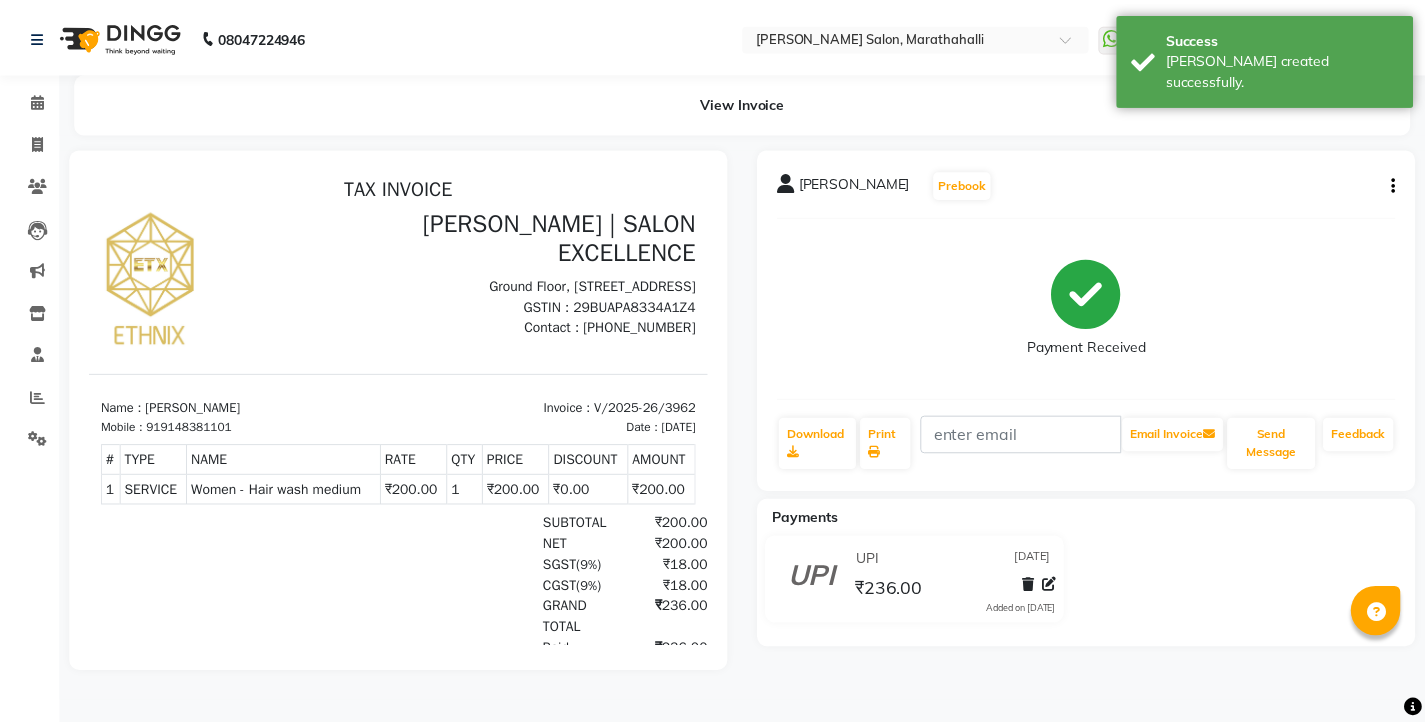 scroll, scrollTop: 0, scrollLeft: 0, axis: both 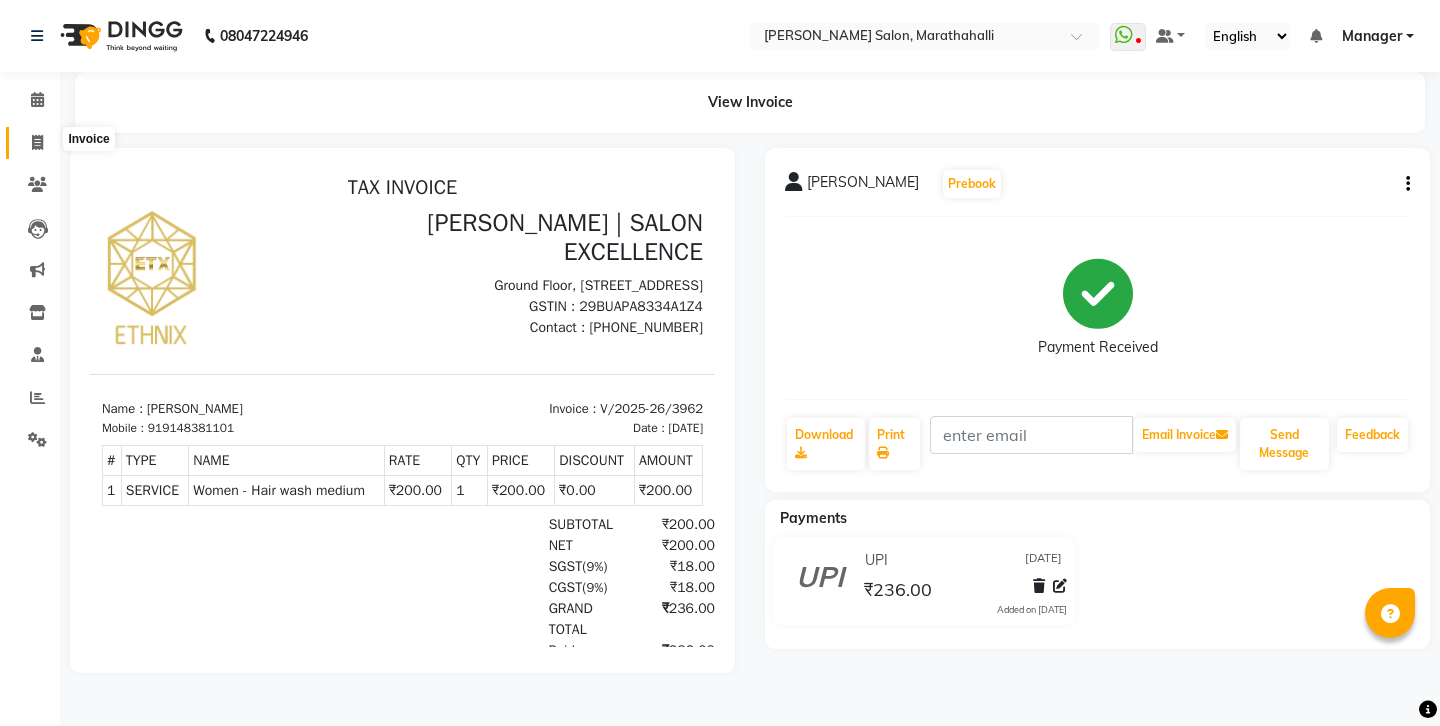 click 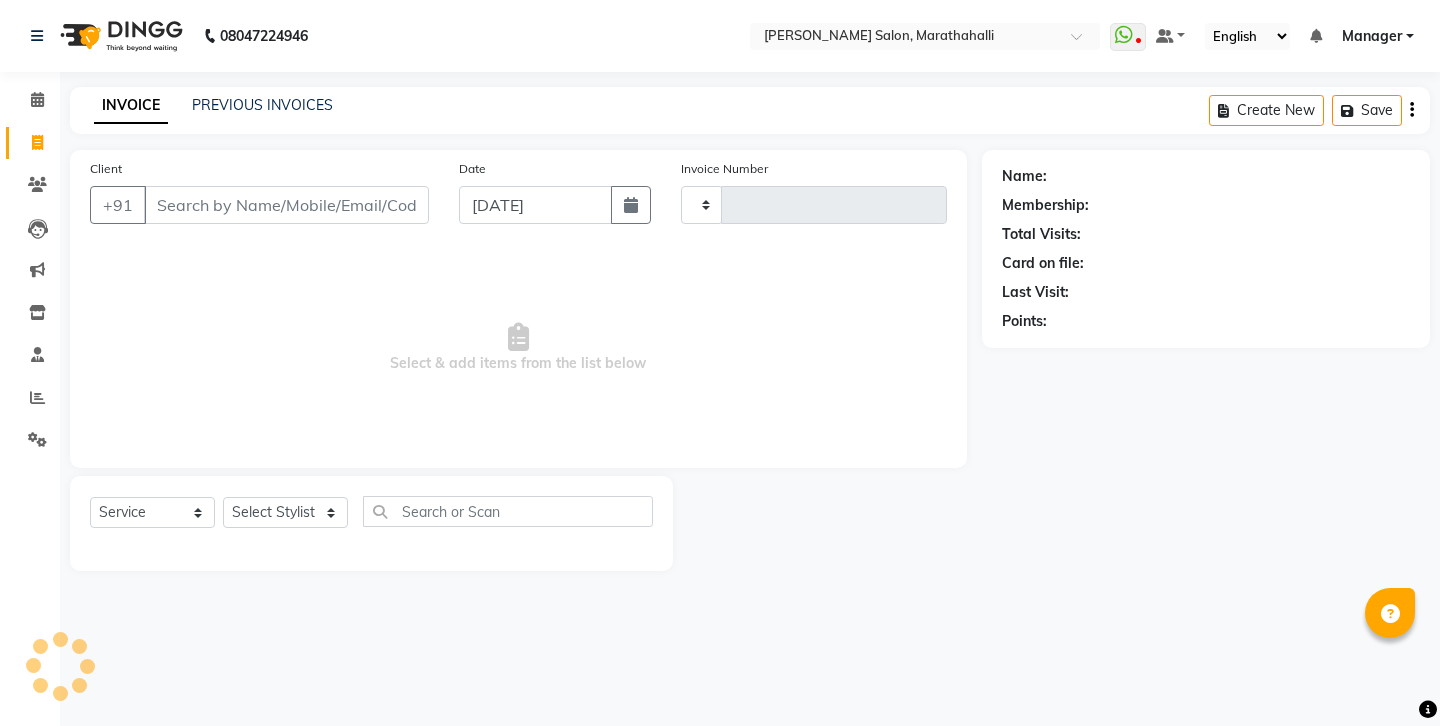 type on "3963" 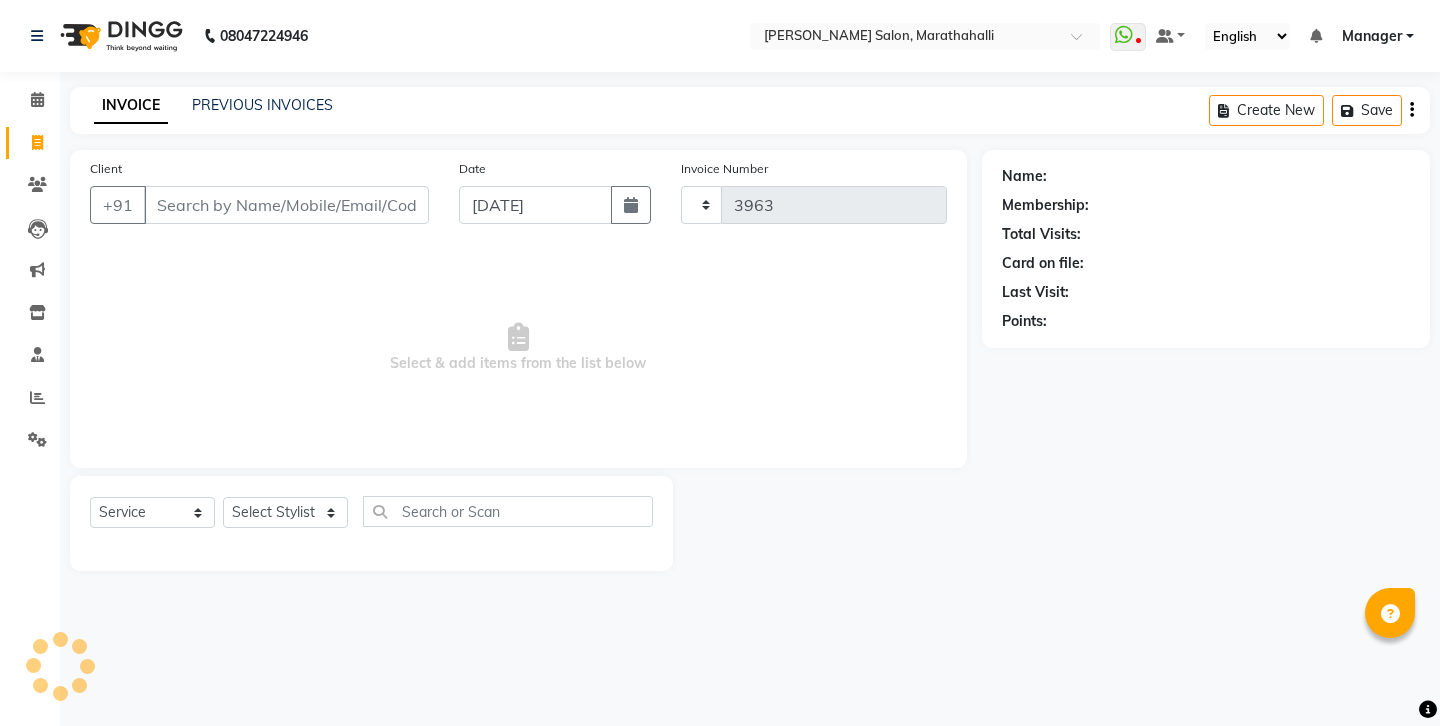 select on "4783" 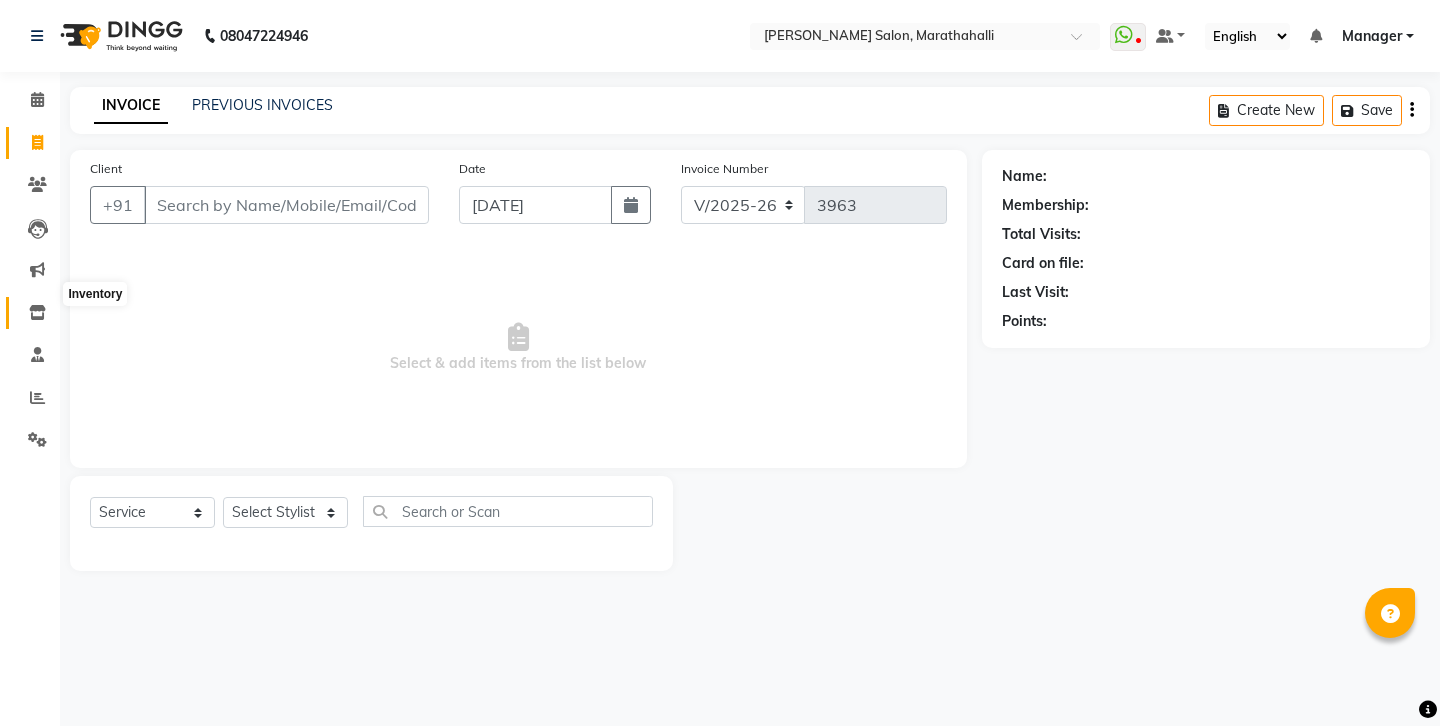 click 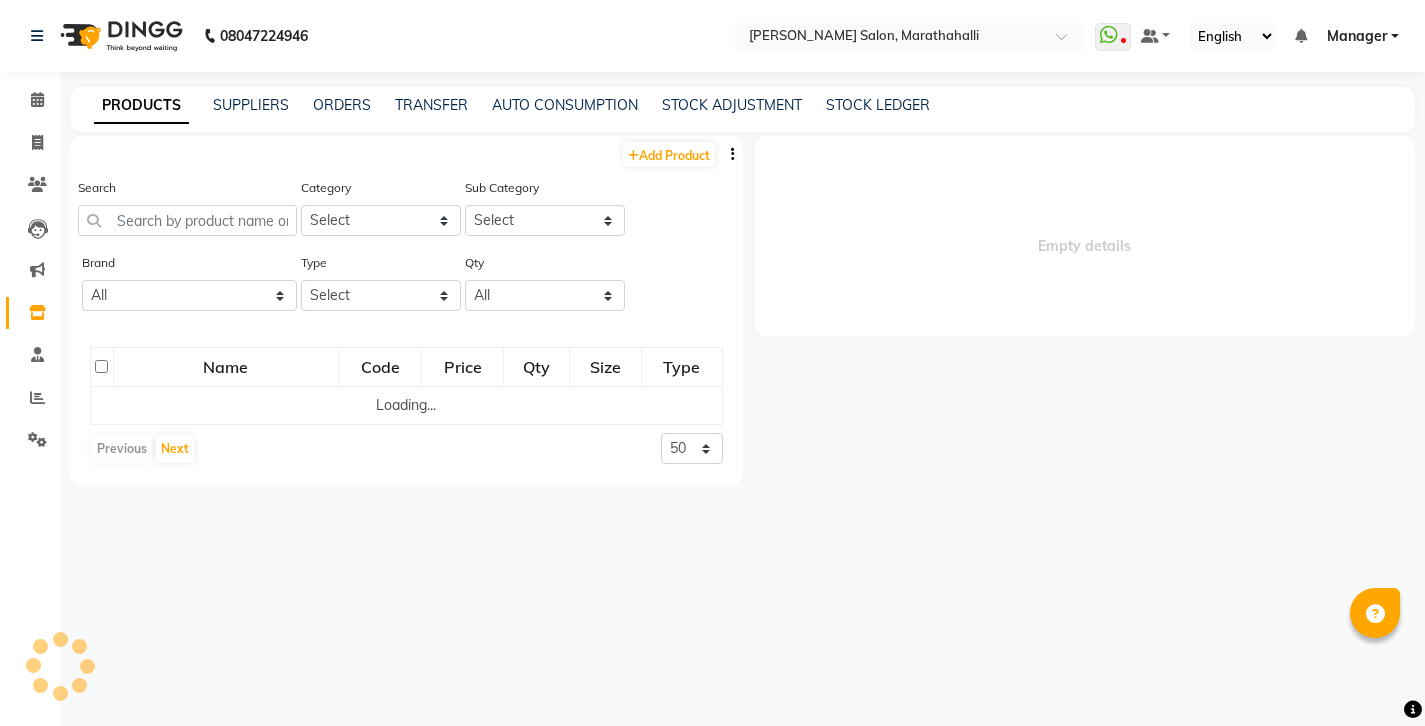 select 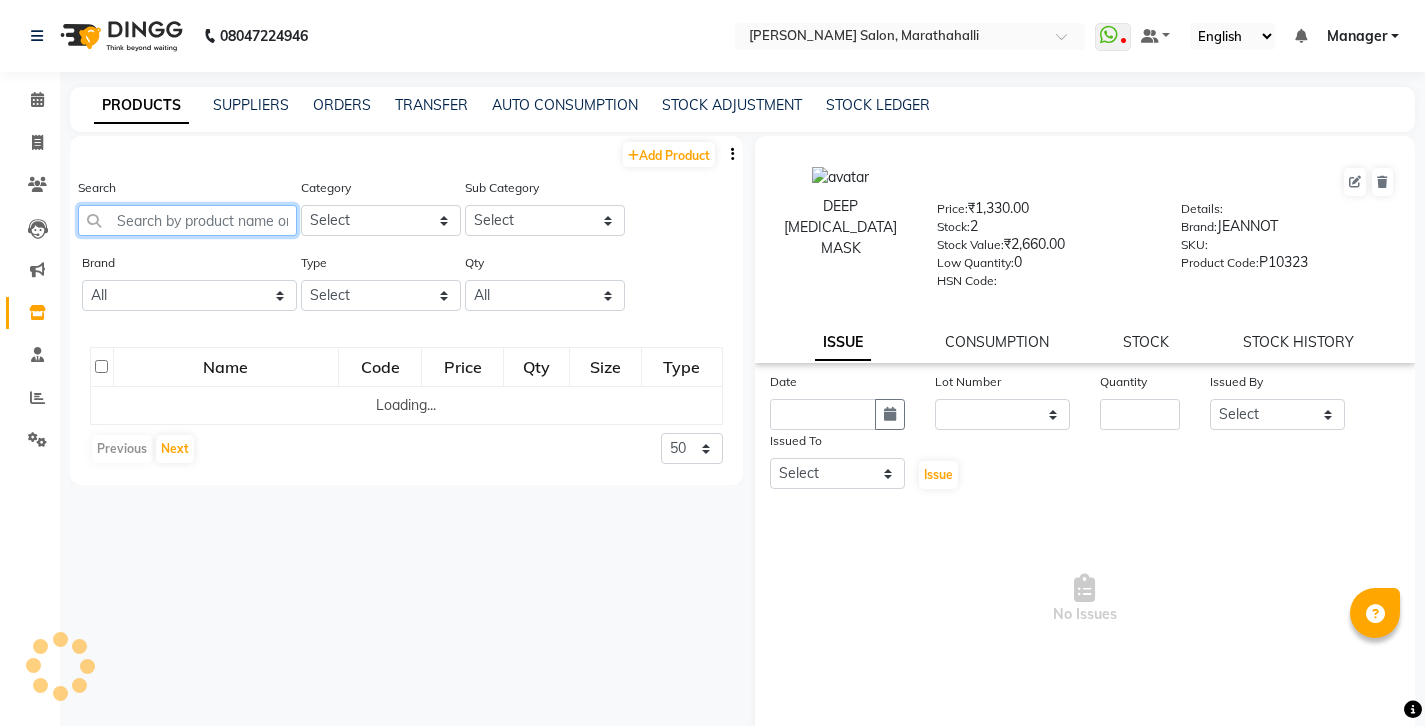 click 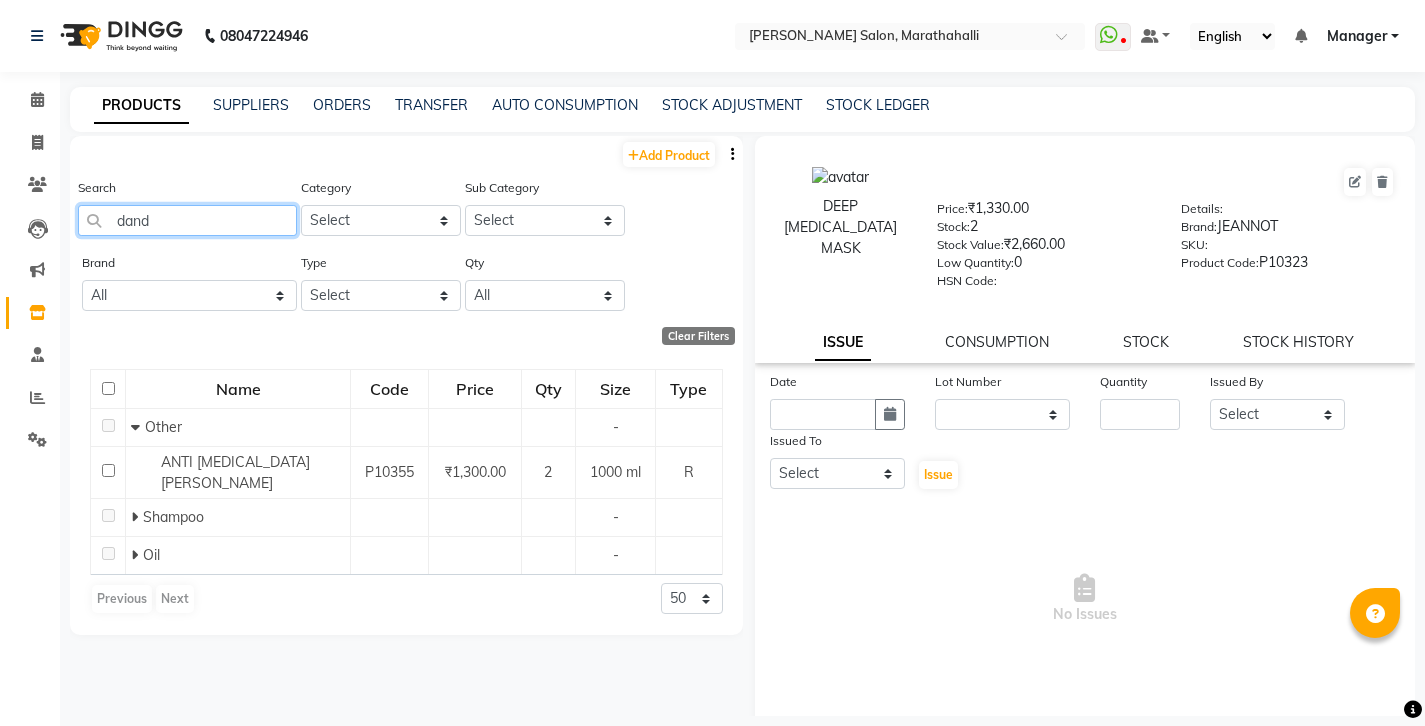 type on "and" 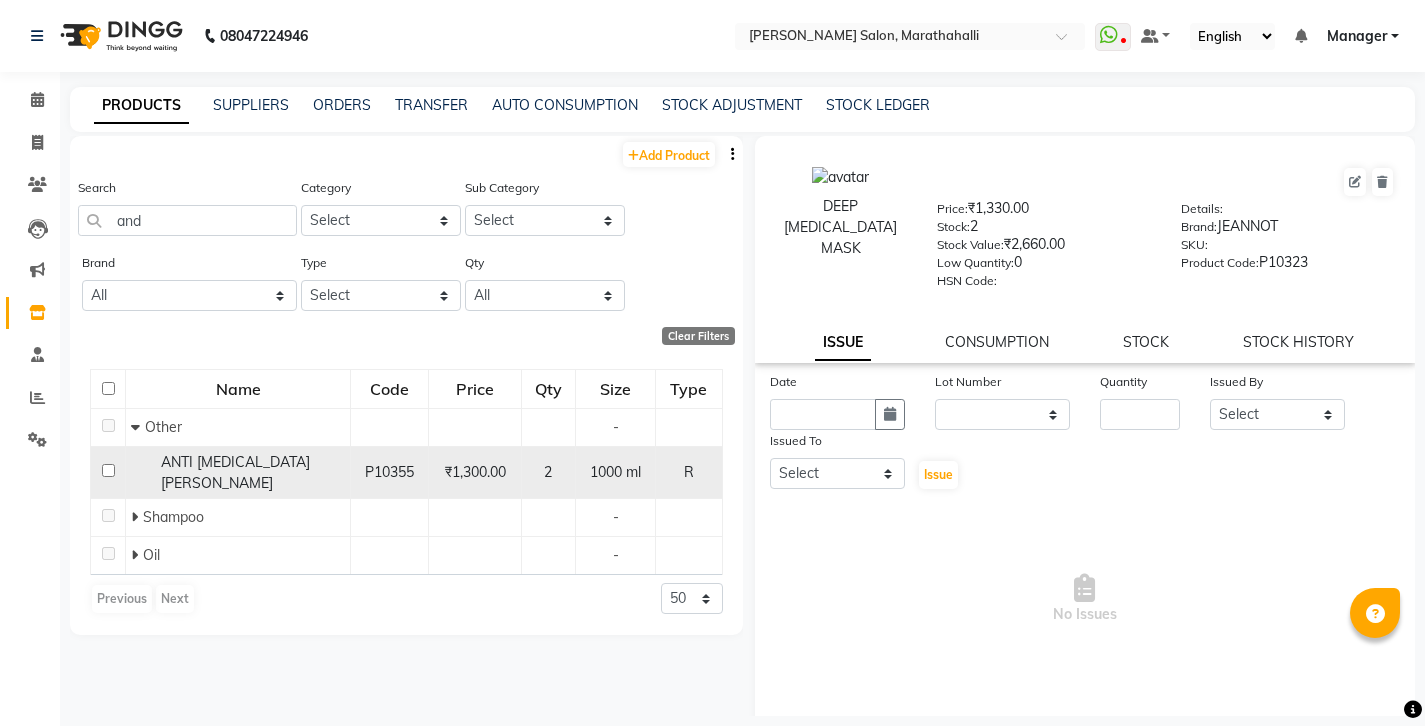 drag, startPoint x: 196, startPoint y: 201, endPoint x: 108, endPoint y: 404, distance: 221.25325 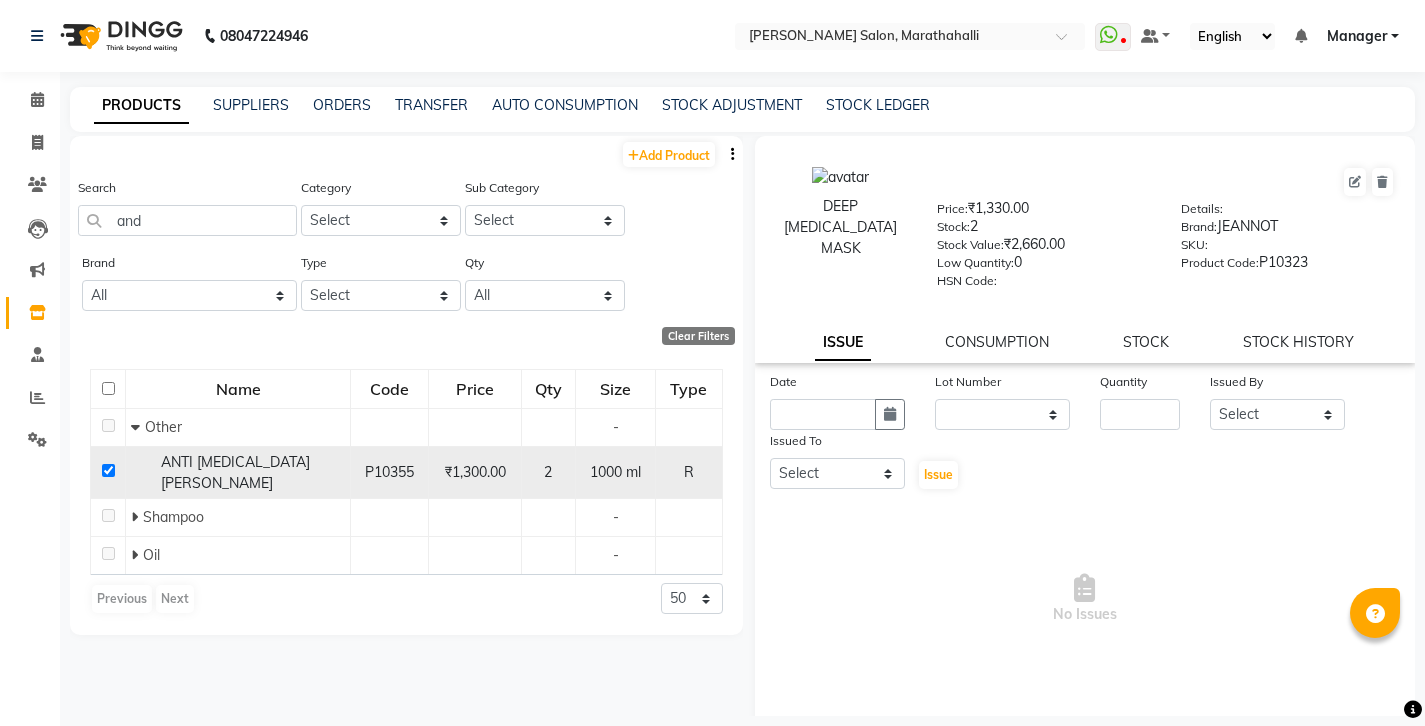 checkbox on "true" 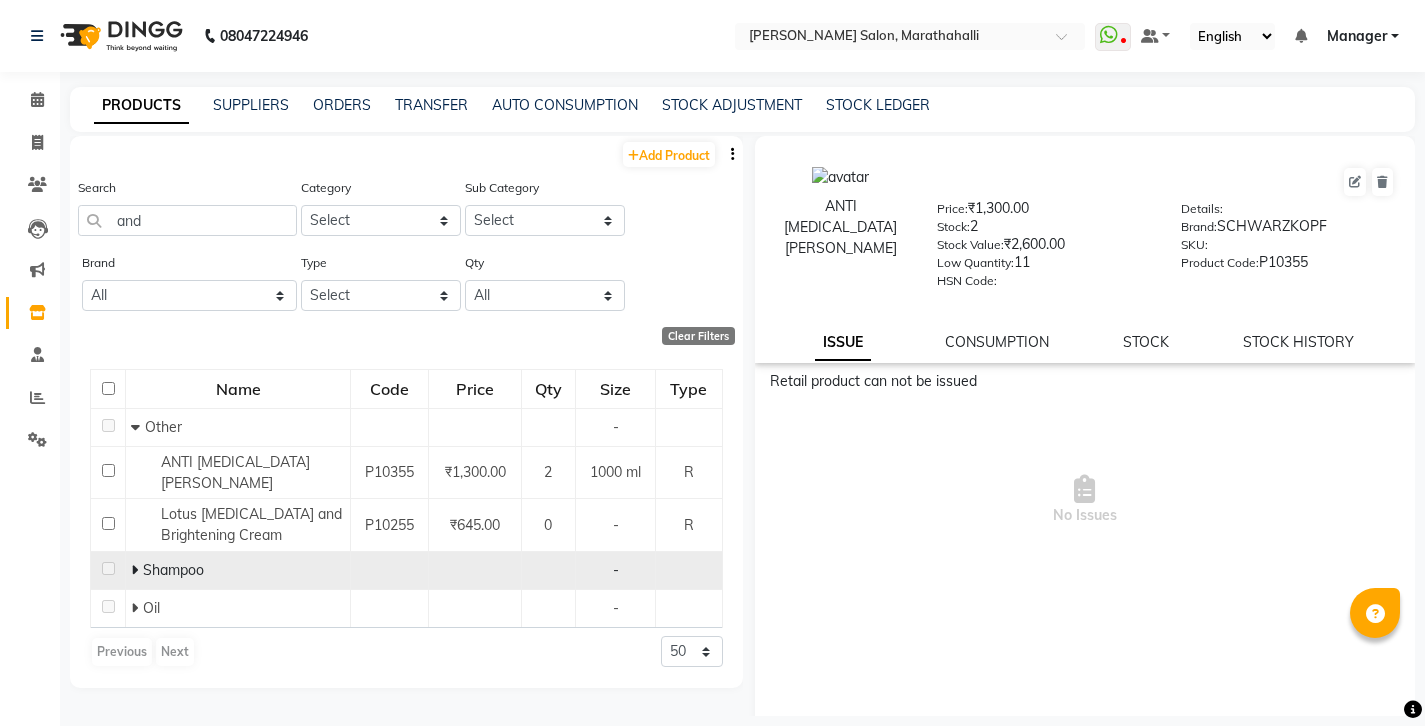 click 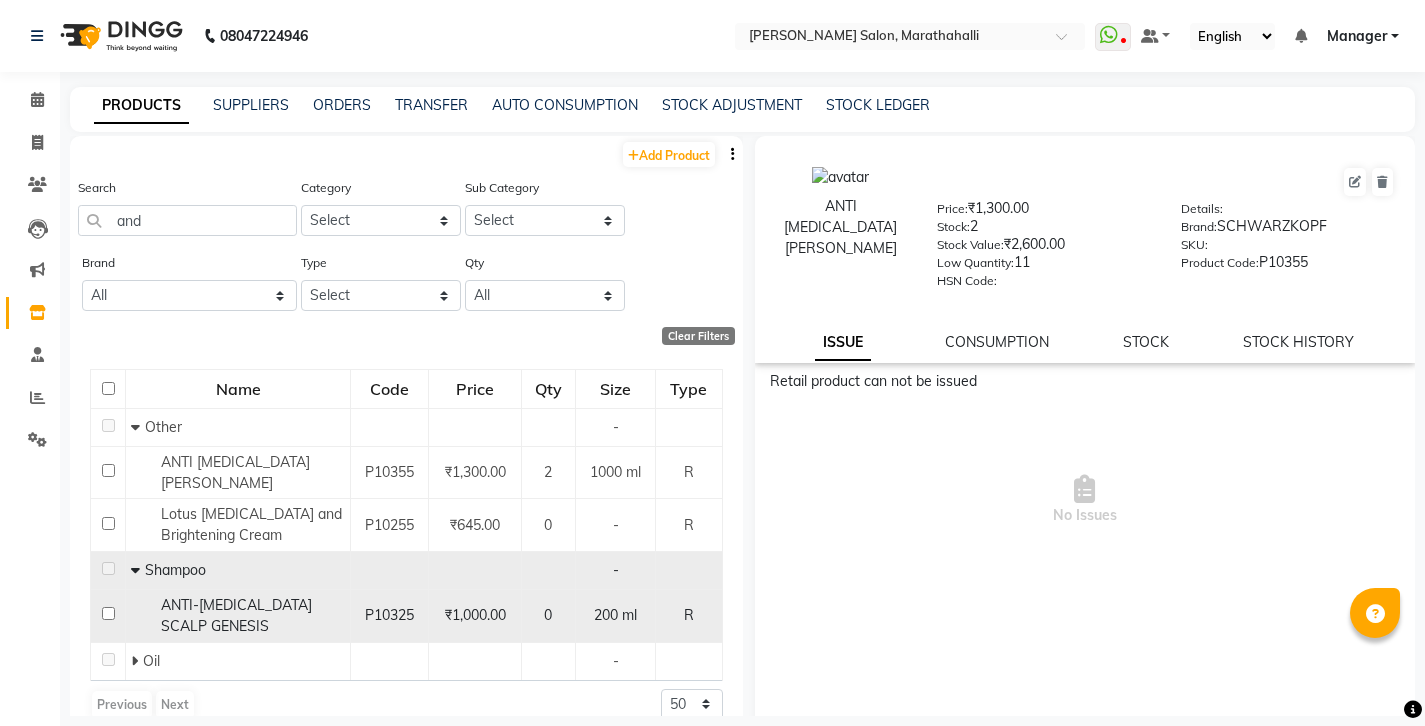 click 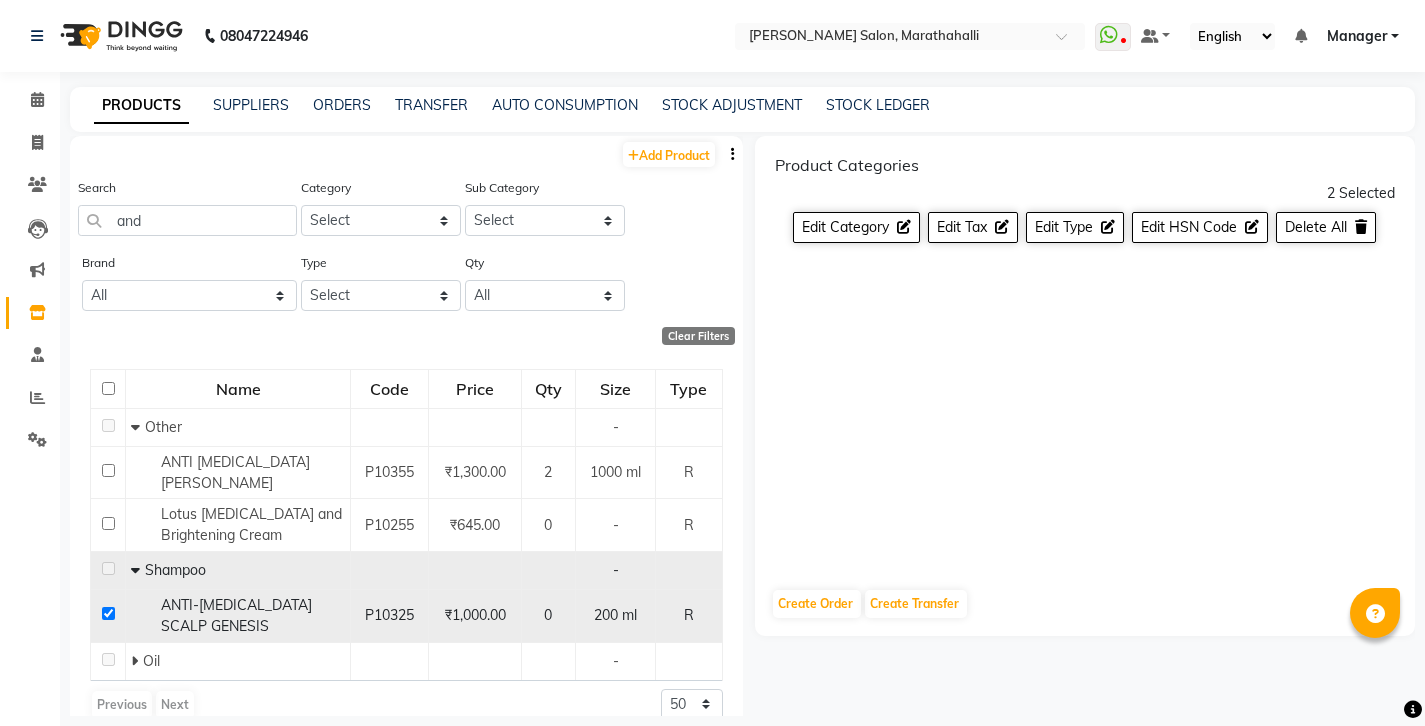 click 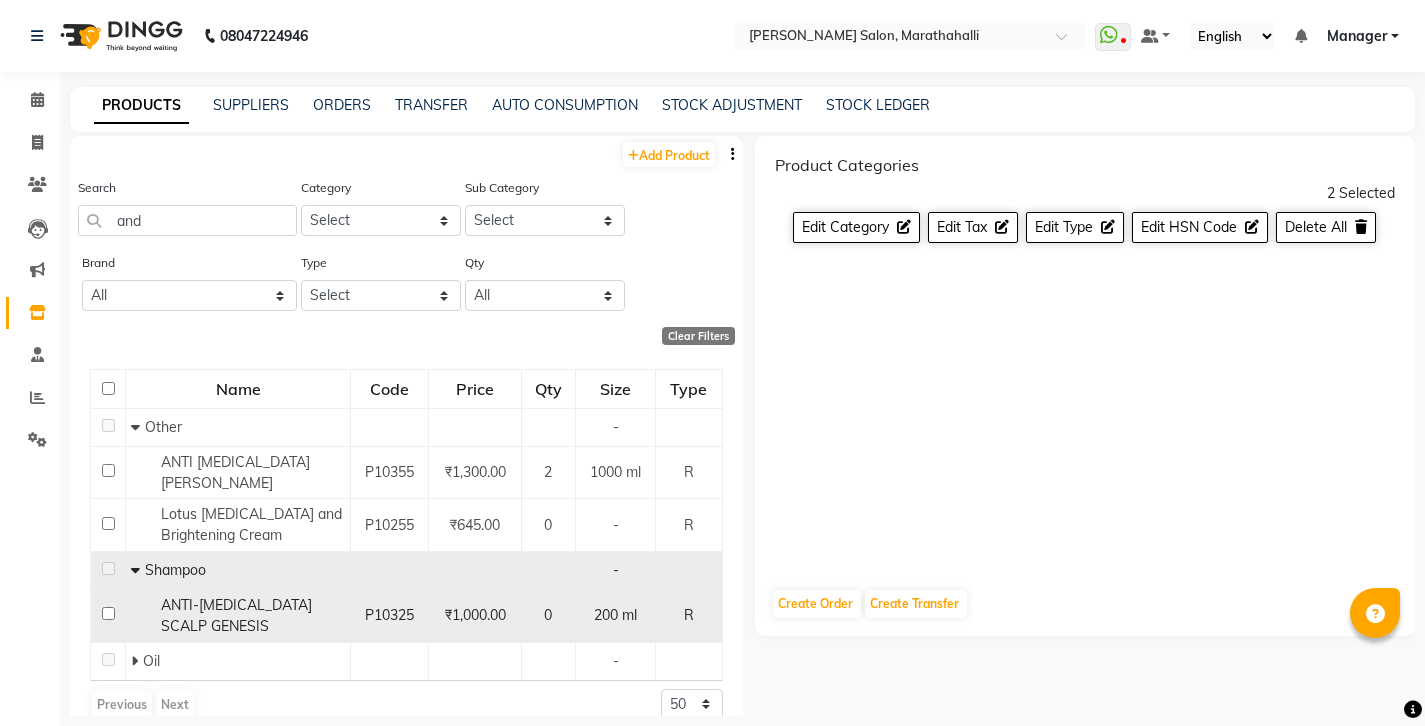 checkbox on "false" 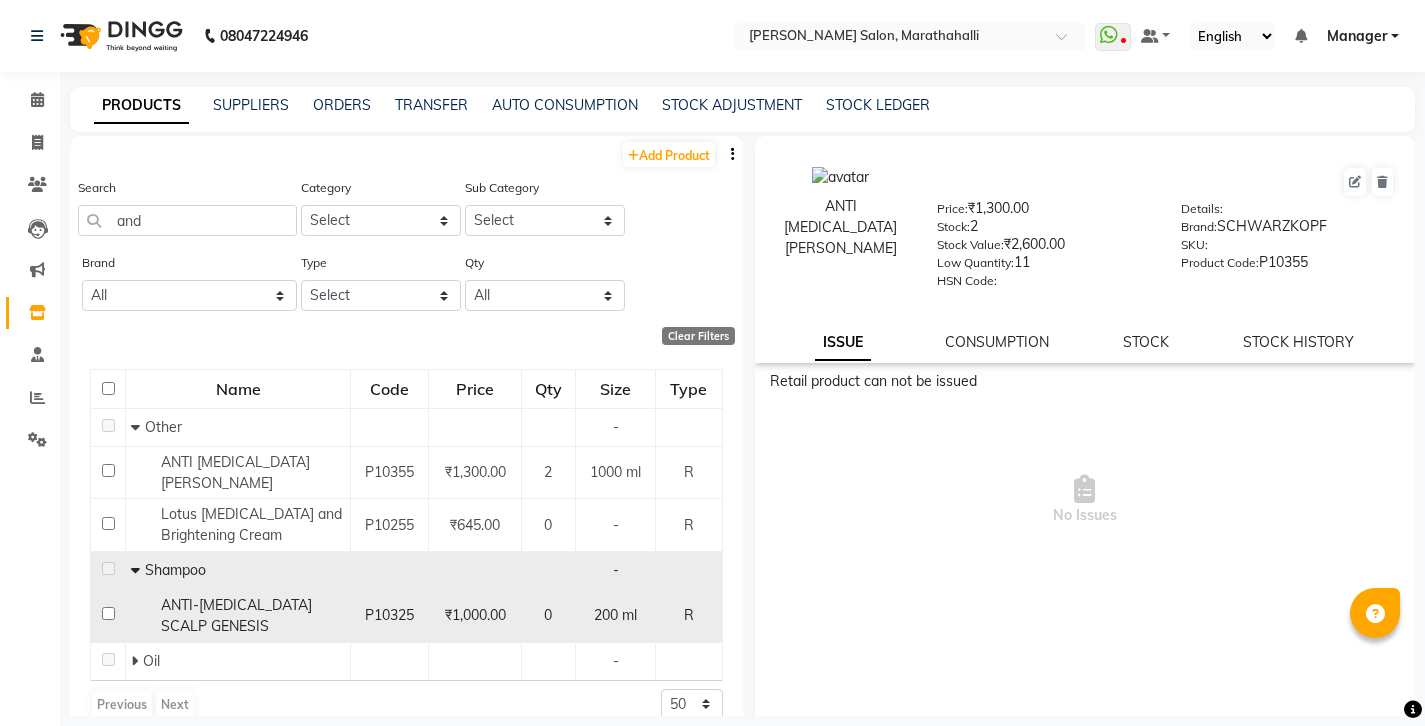 click on "ANTI-DANDRUFF SCALP GENESIS" 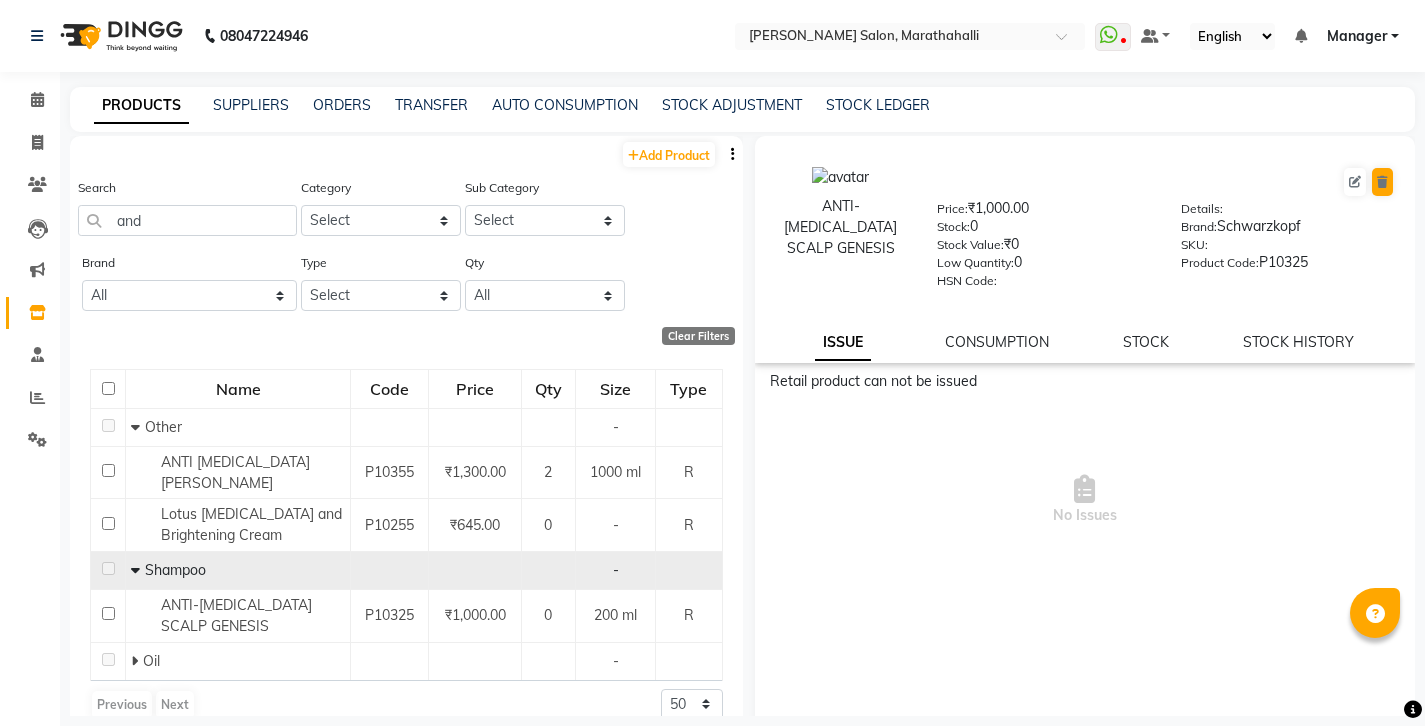 click 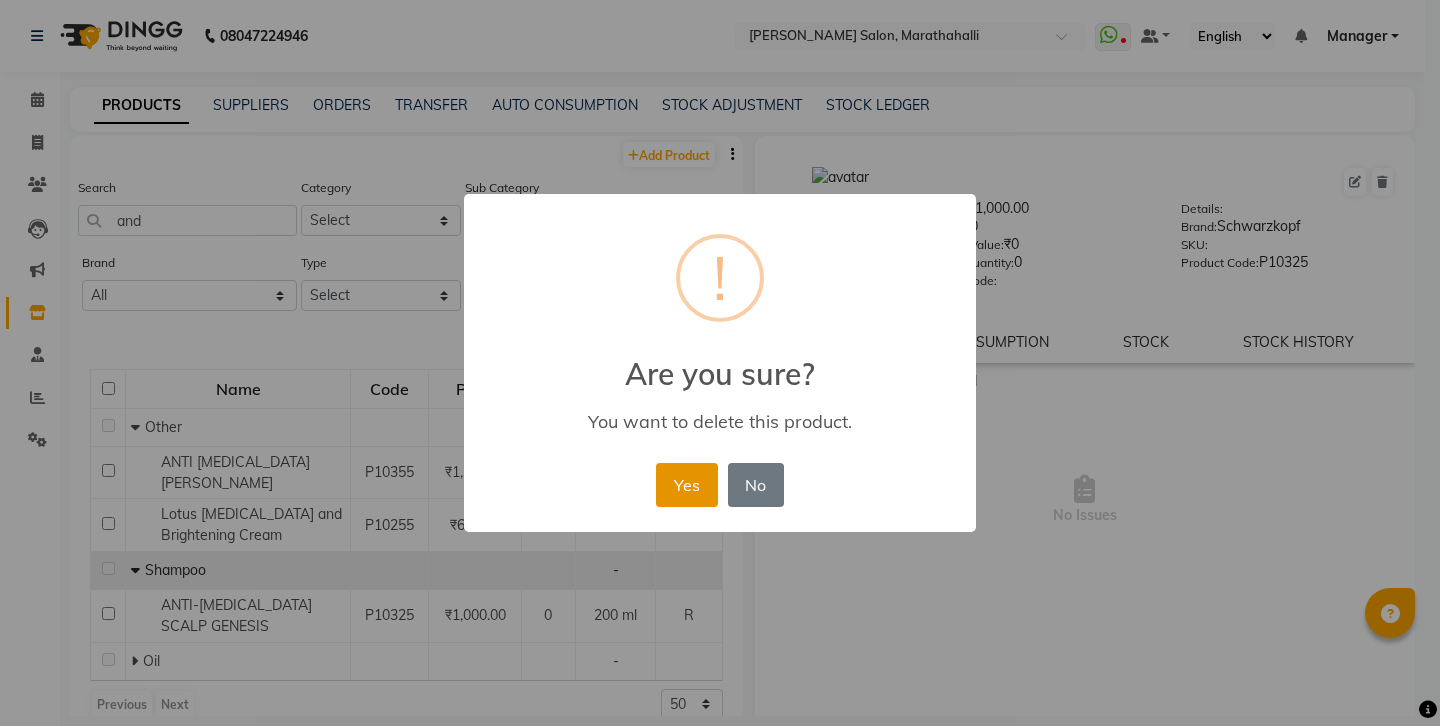 click on "Yes" at bounding box center (686, 485) 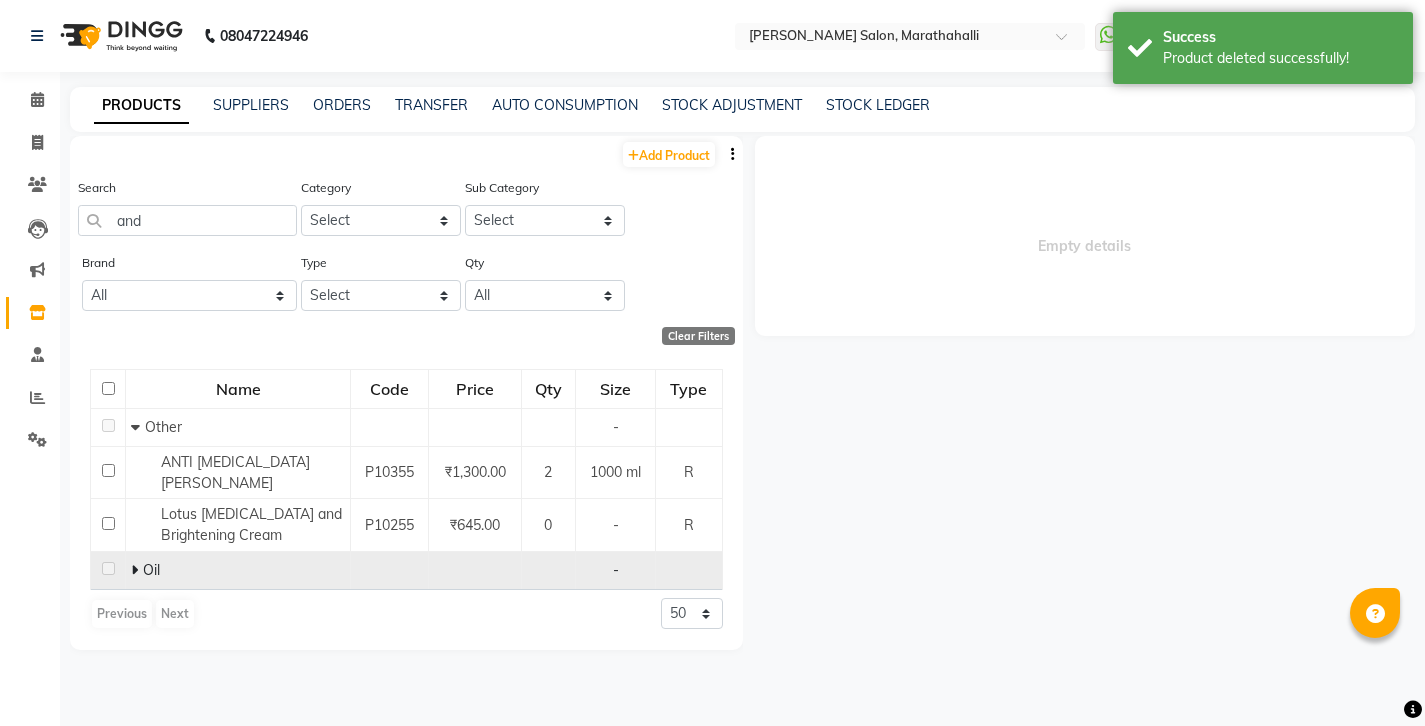 click 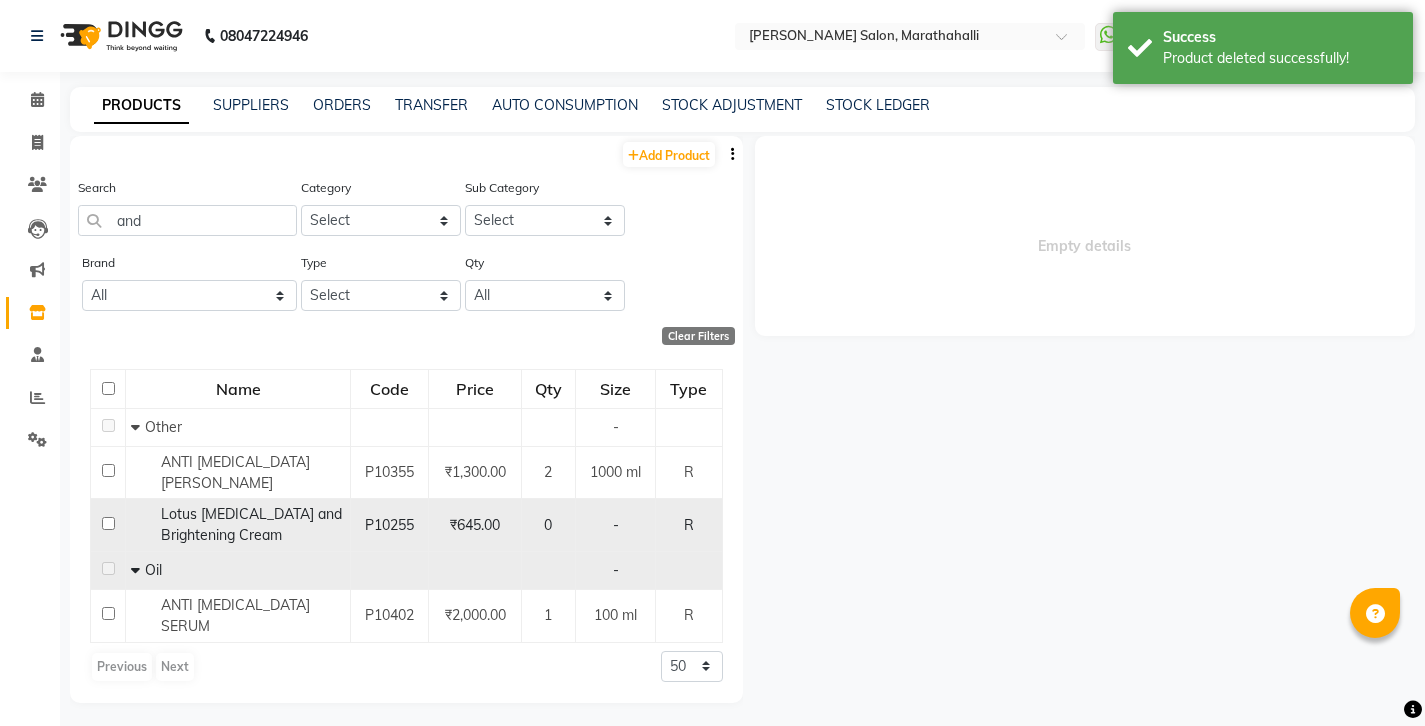 click 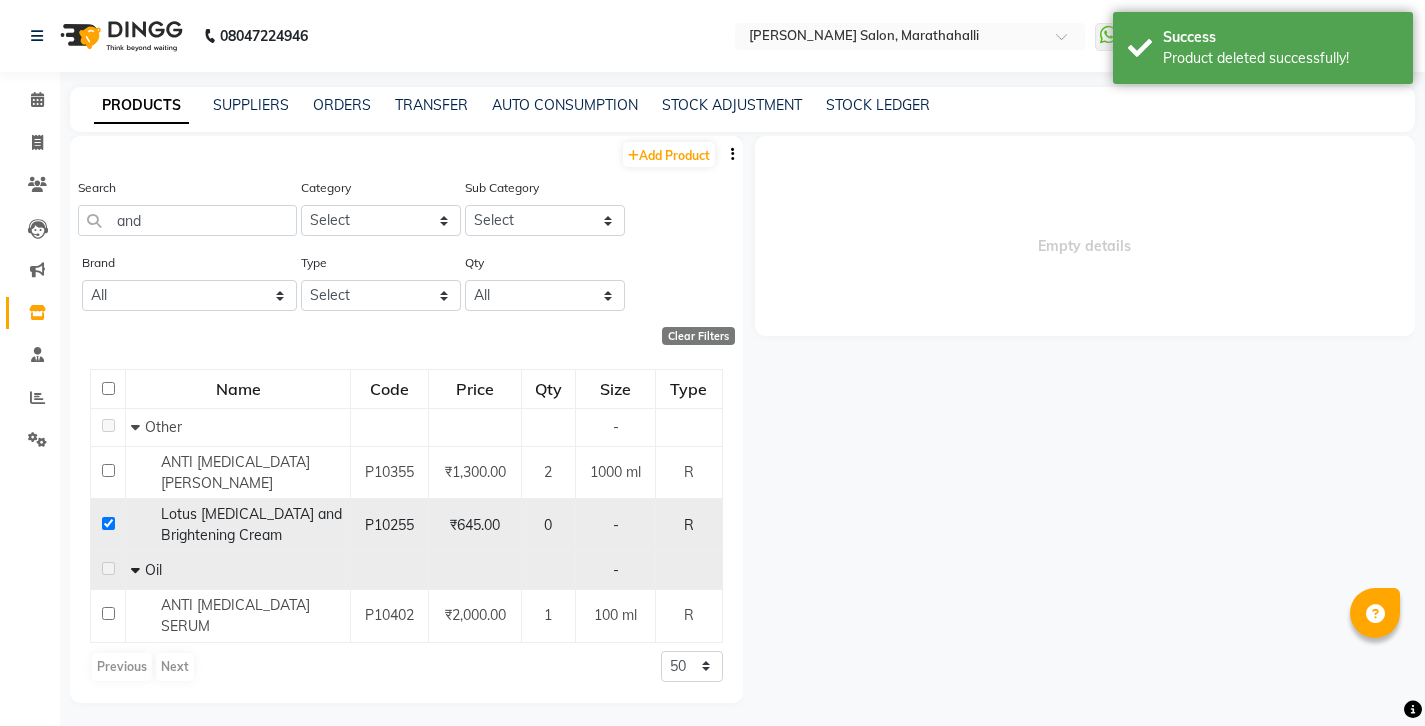 checkbox on "true" 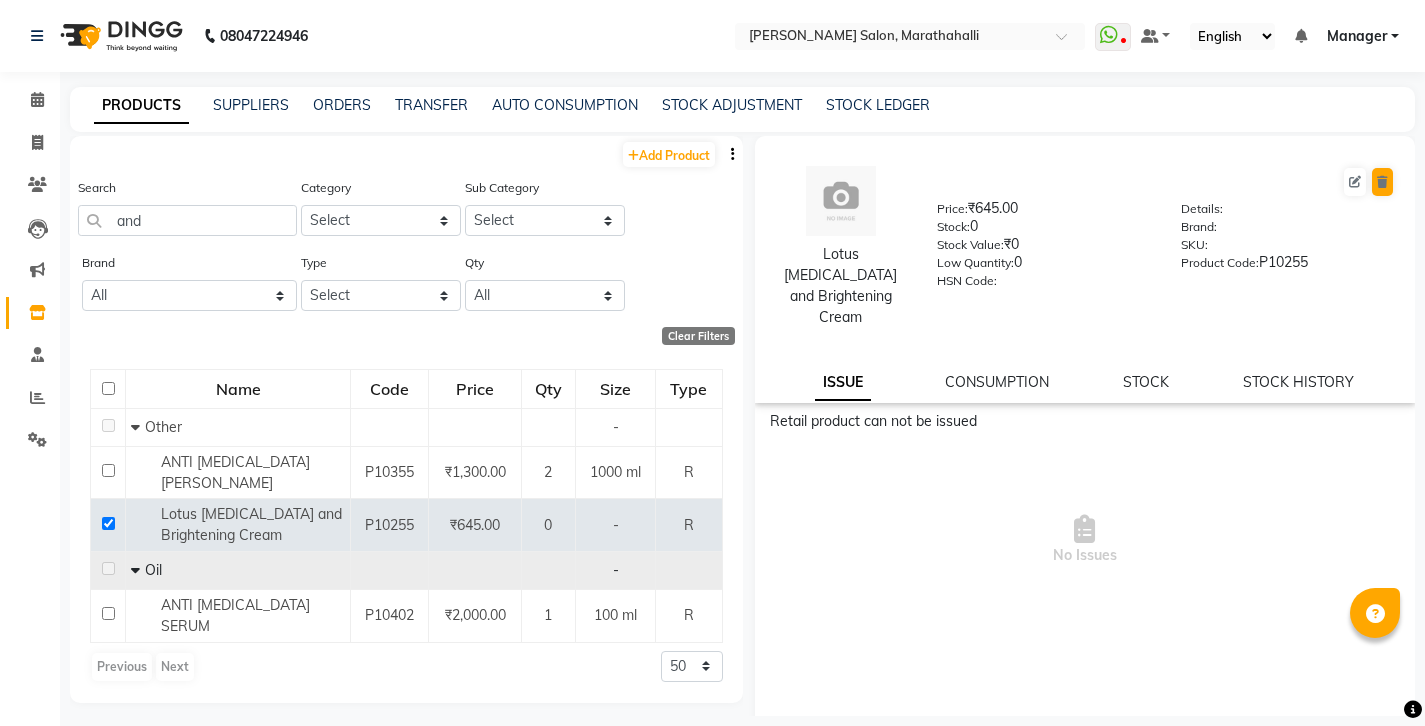 click 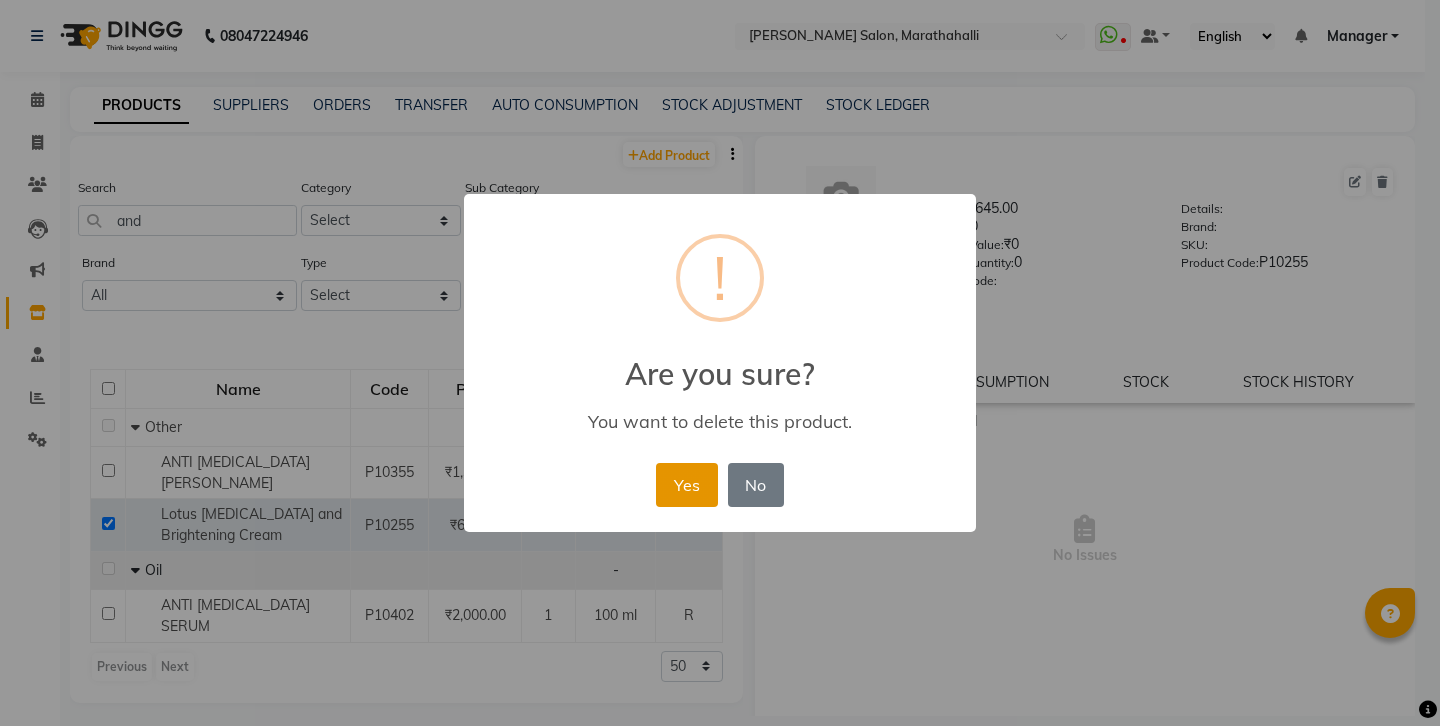click on "Yes" at bounding box center (686, 485) 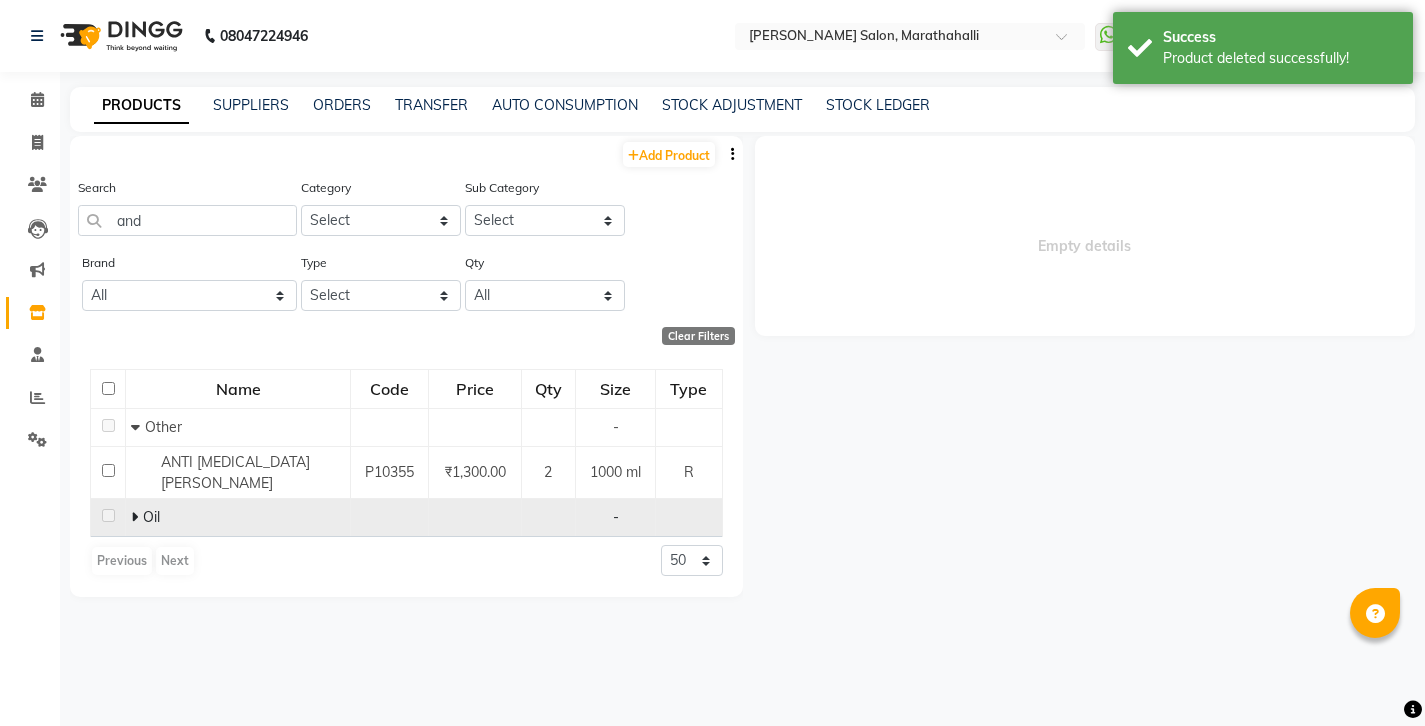 click 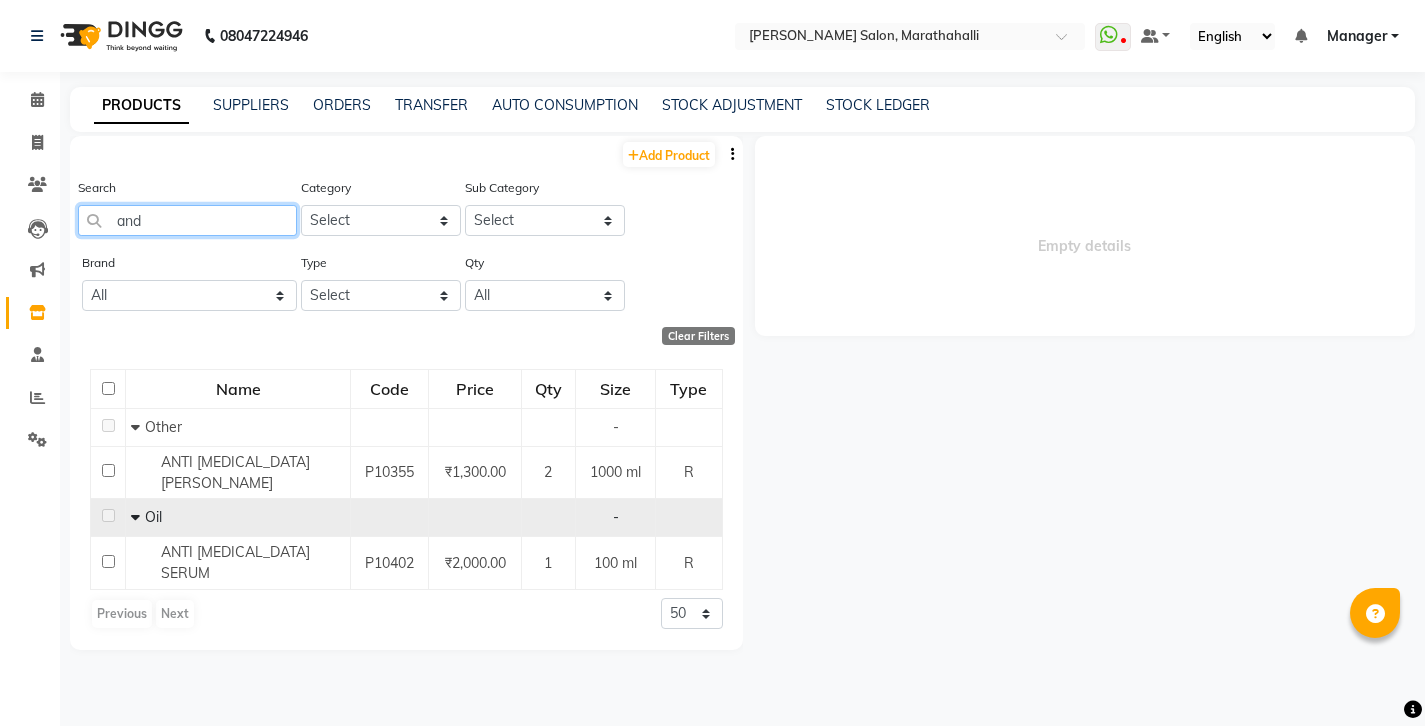 drag, startPoint x: 160, startPoint y: 195, endPoint x: 52, endPoint y: 195, distance: 108 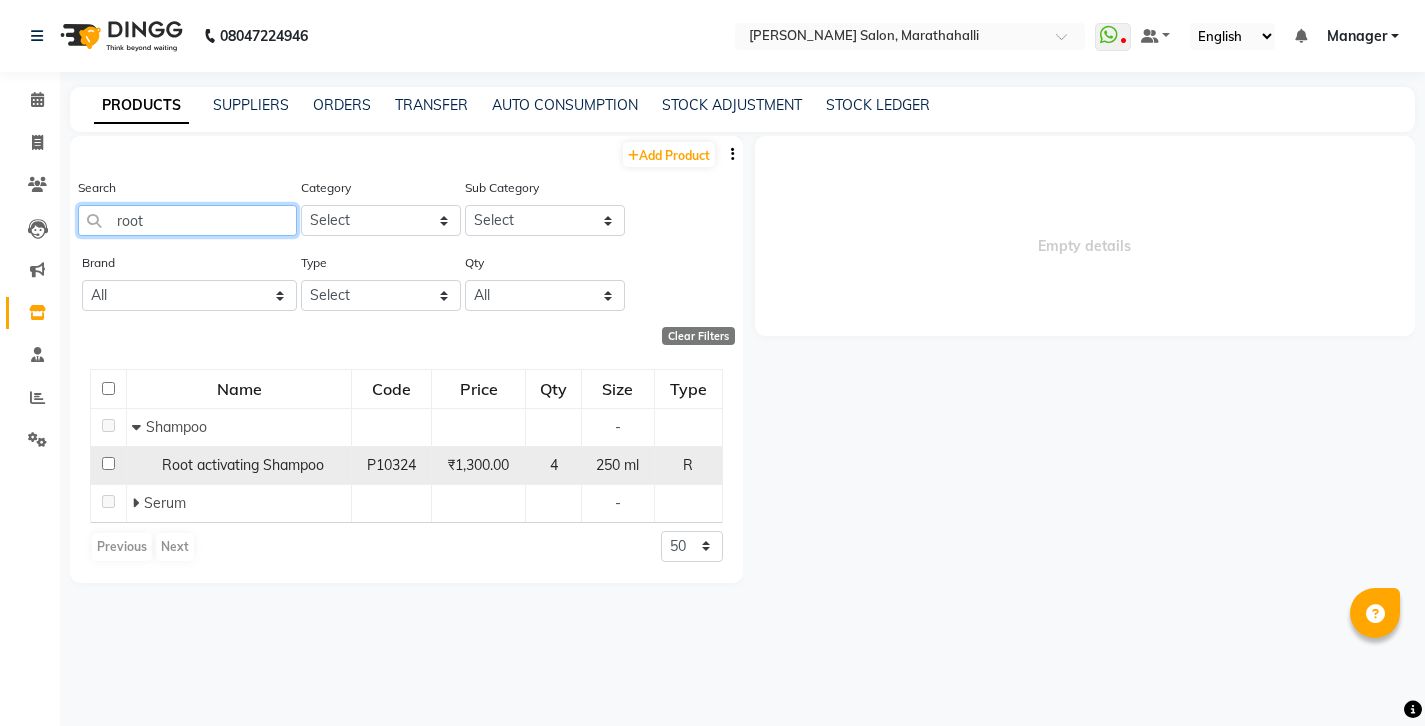 type on "root" 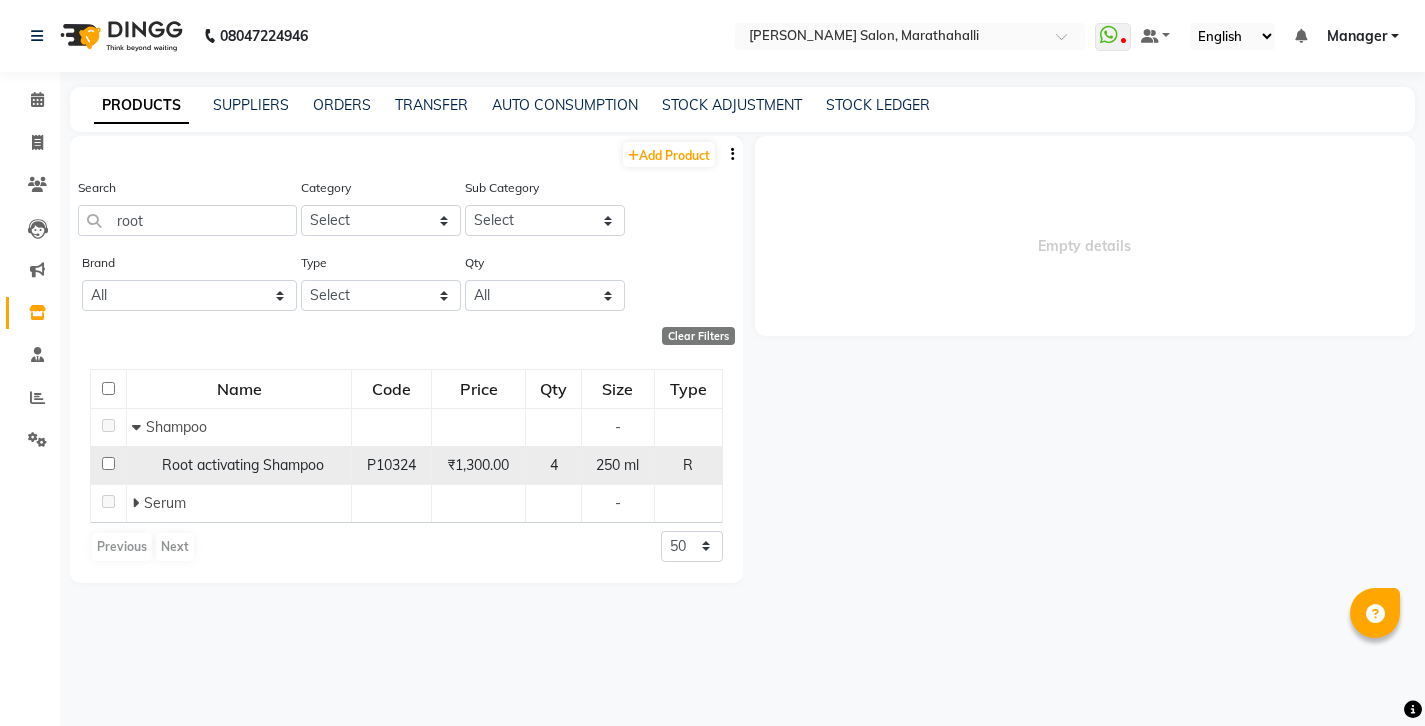 click 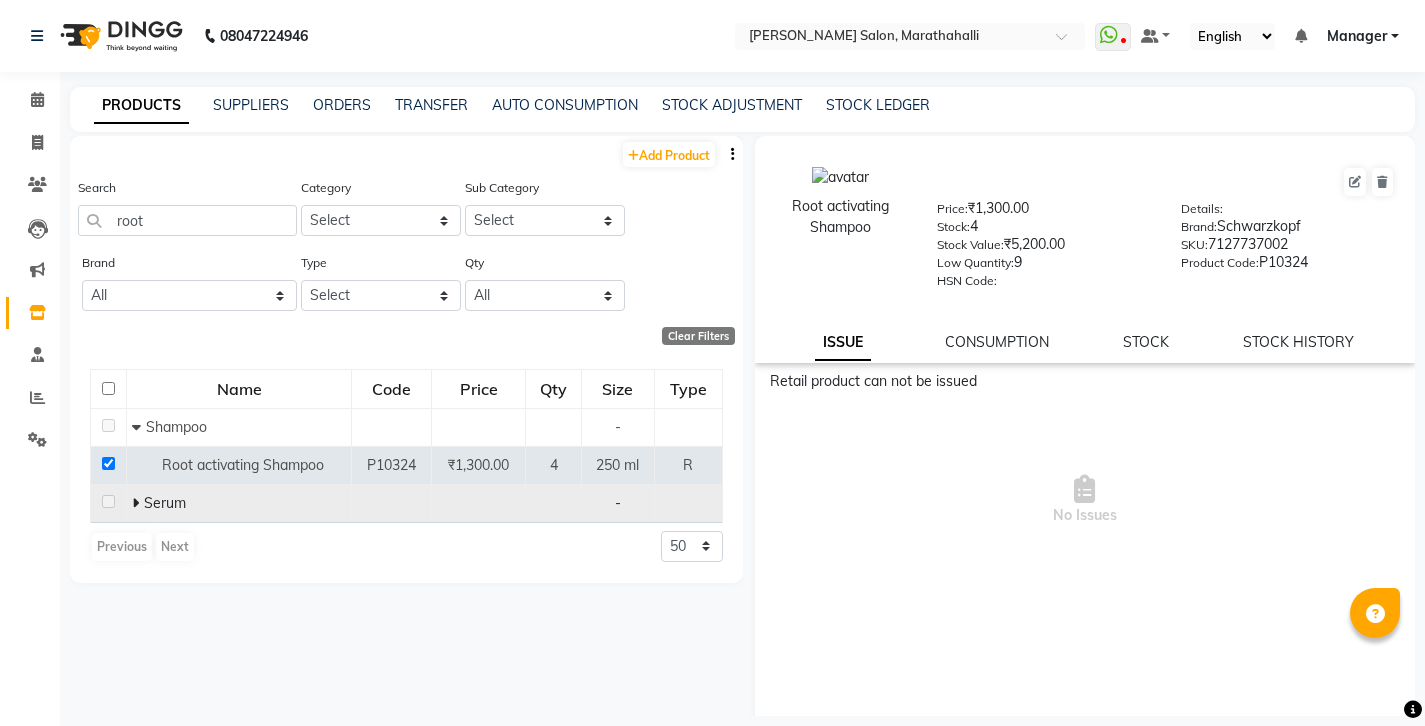 click 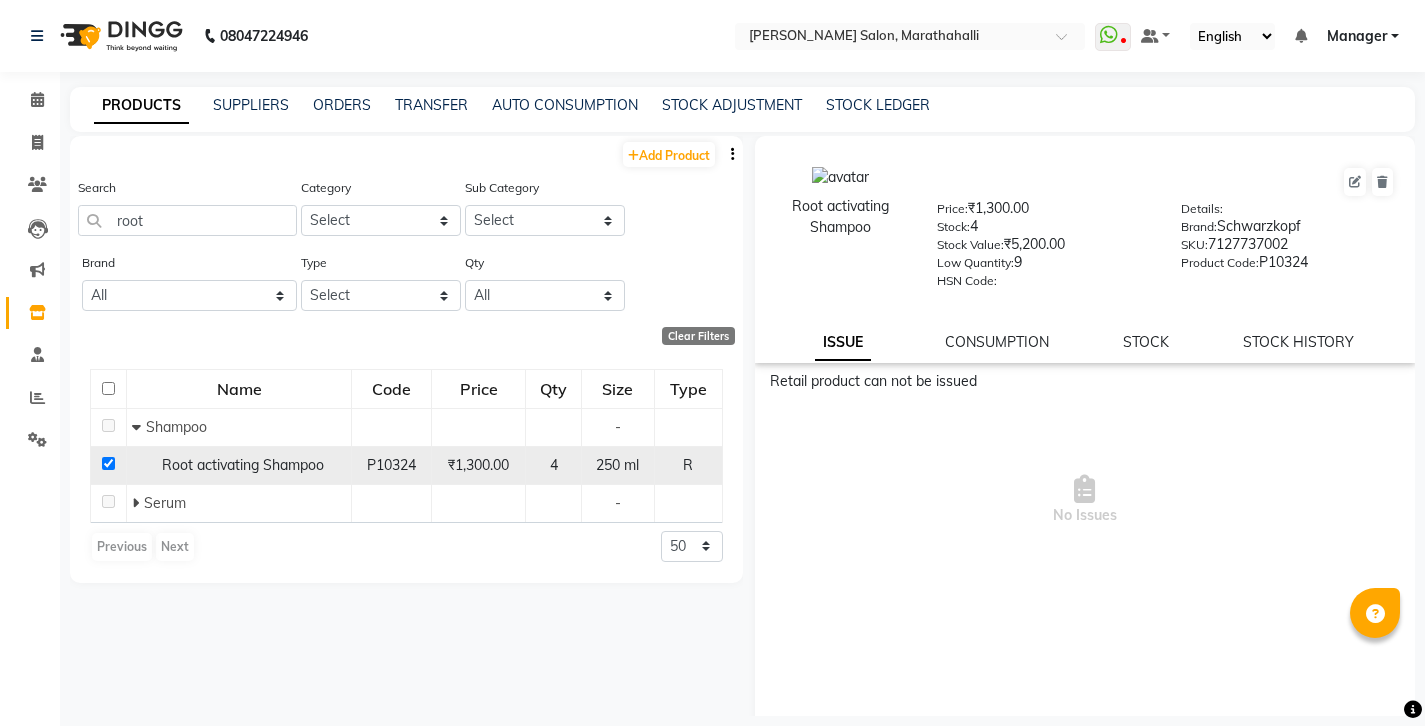 click 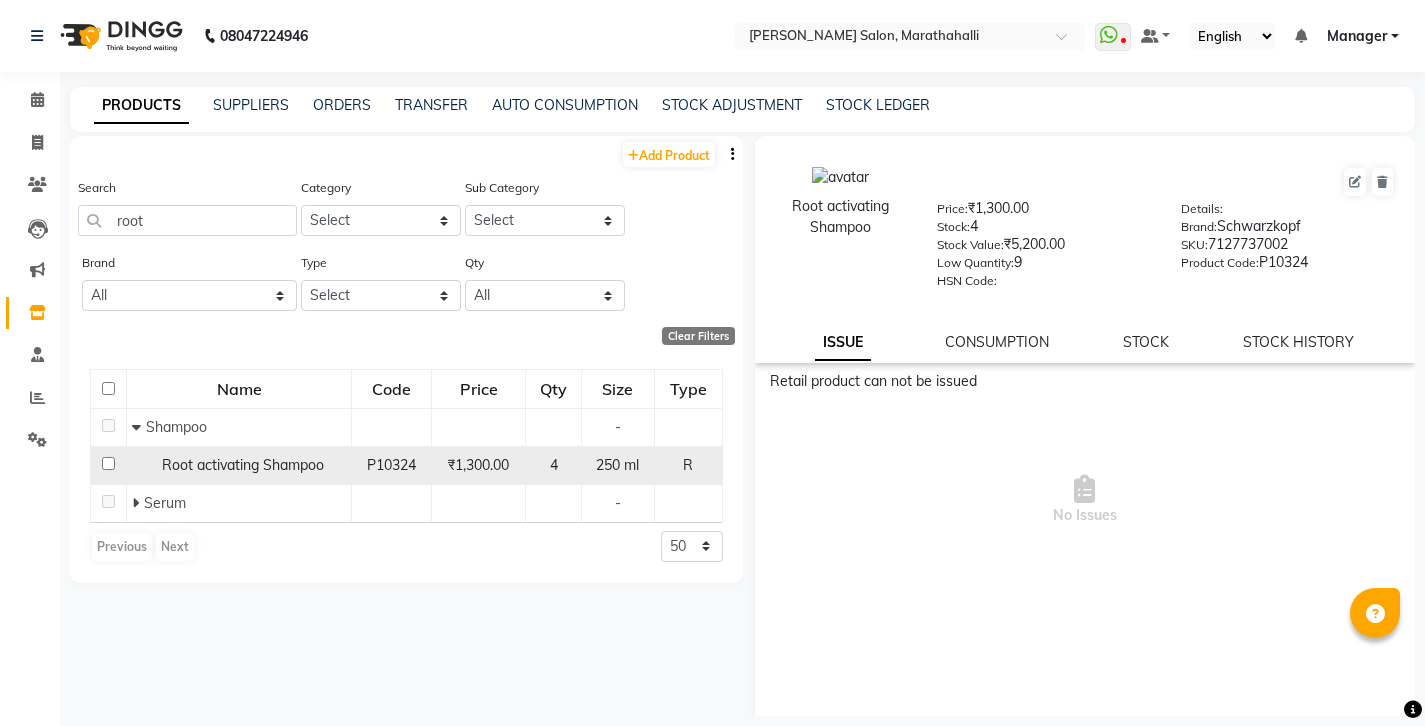 checkbox on "false" 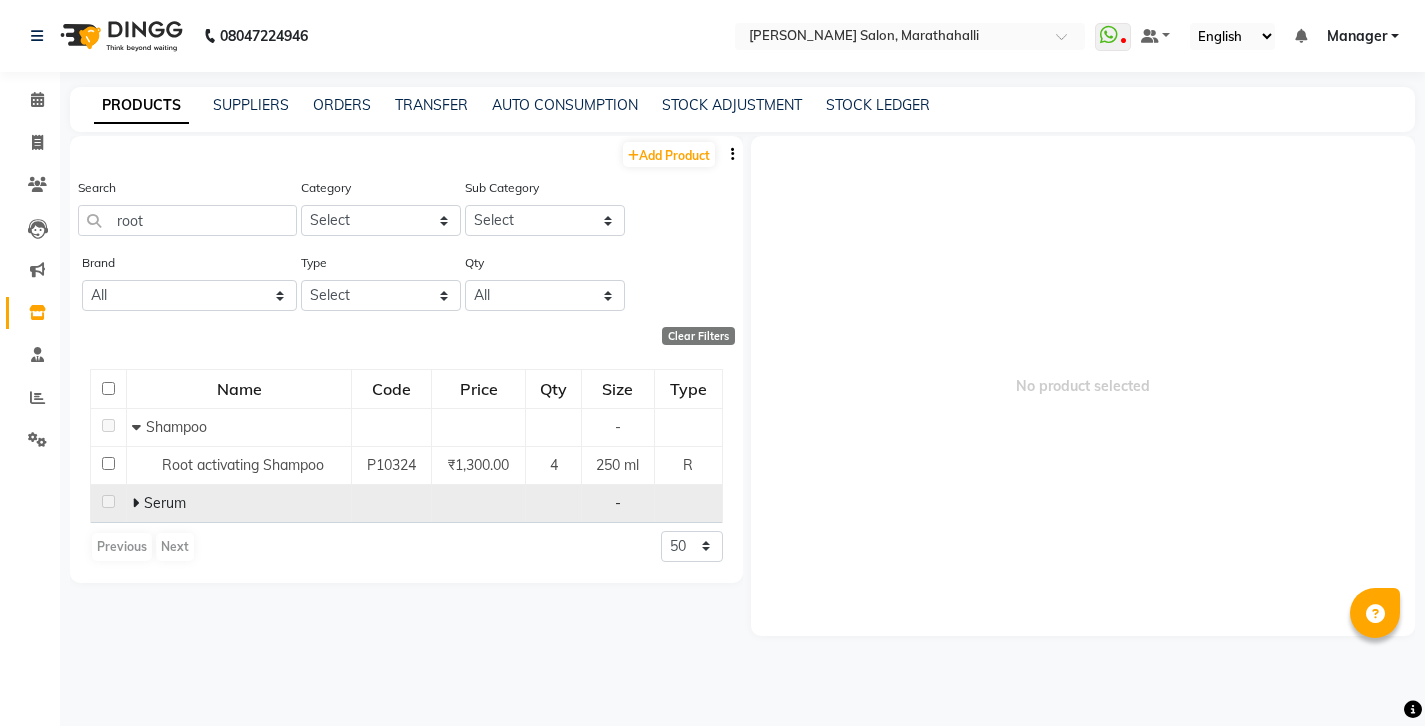 click 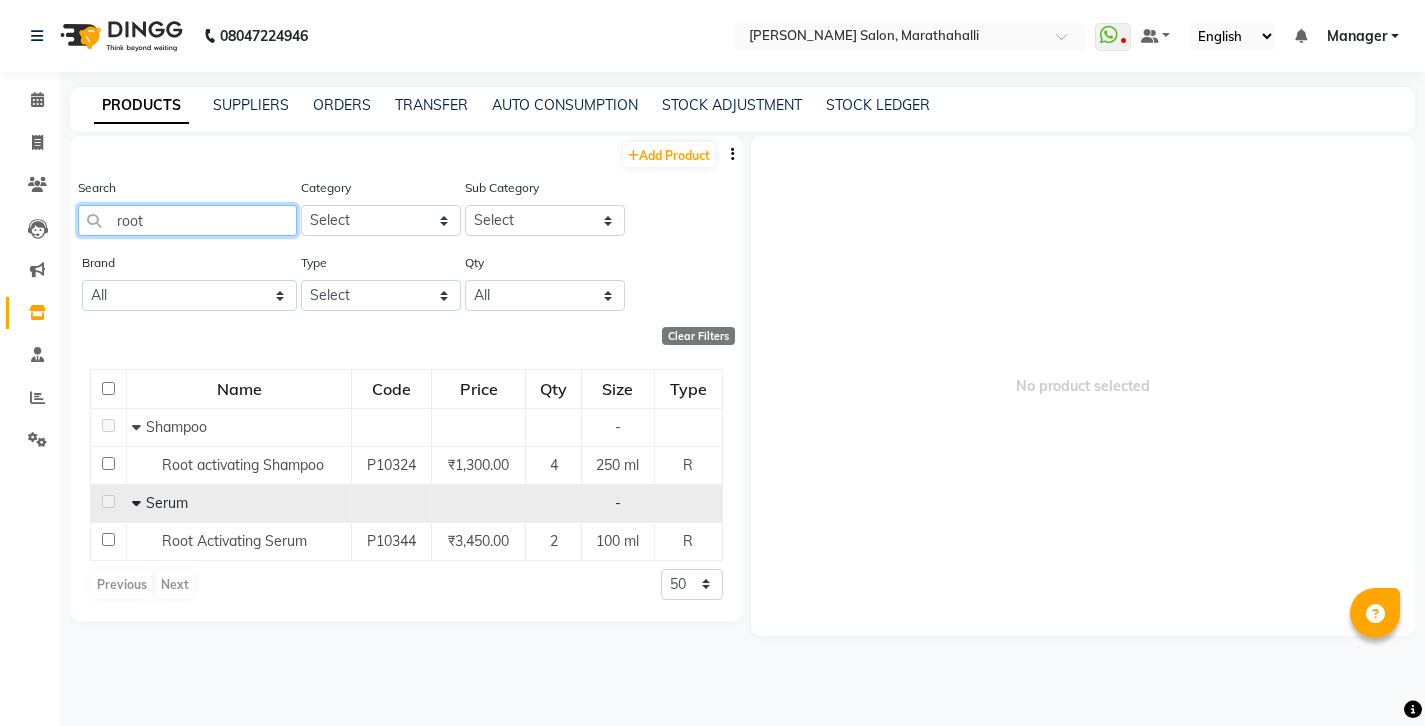 drag, startPoint x: 151, startPoint y: 204, endPoint x: 71, endPoint y: 193, distance: 80.75271 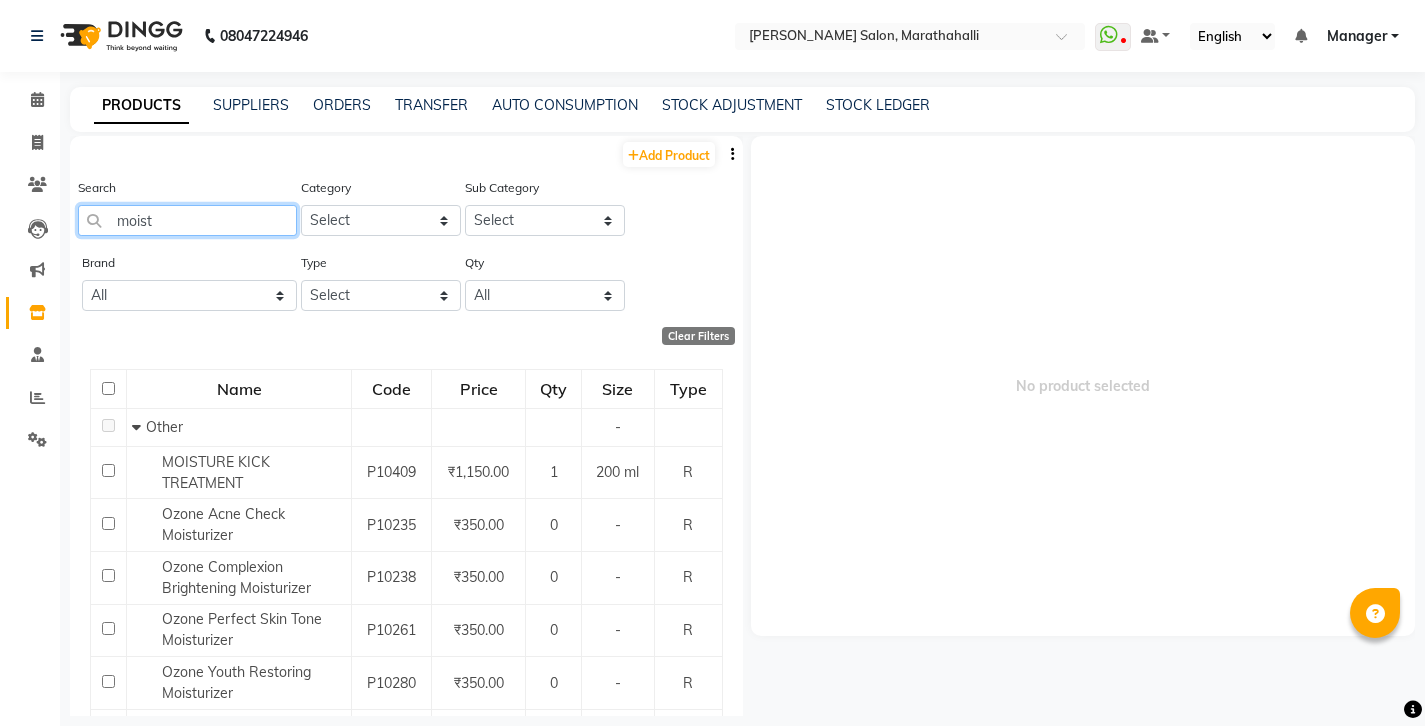 type on "moist" 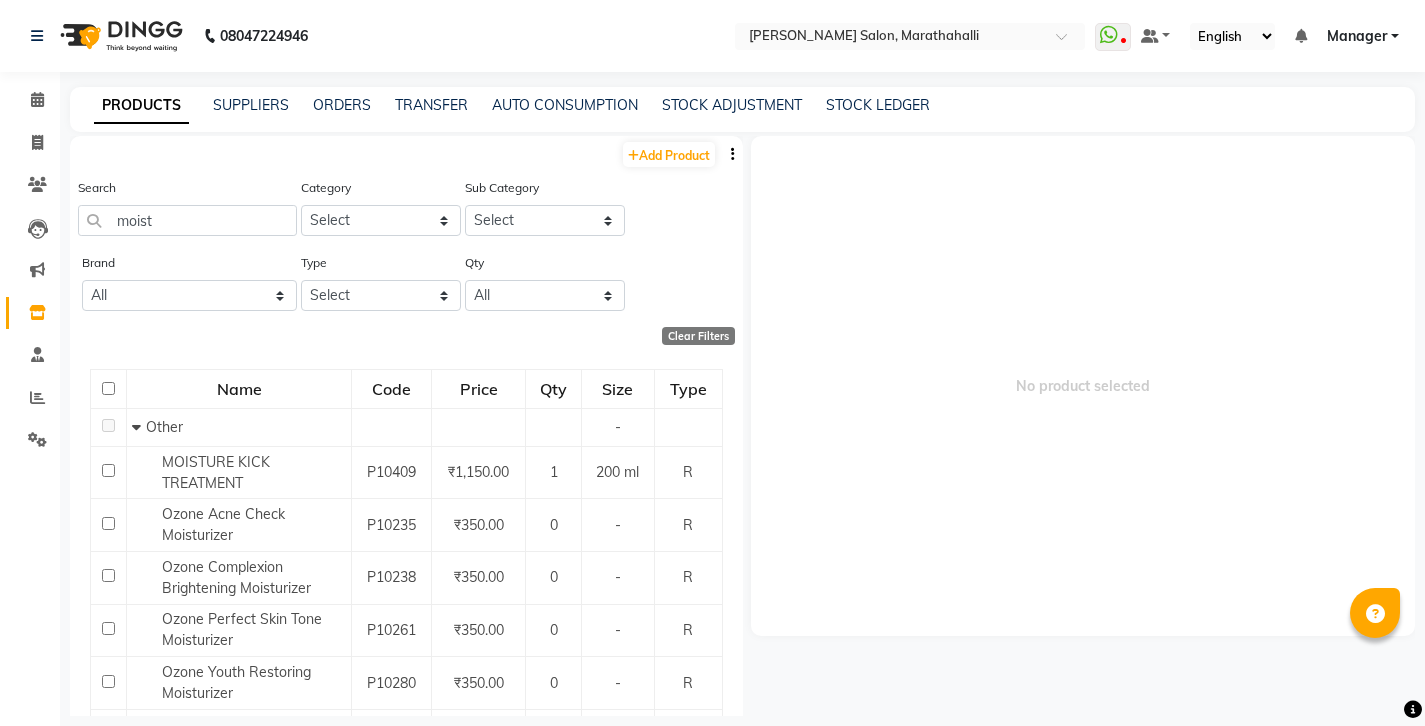 click 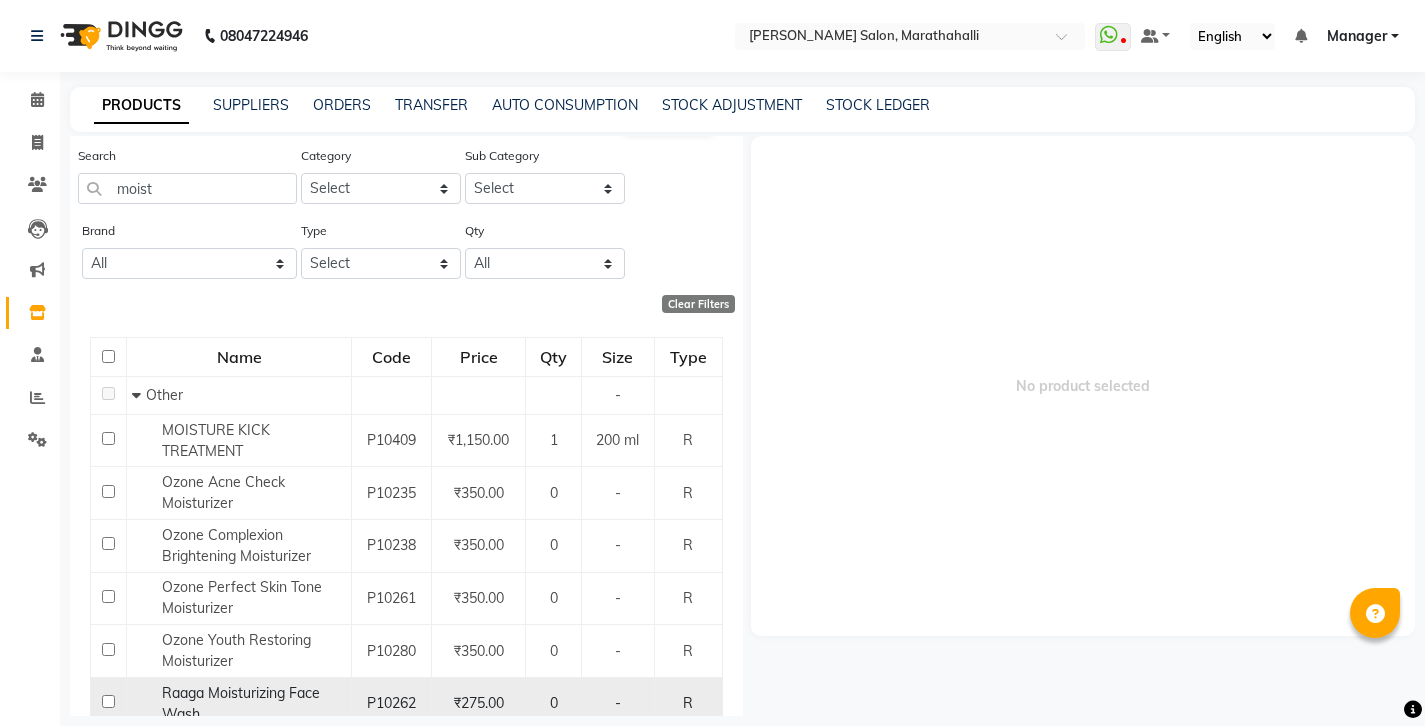 scroll, scrollTop: 74, scrollLeft: 0, axis: vertical 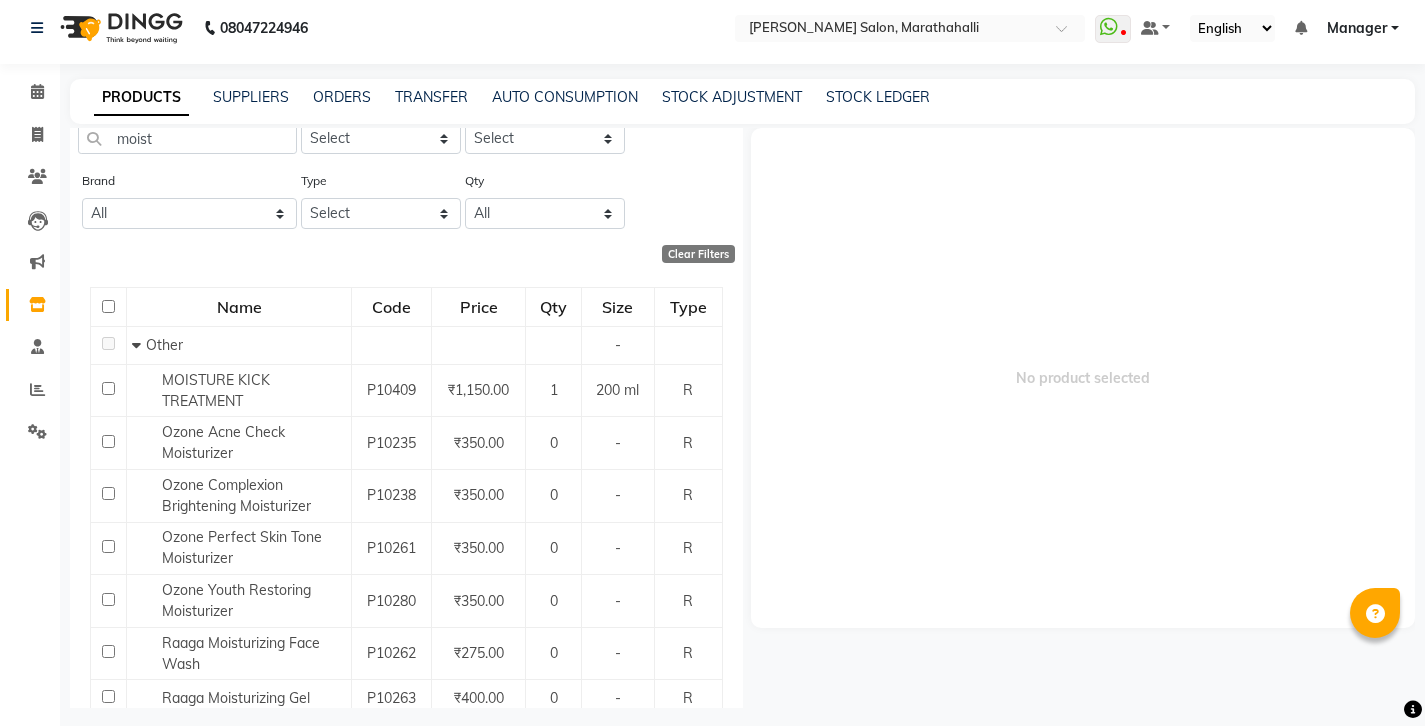 click 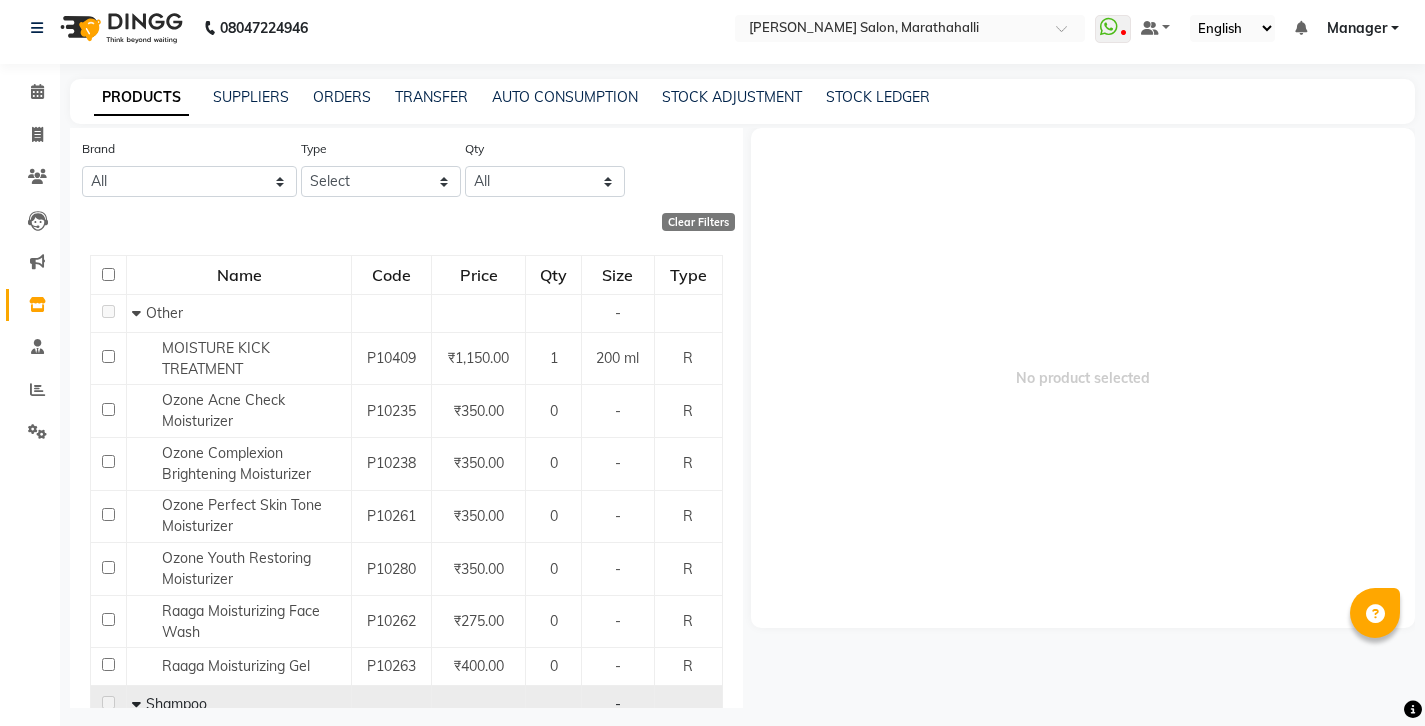 scroll, scrollTop: 0, scrollLeft: 0, axis: both 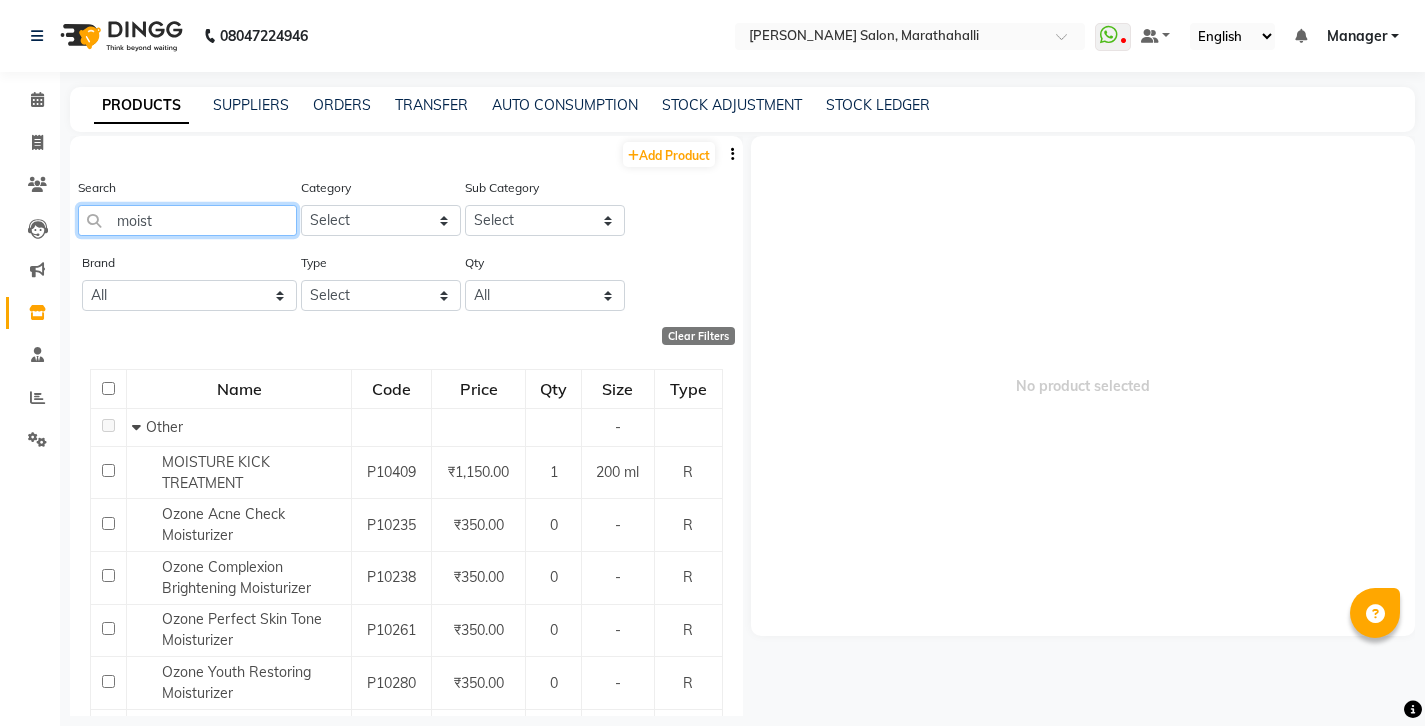 drag, startPoint x: 169, startPoint y: 201, endPoint x: 75, endPoint y: 196, distance: 94.13288 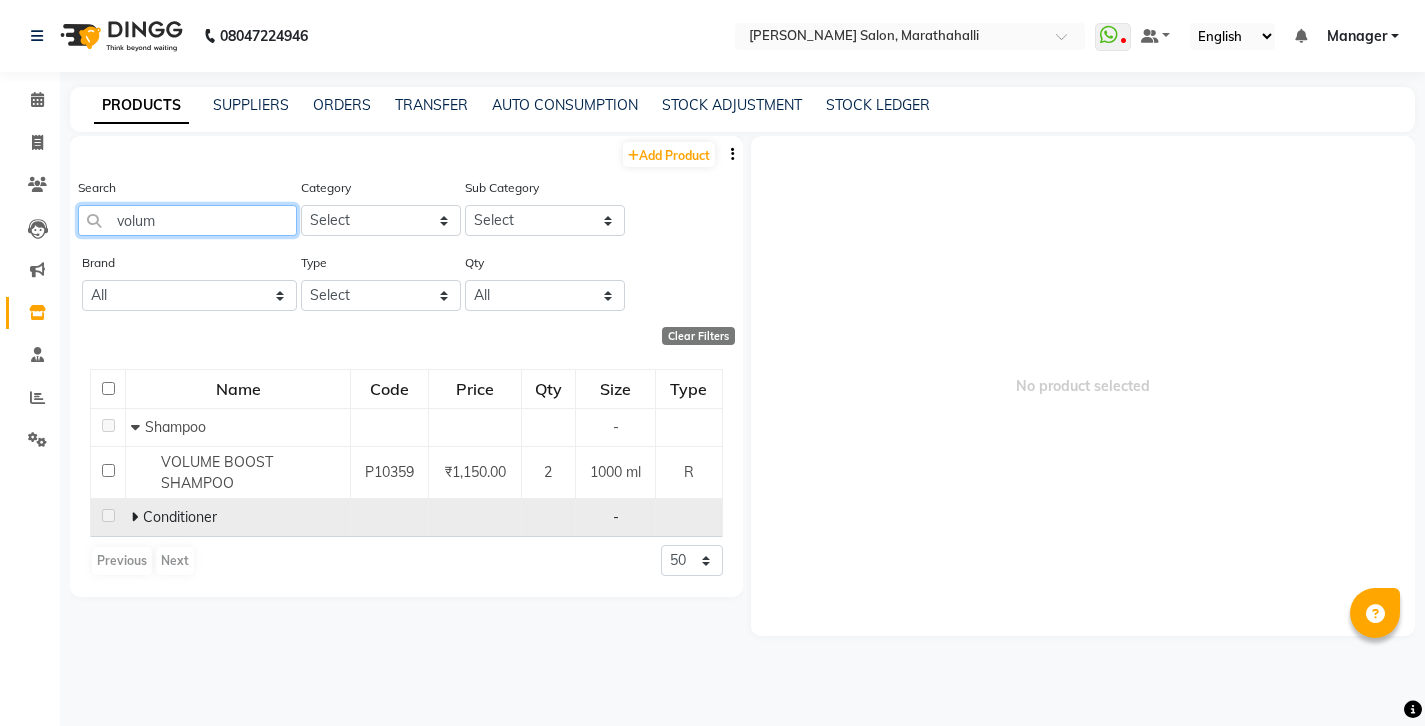 type on "volum" 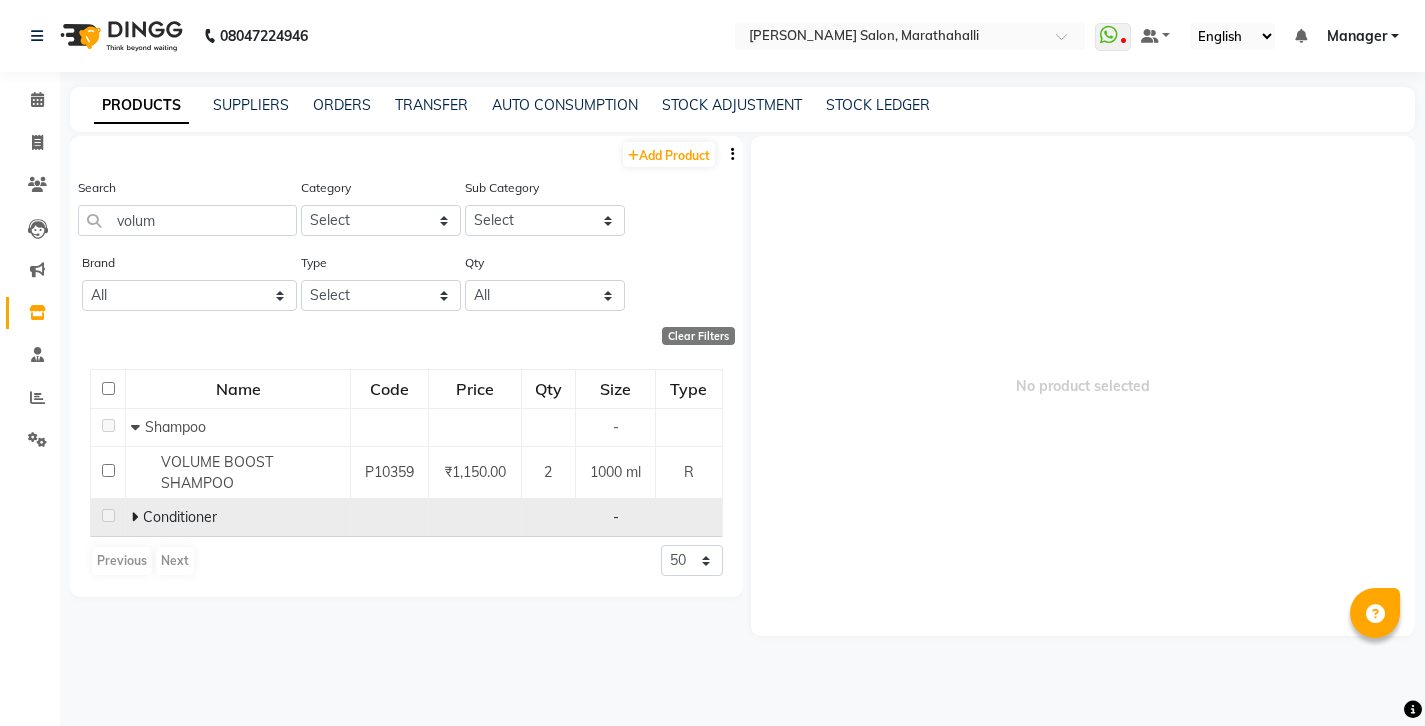 click 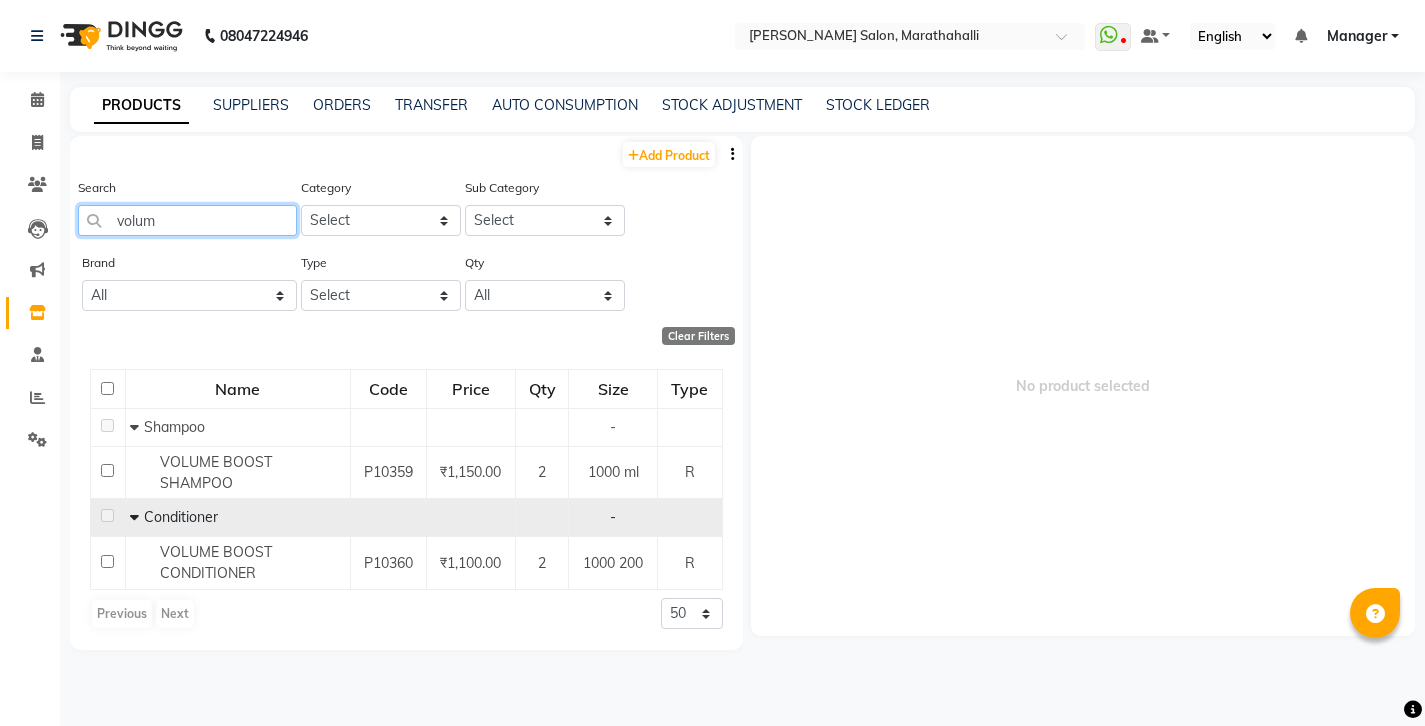 drag, startPoint x: 152, startPoint y: 196, endPoint x: 52, endPoint y: 193, distance: 100.04499 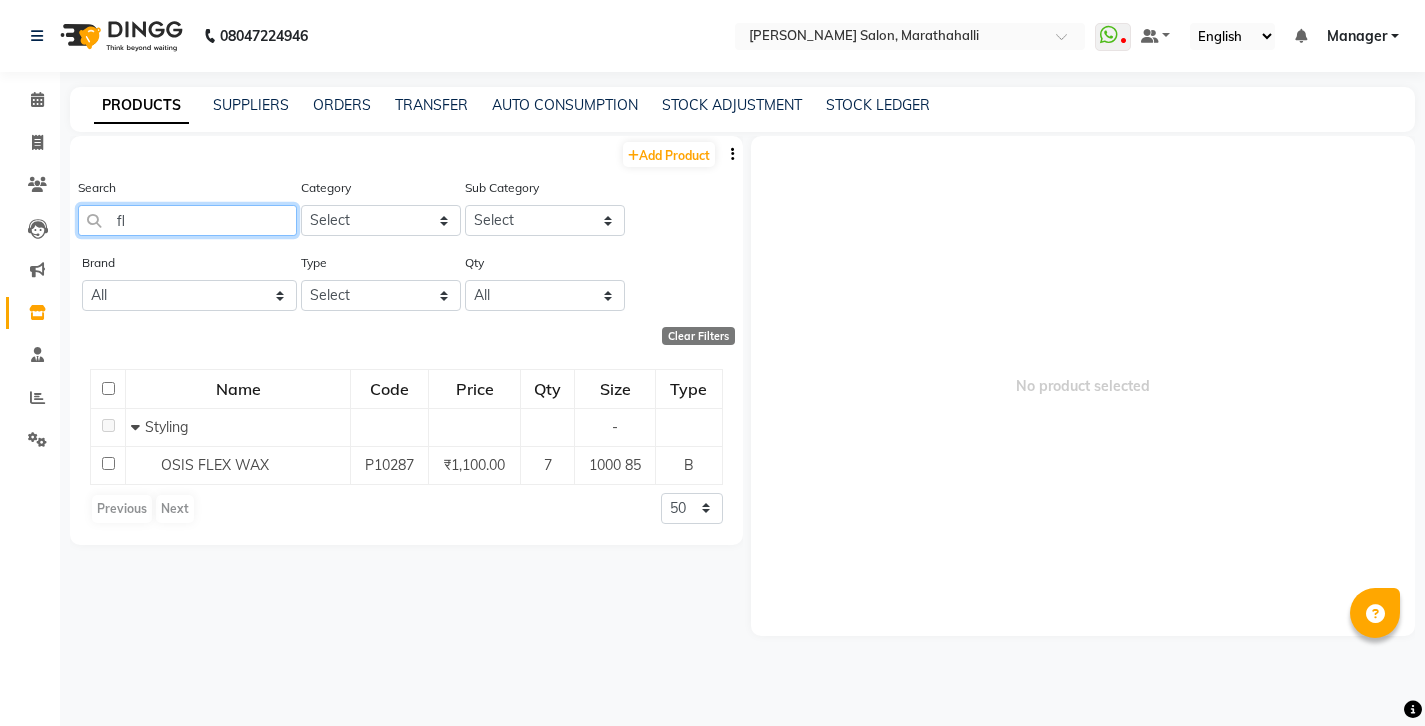 type on "f" 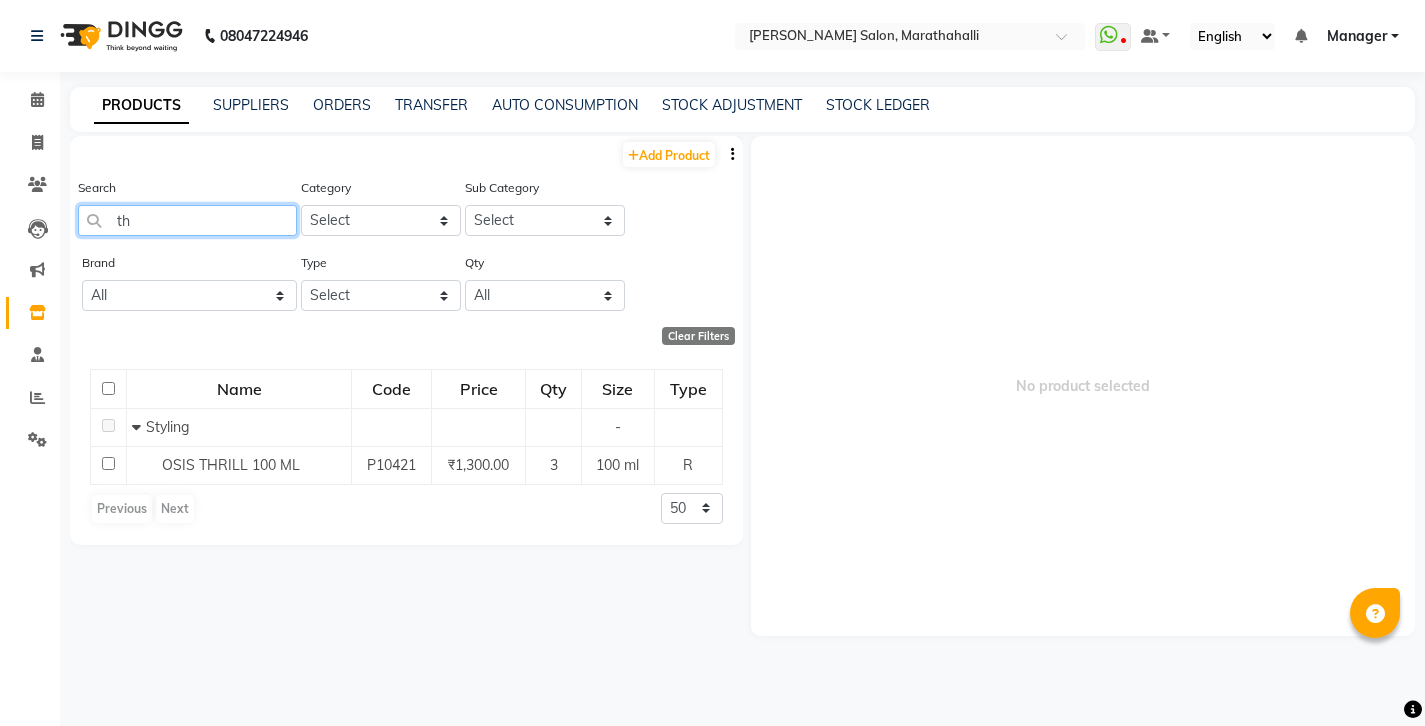 type on "t" 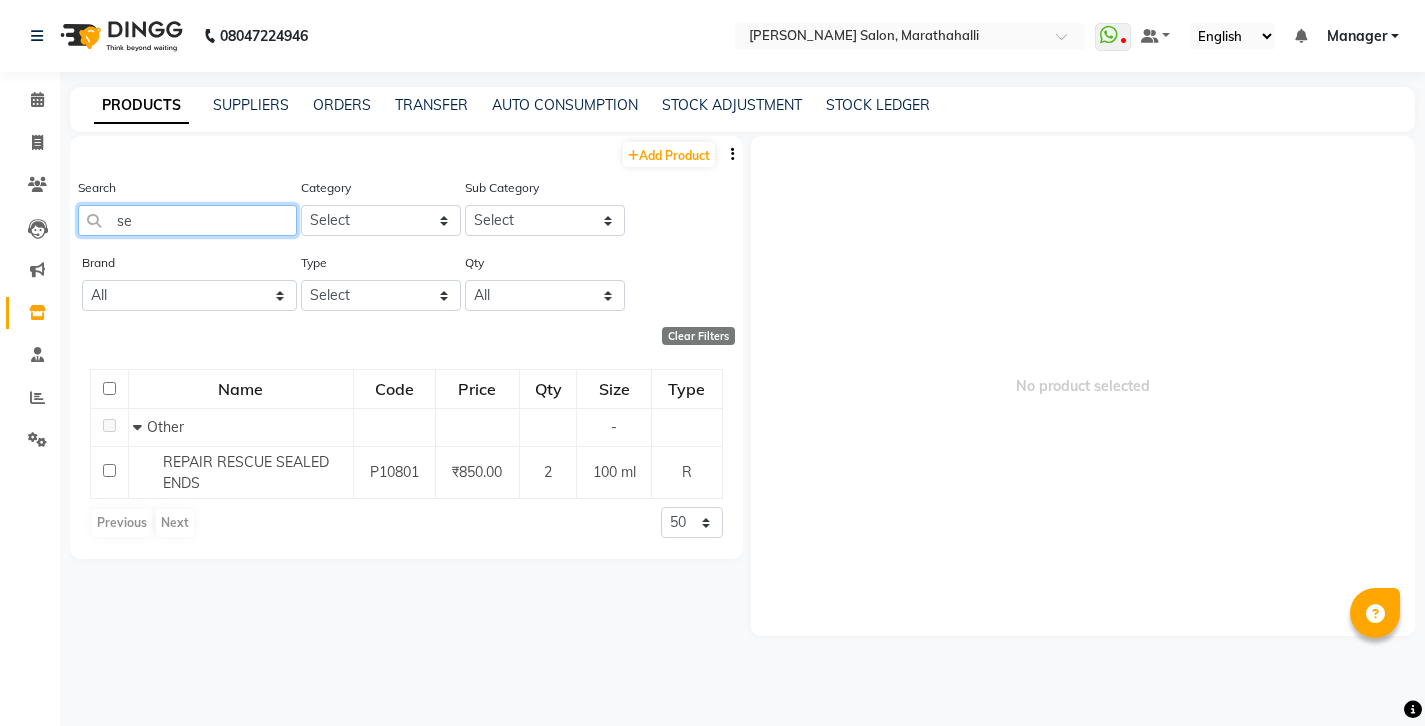 type on "s" 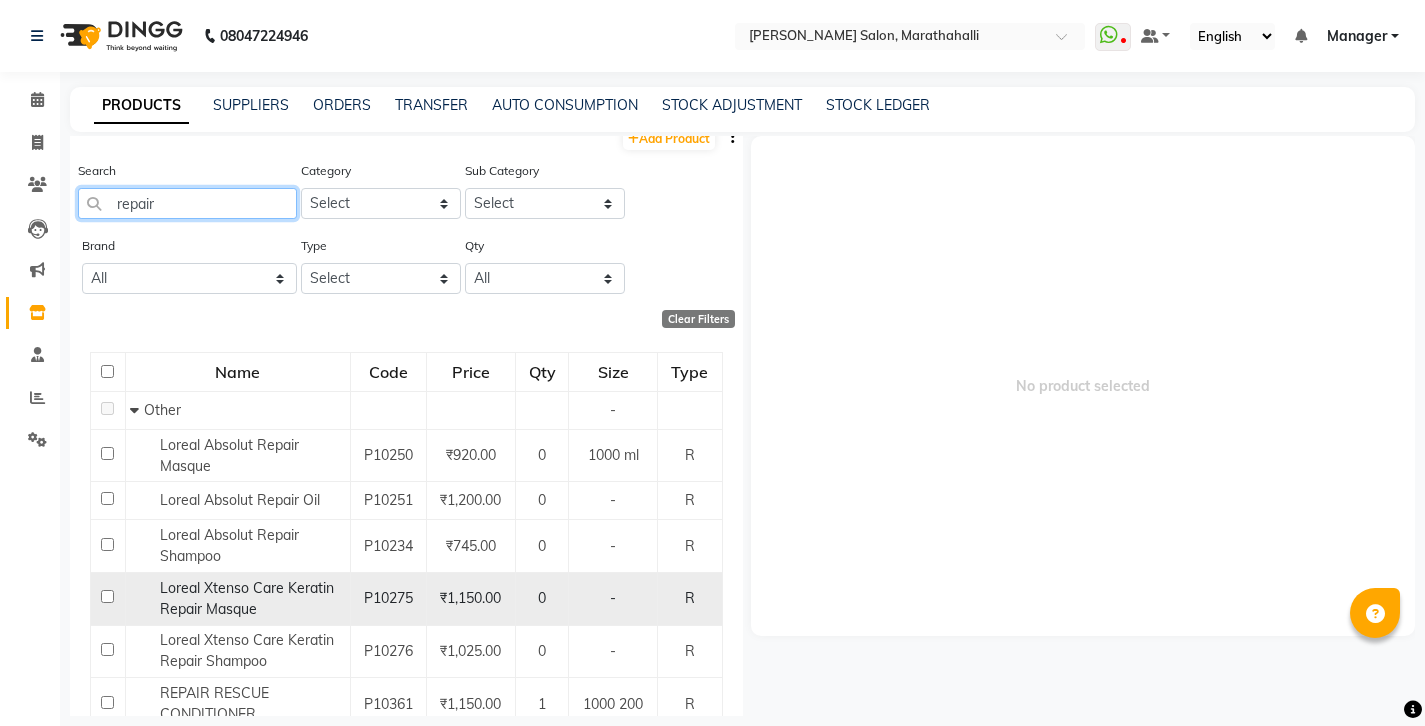 scroll, scrollTop: 74, scrollLeft: 0, axis: vertical 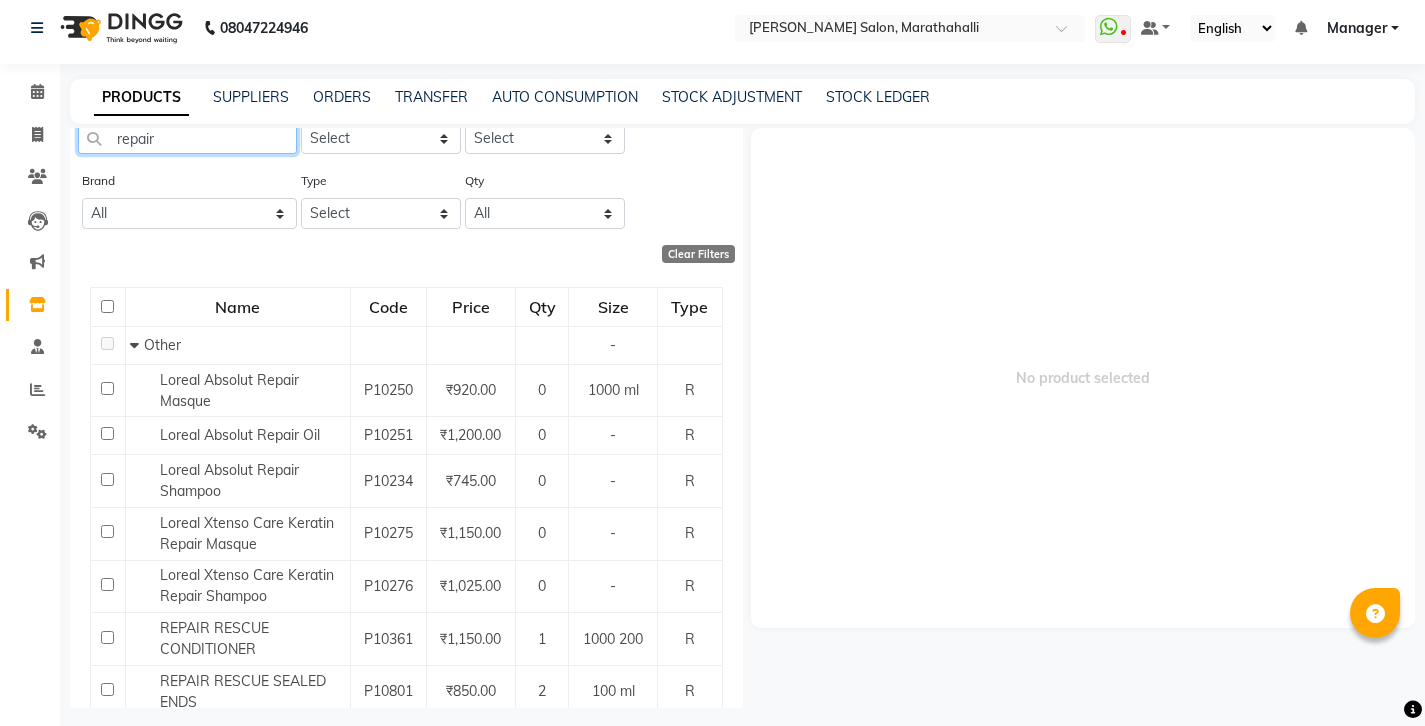 type on "repair" 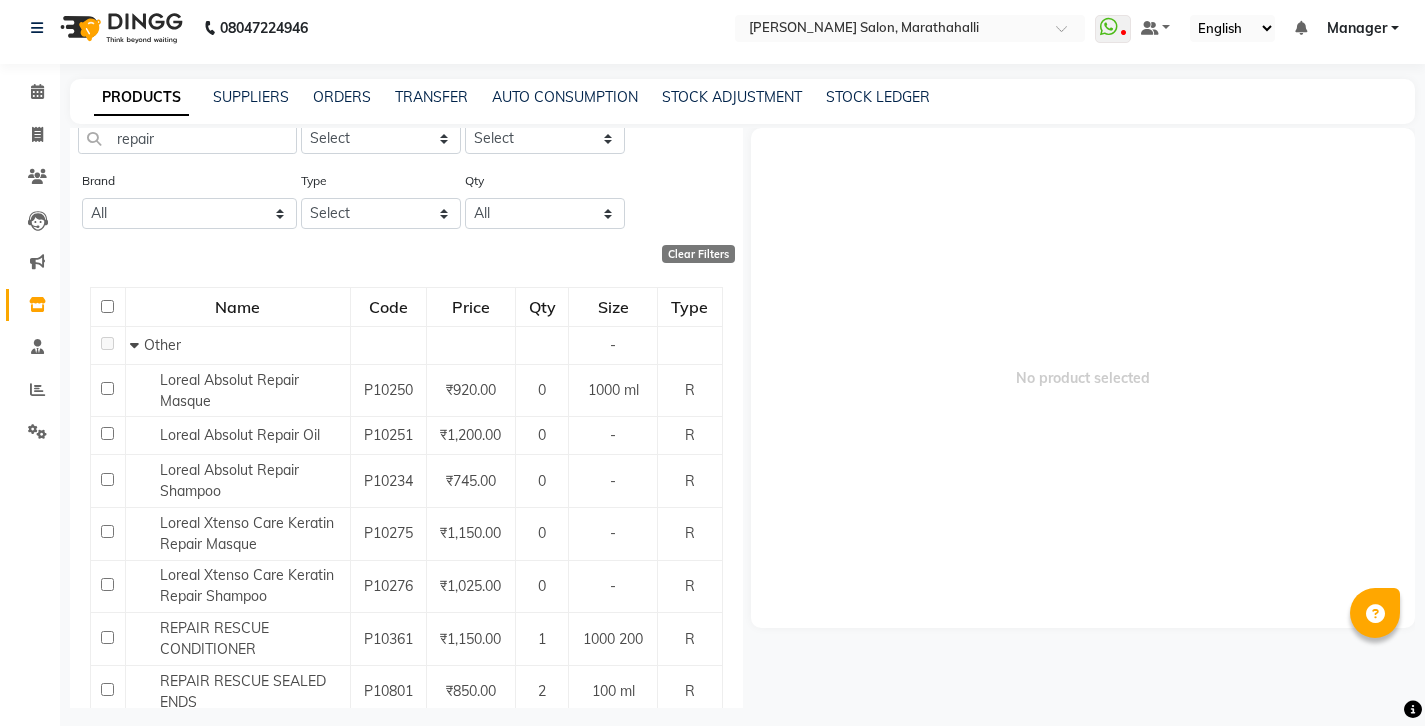 click 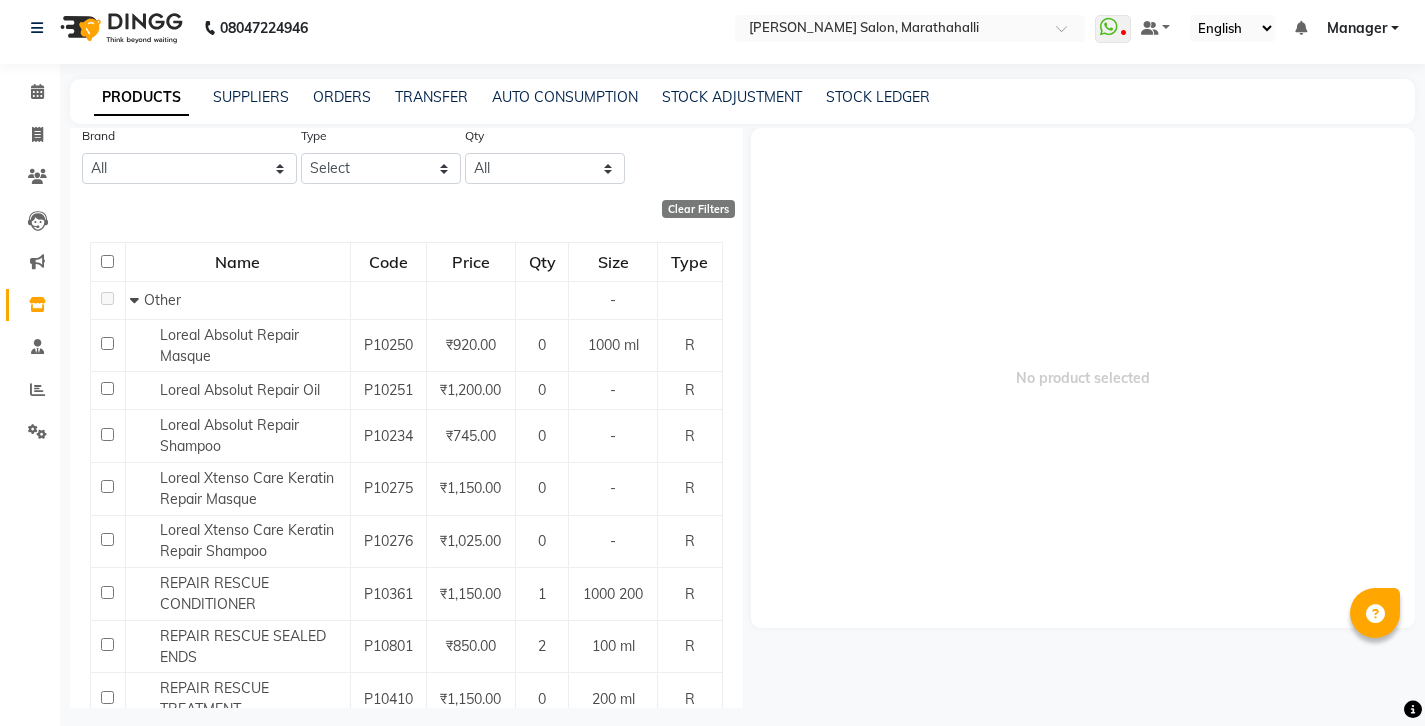 scroll, scrollTop: 136, scrollLeft: 0, axis: vertical 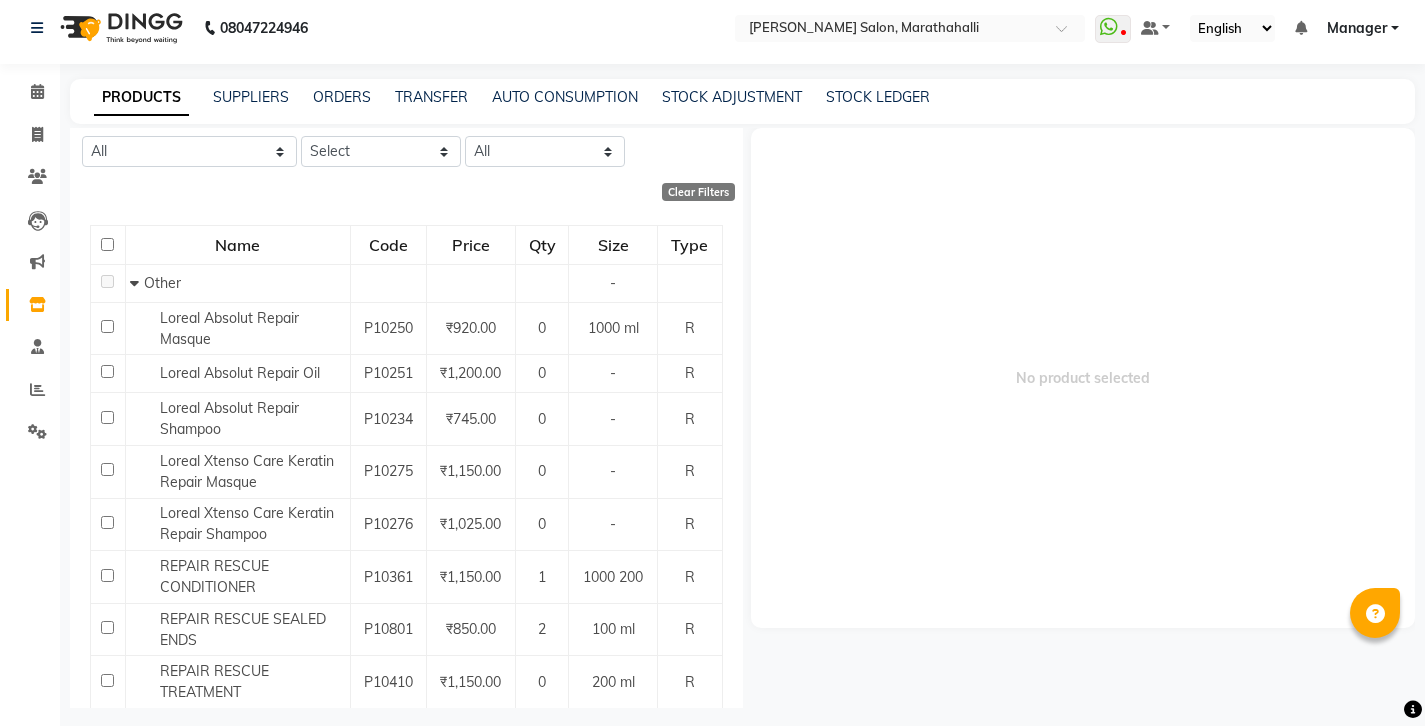 click 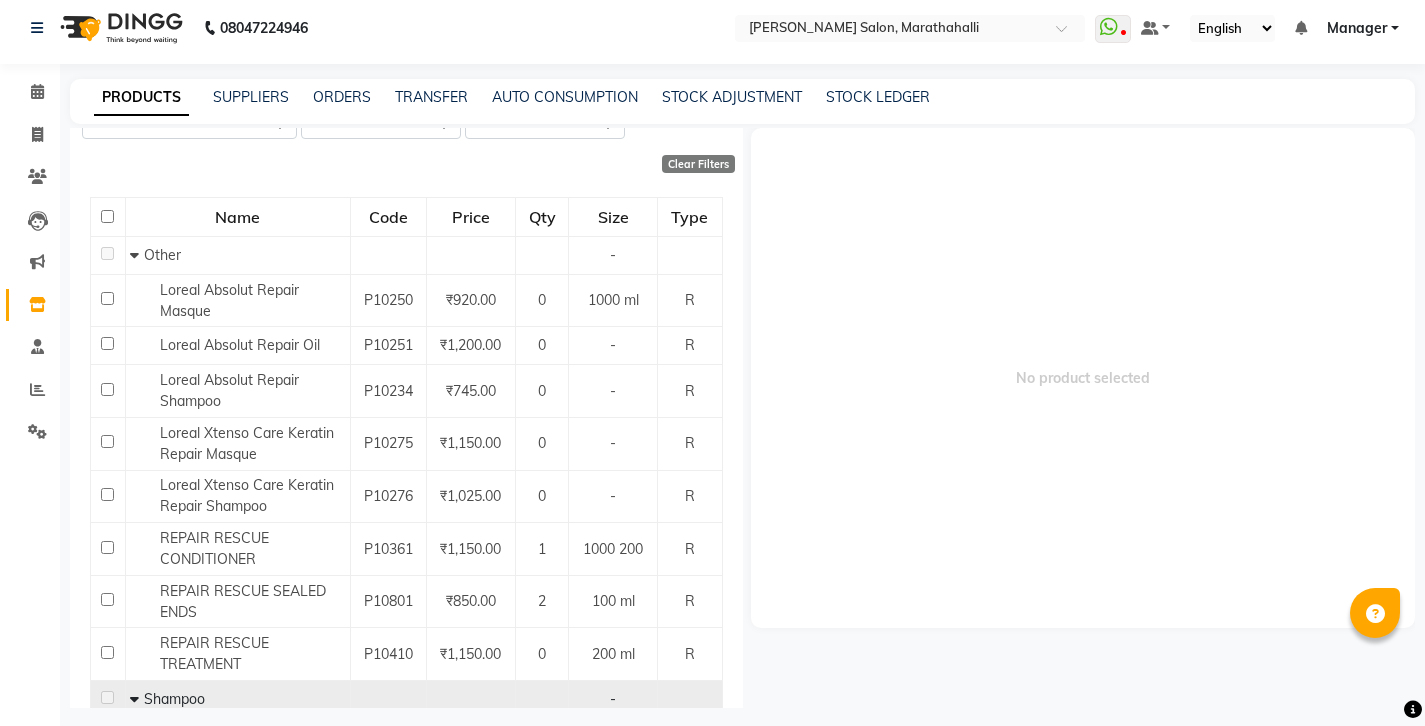 scroll, scrollTop: 0, scrollLeft: 0, axis: both 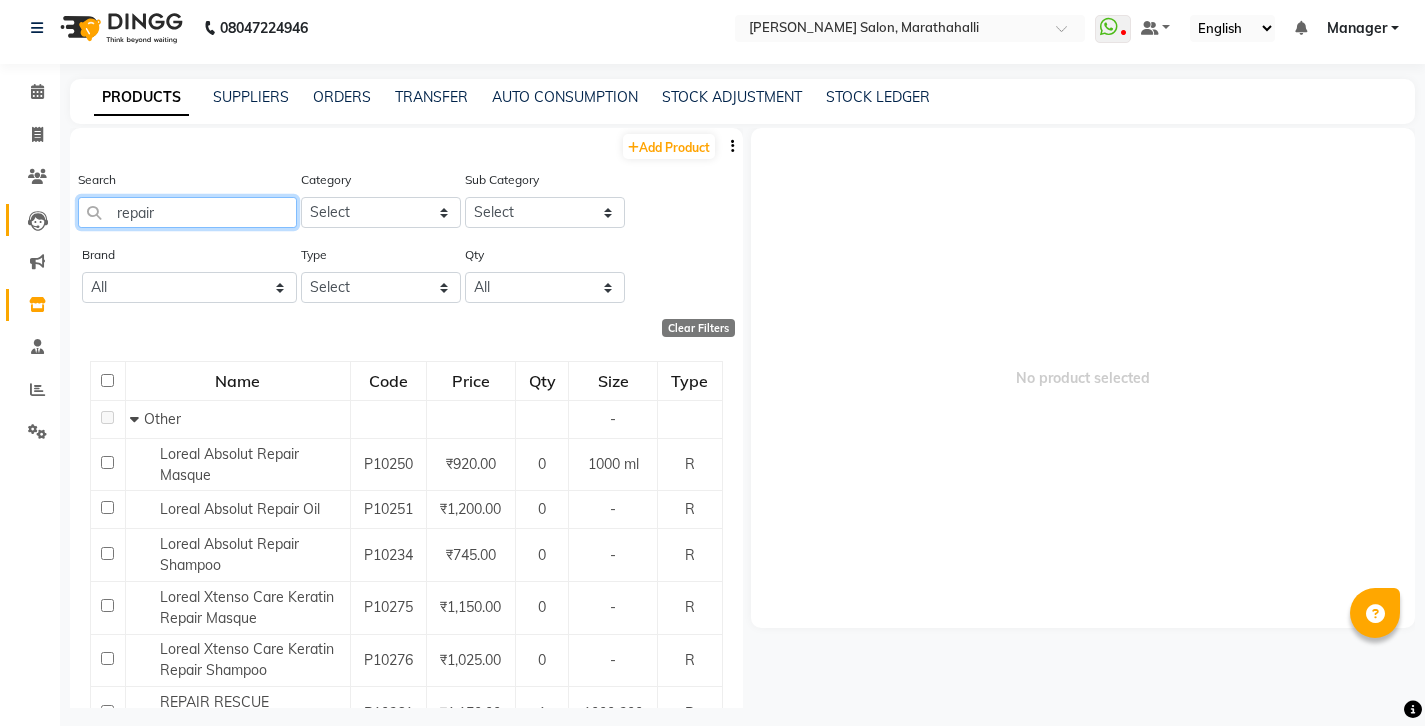 drag, startPoint x: 188, startPoint y: 200, endPoint x: 19, endPoint y: 193, distance: 169.14491 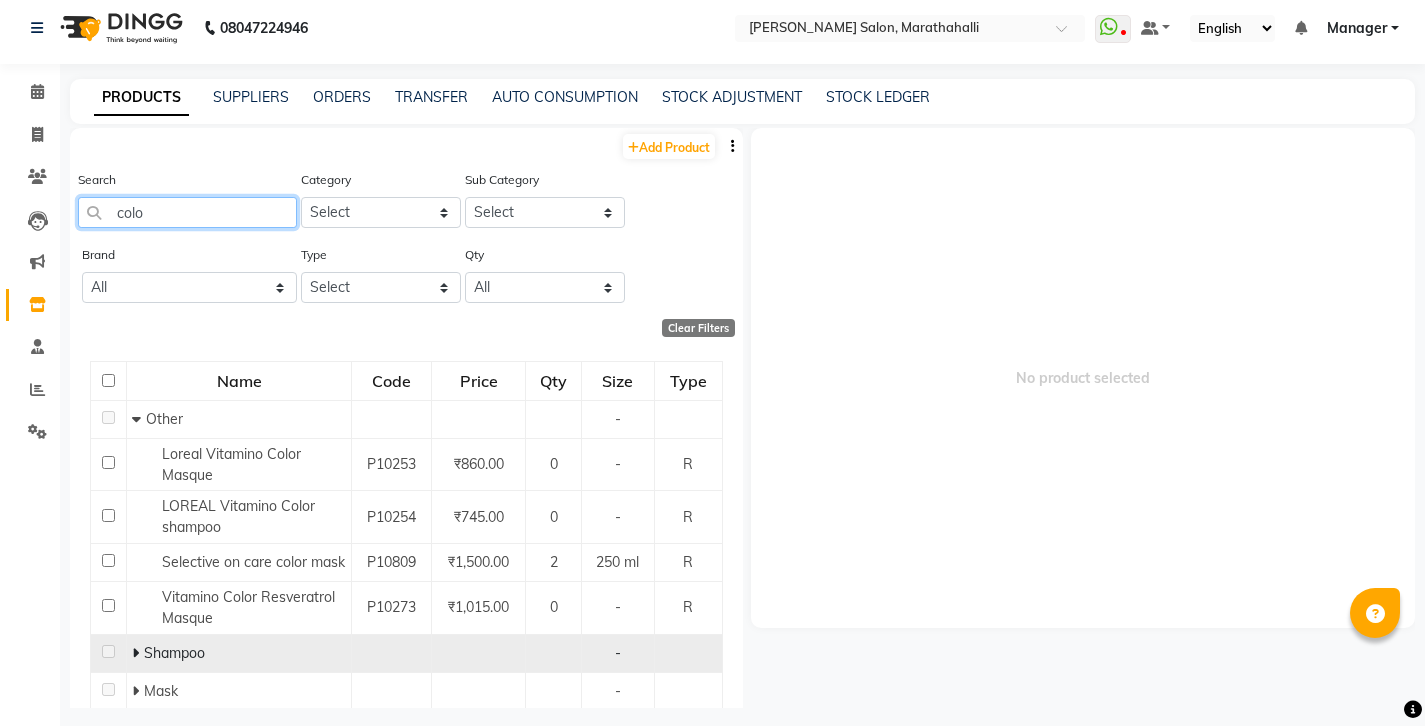 type on "colo" 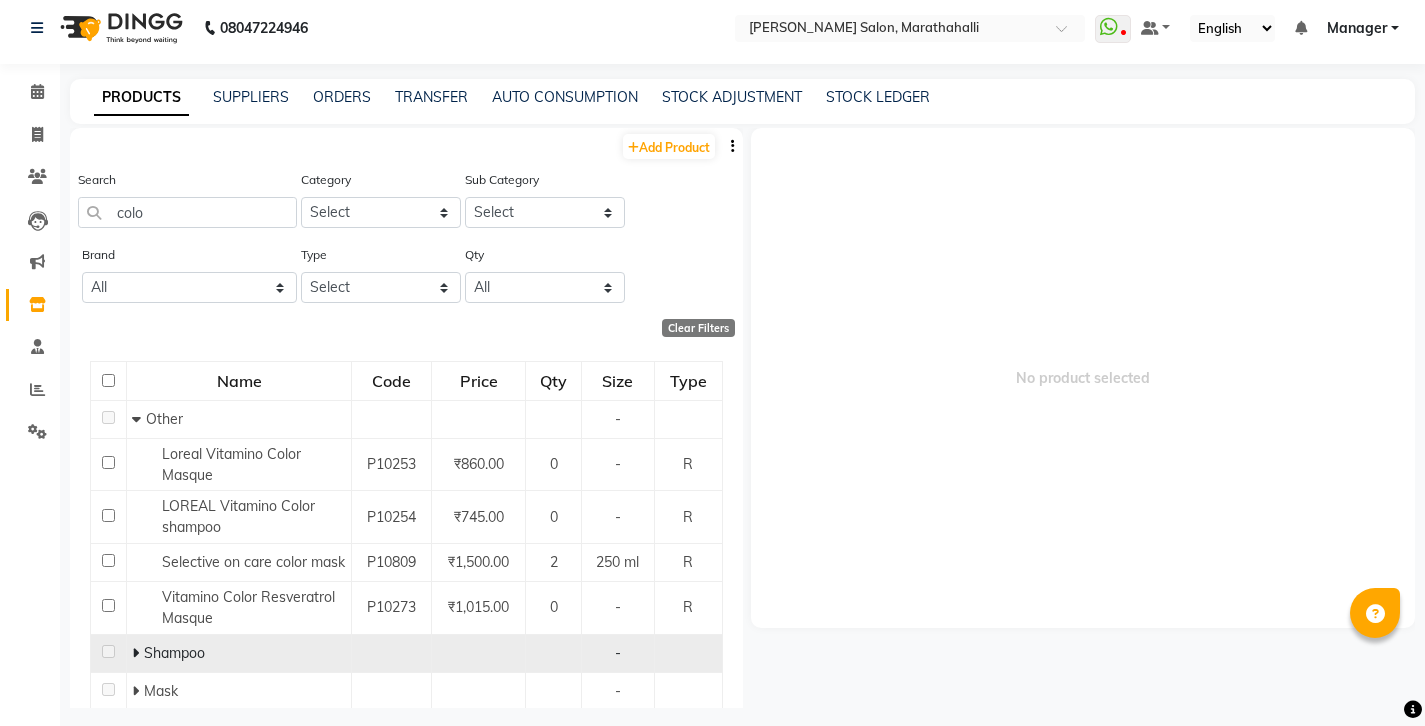 click 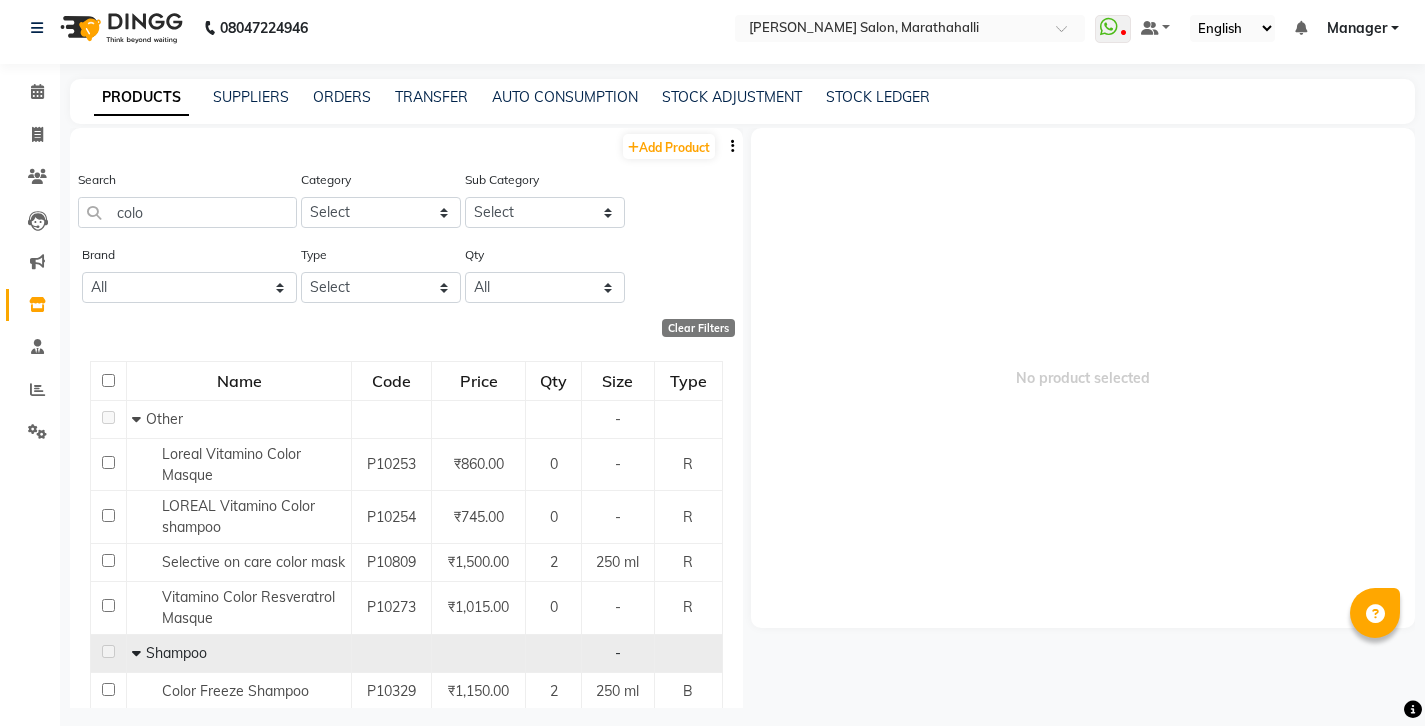 click 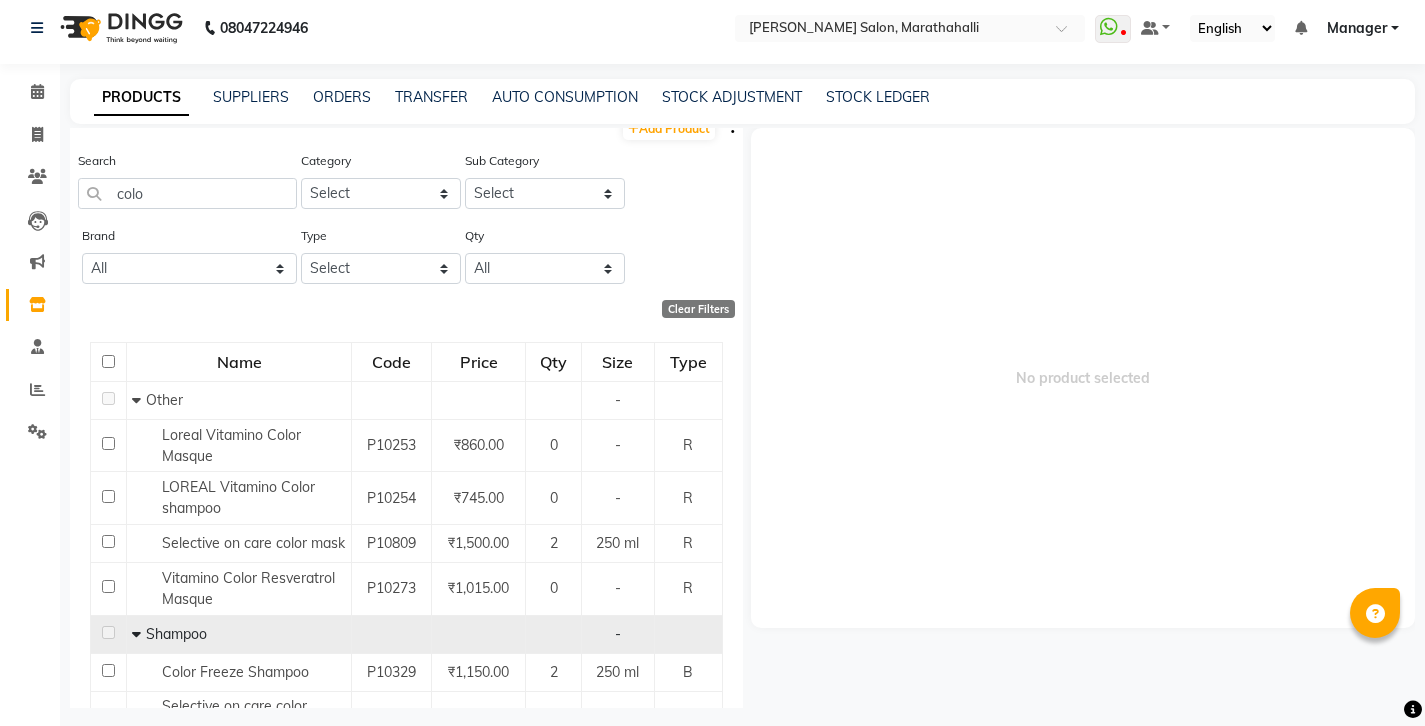 scroll, scrollTop: 32, scrollLeft: 0, axis: vertical 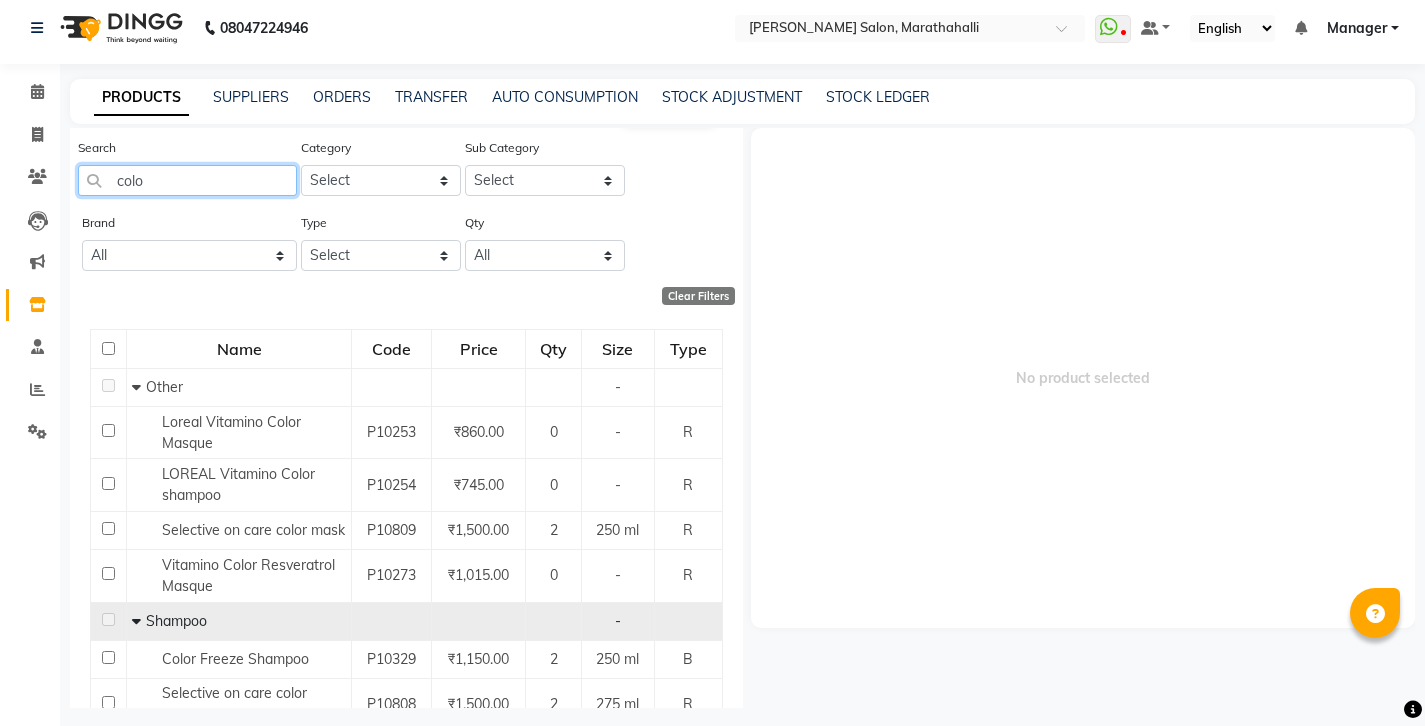drag, startPoint x: 148, startPoint y: 156, endPoint x: 69, endPoint y: 156, distance: 79 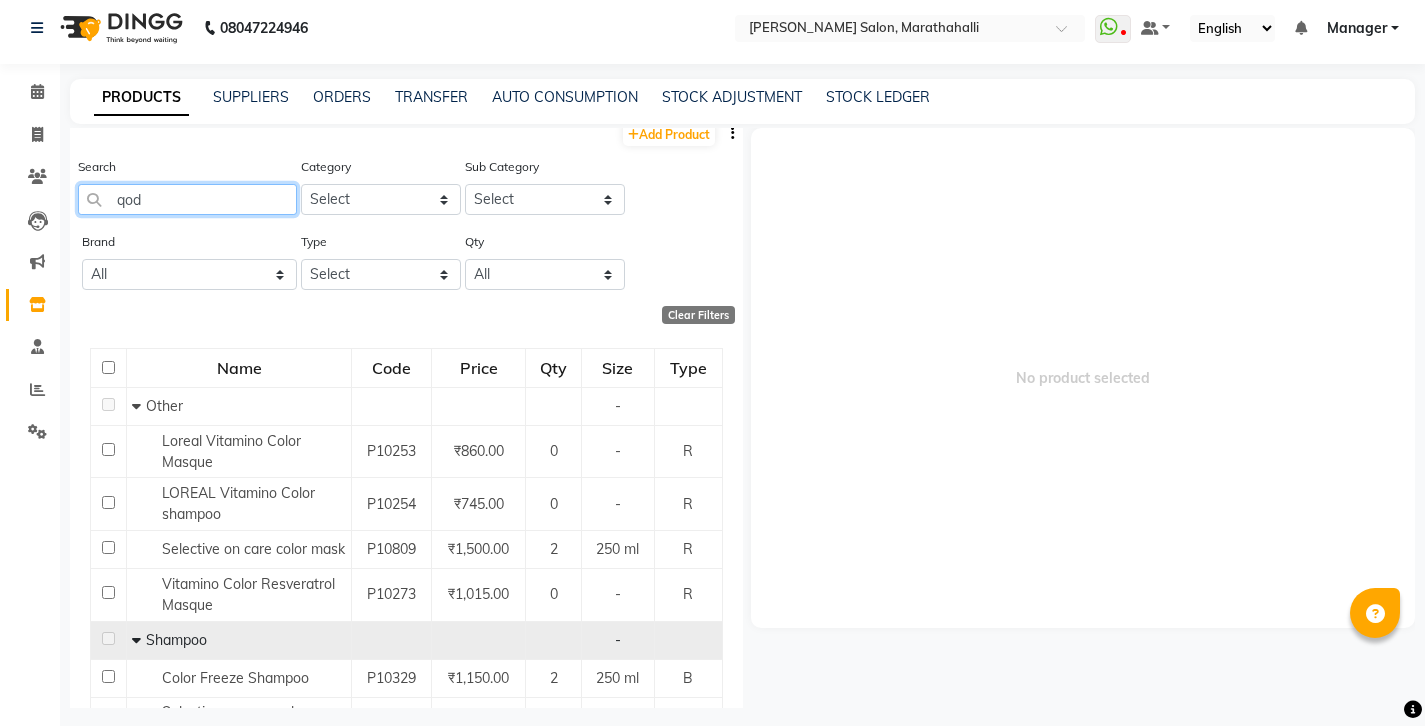 scroll, scrollTop: 0, scrollLeft: 0, axis: both 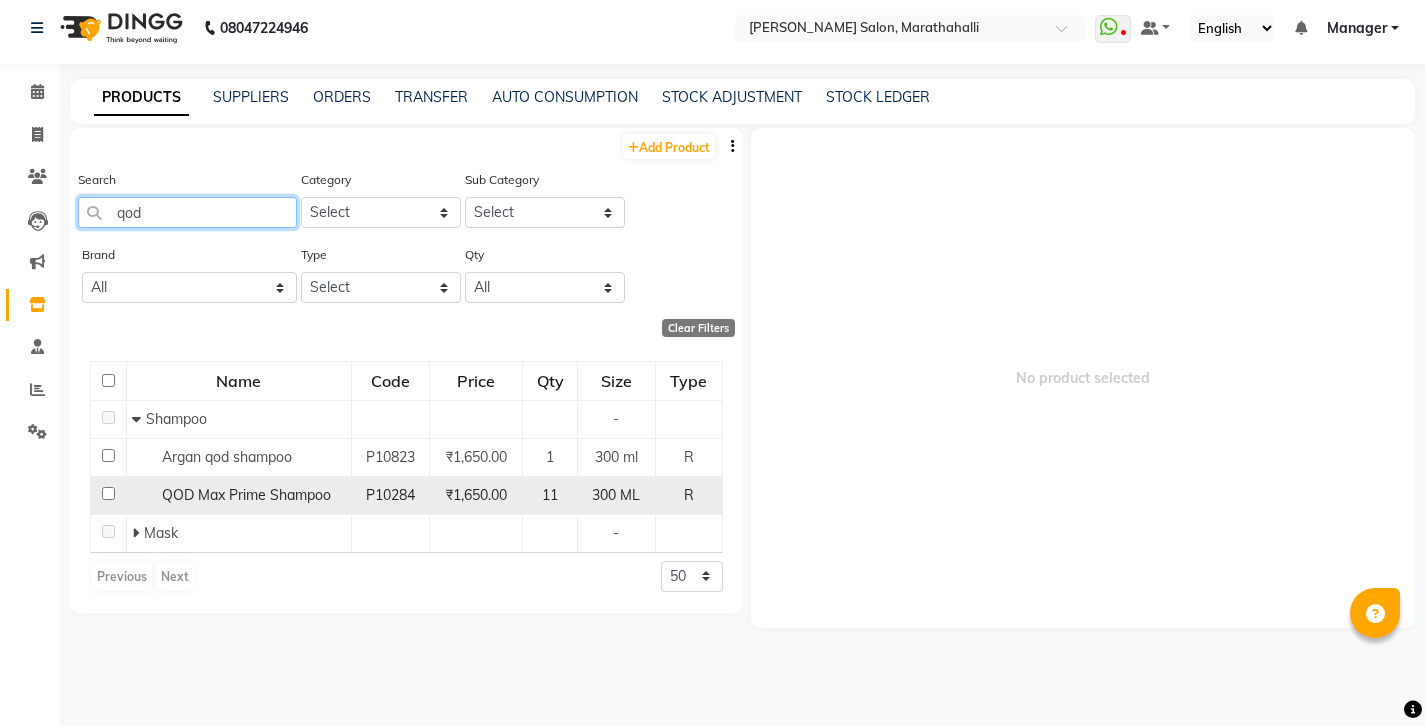 type on "qod" 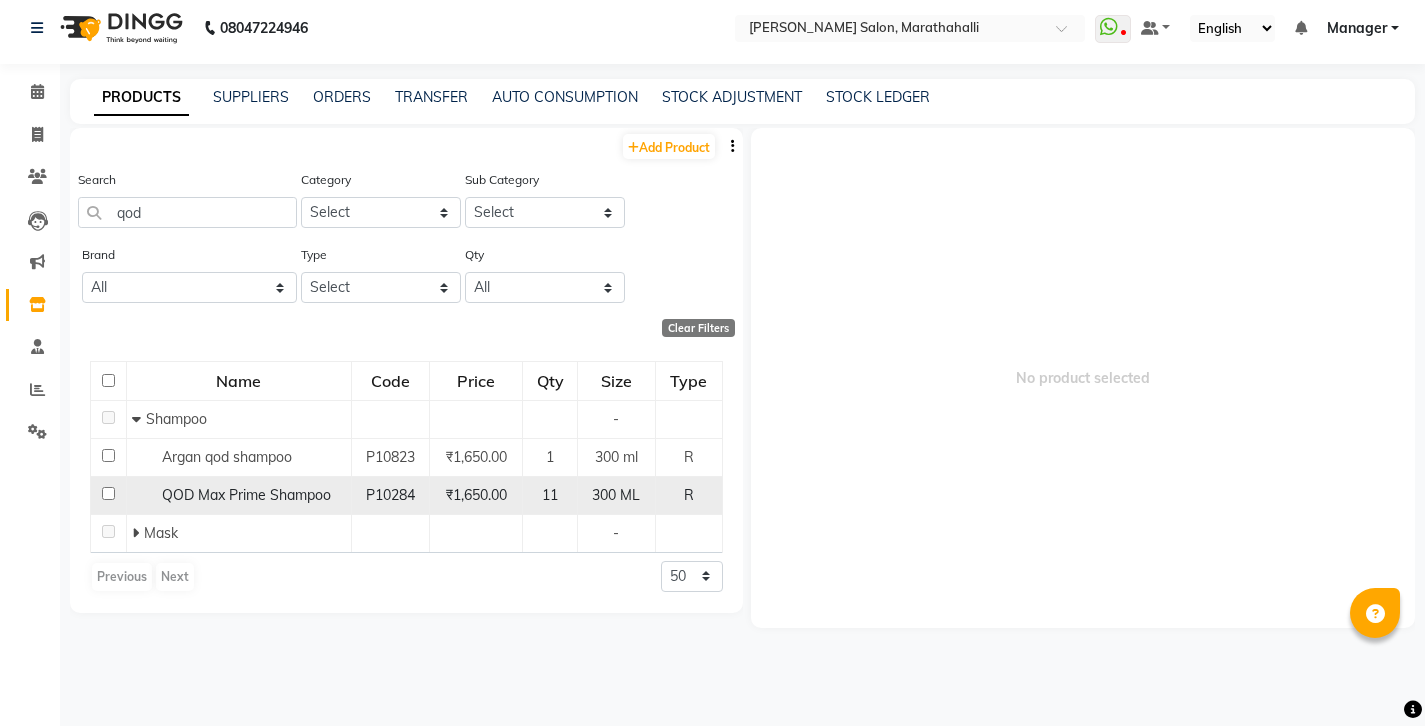 click 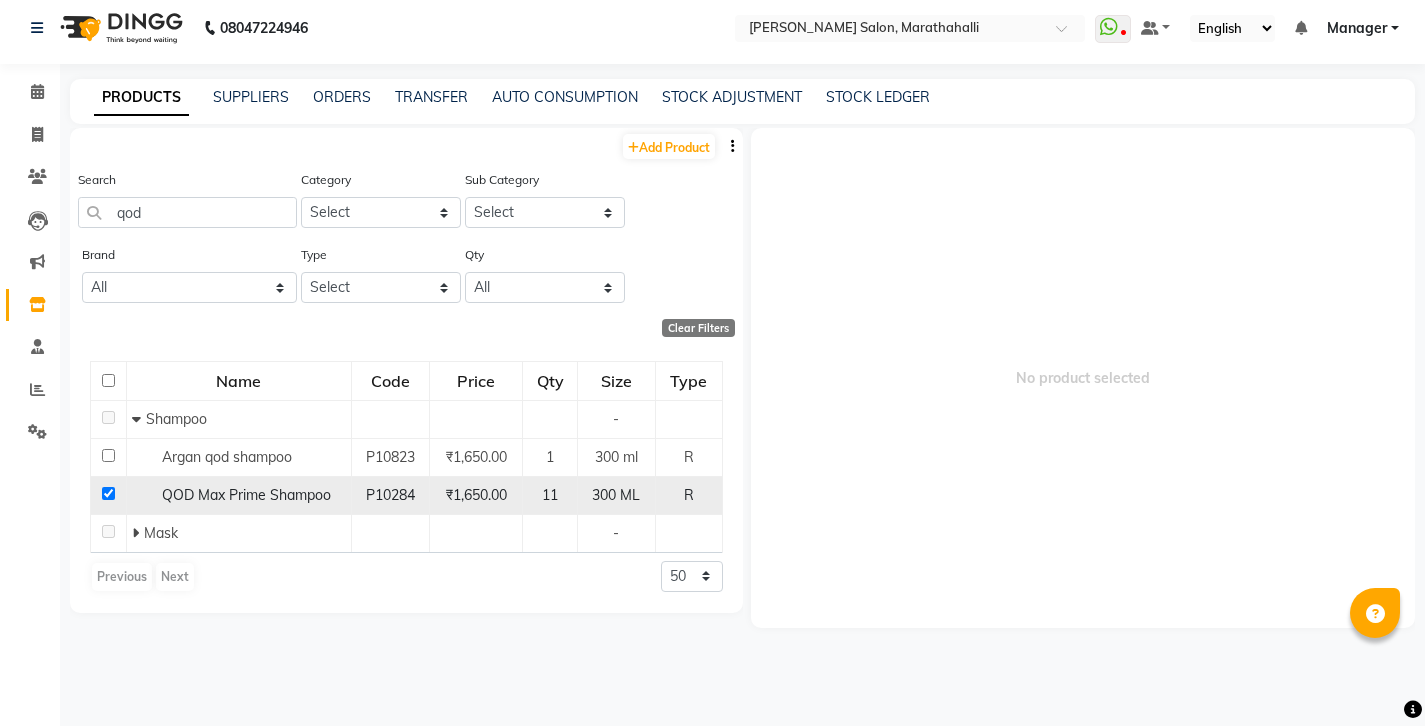 checkbox on "true" 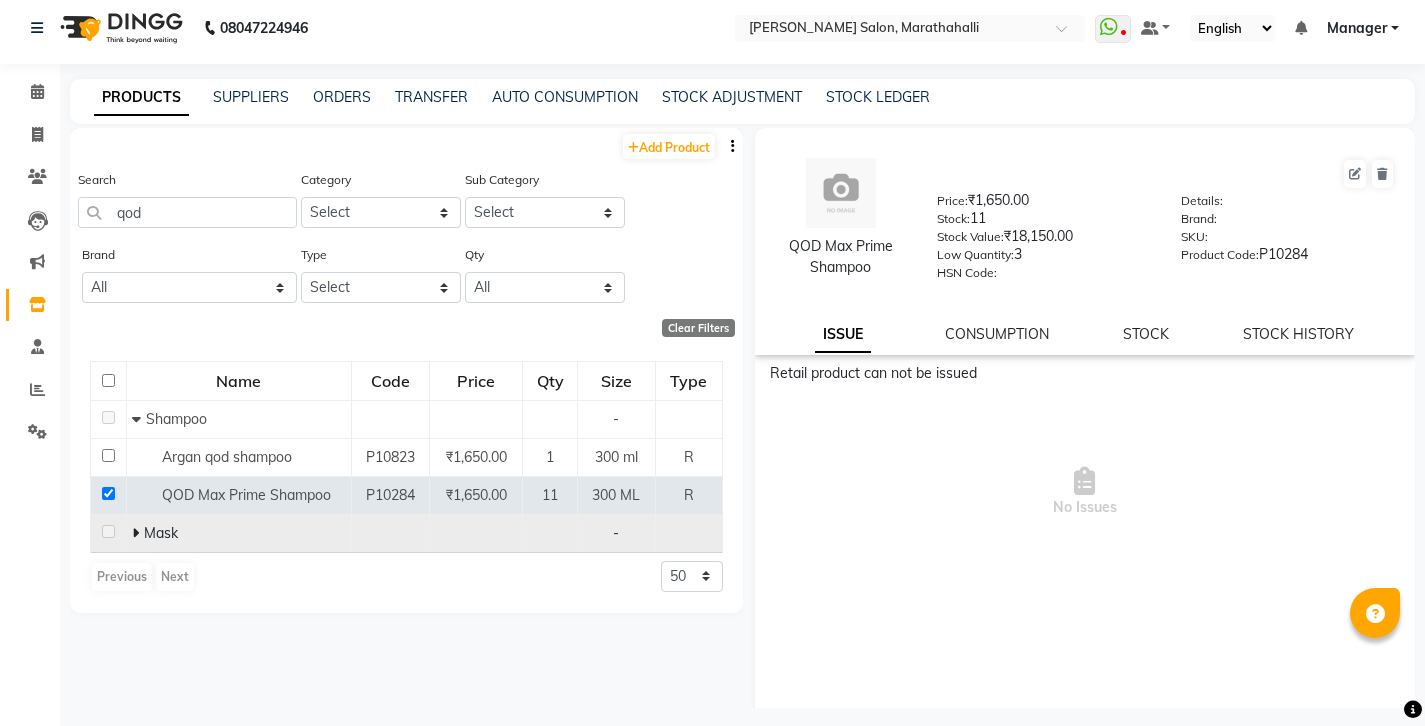 click 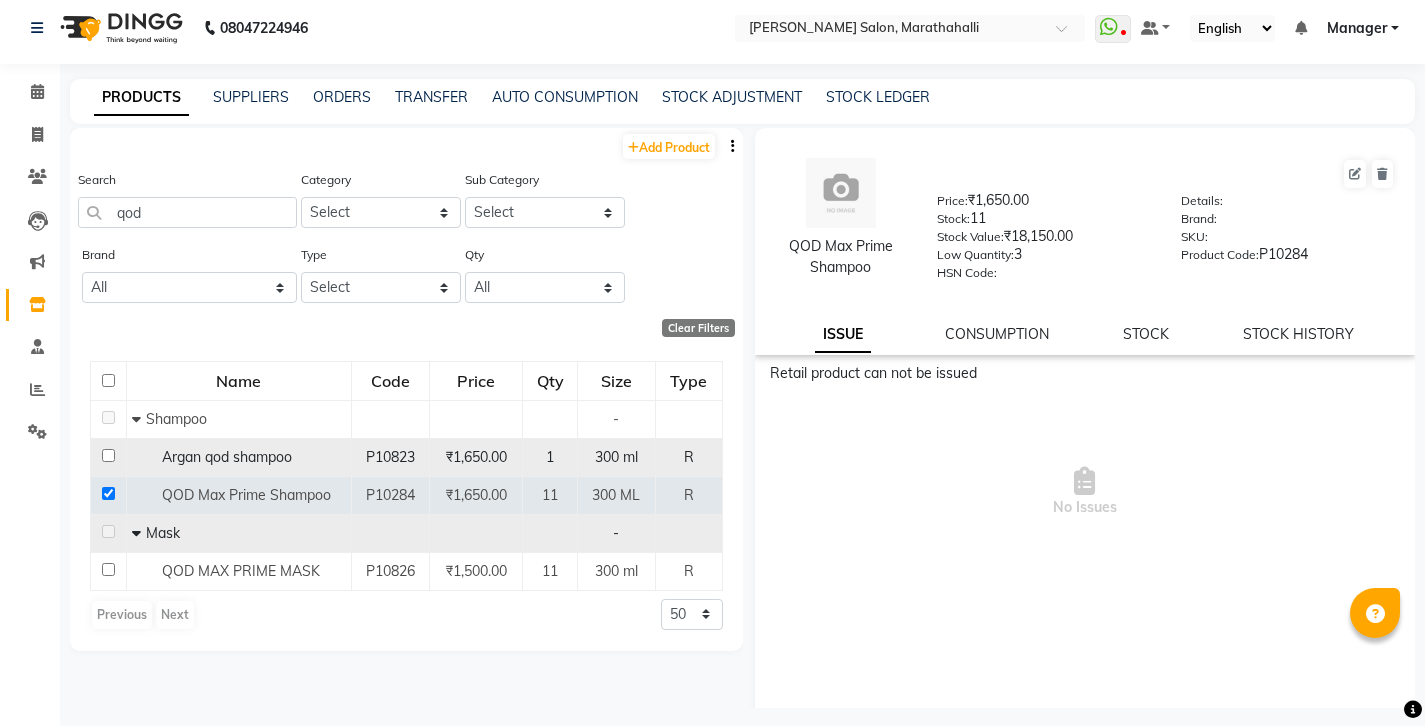click 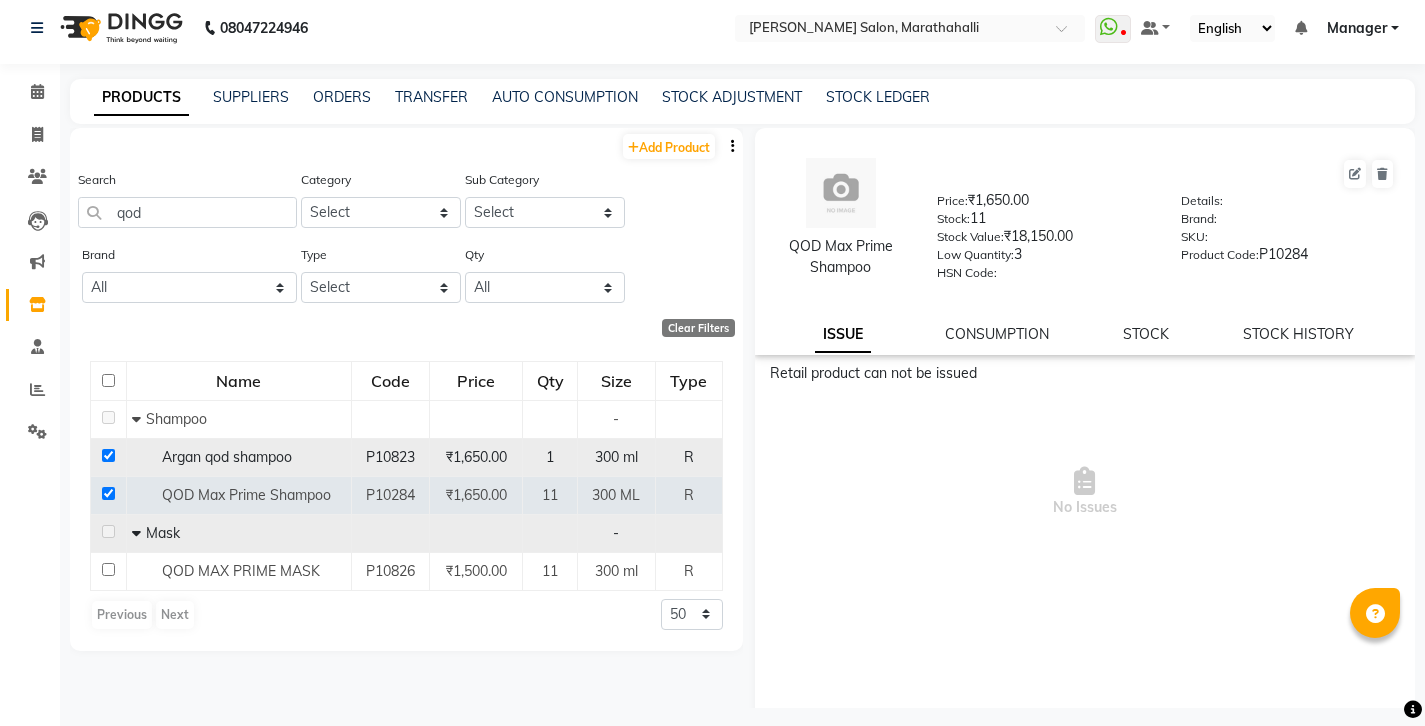 checkbox on "true" 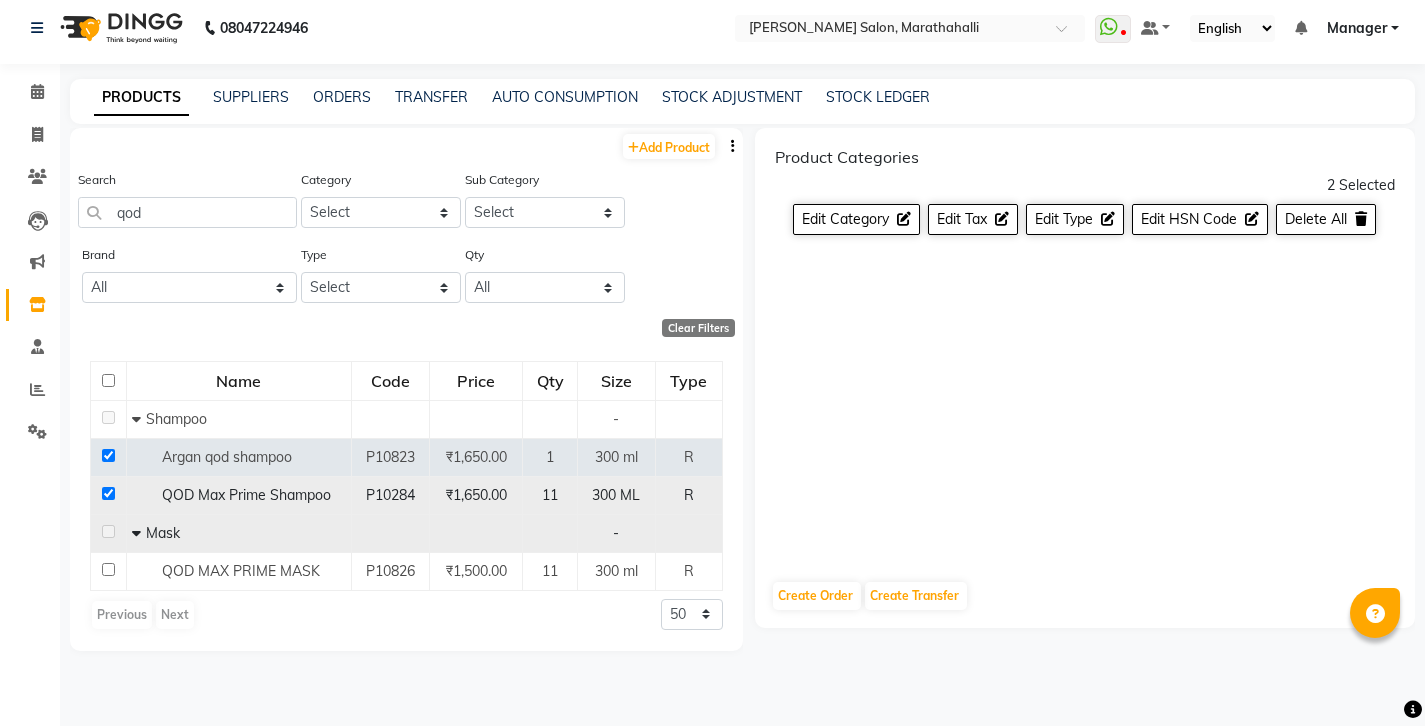 click 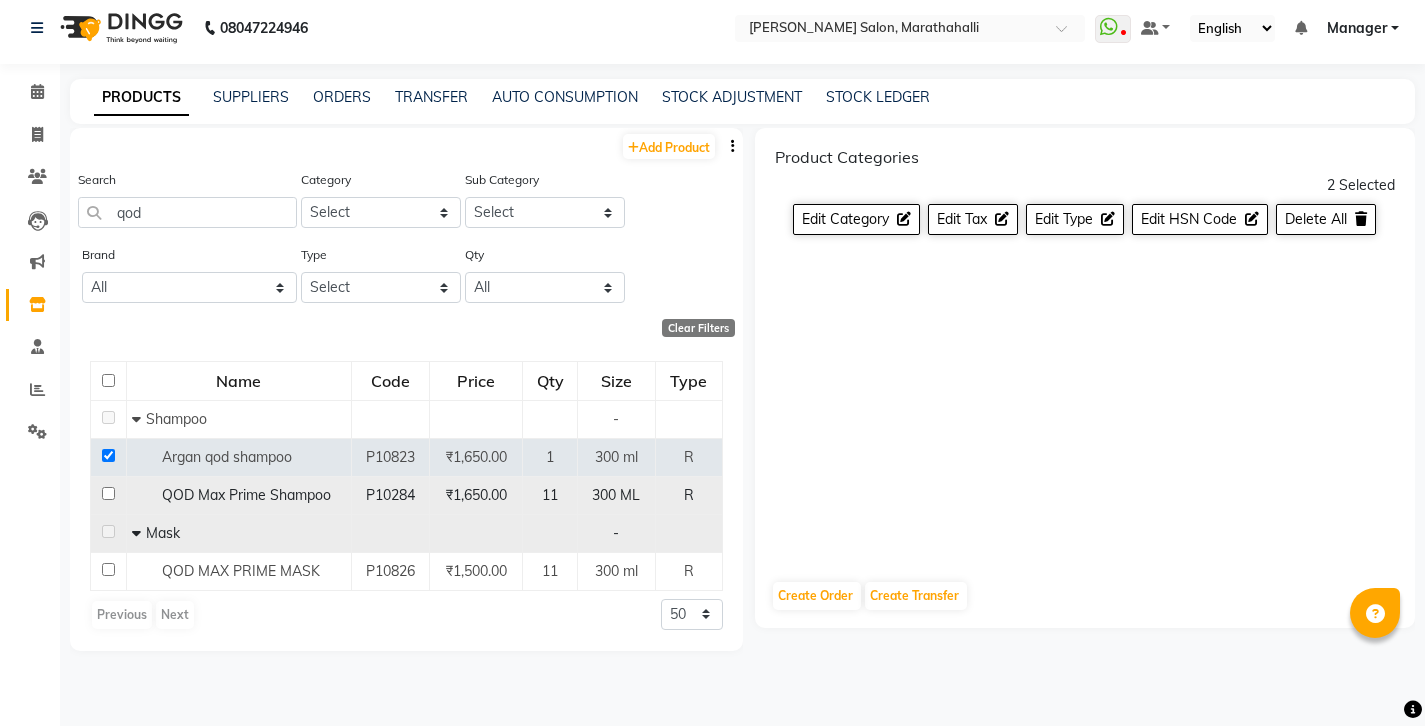 checkbox on "false" 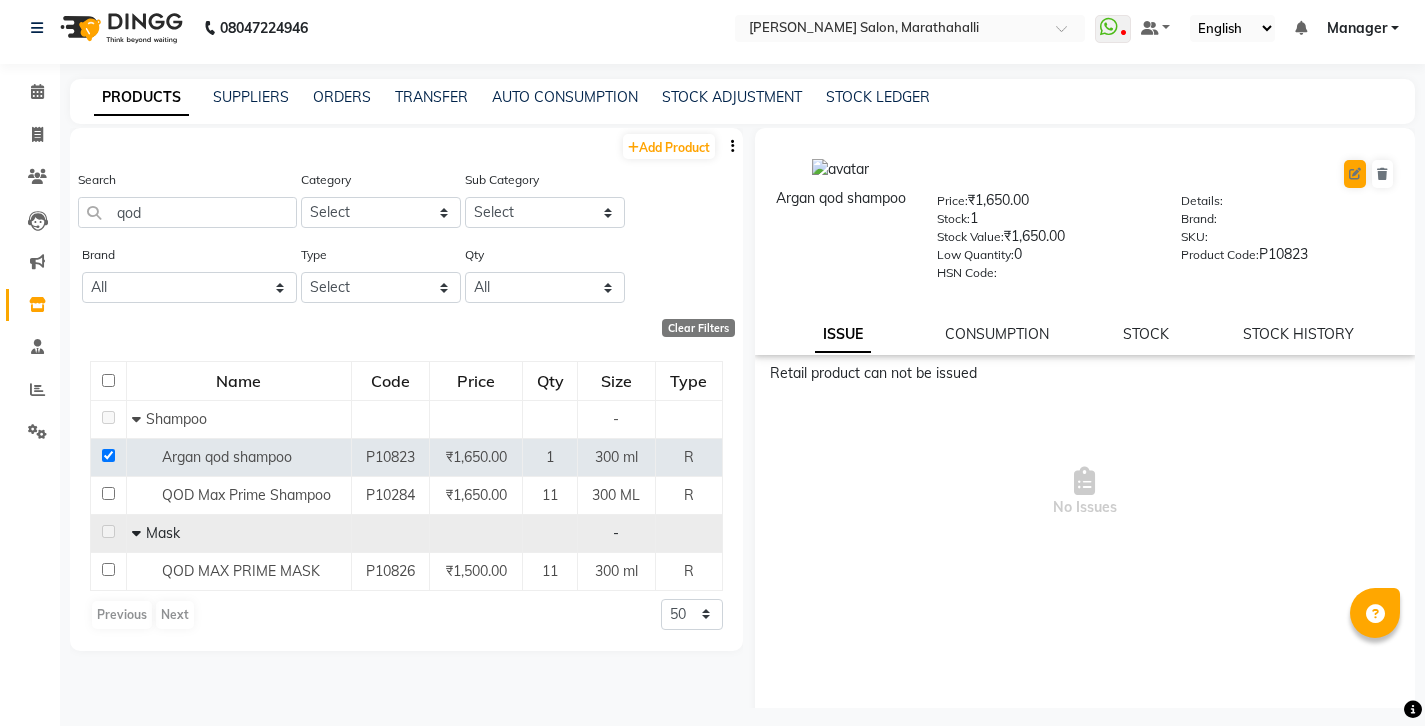 click 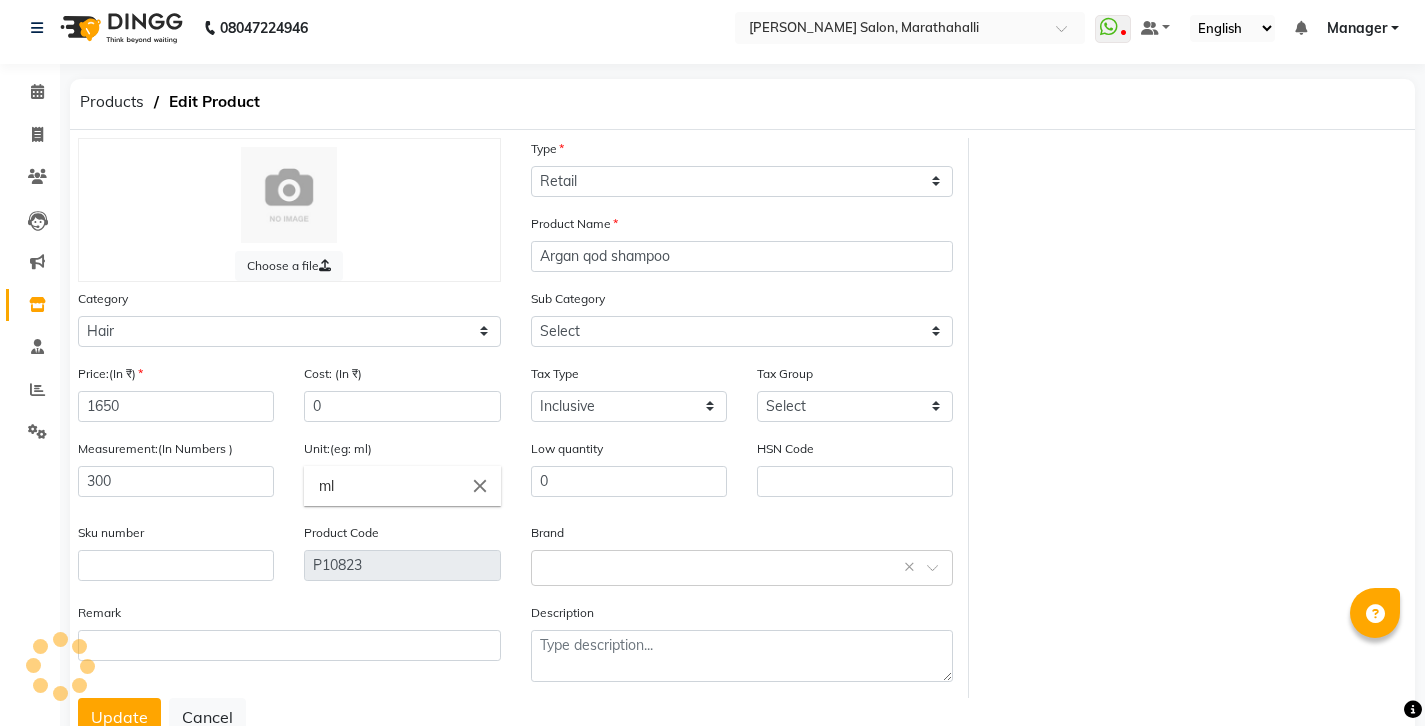 scroll, scrollTop: 0, scrollLeft: 0, axis: both 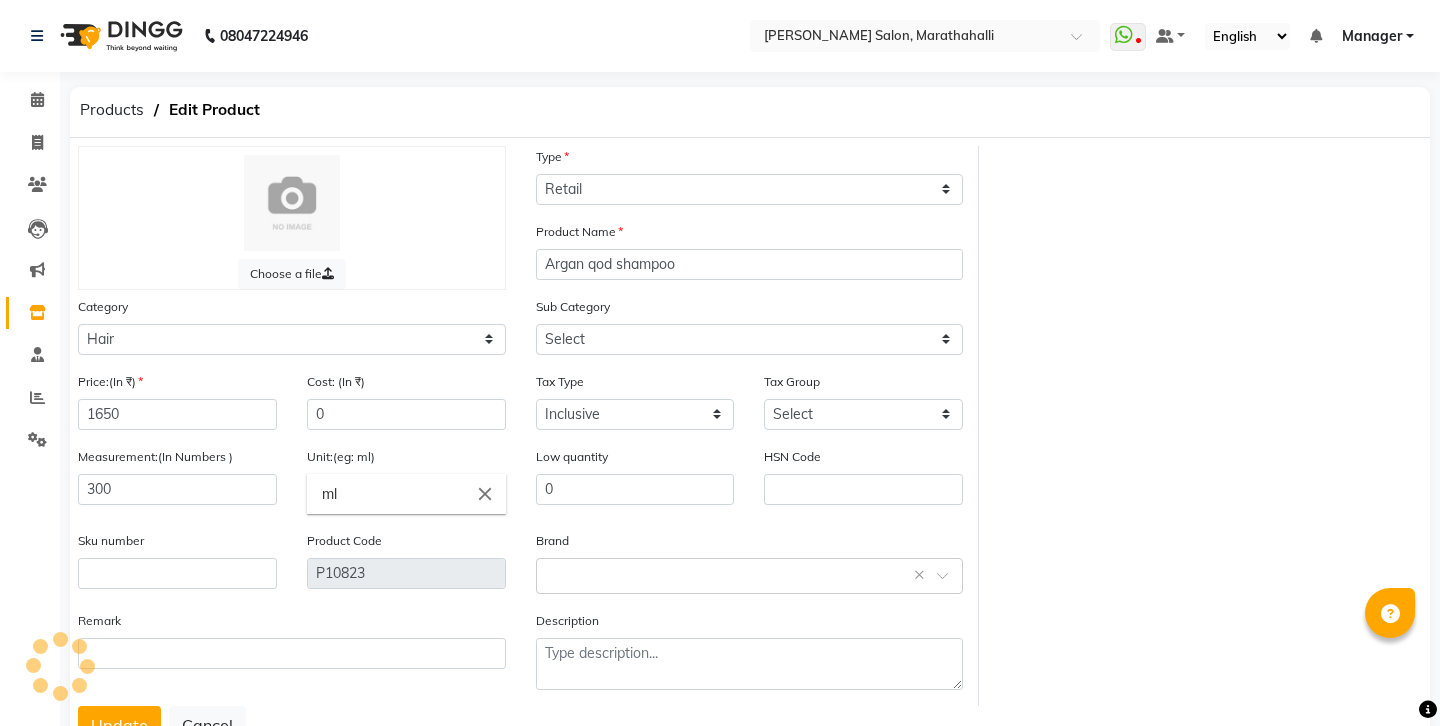 select on "415301101" 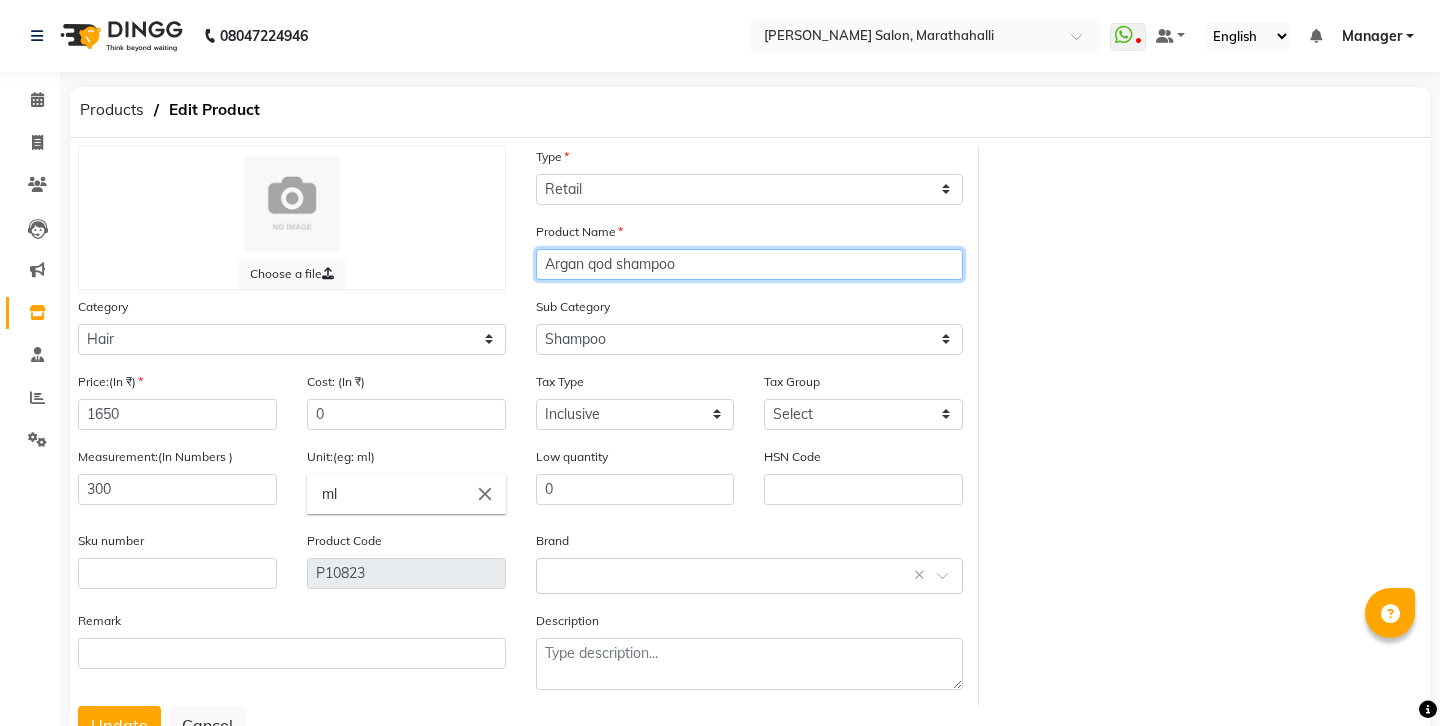 drag, startPoint x: 680, startPoint y: 249, endPoint x: 605, endPoint y: 246, distance: 75.059975 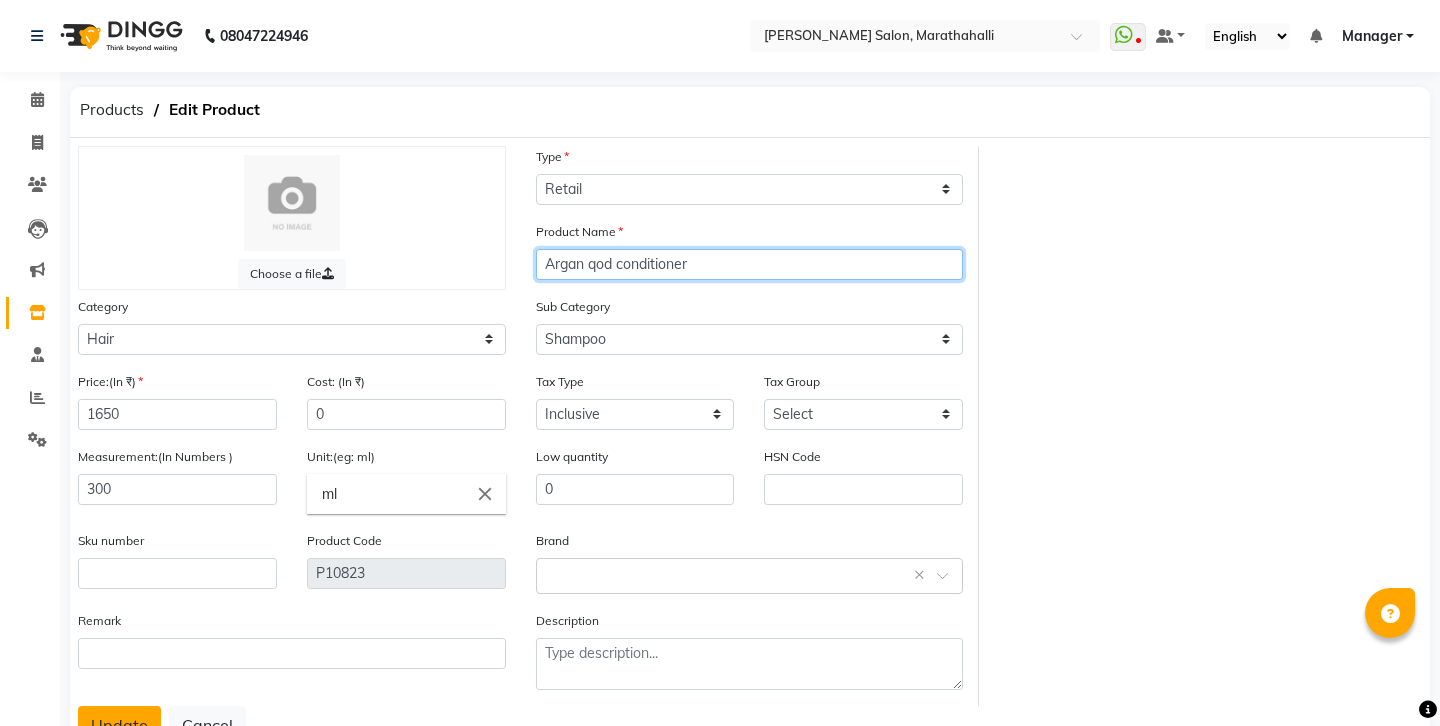 type on "Argan qod conditioner" 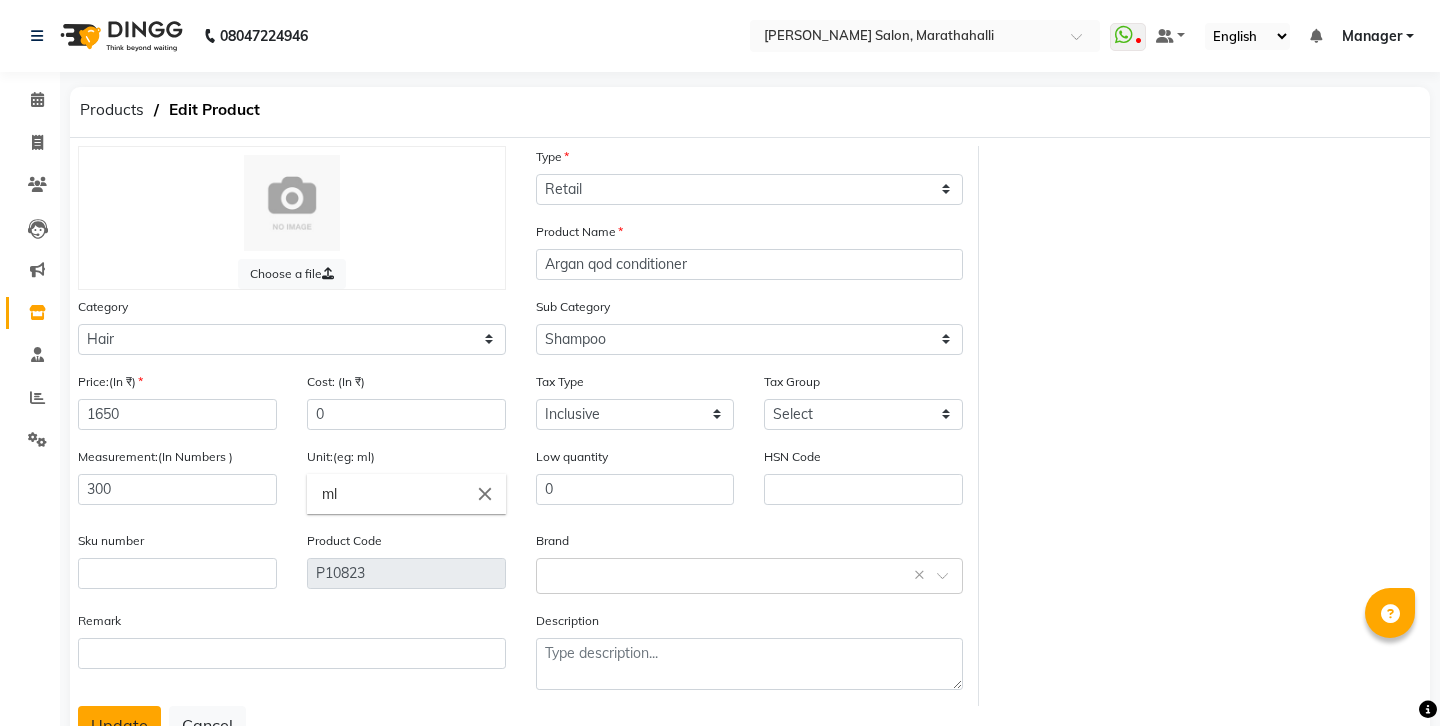 click on "Update" 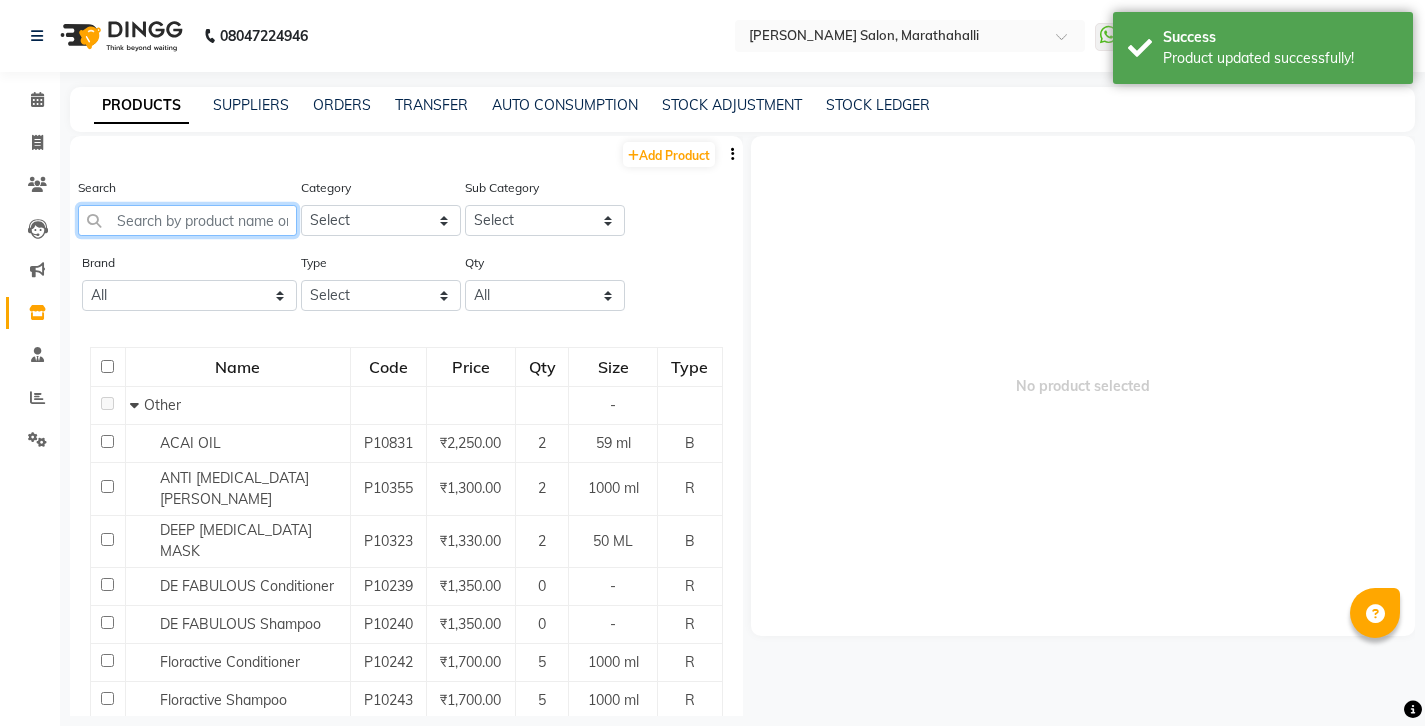 click 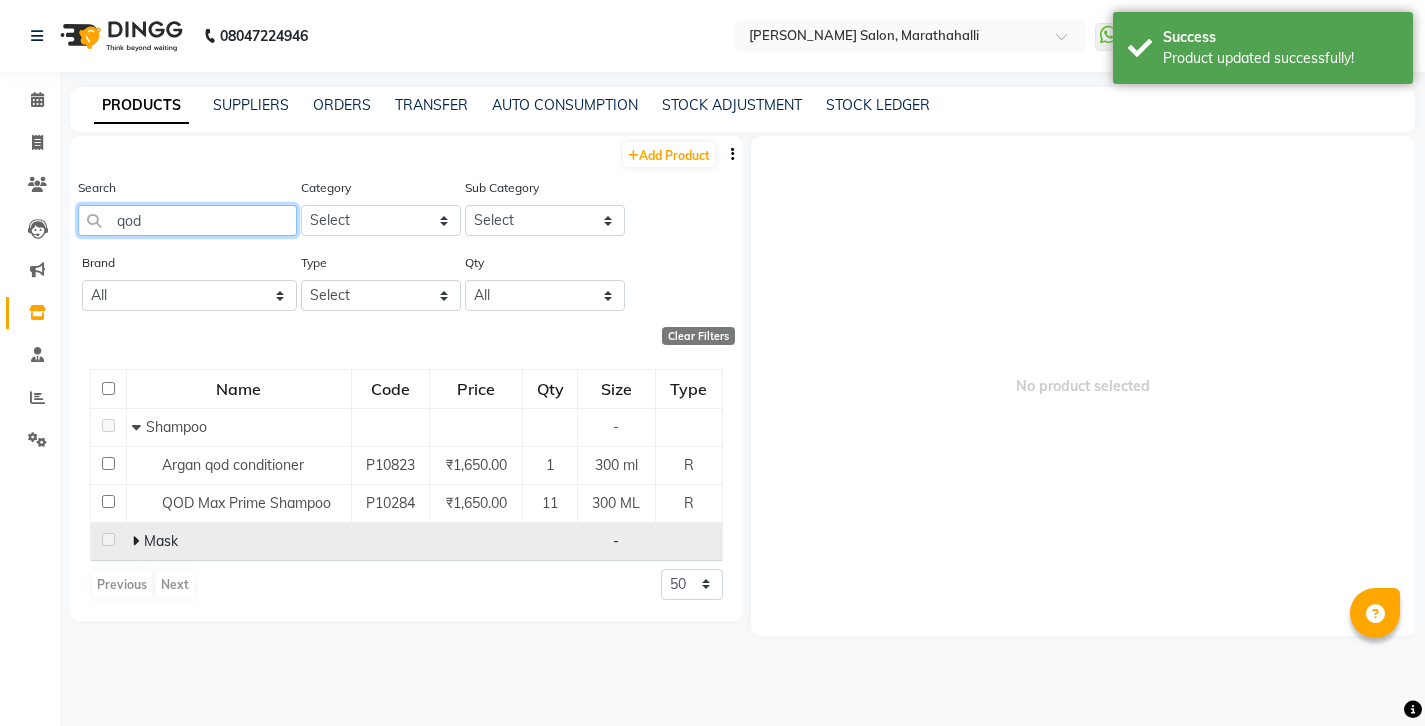 type on "qod" 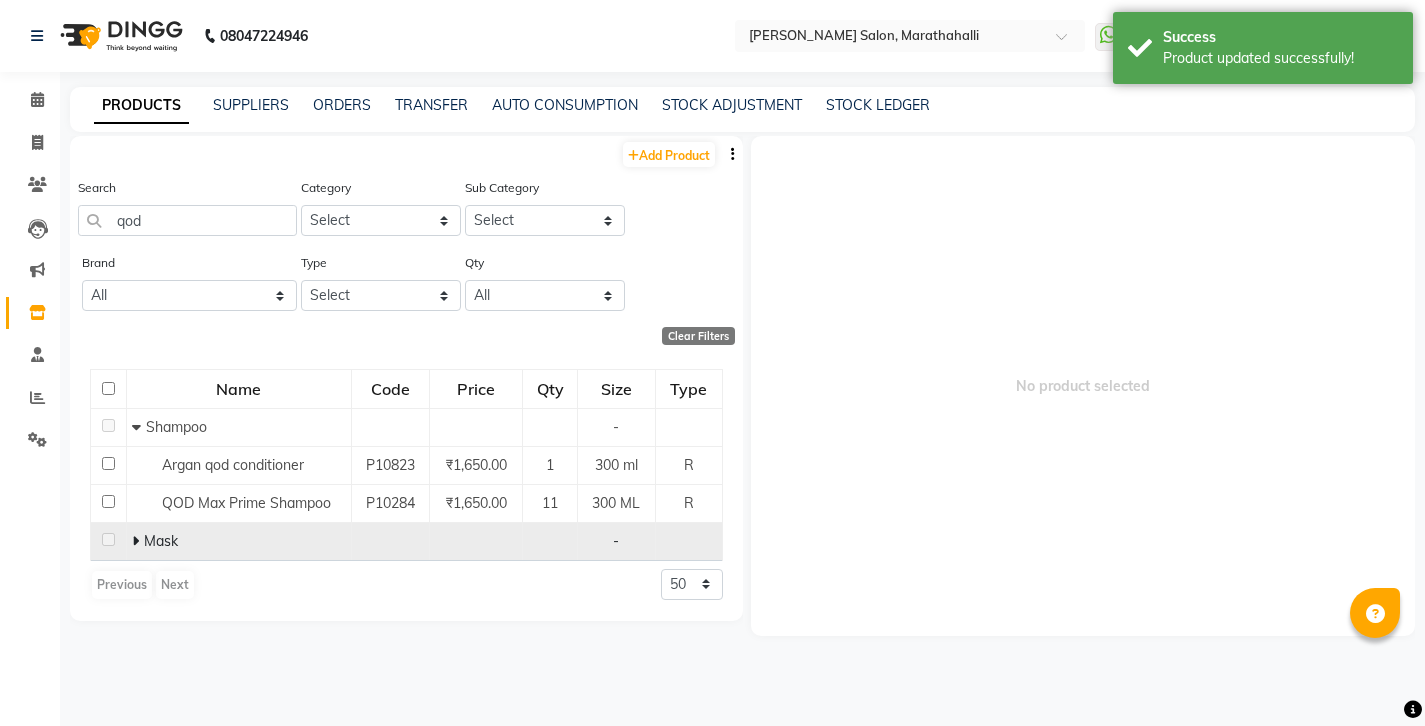 click 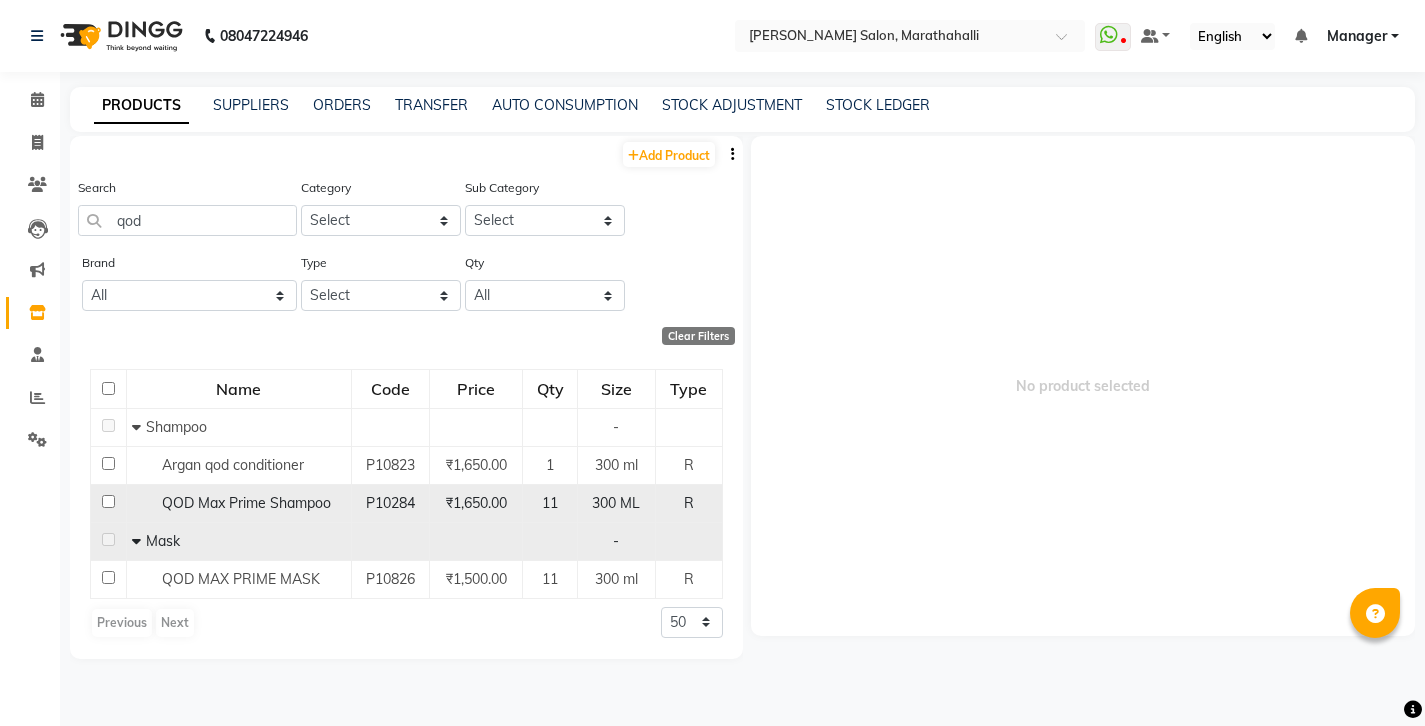 click 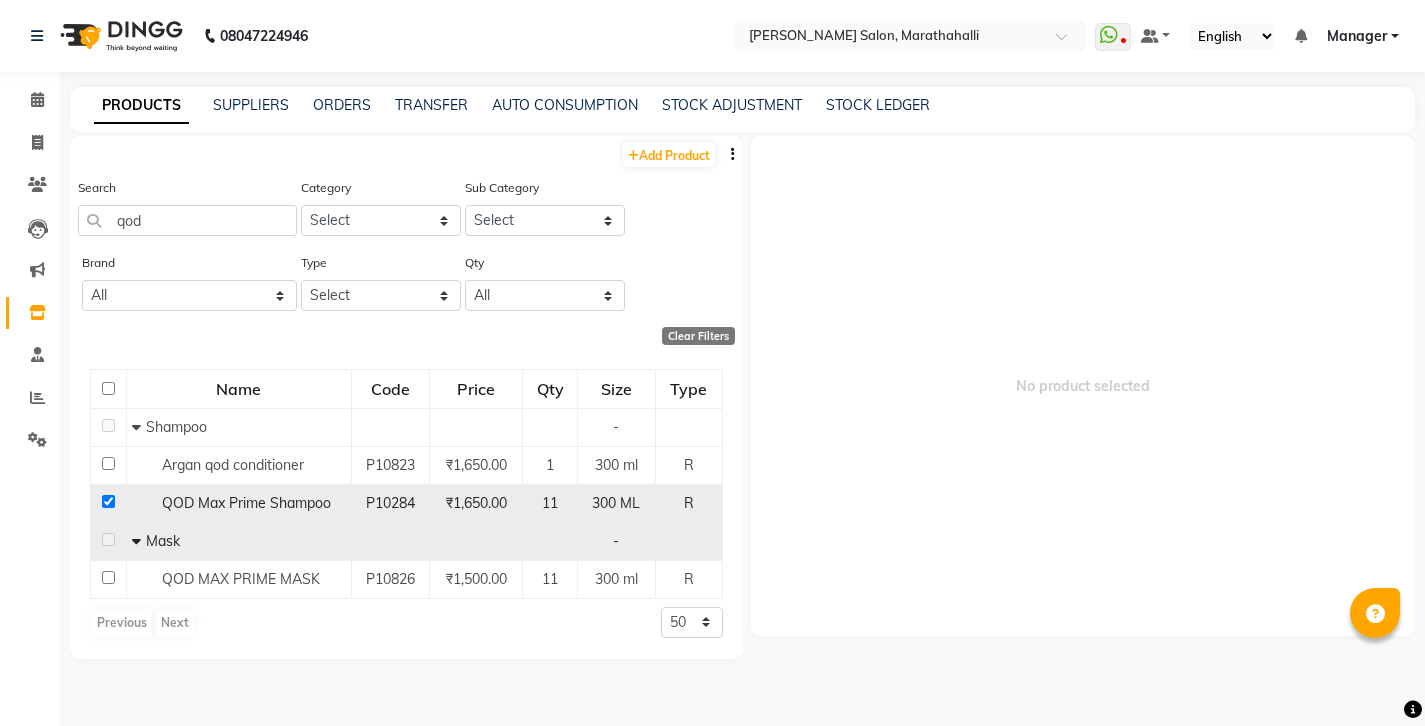 checkbox on "true" 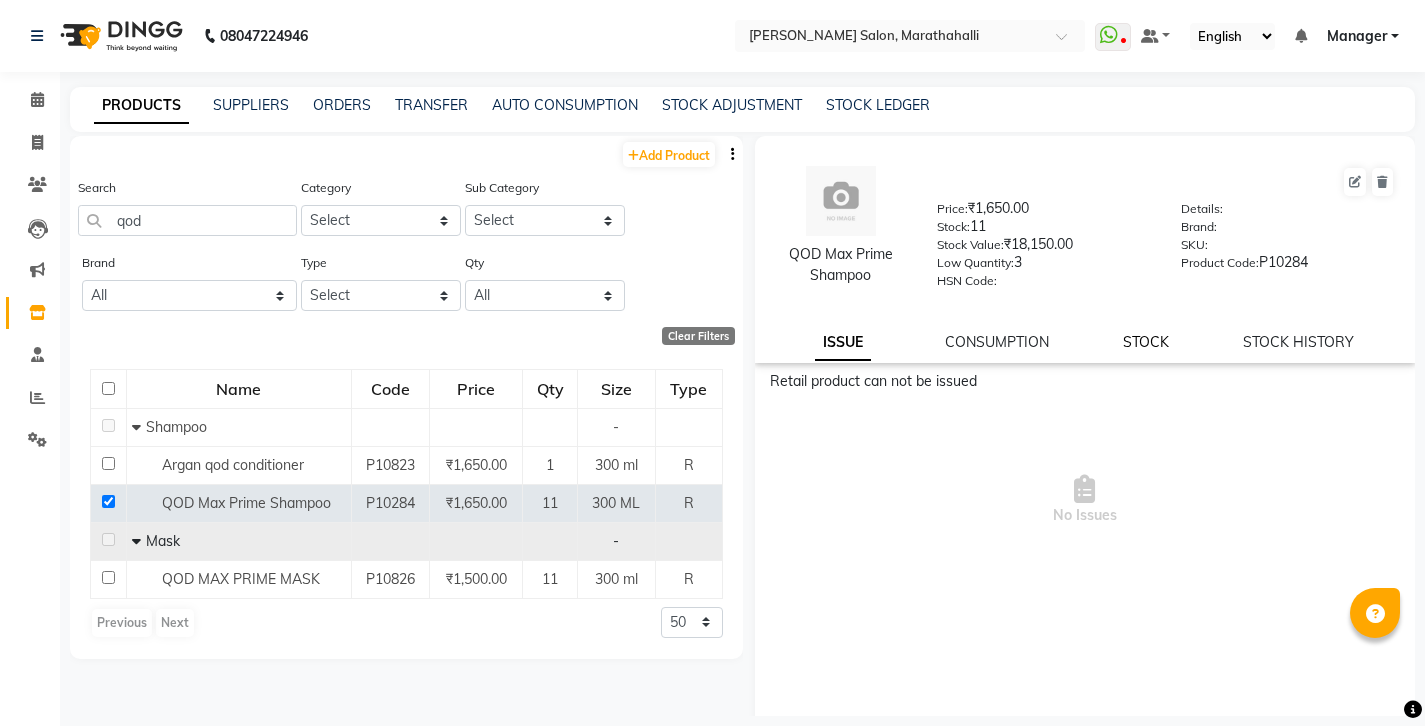 click on "STOCK" 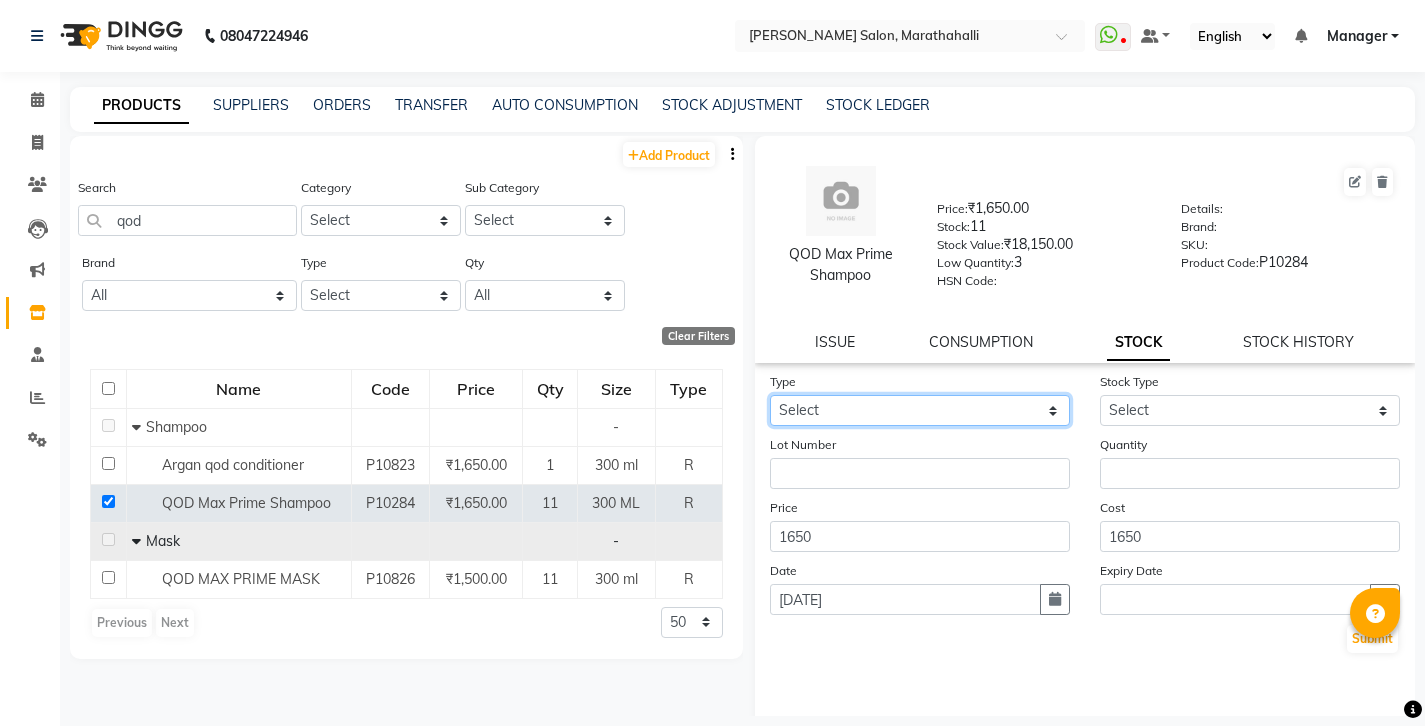 select on "in" 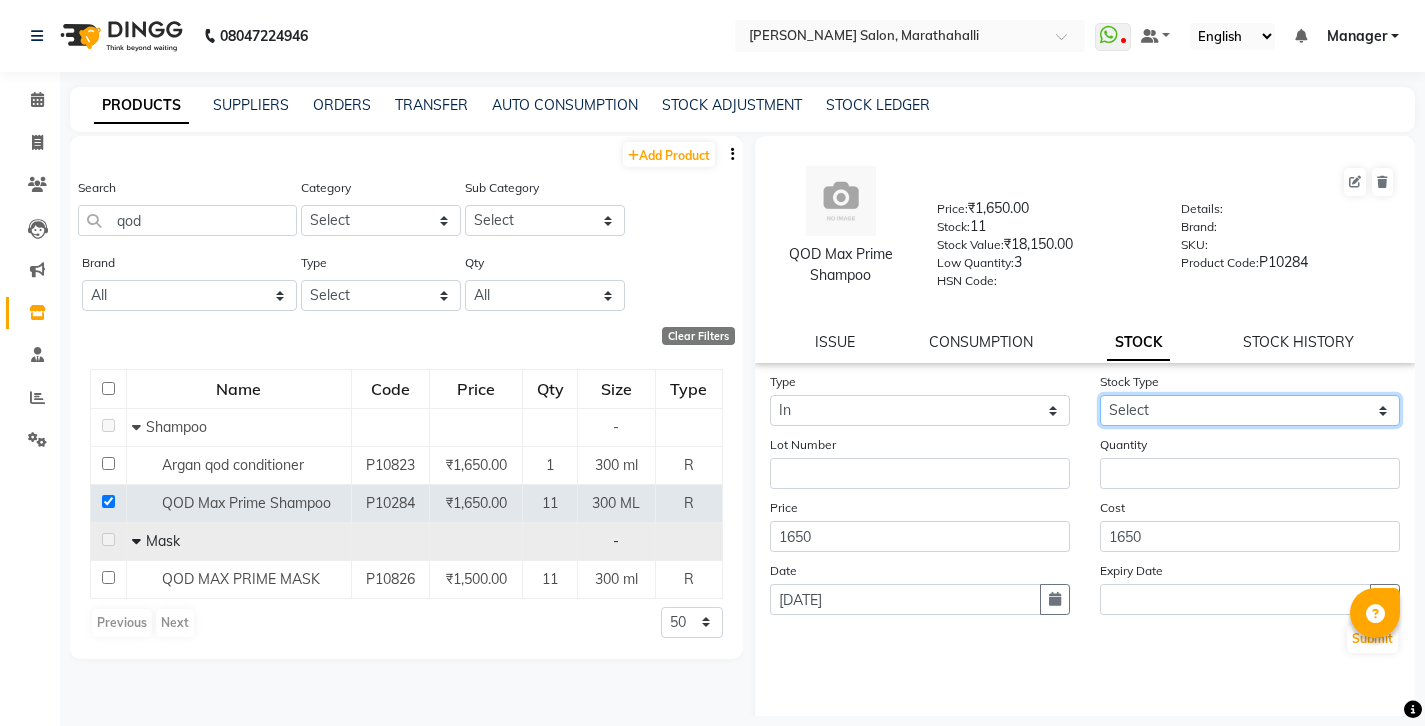 select on "new stock" 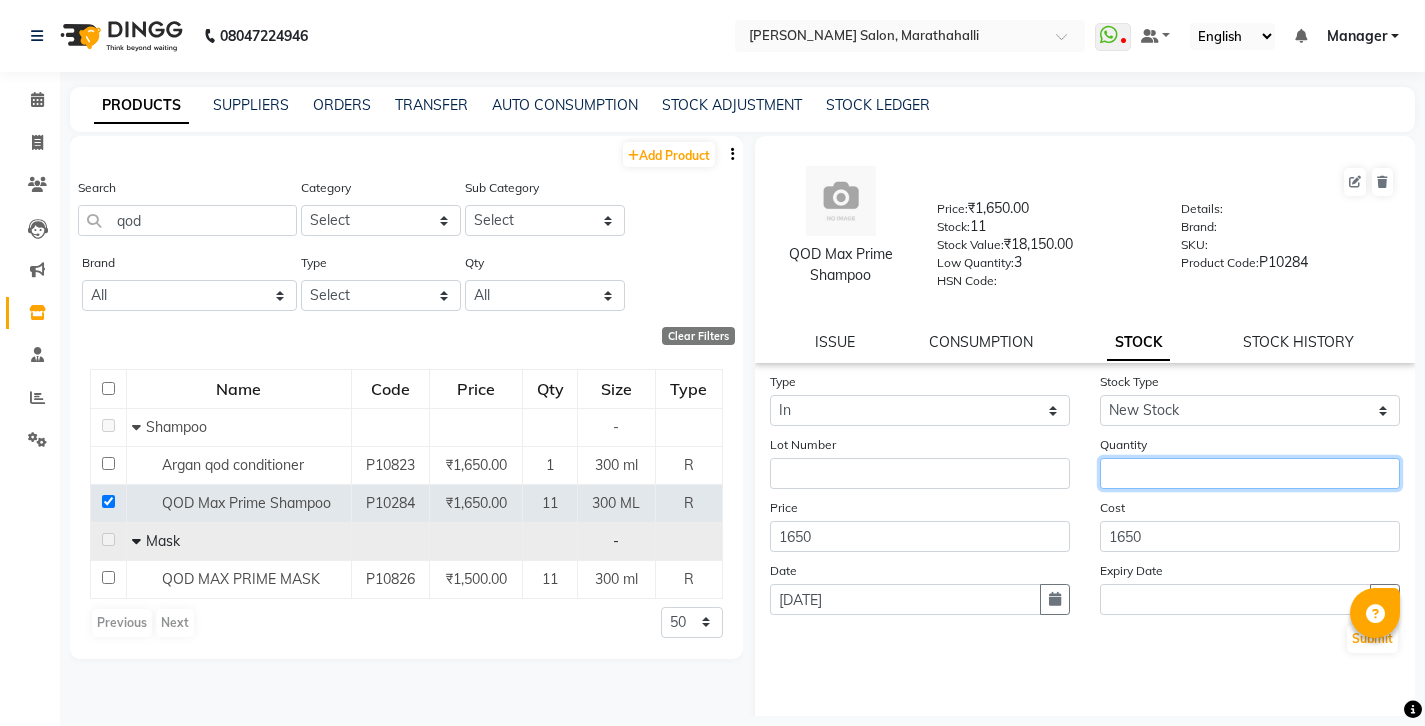 click 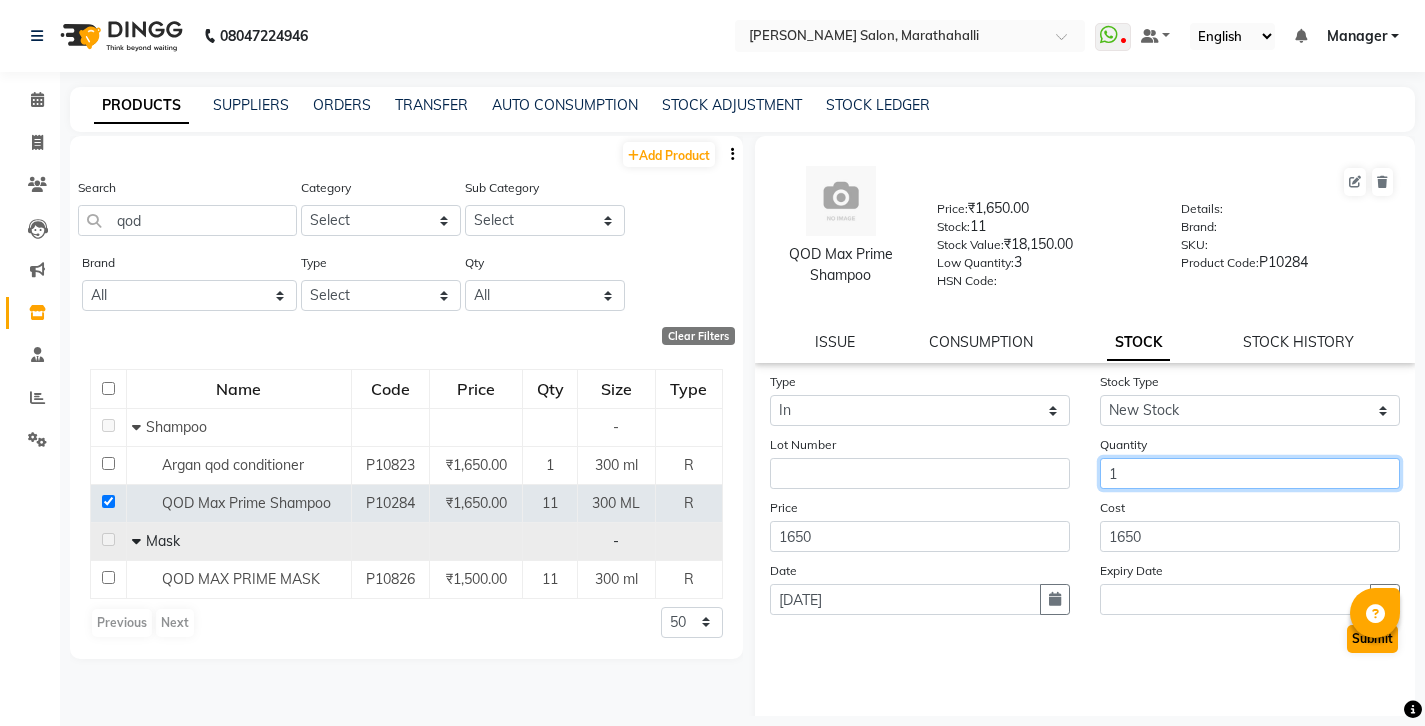 type on "1" 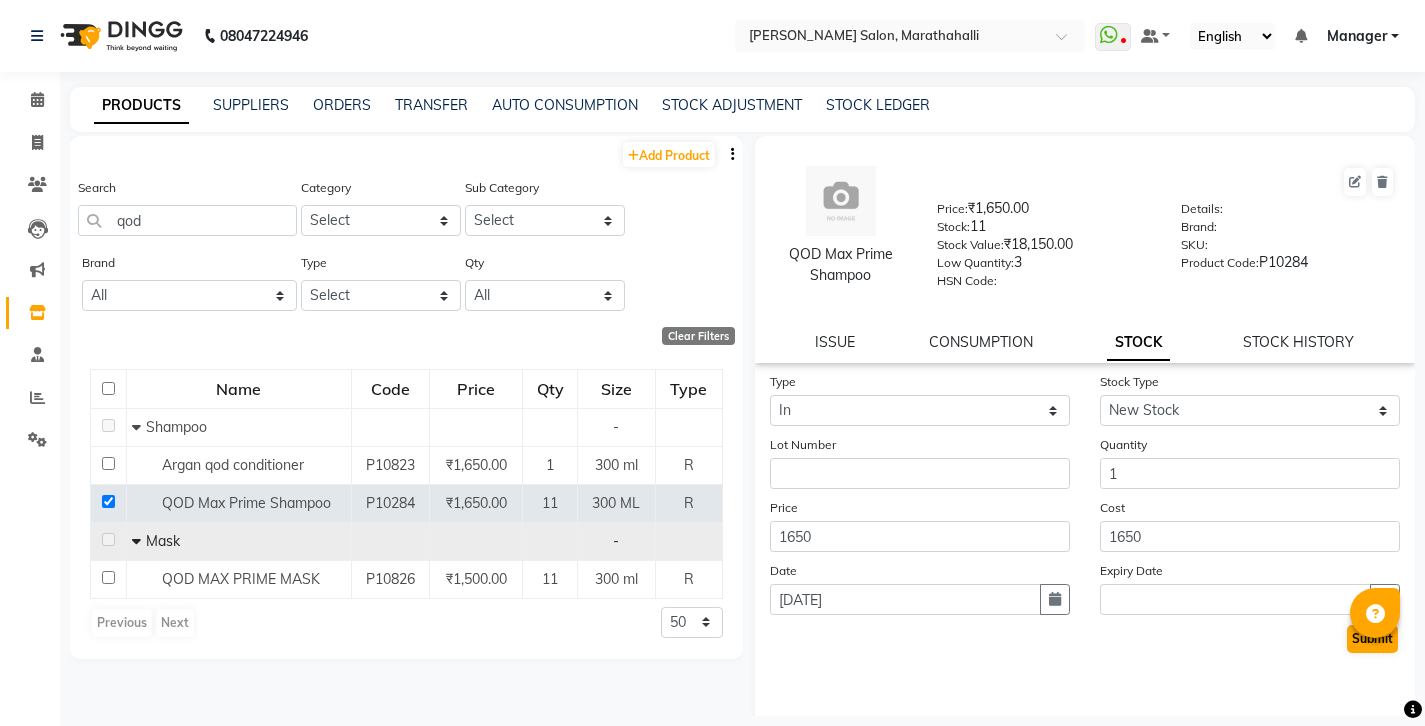click on "Submit" 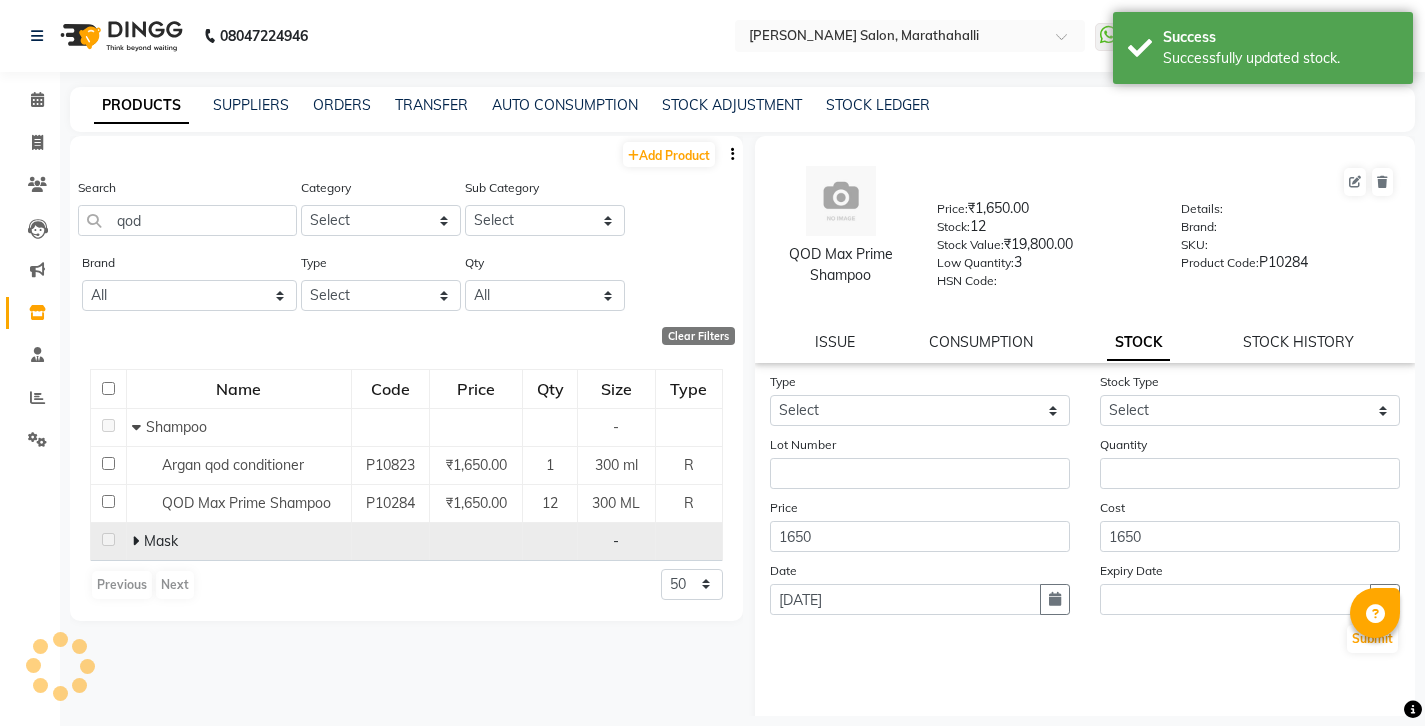 click 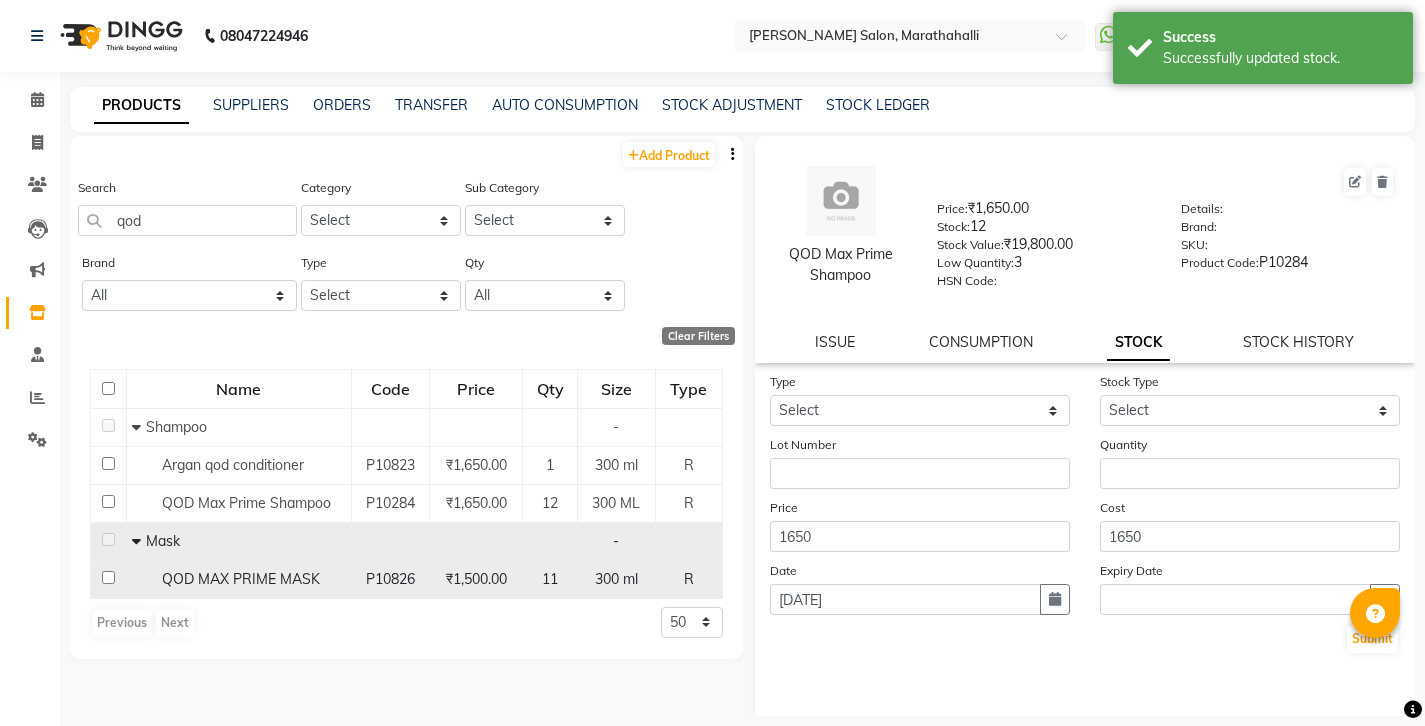click 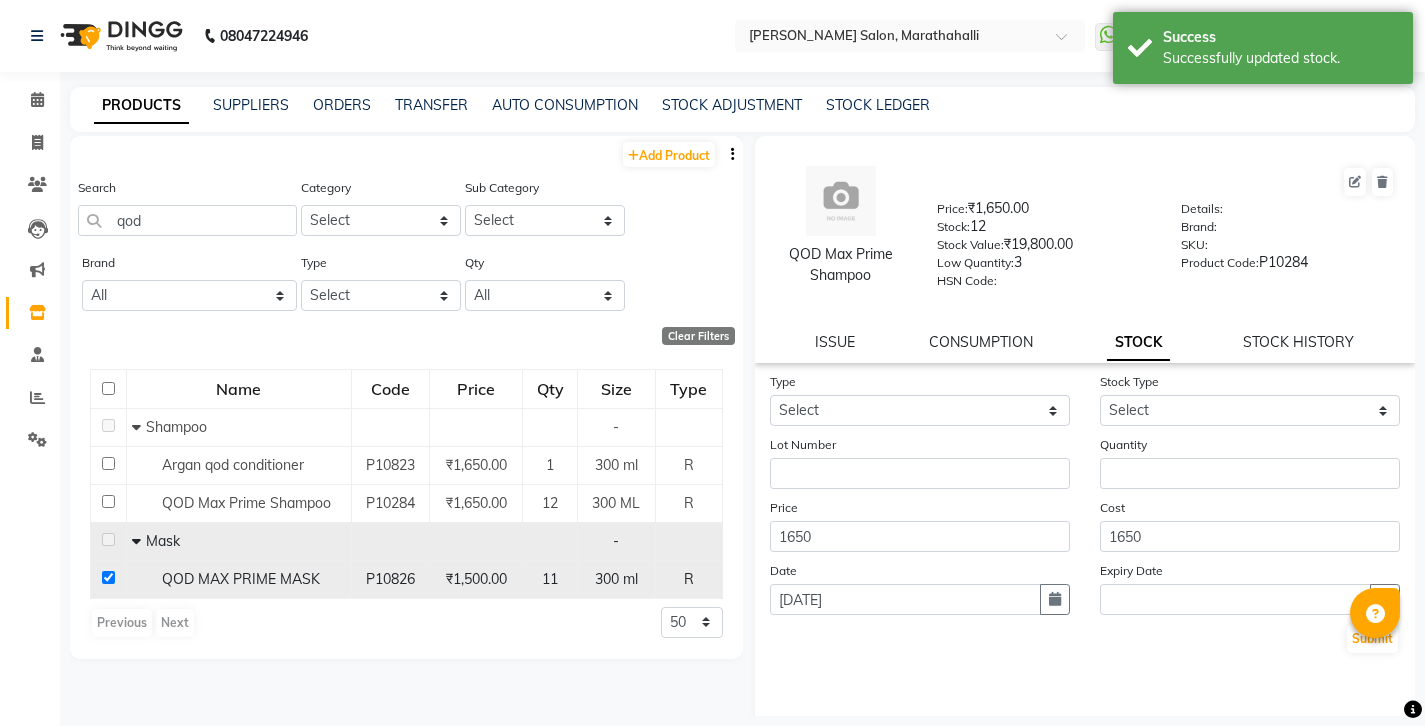 checkbox on "true" 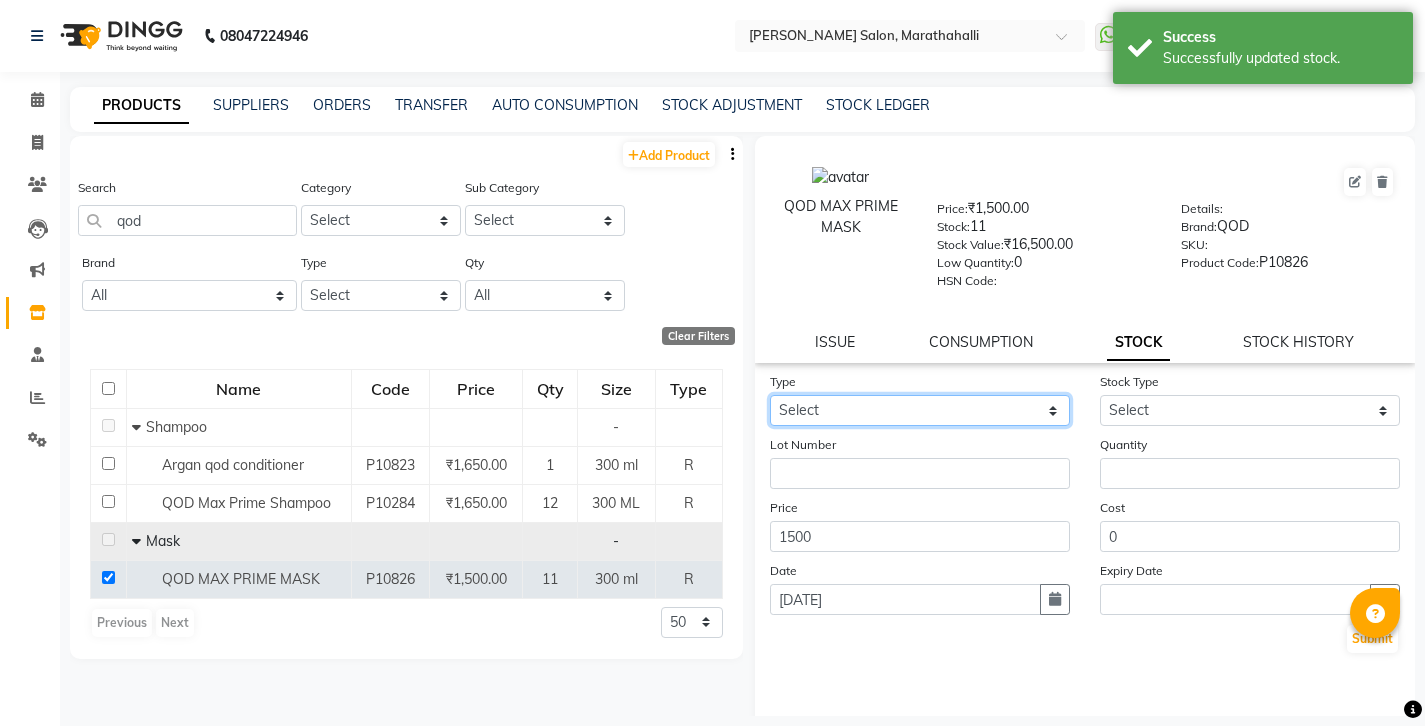 select on "in" 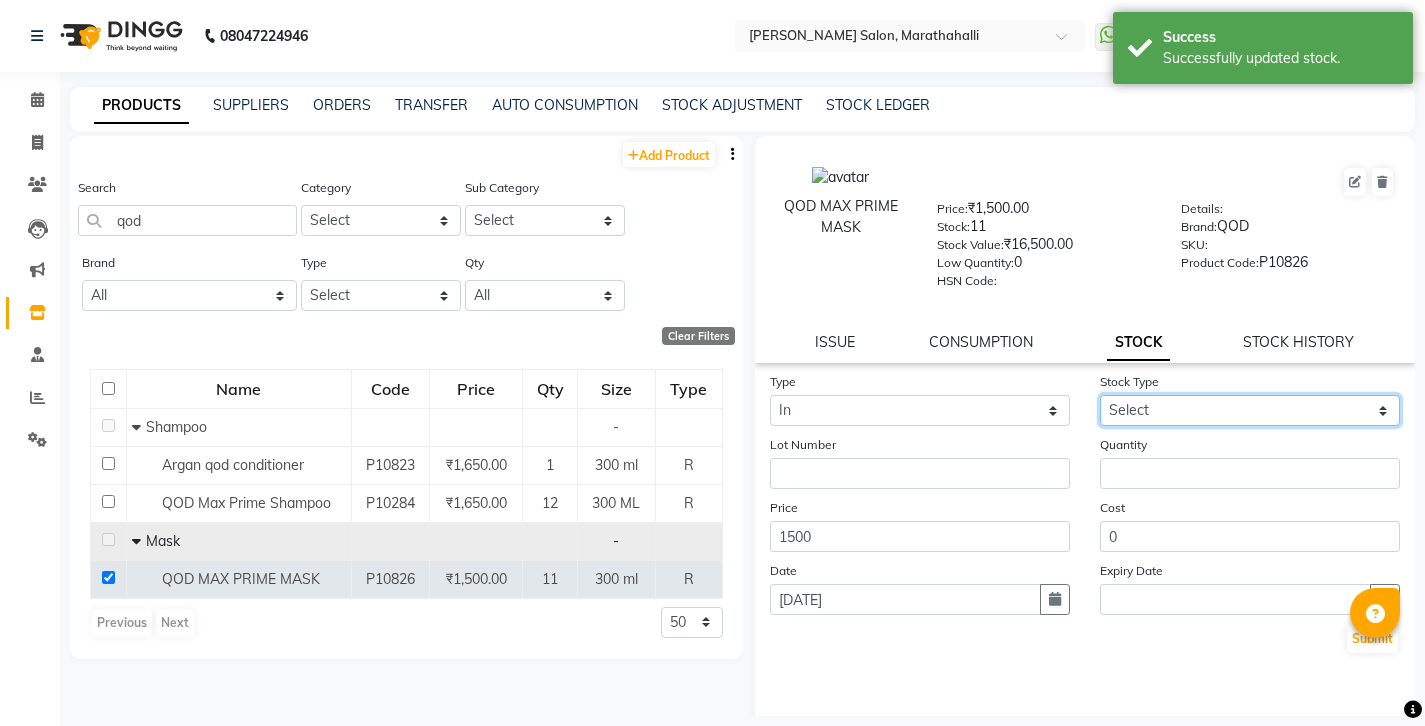 select on "new stock" 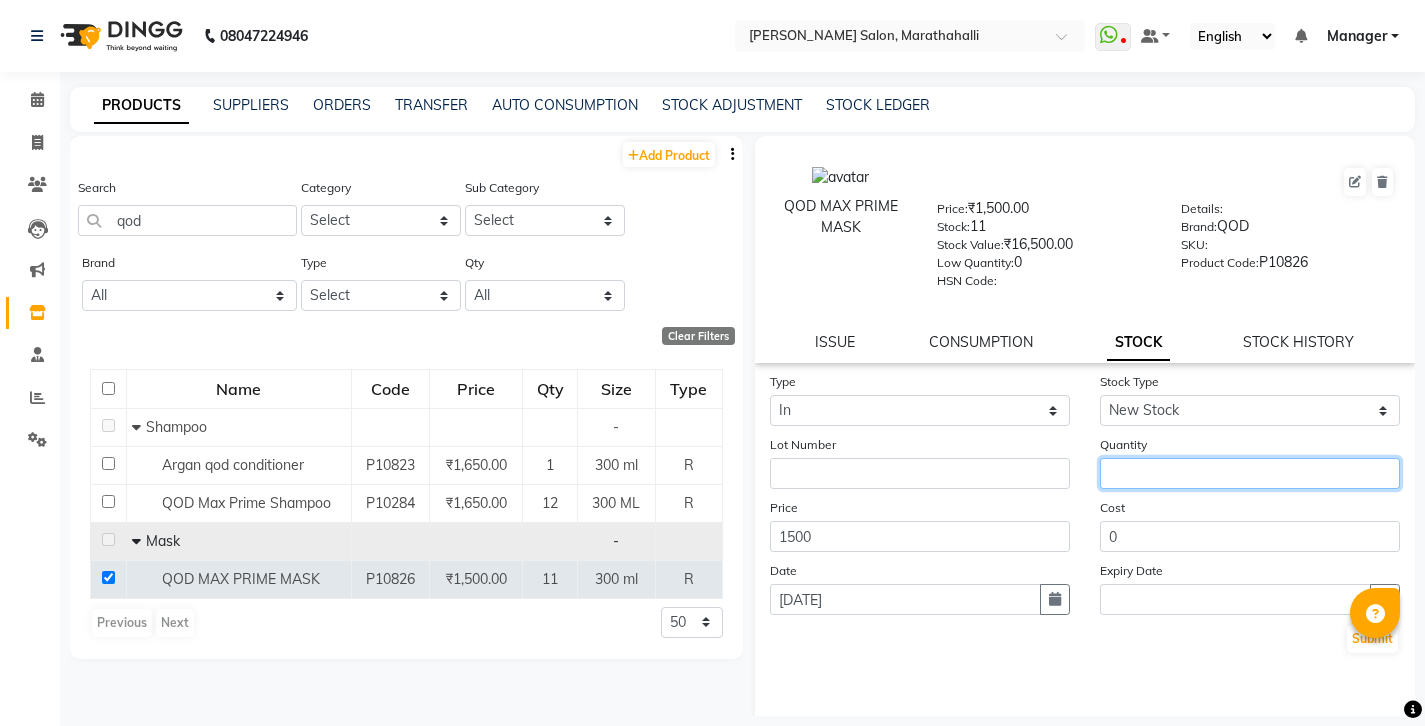 click 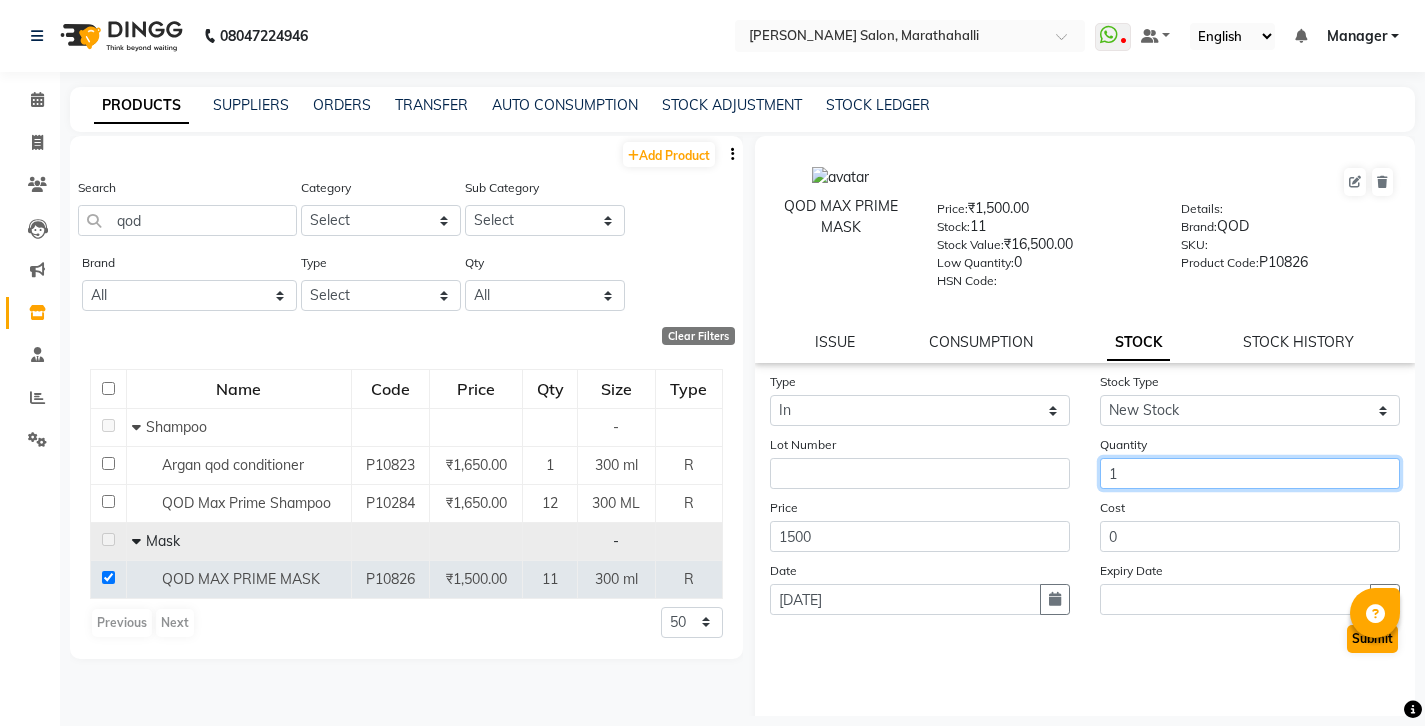 type on "1" 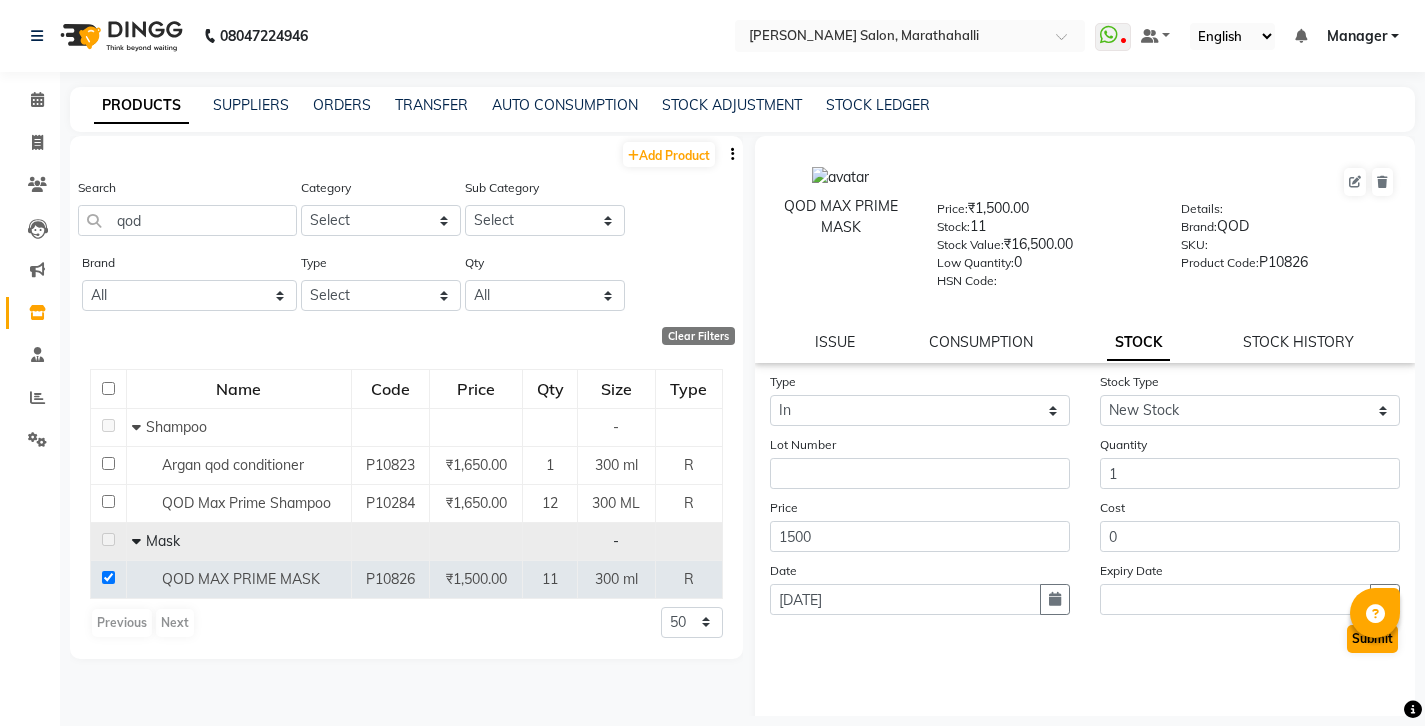 click on "Submit" 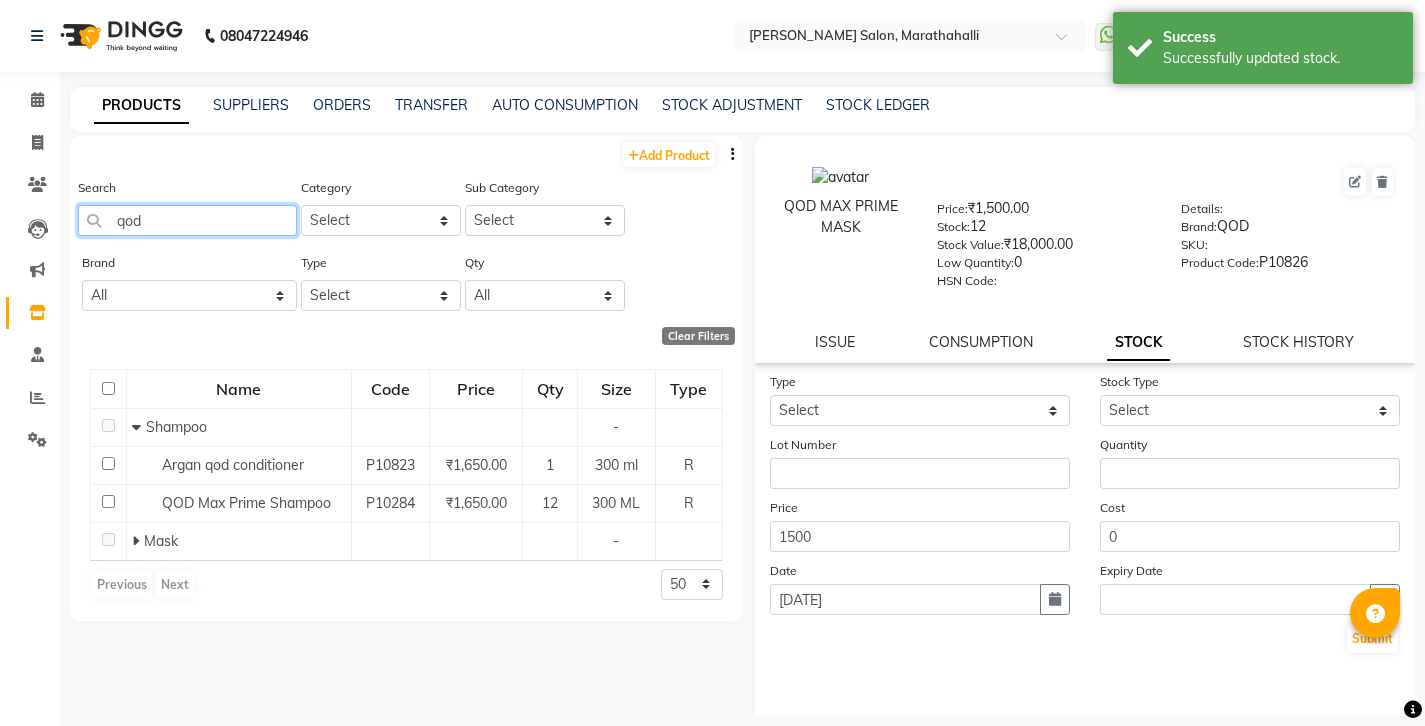 drag, startPoint x: 148, startPoint y: 201, endPoint x: 69, endPoint y: 192, distance: 79.51101 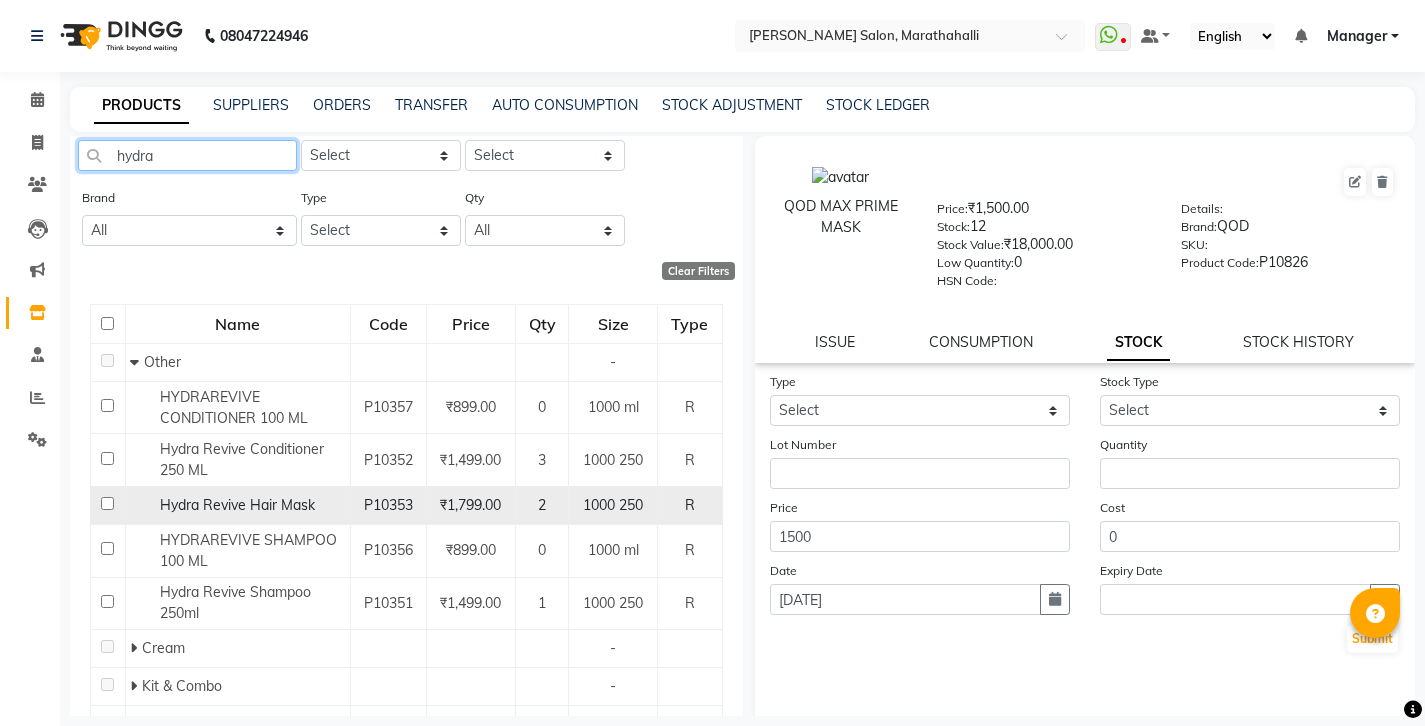 scroll, scrollTop: 71, scrollLeft: 0, axis: vertical 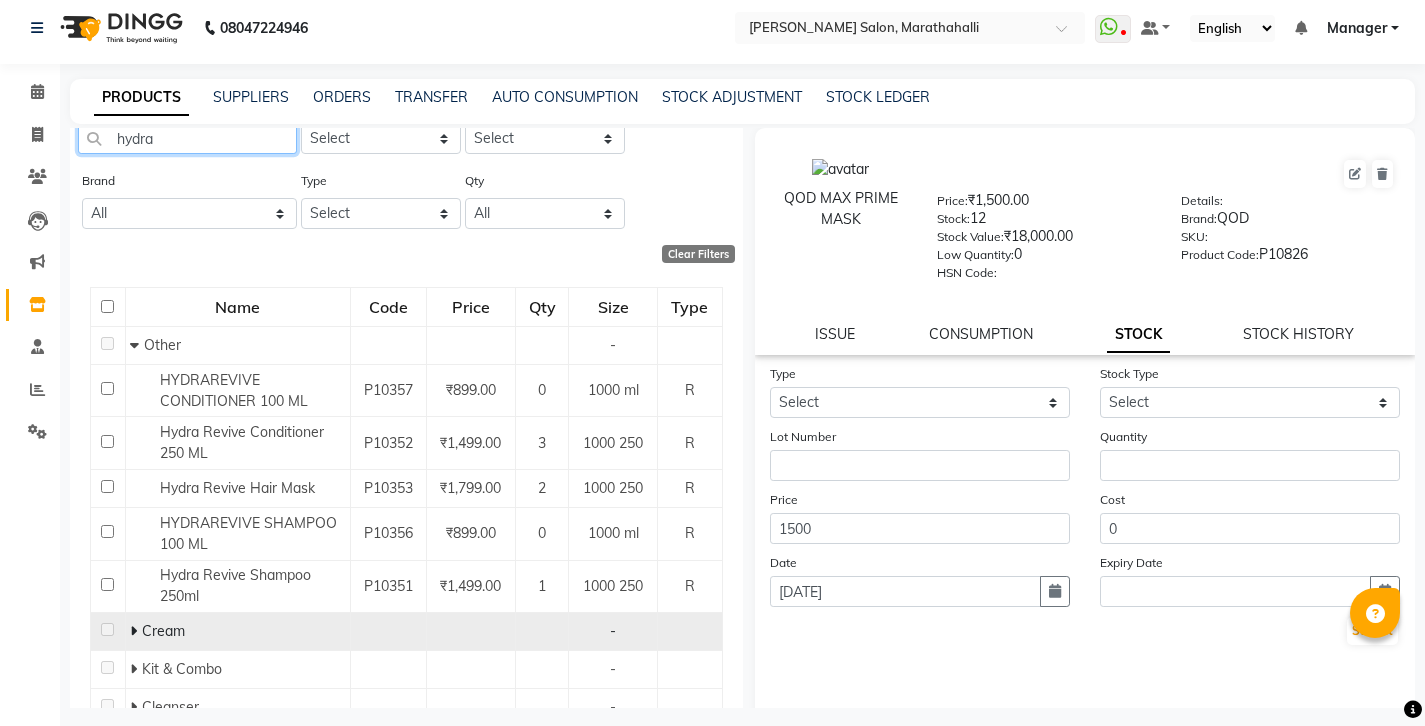 type on "hydra" 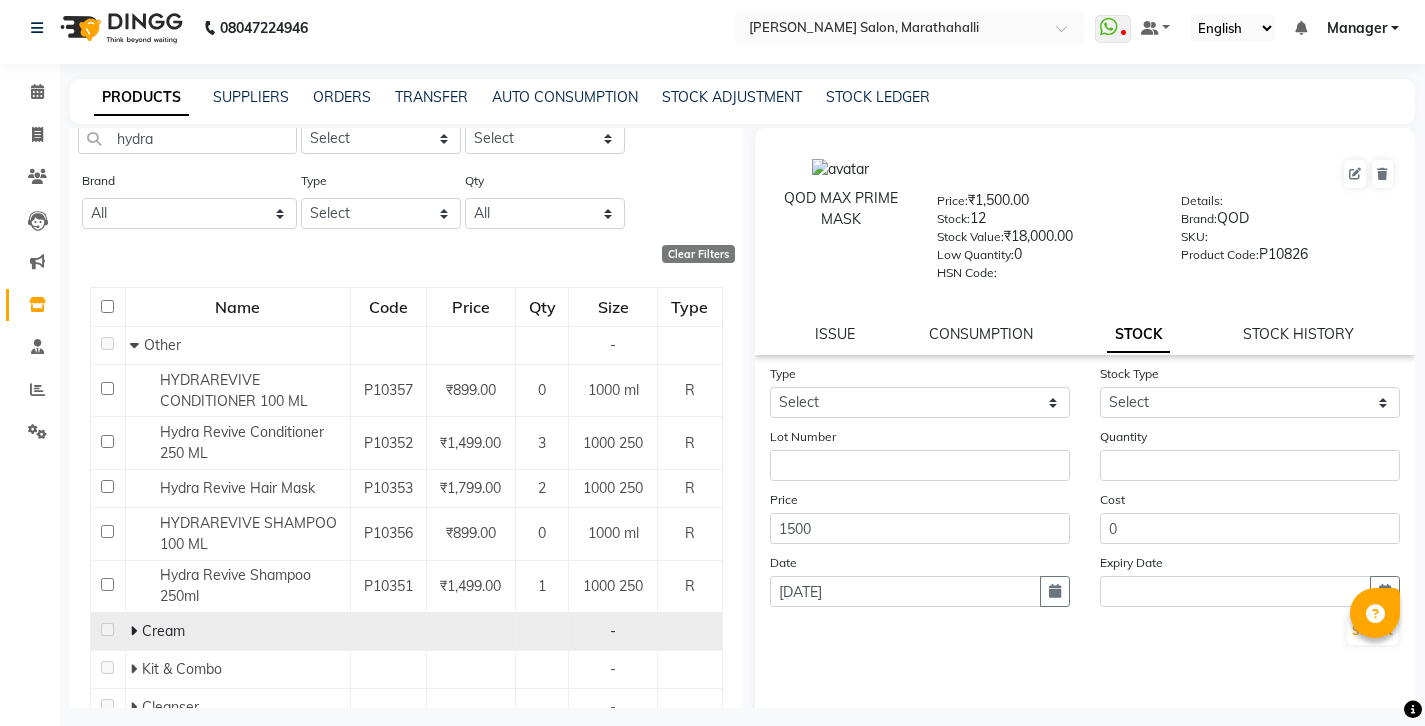 click 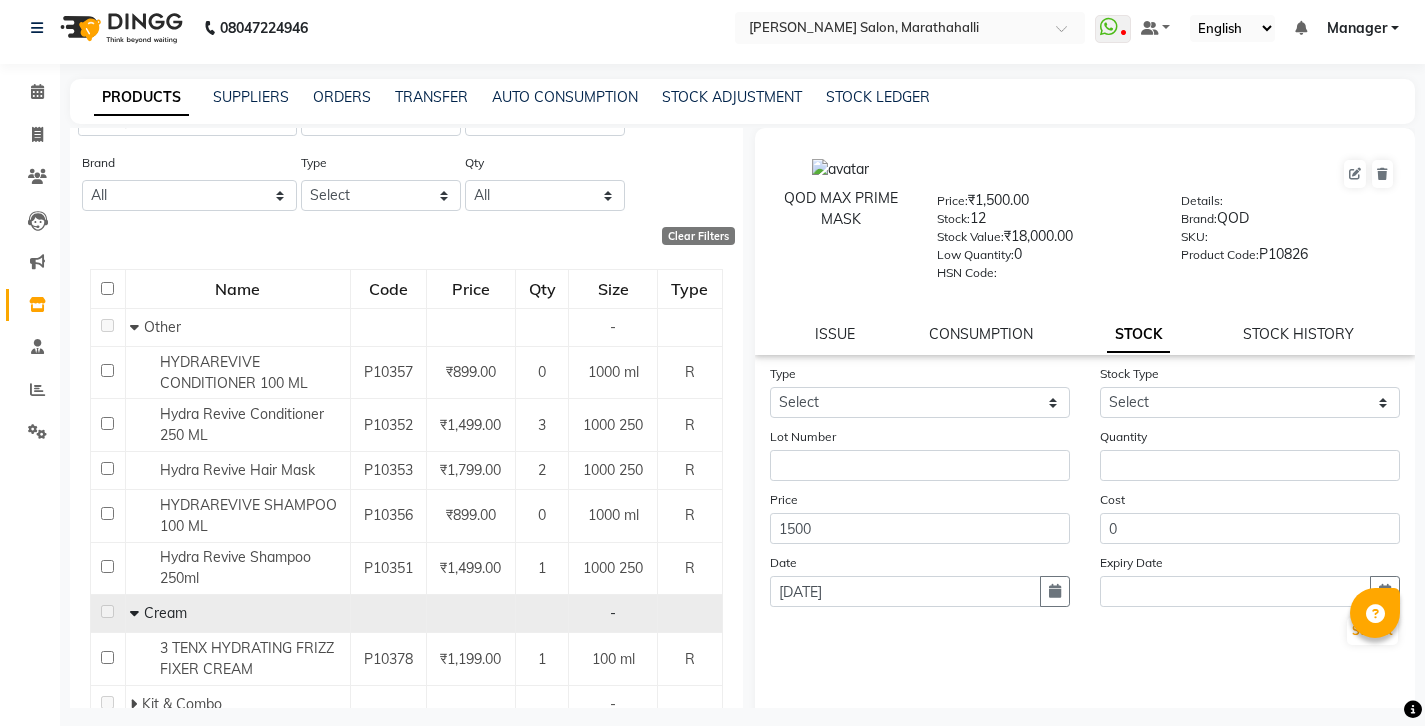 scroll, scrollTop: 117, scrollLeft: 0, axis: vertical 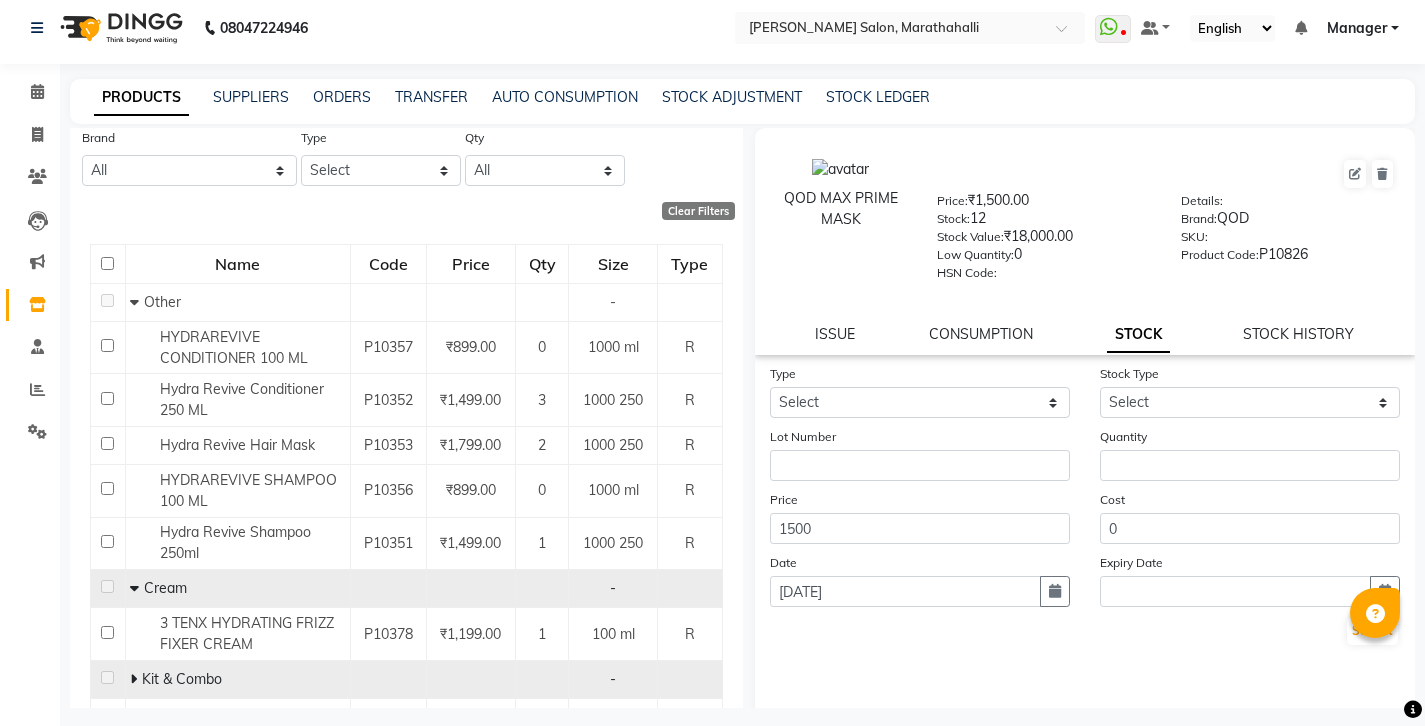 click 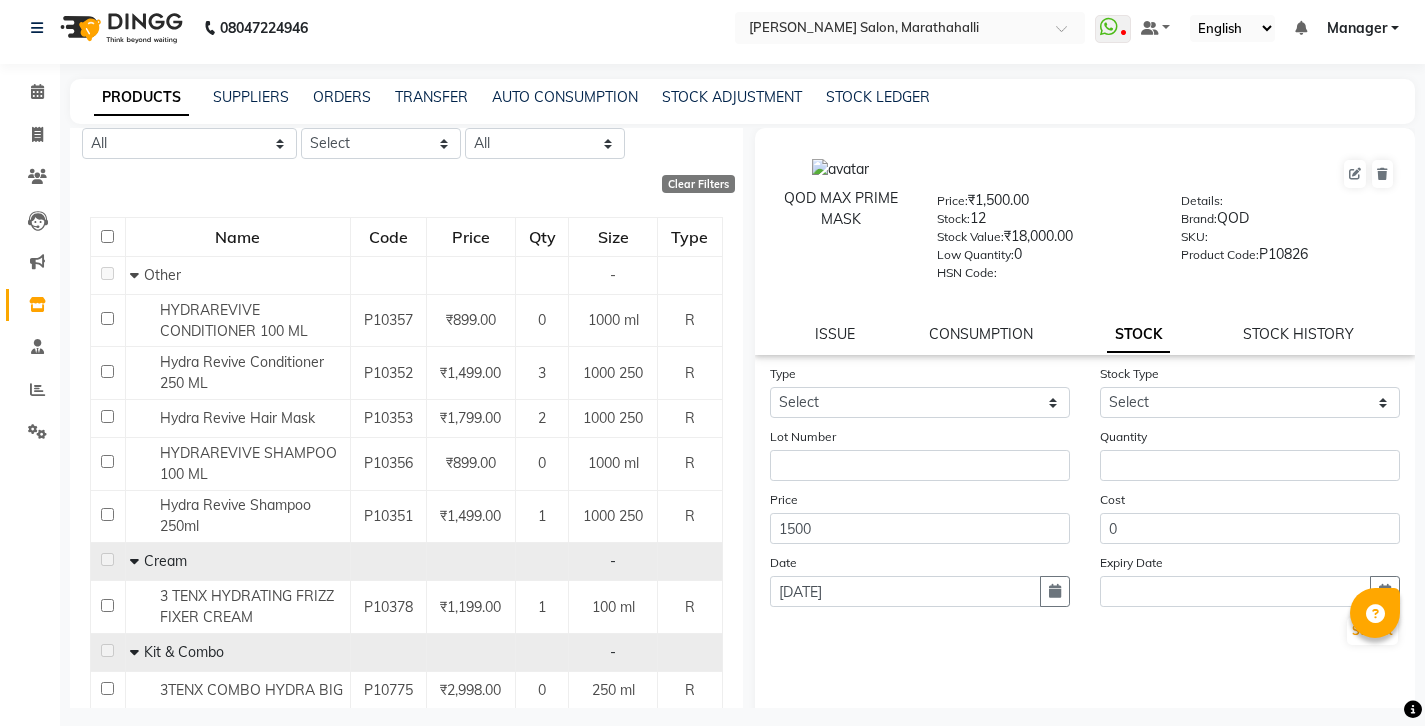 scroll, scrollTop: 148, scrollLeft: 0, axis: vertical 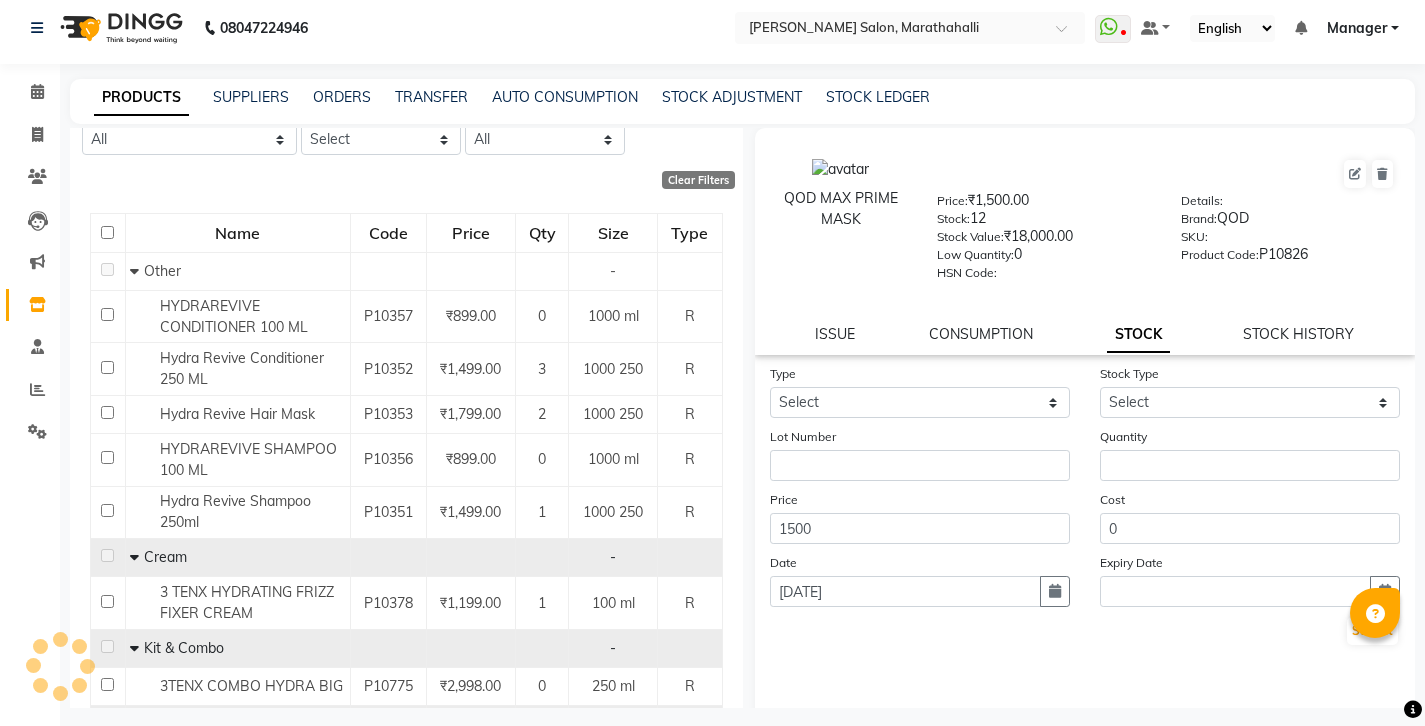 click 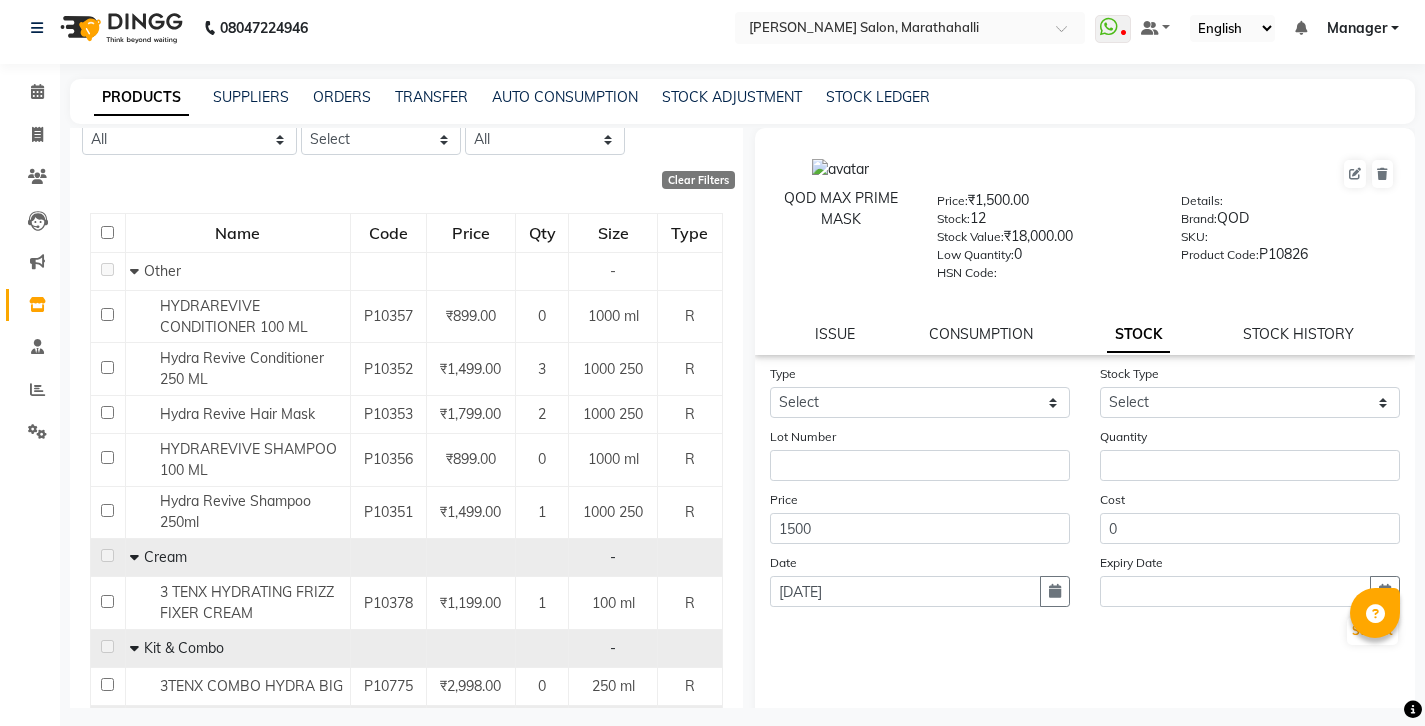 scroll, scrollTop: 191, scrollLeft: 0, axis: vertical 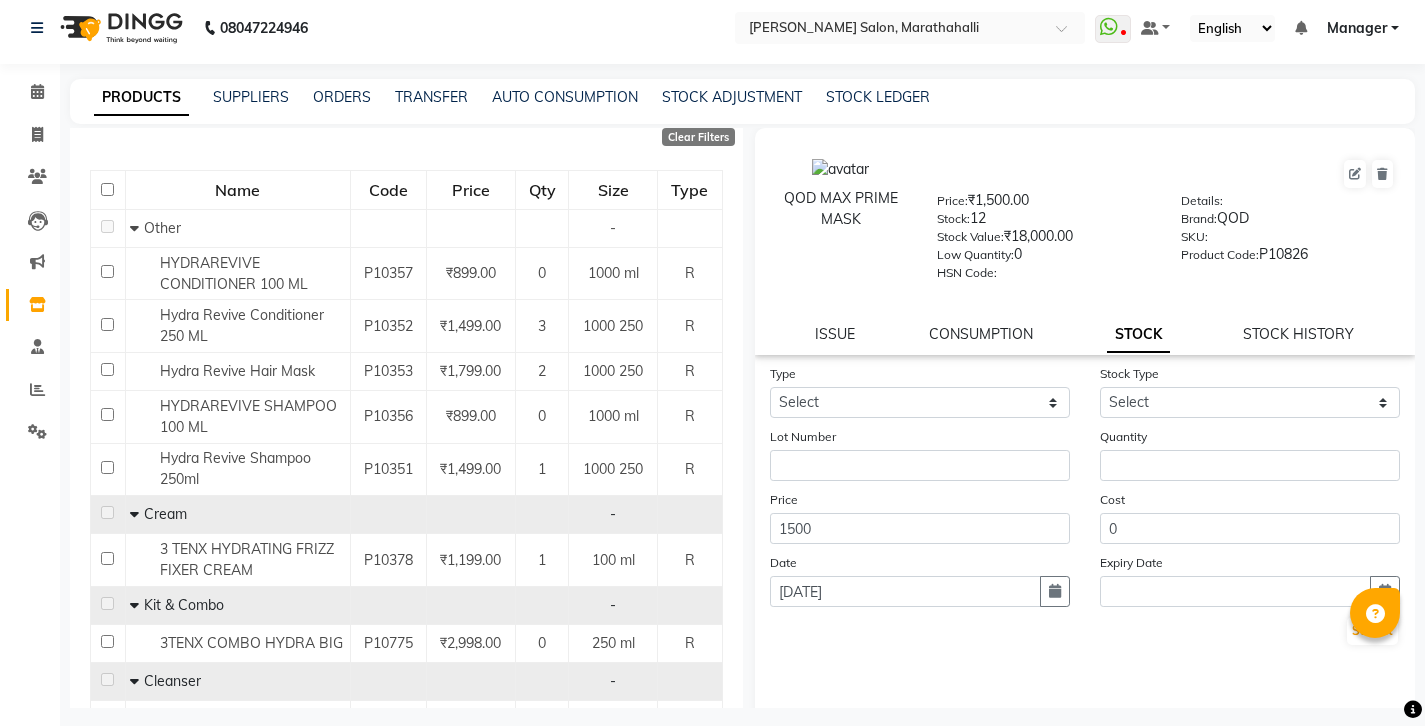 click 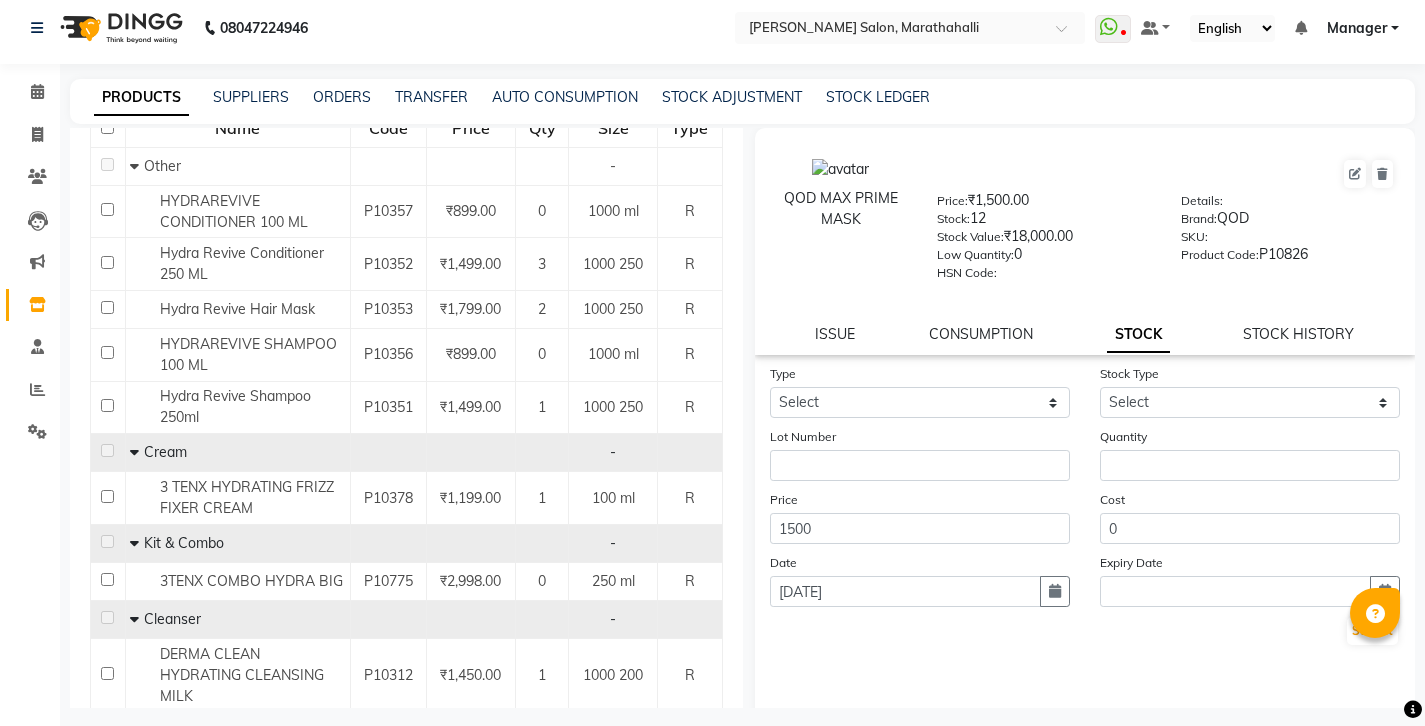 click 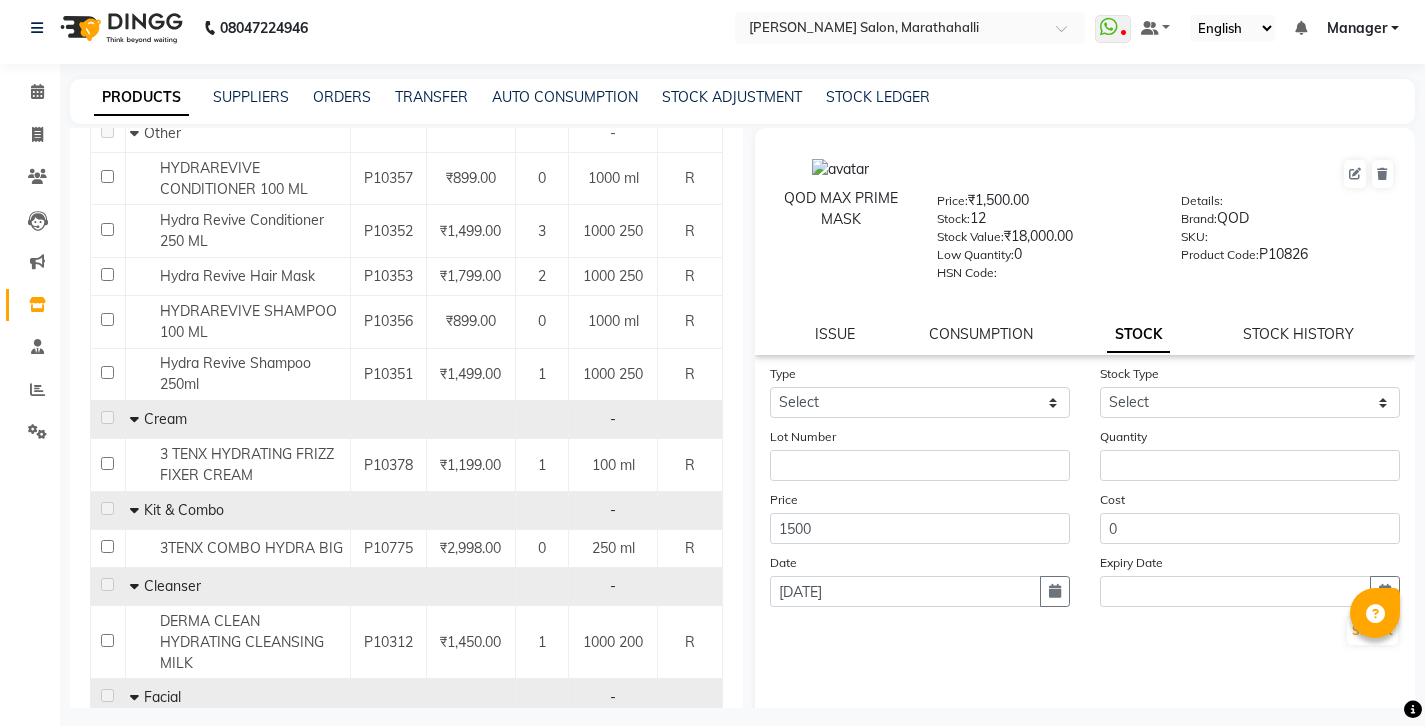 scroll, scrollTop: 0, scrollLeft: 0, axis: both 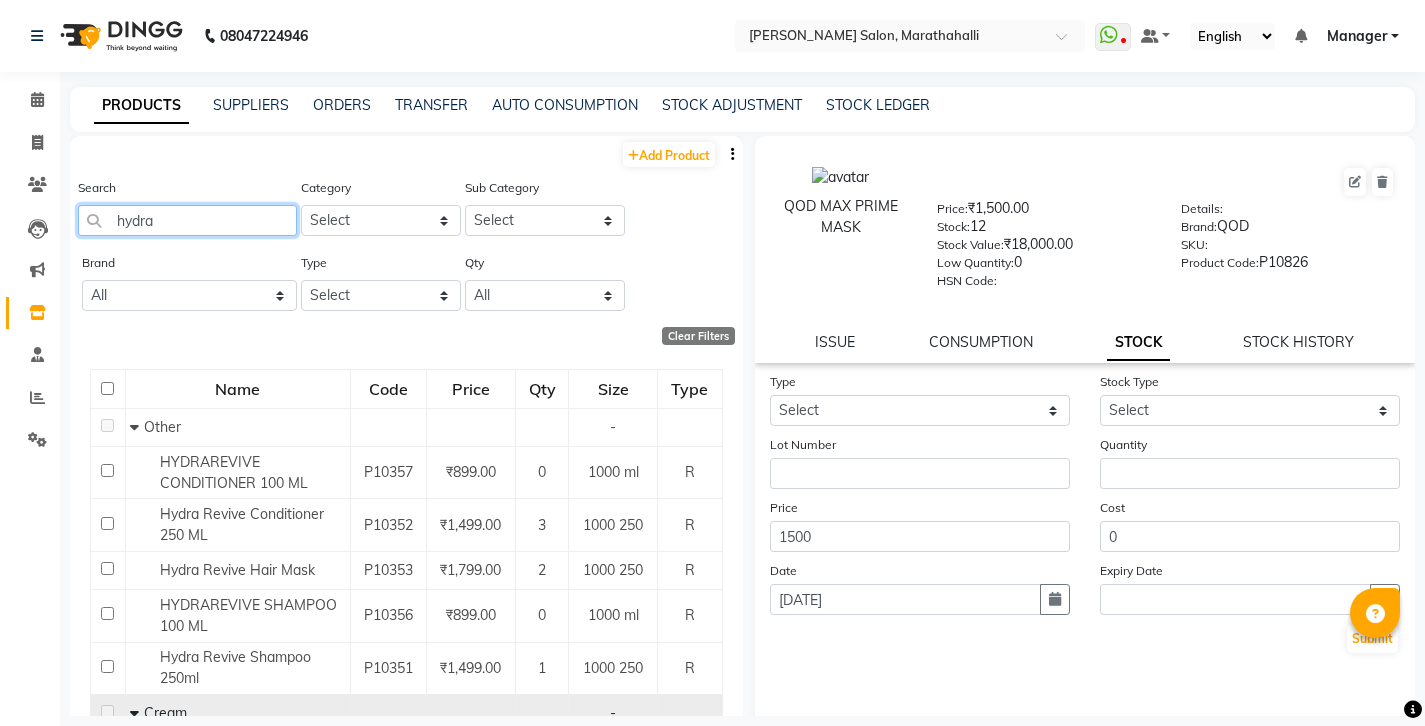 drag, startPoint x: 148, startPoint y: 198, endPoint x: 98, endPoint y: 192, distance: 50.358715 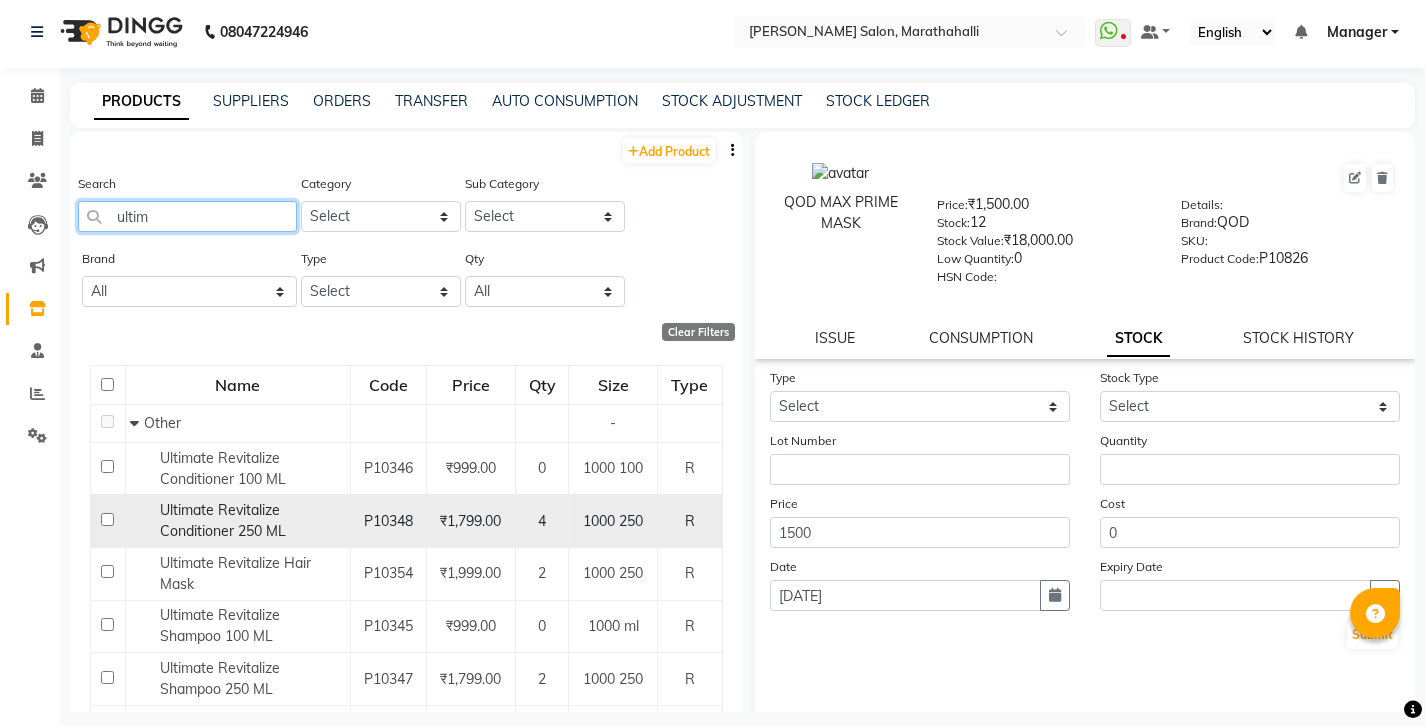 scroll, scrollTop: 8, scrollLeft: 0, axis: vertical 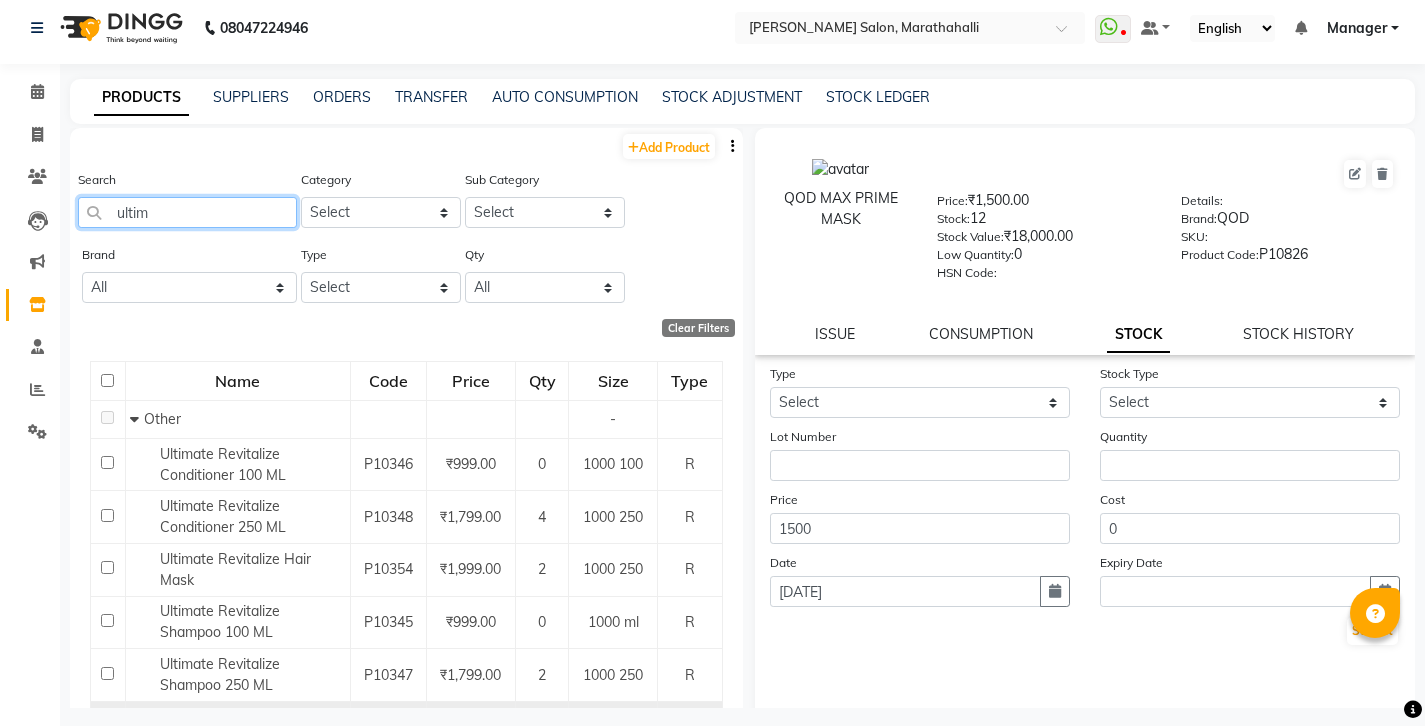 type on "ultim" 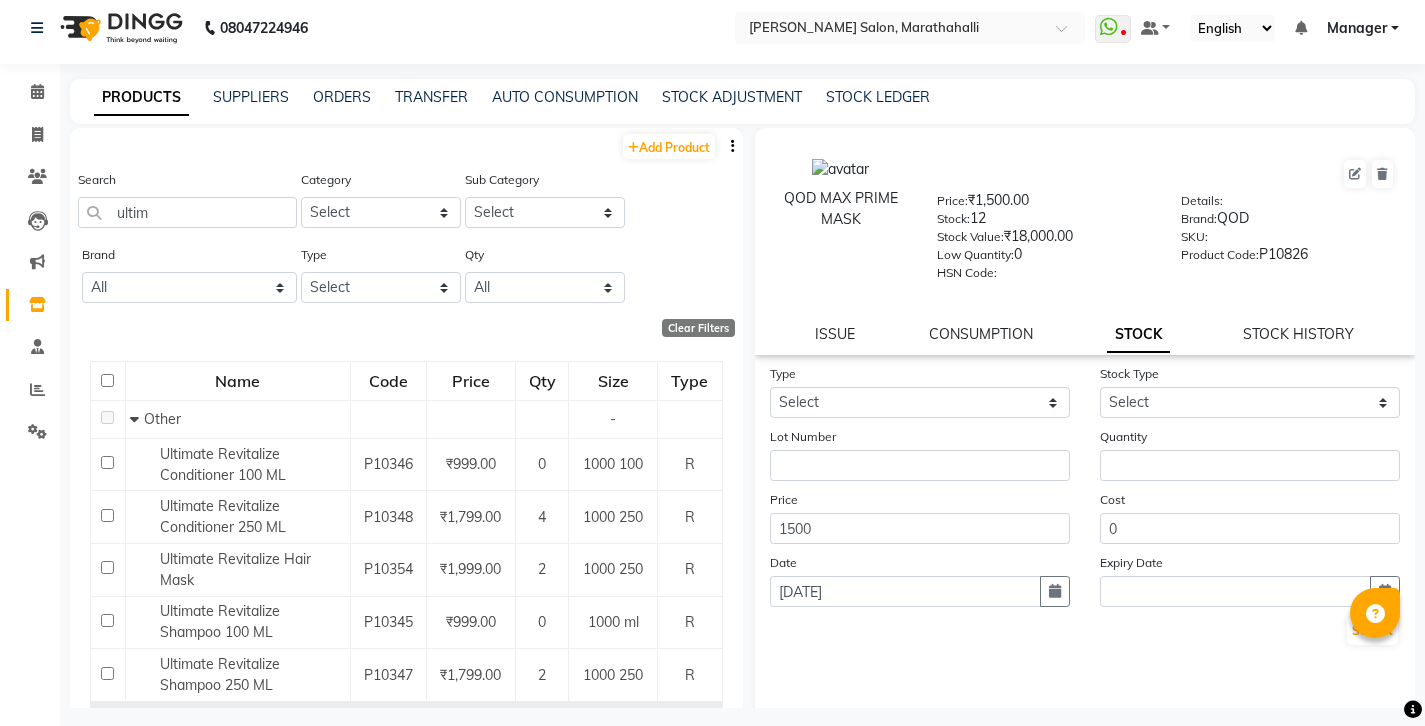 click 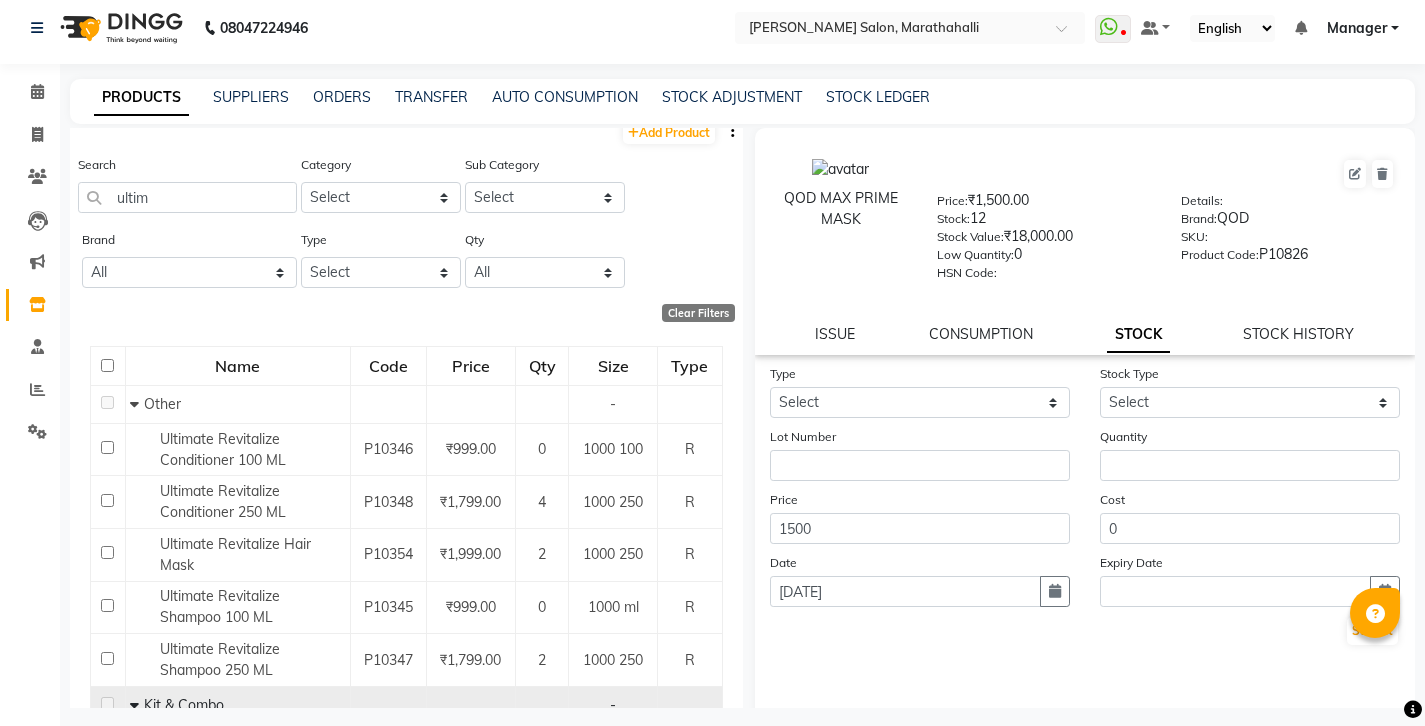 scroll, scrollTop: 35, scrollLeft: 0, axis: vertical 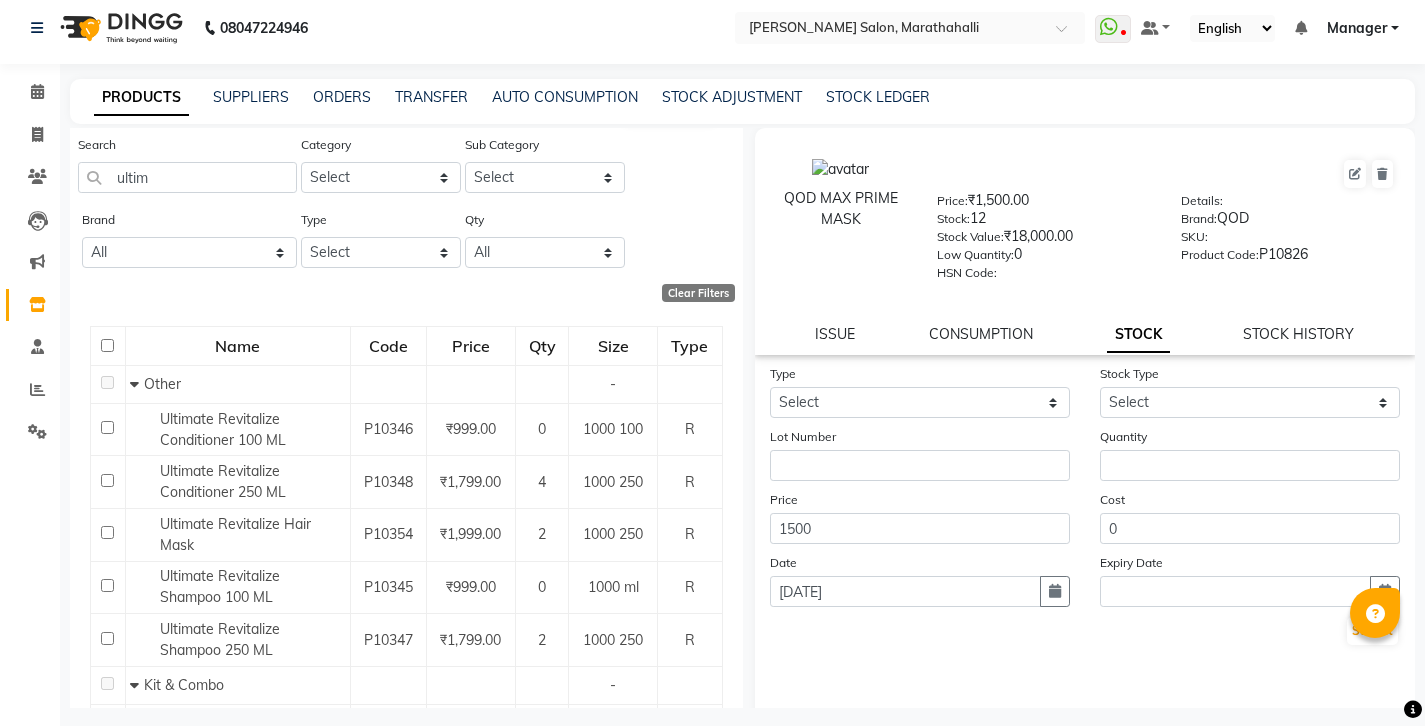 click 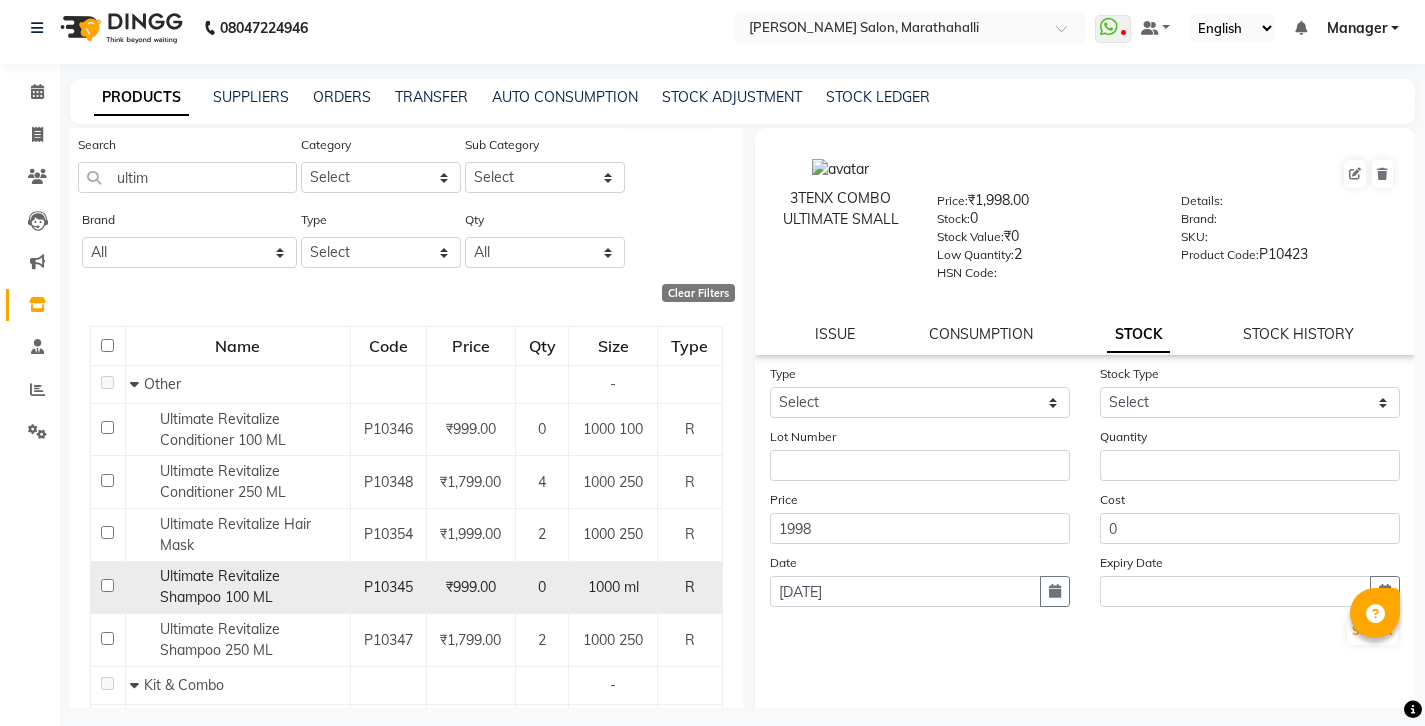 click 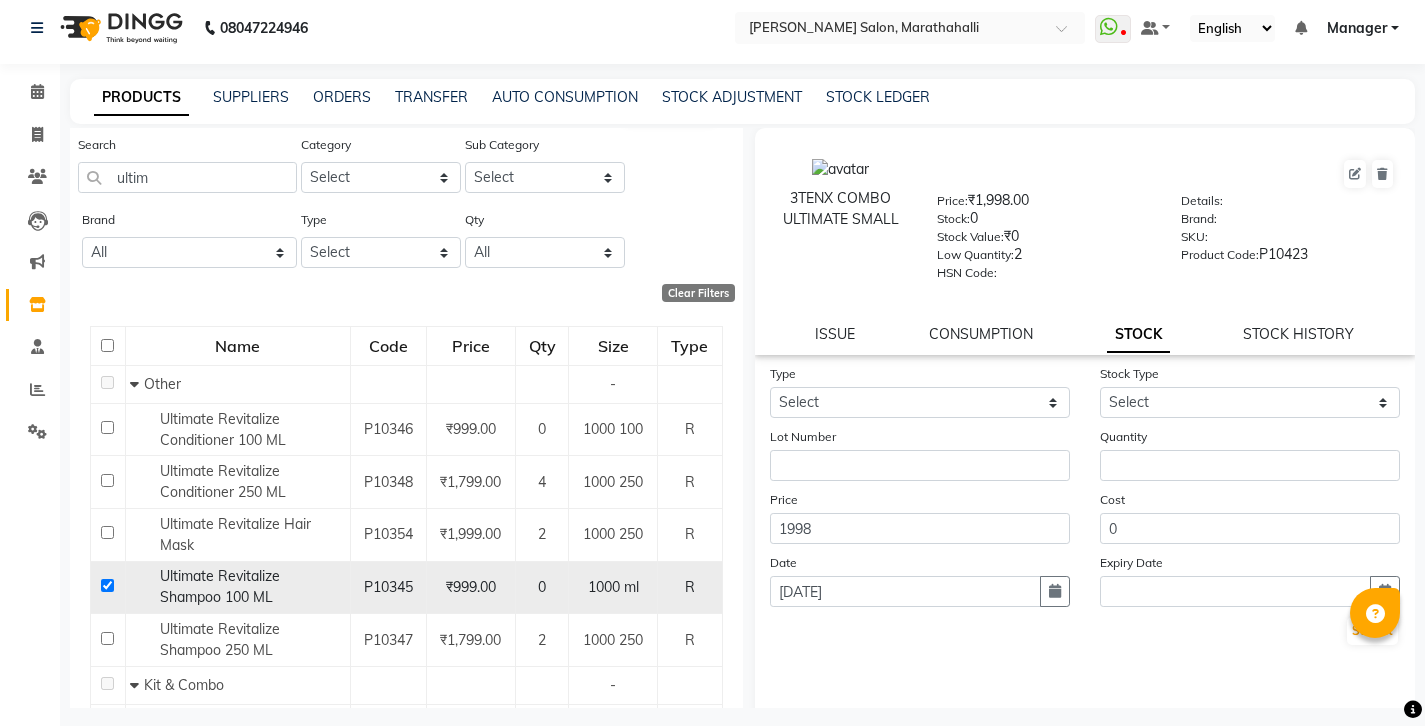 checkbox on "true" 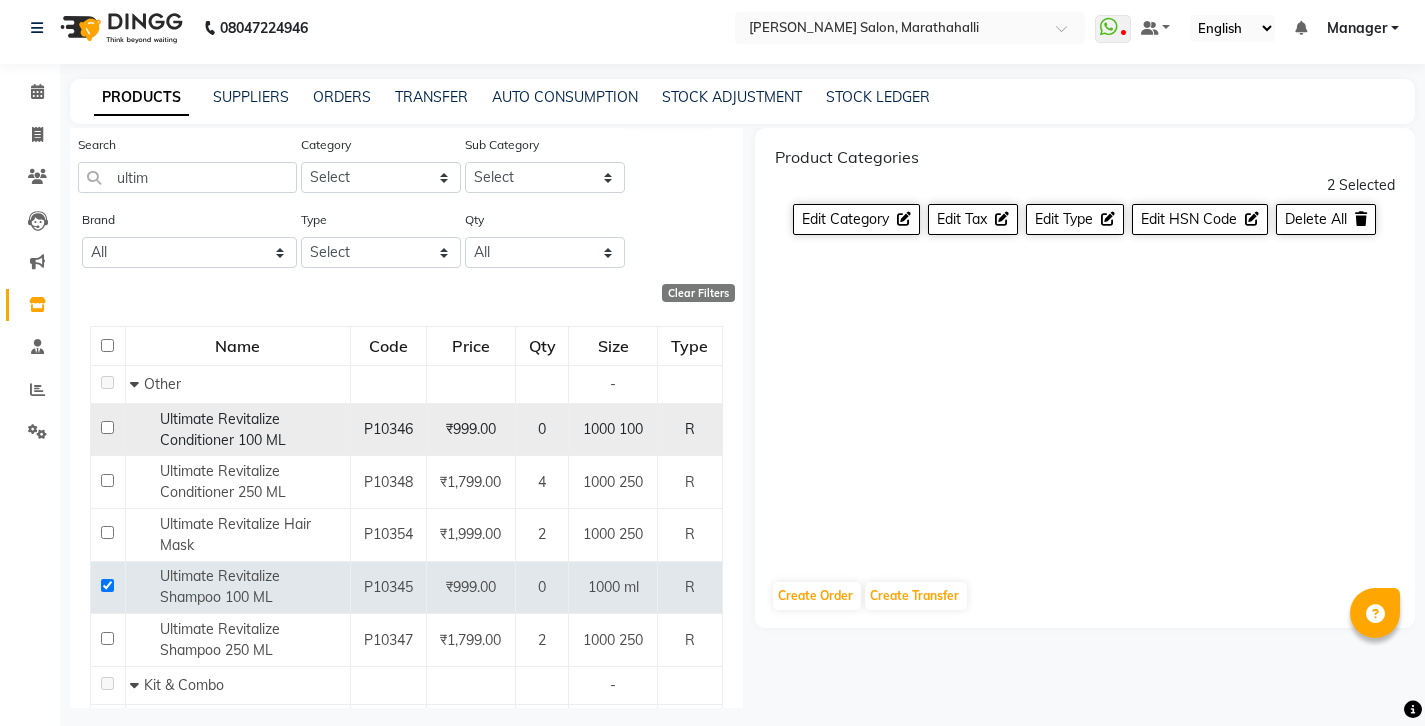 click 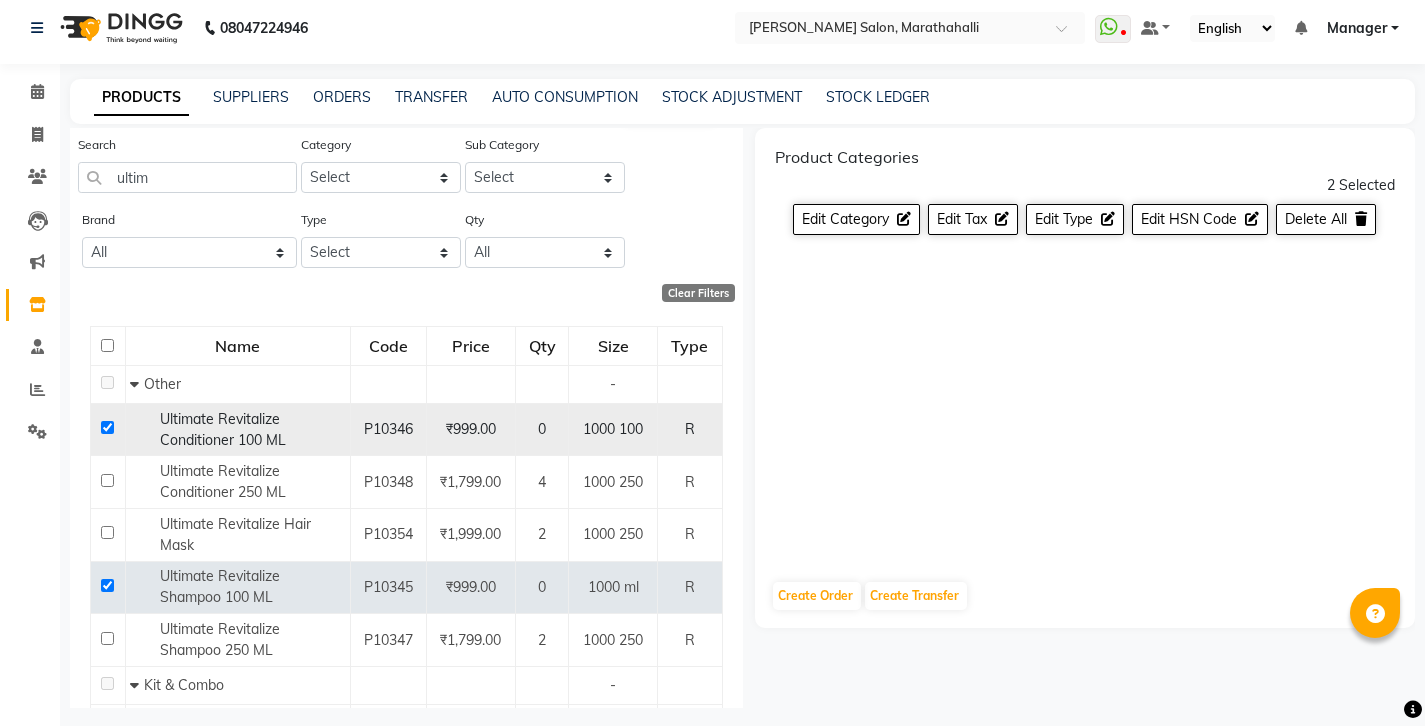 checkbox on "true" 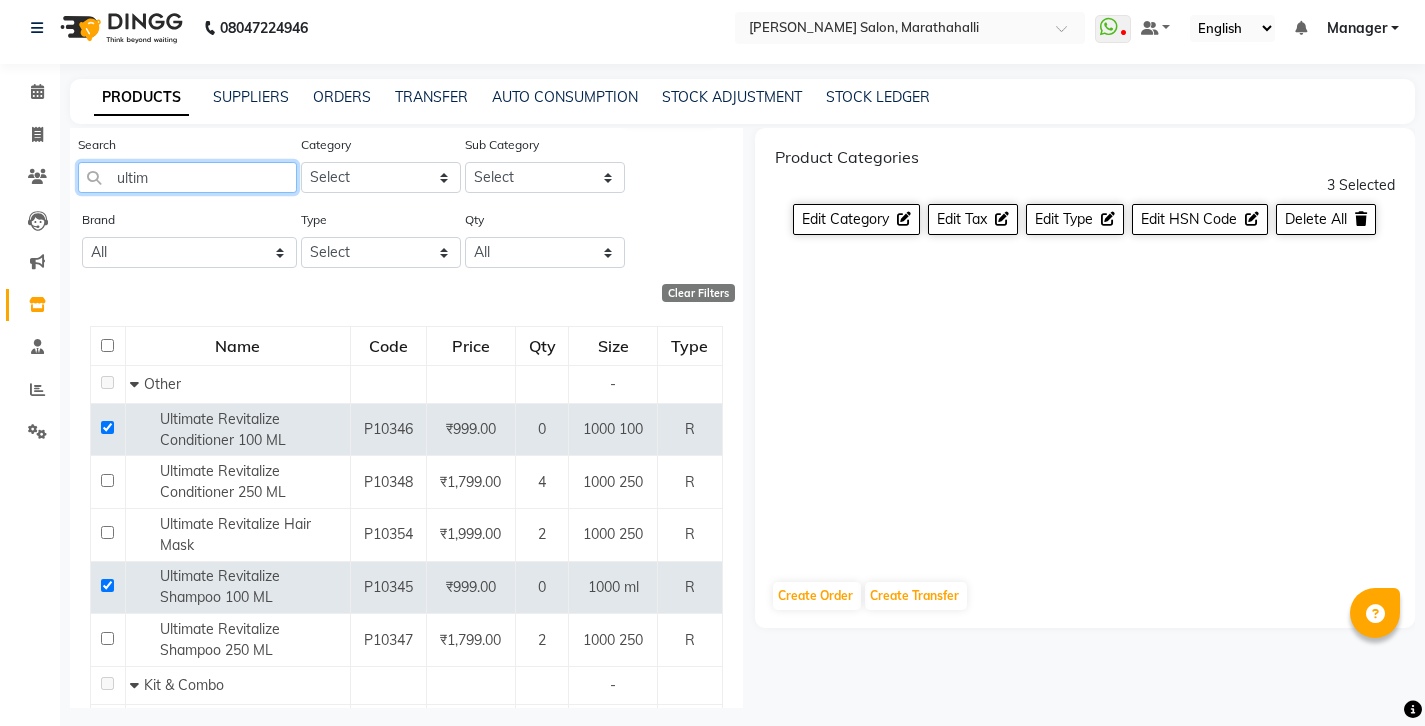 drag, startPoint x: 154, startPoint y: 160, endPoint x: 72, endPoint y: 153, distance: 82.29824 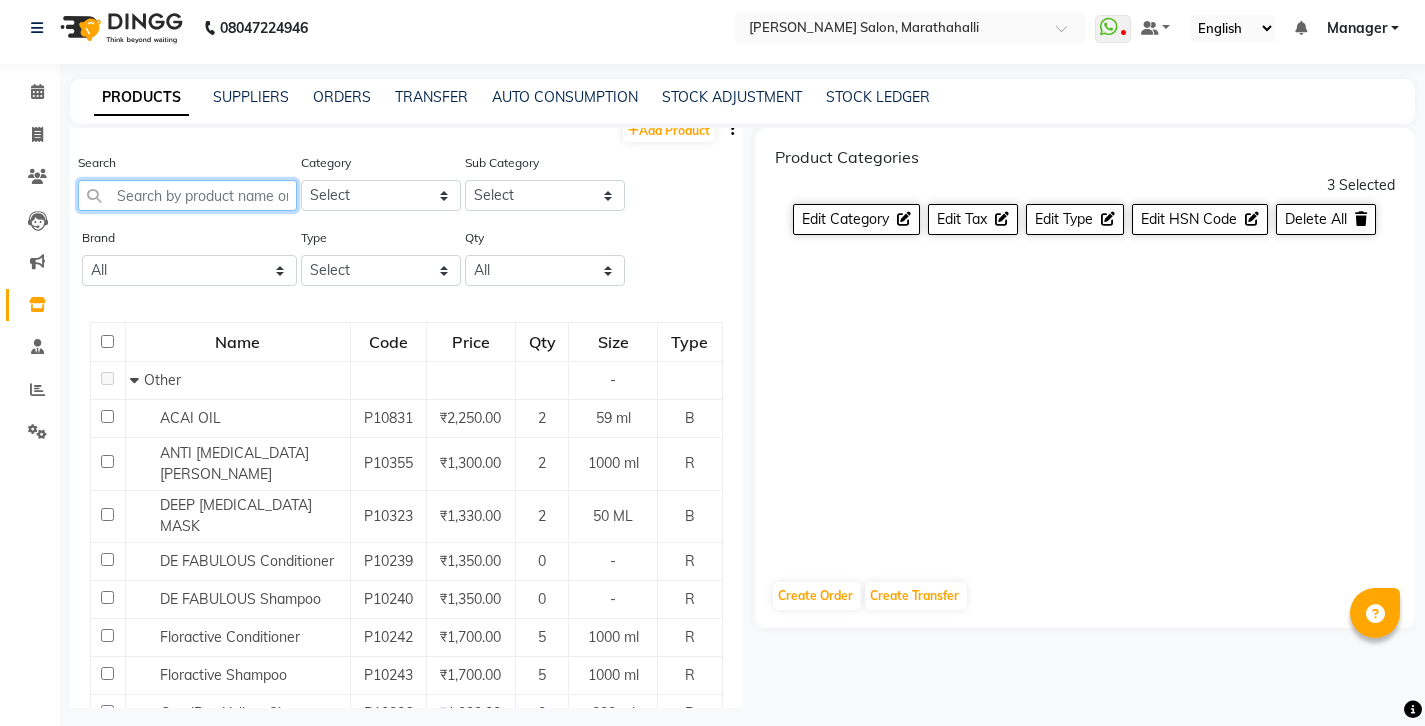 scroll, scrollTop: 0, scrollLeft: 0, axis: both 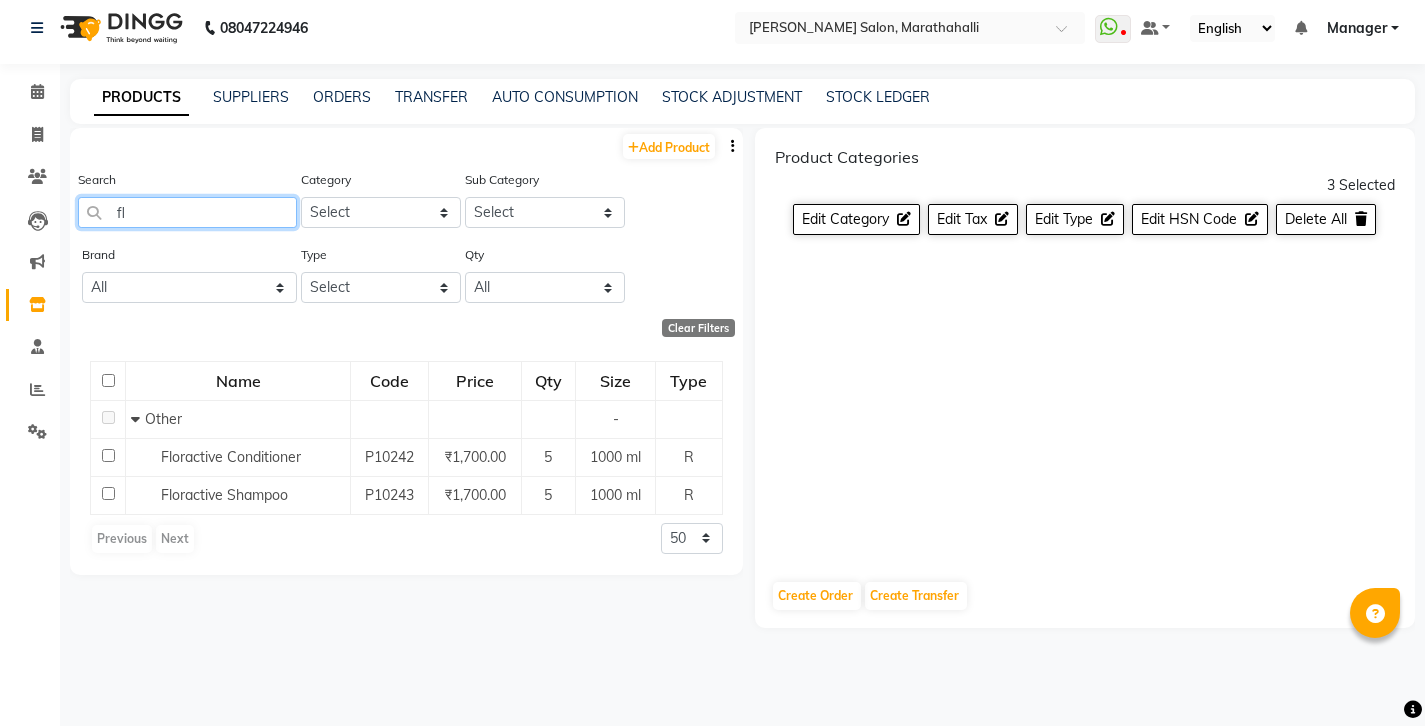 type on "f" 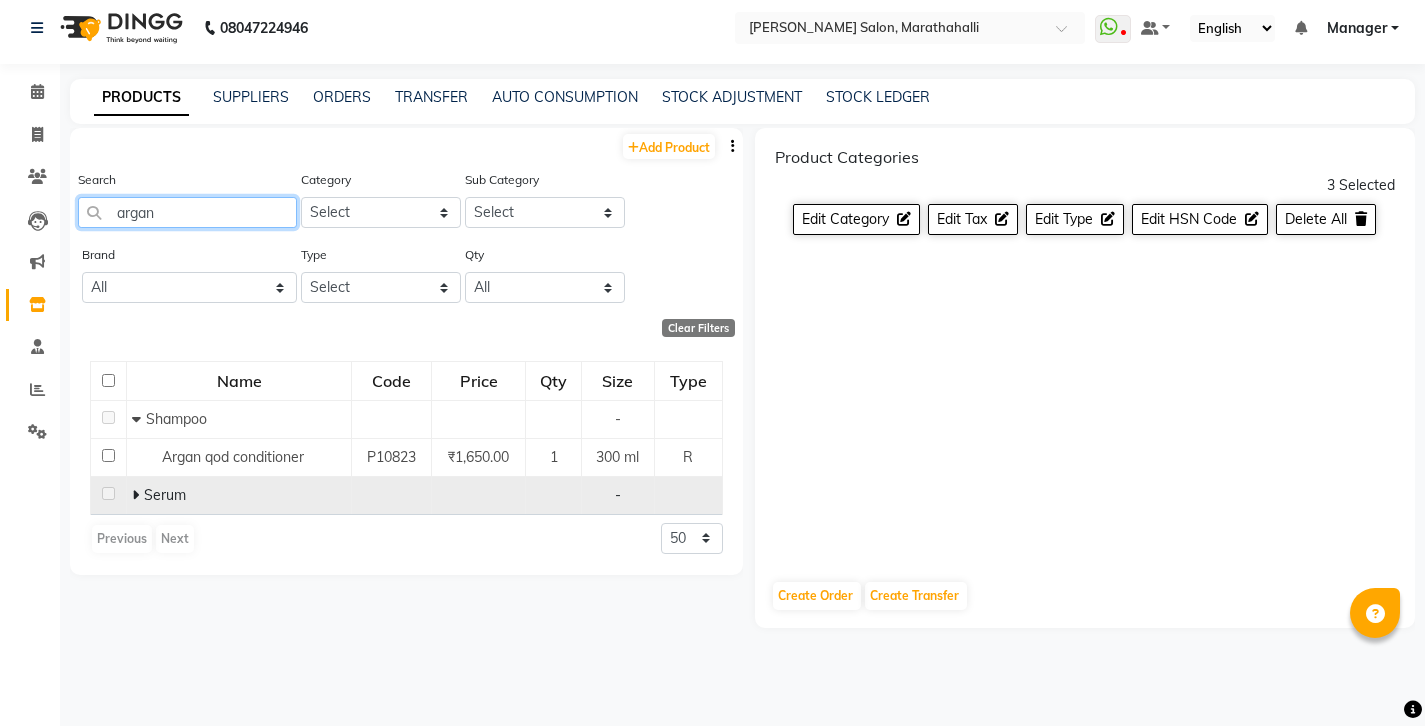 type on "argan" 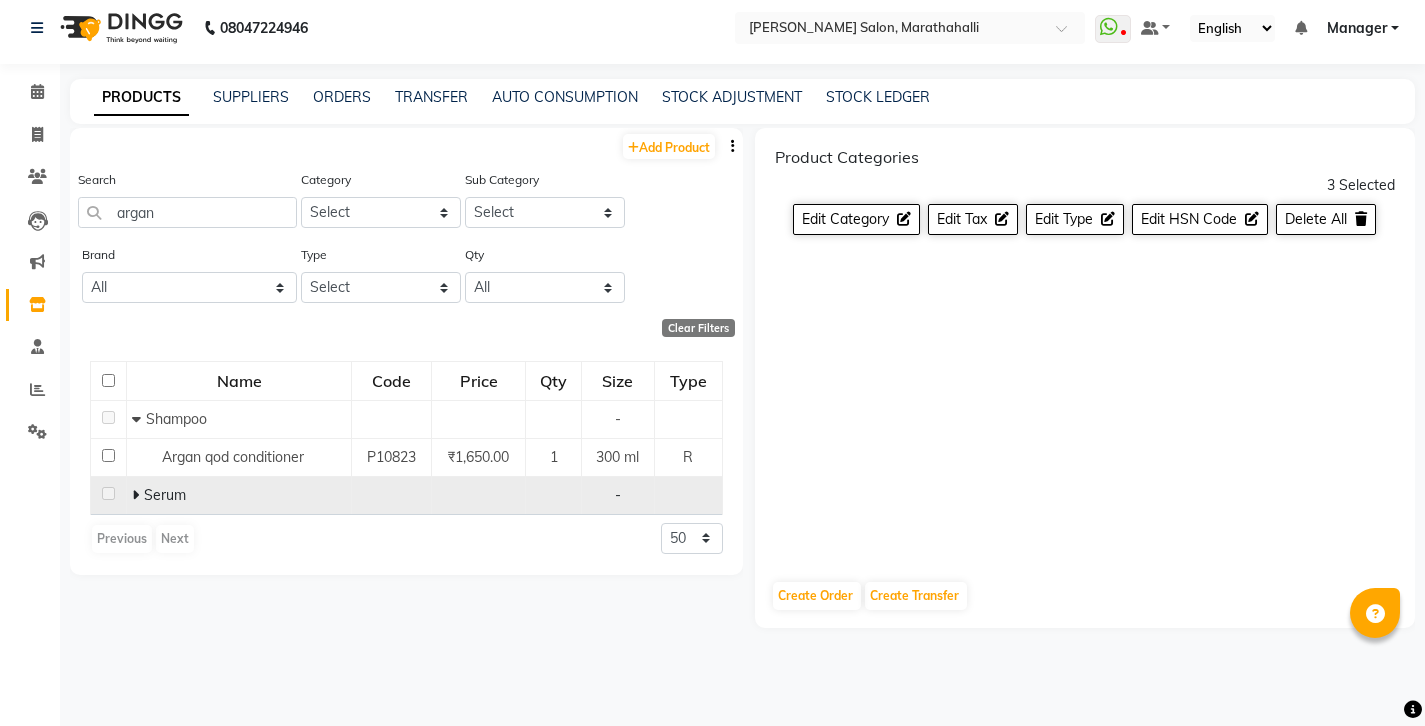 click 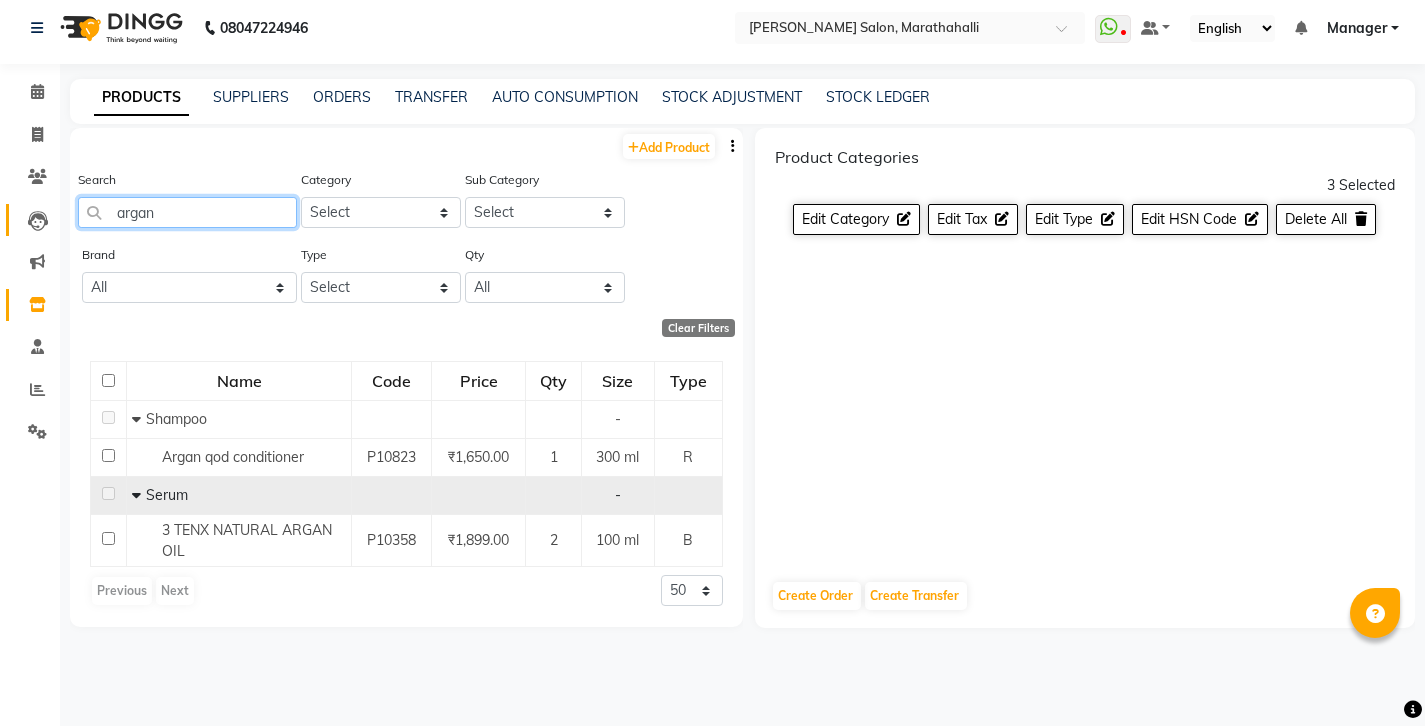 drag, startPoint x: 174, startPoint y: 199, endPoint x: 19, endPoint y: 190, distance: 155.26108 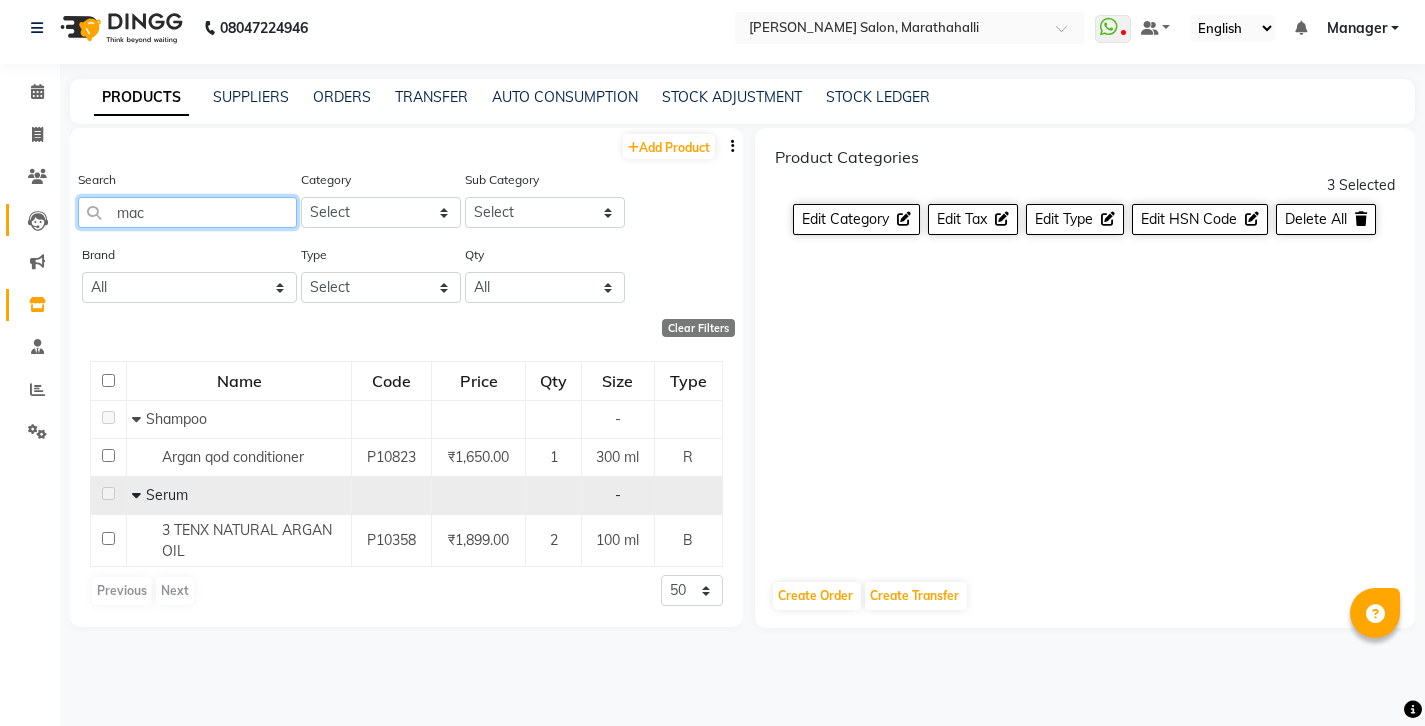 type on "maca" 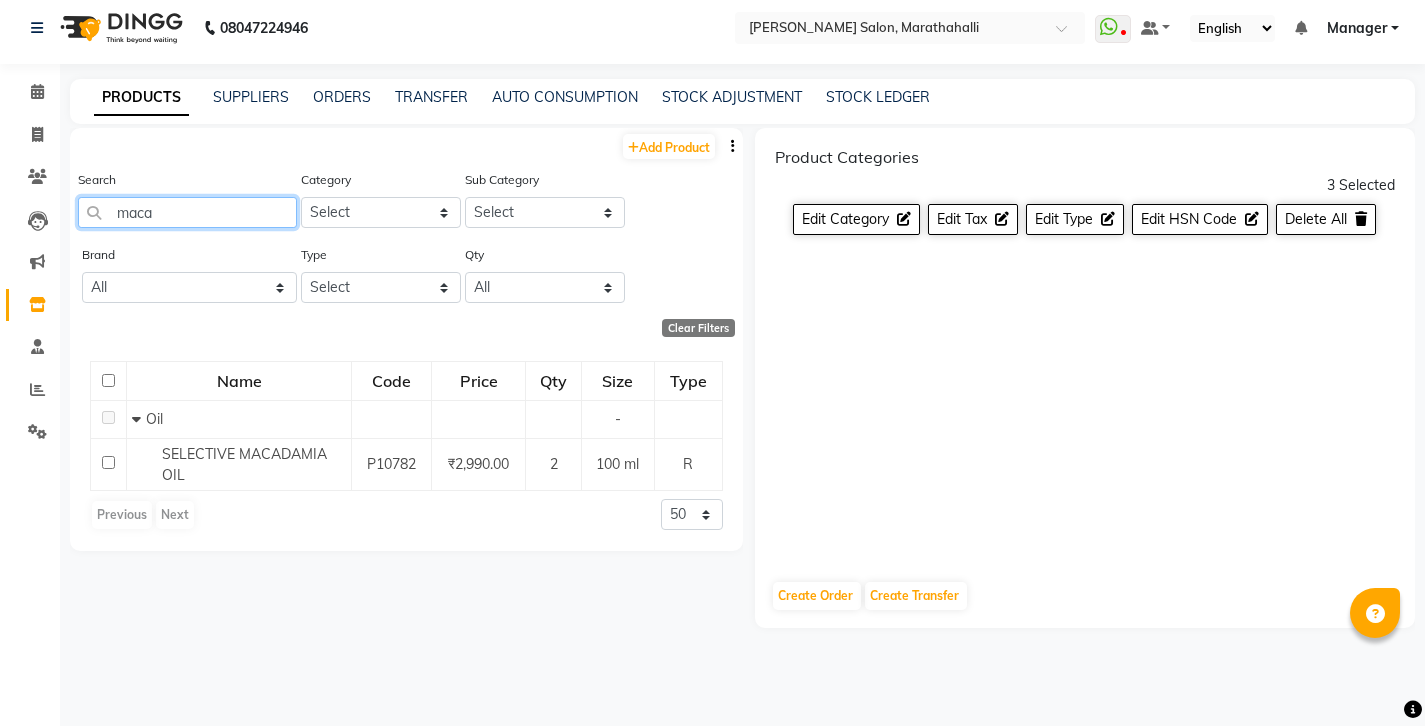 drag, startPoint x: 179, startPoint y: 192, endPoint x: 71, endPoint y: 191, distance: 108.00463 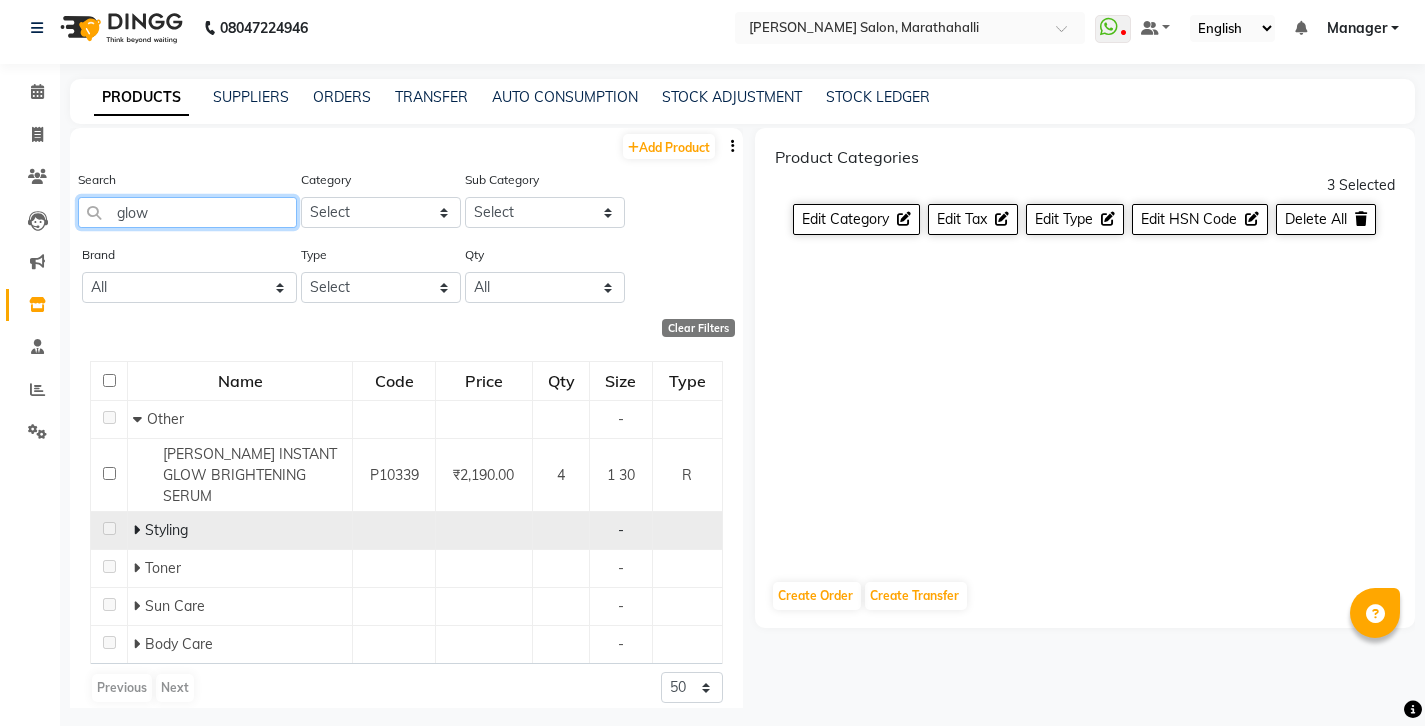 type on "glow" 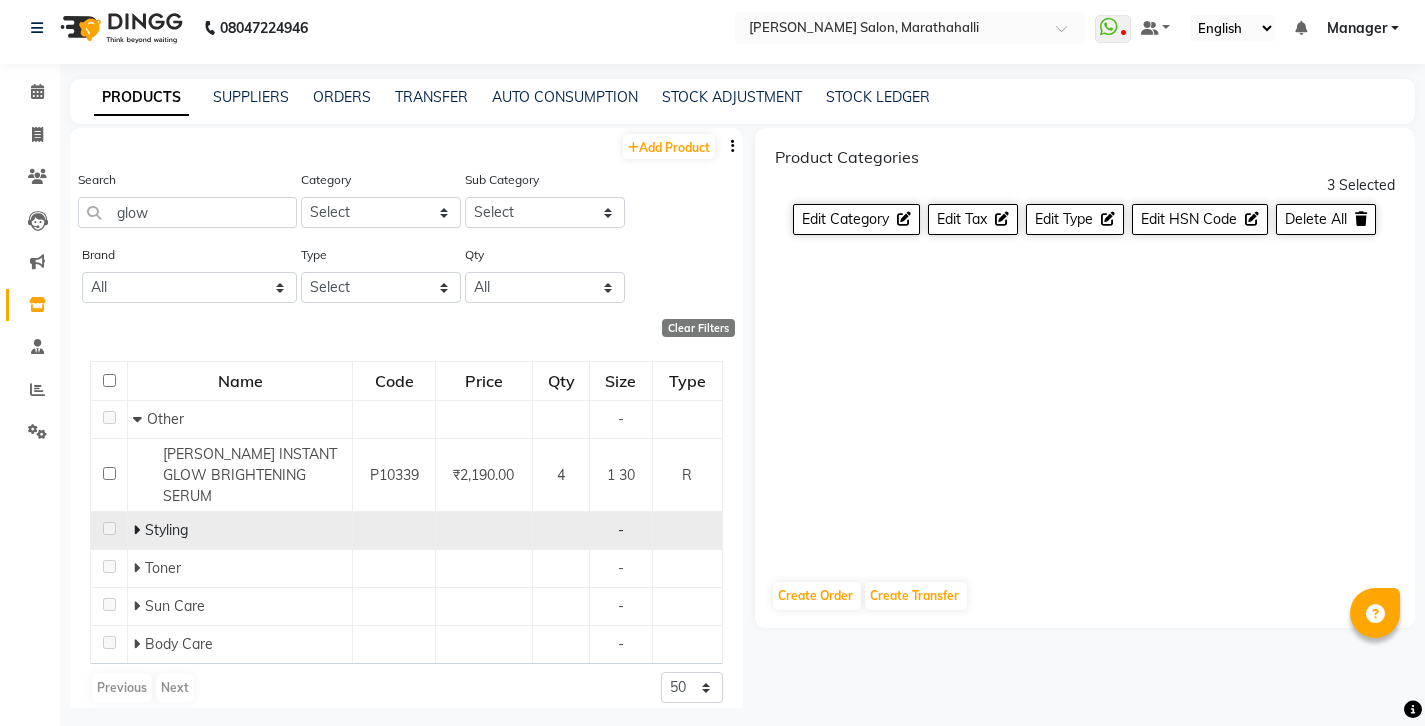 click 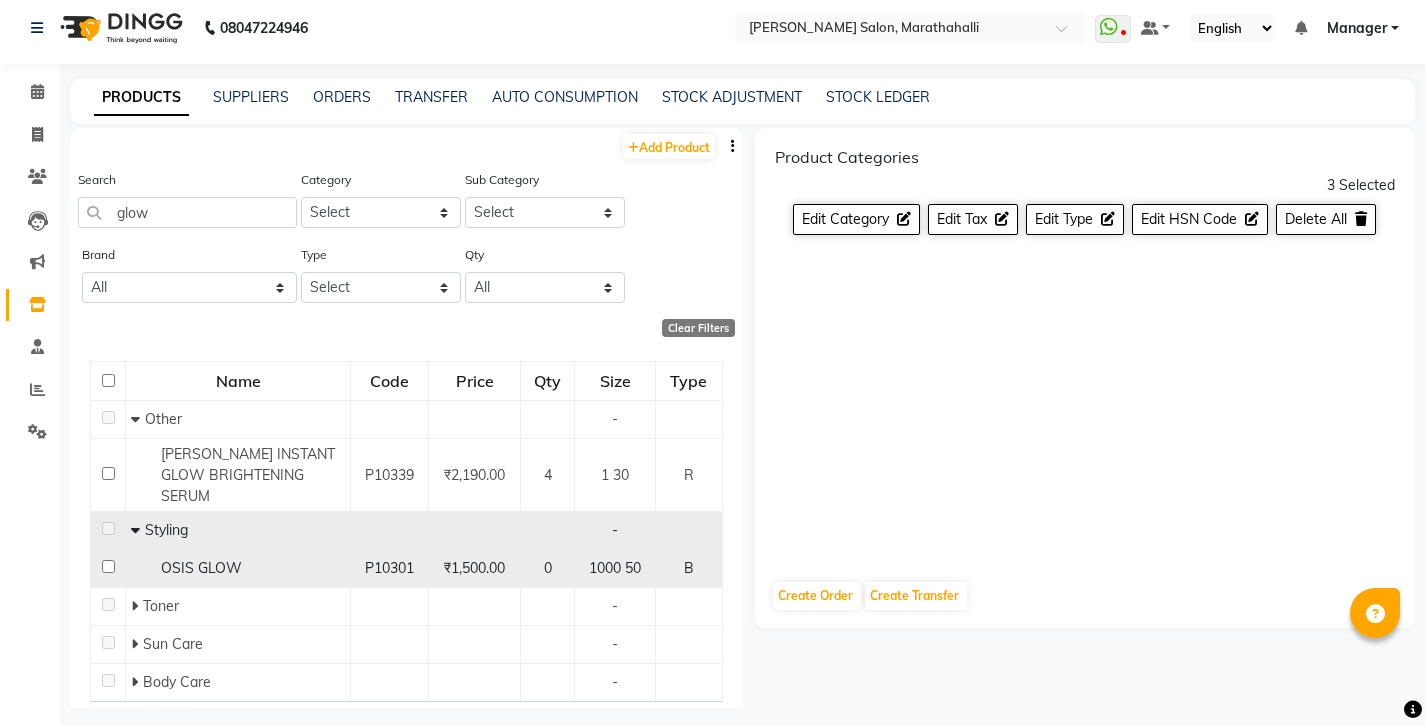 click 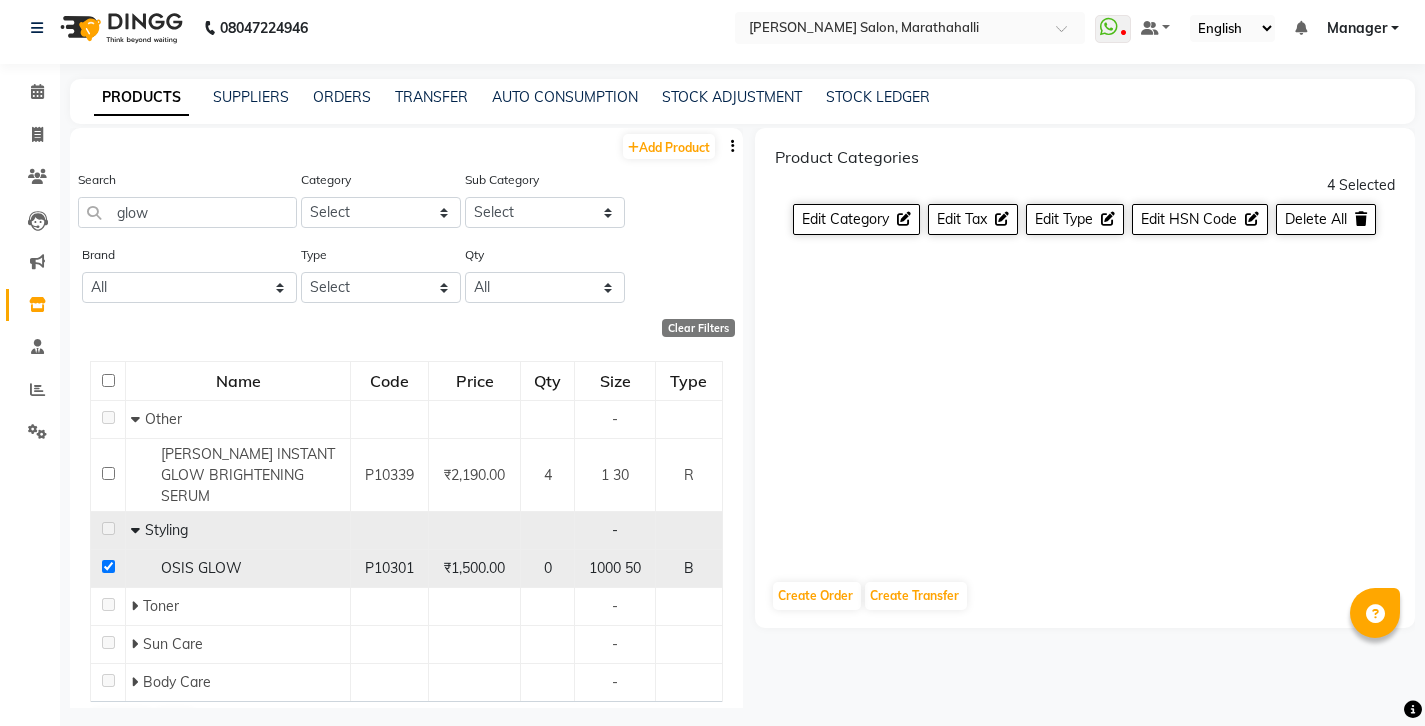 click 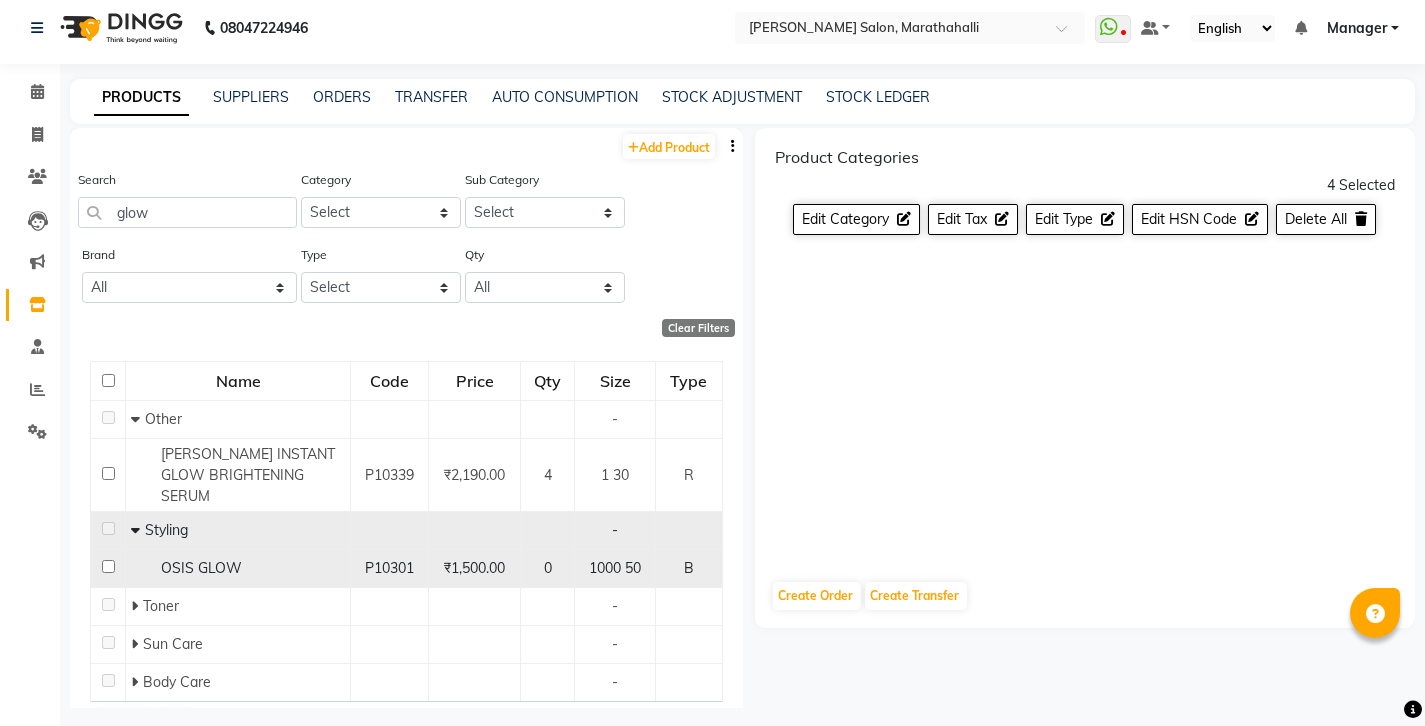 checkbox on "false" 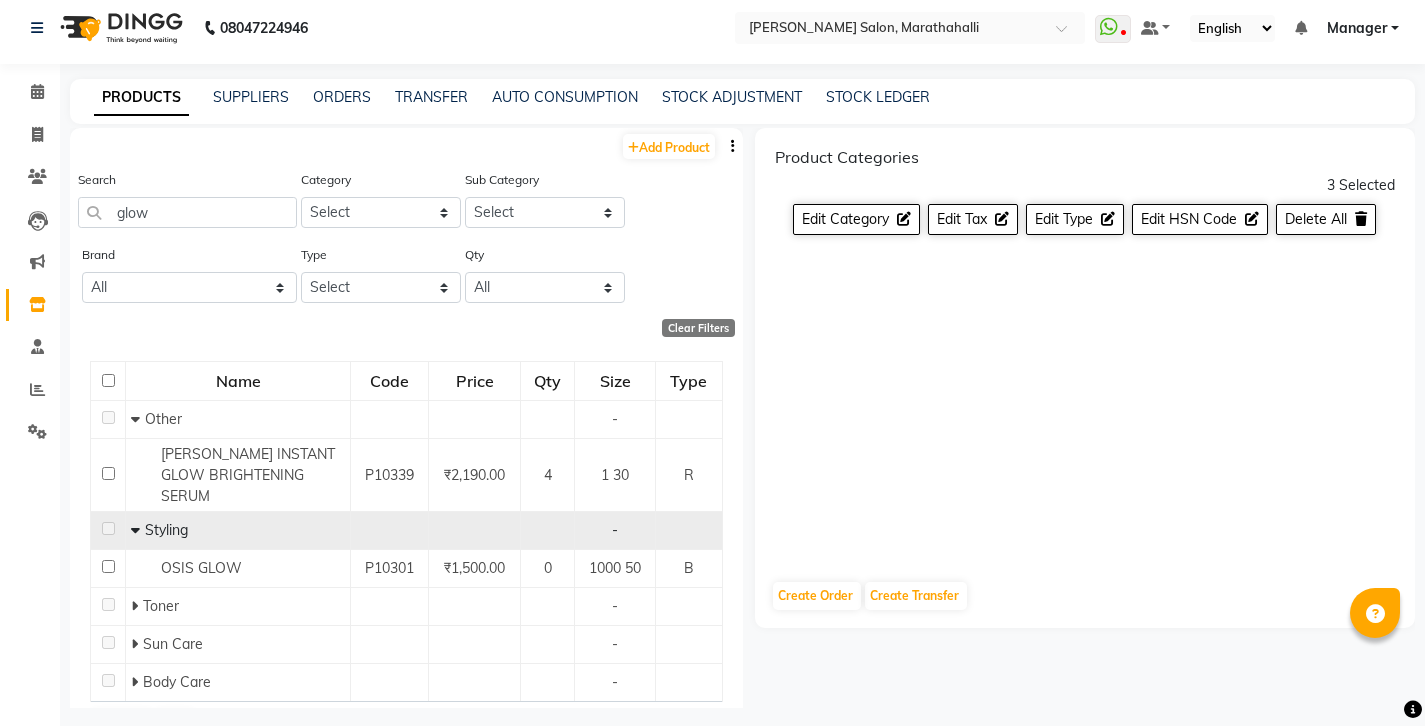 click 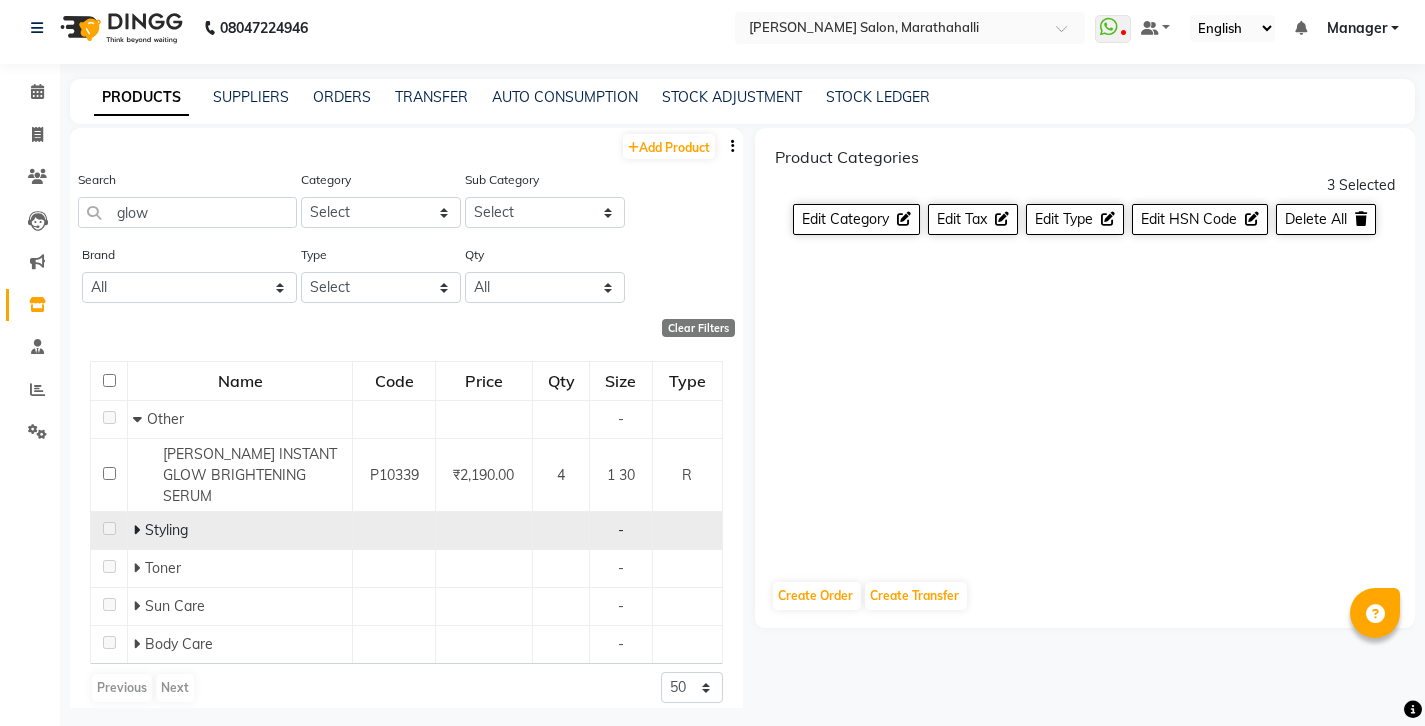 click 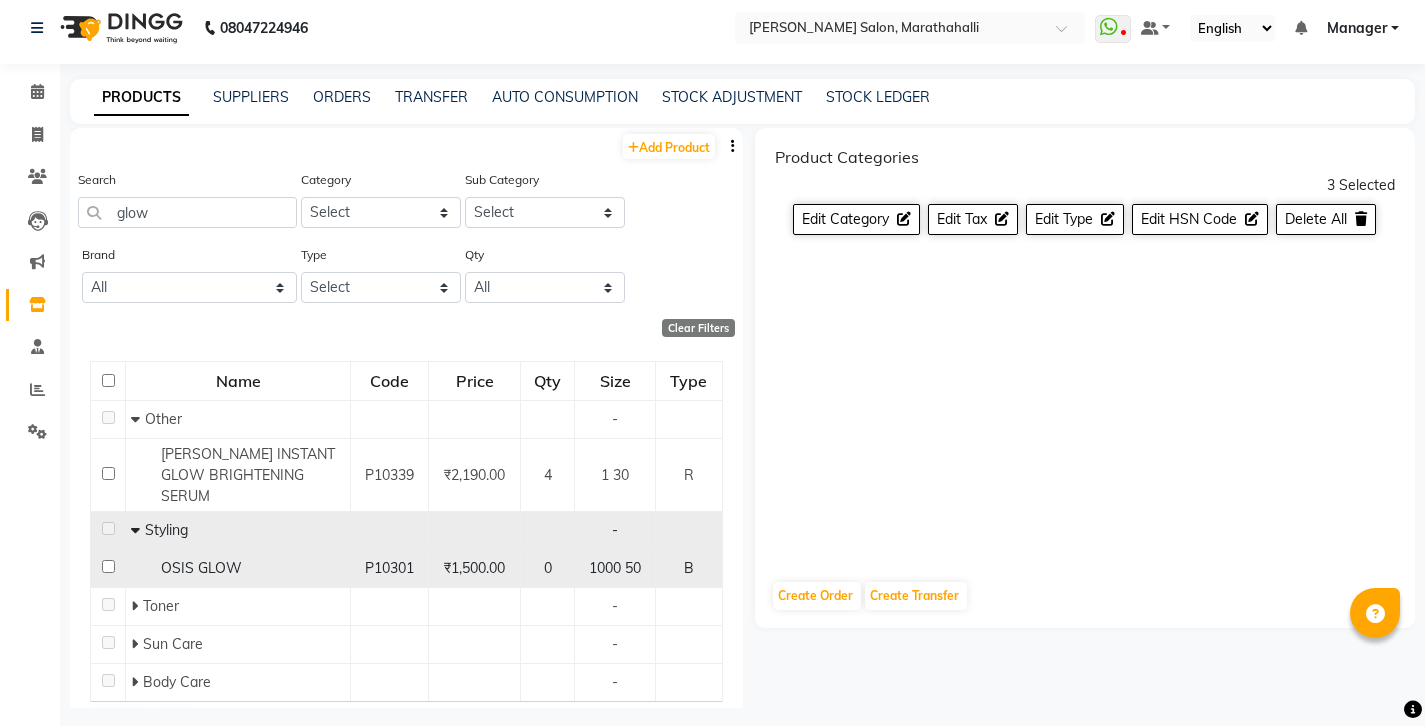 click on "OSIS GLOW" 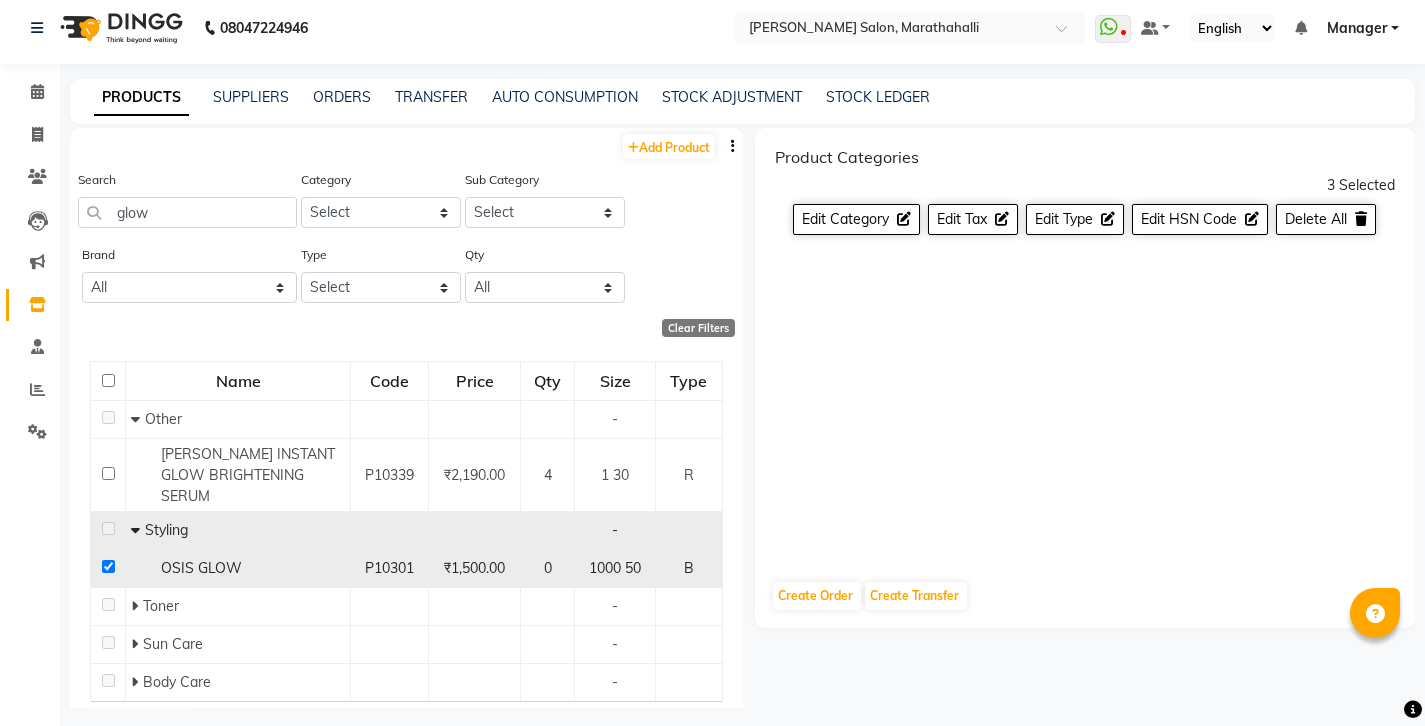 checkbox on "true" 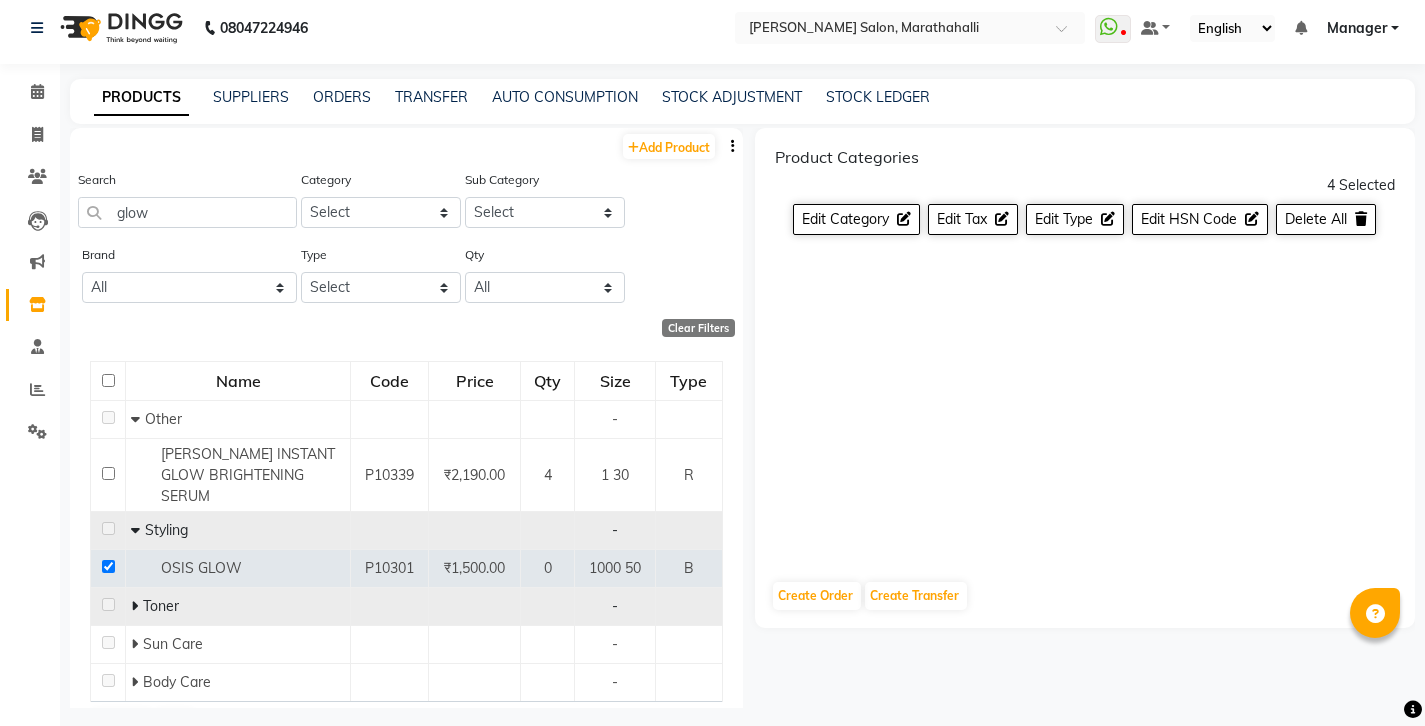 click 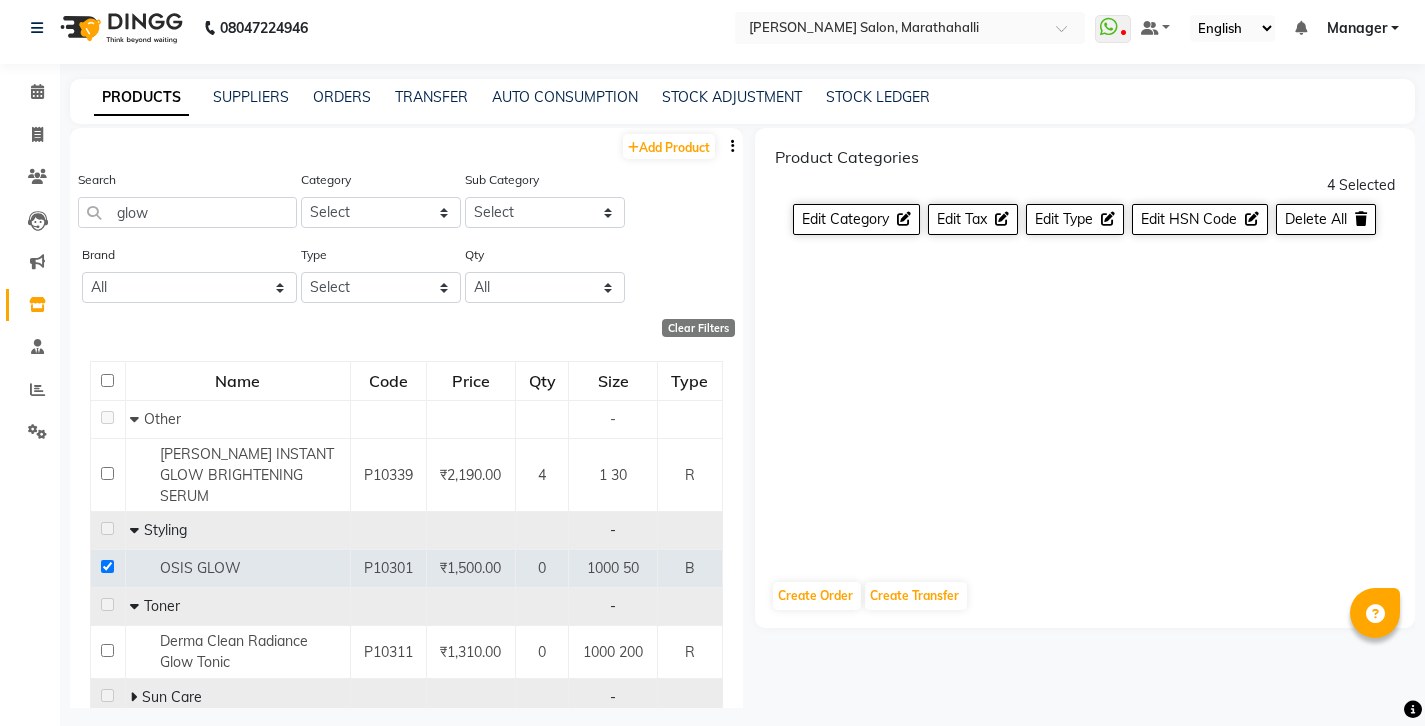 click 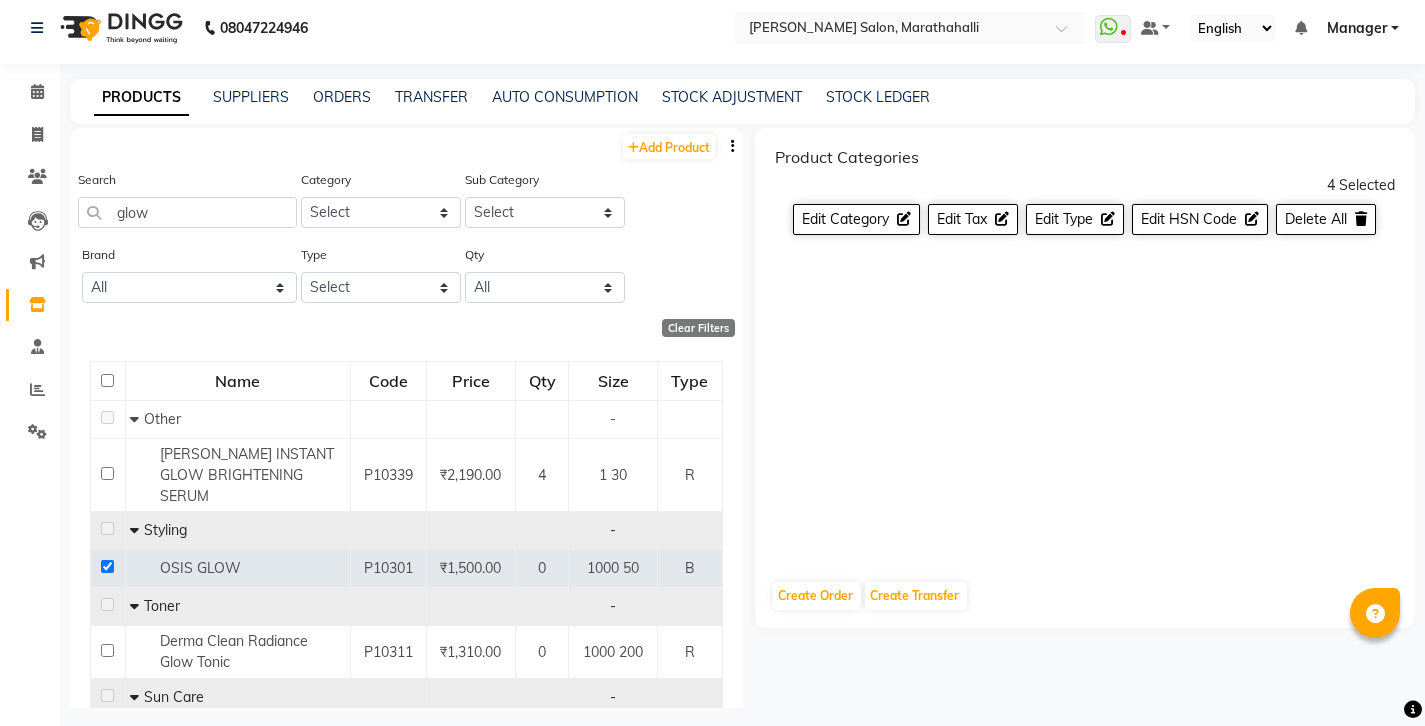 scroll, scrollTop: 23, scrollLeft: 0, axis: vertical 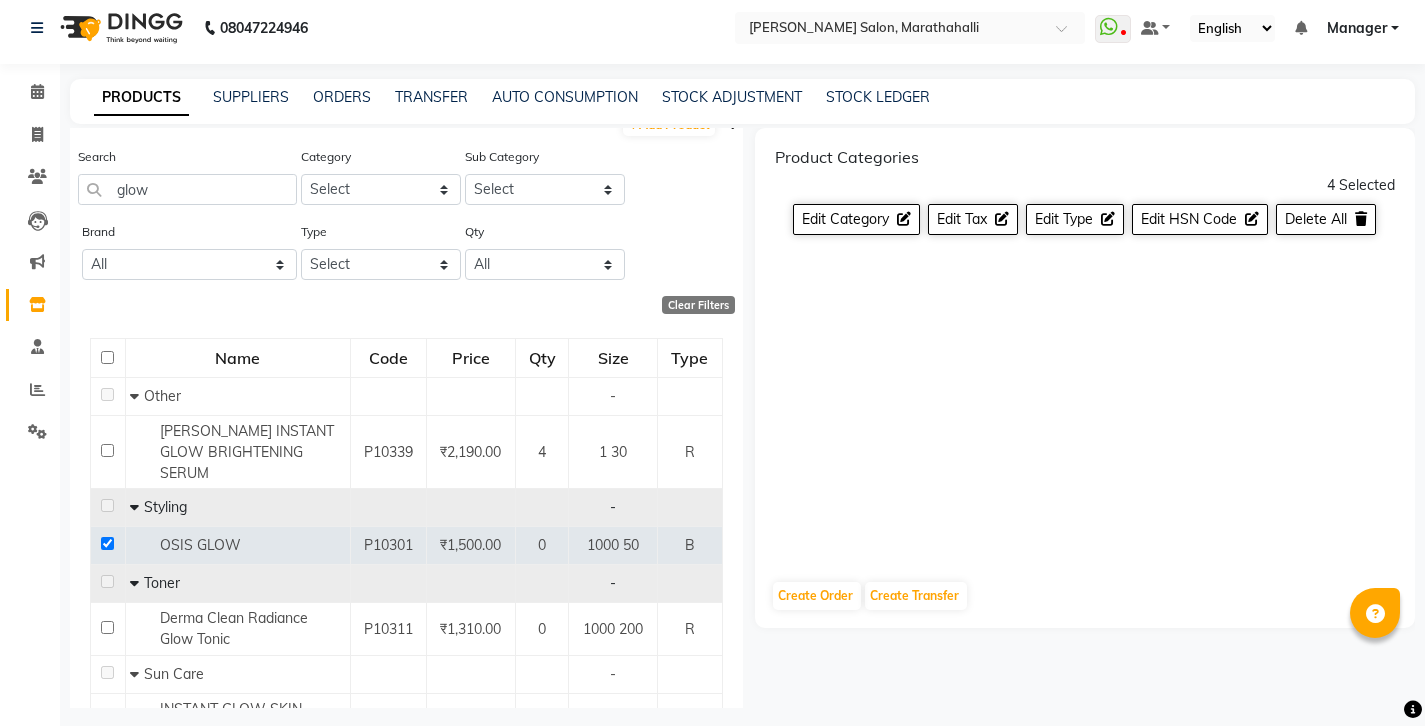 click 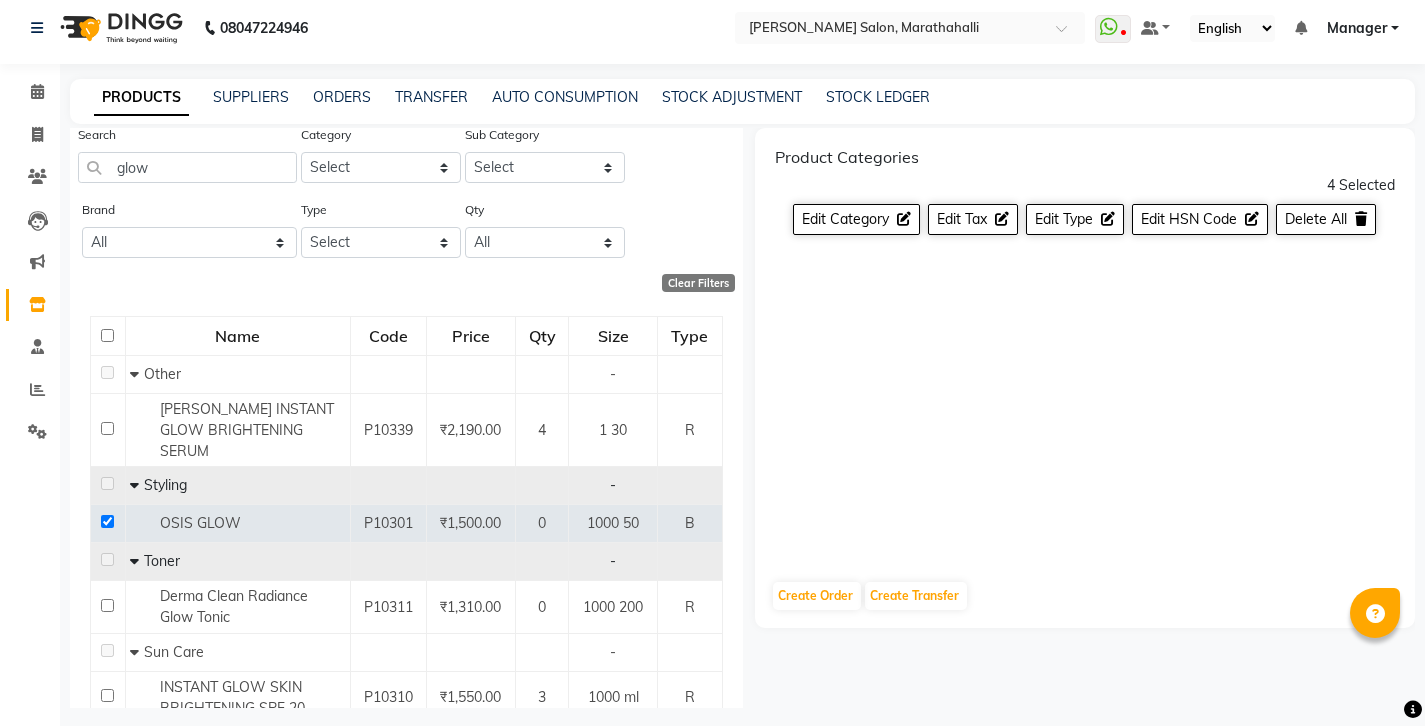 scroll, scrollTop: 55, scrollLeft: 0, axis: vertical 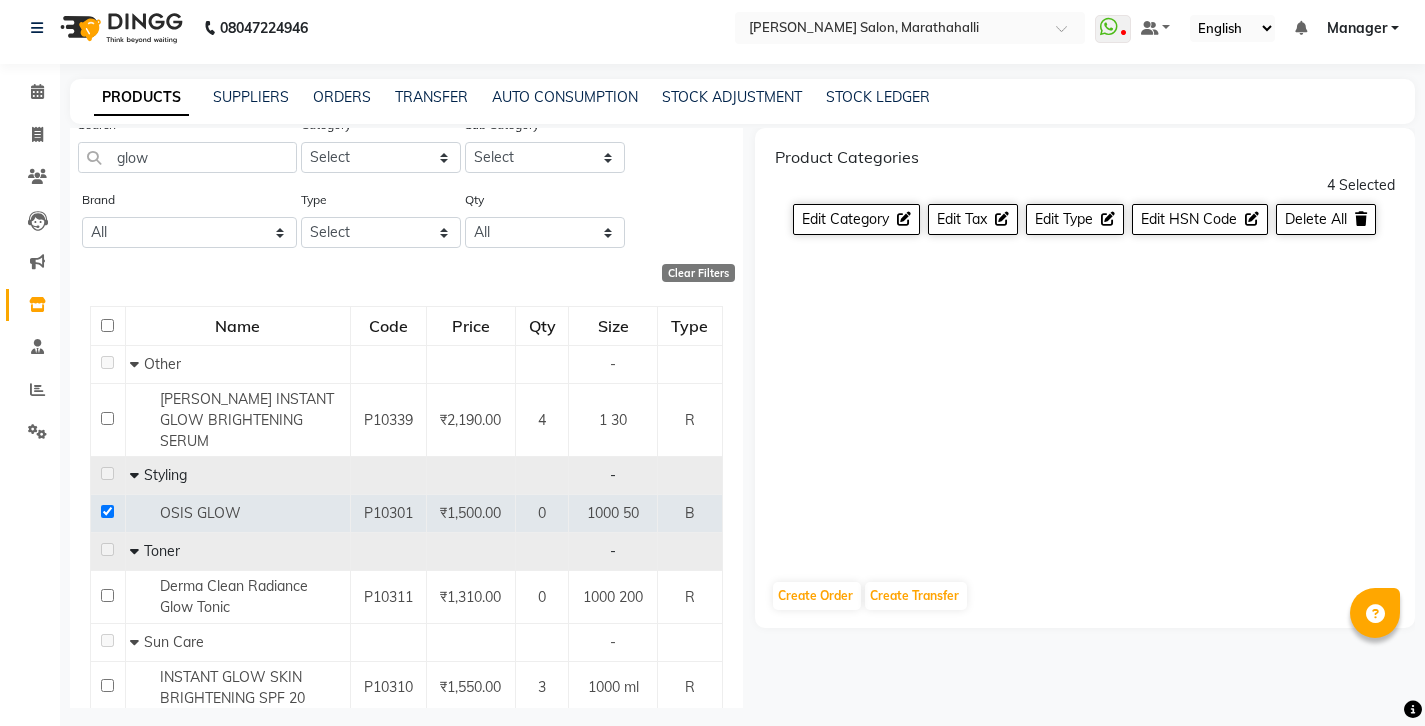 click 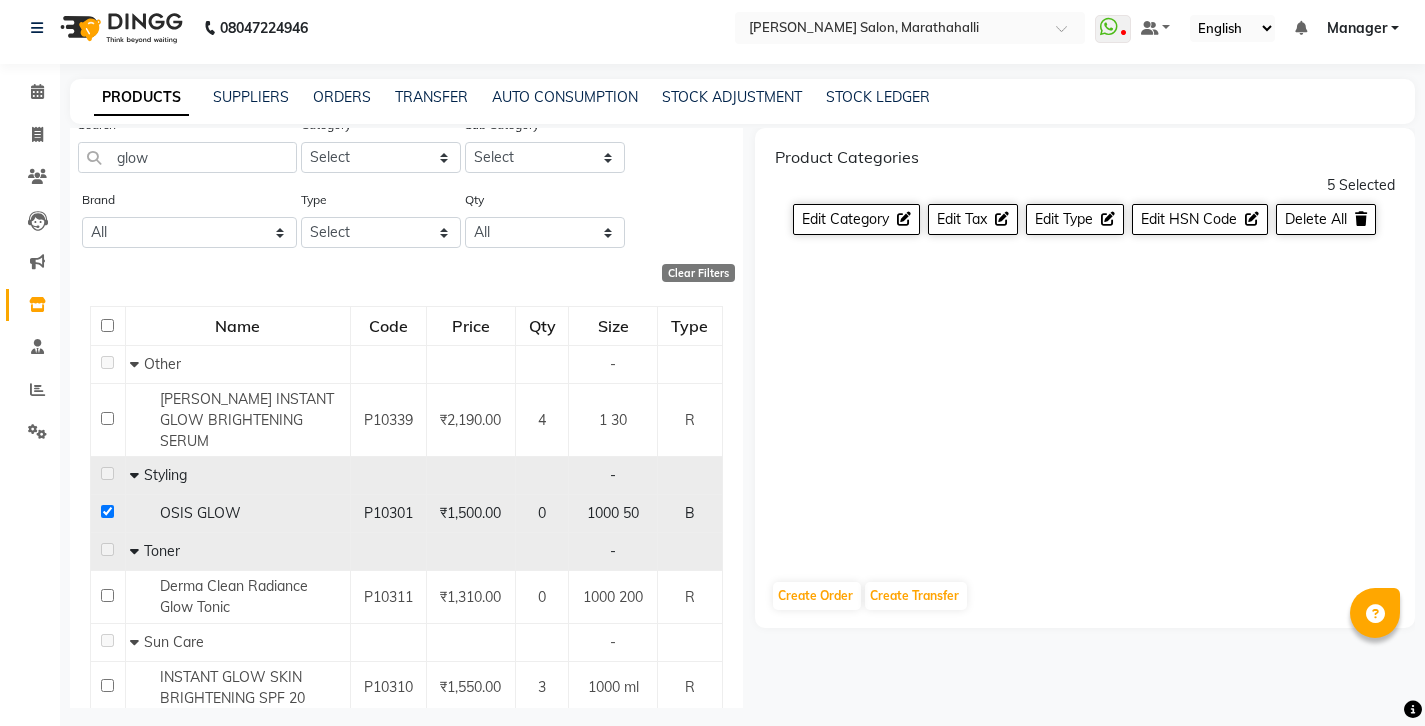 click 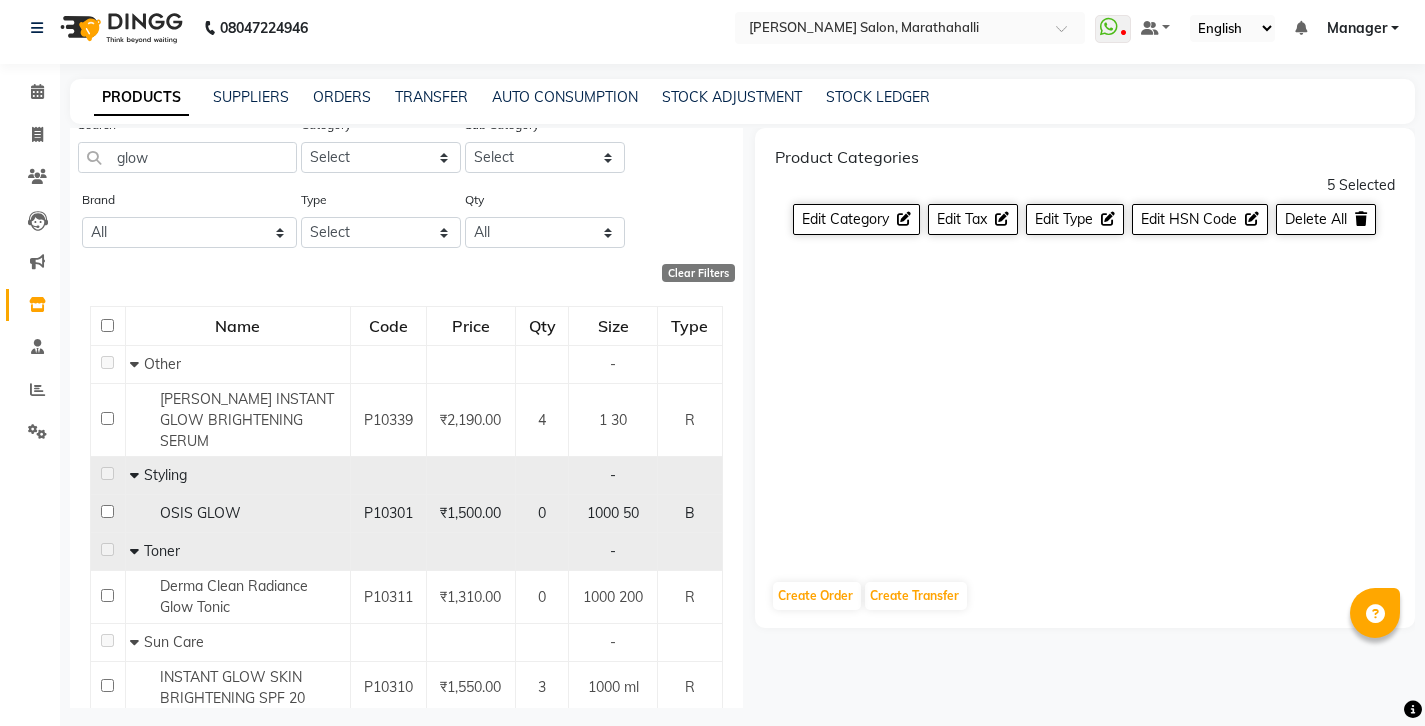 checkbox on "false" 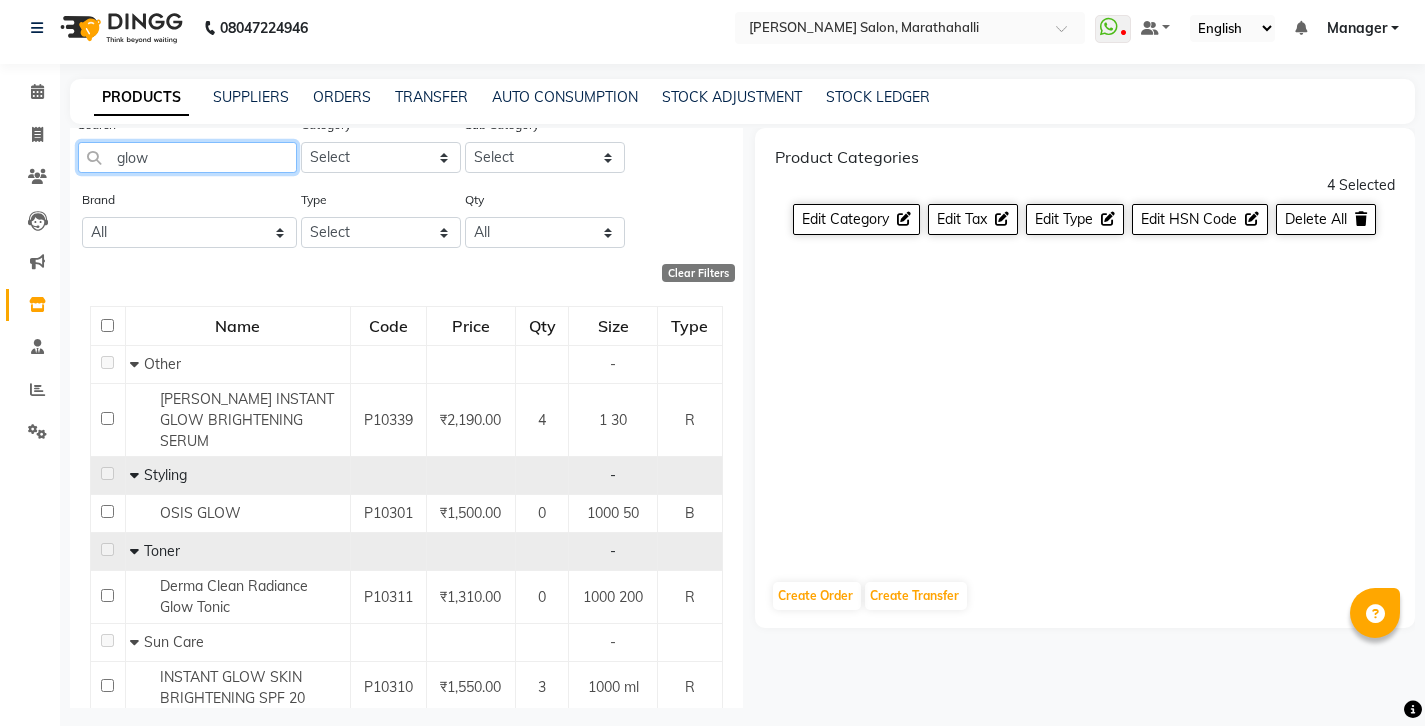 drag, startPoint x: 158, startPoint y: 136, endPoint x: 98, endPoint y: 144, distance: 60.530983 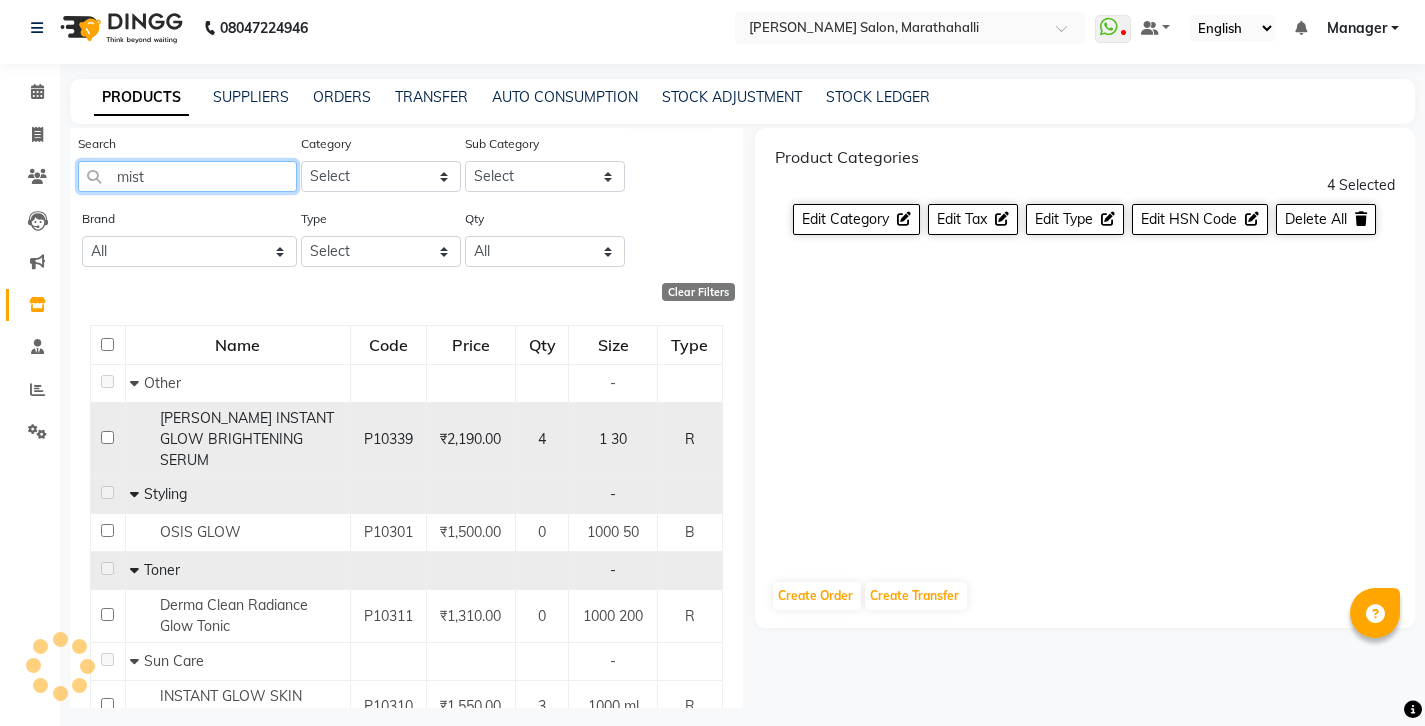 scroll, scrollTop: 0, scrollLeft: 0, axis: both 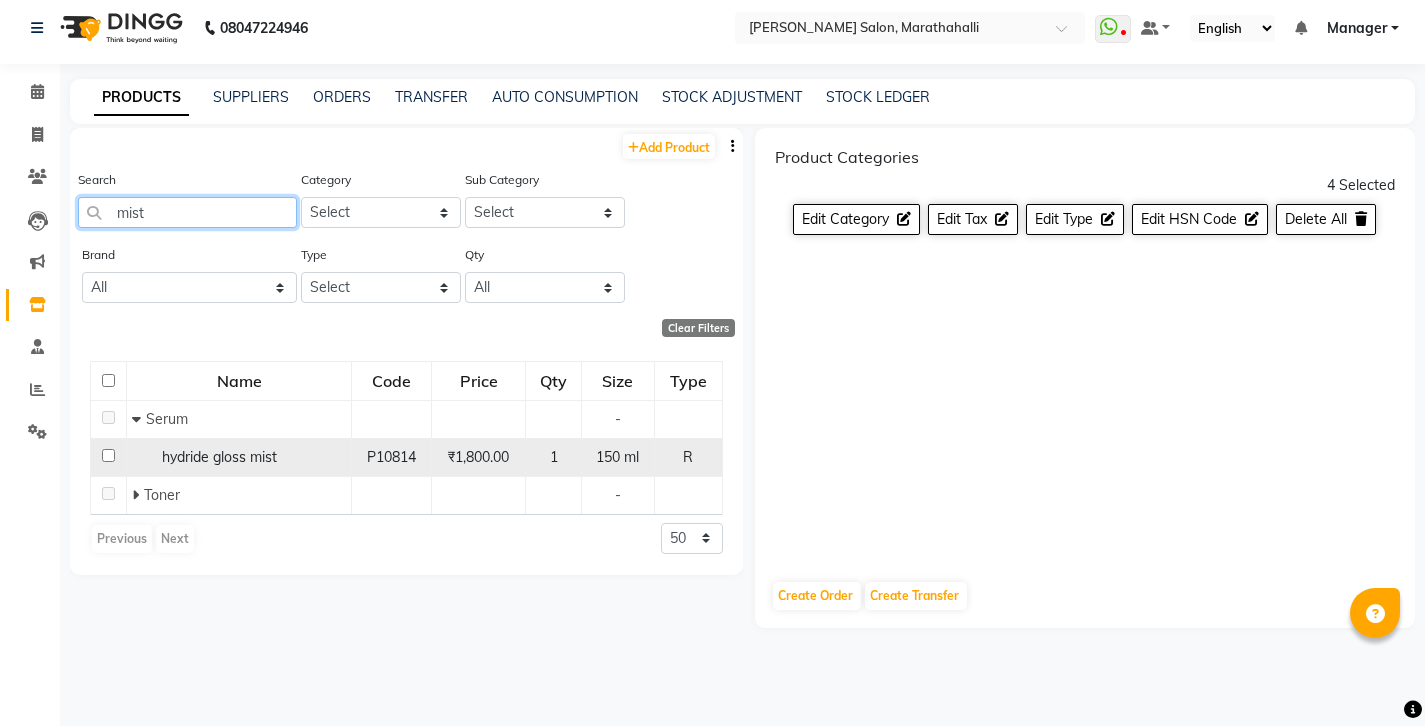 type on "mist" 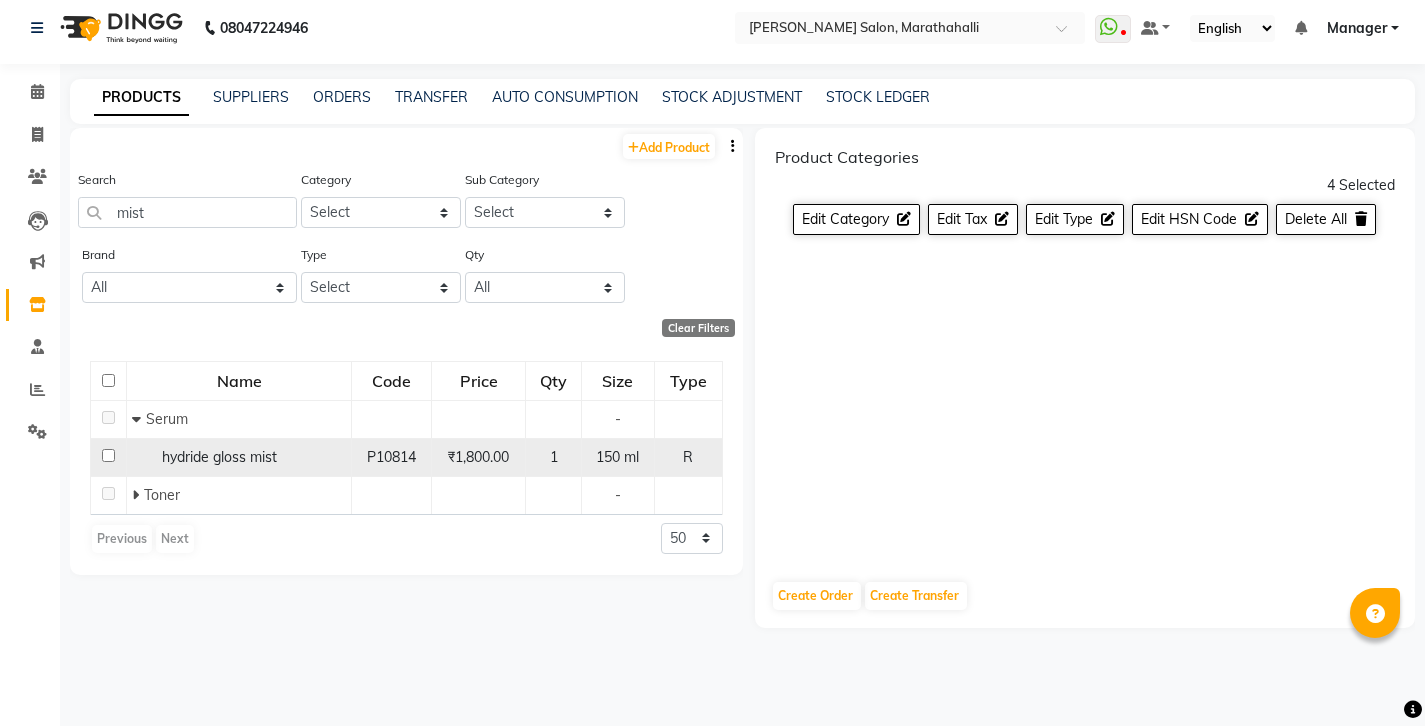 click 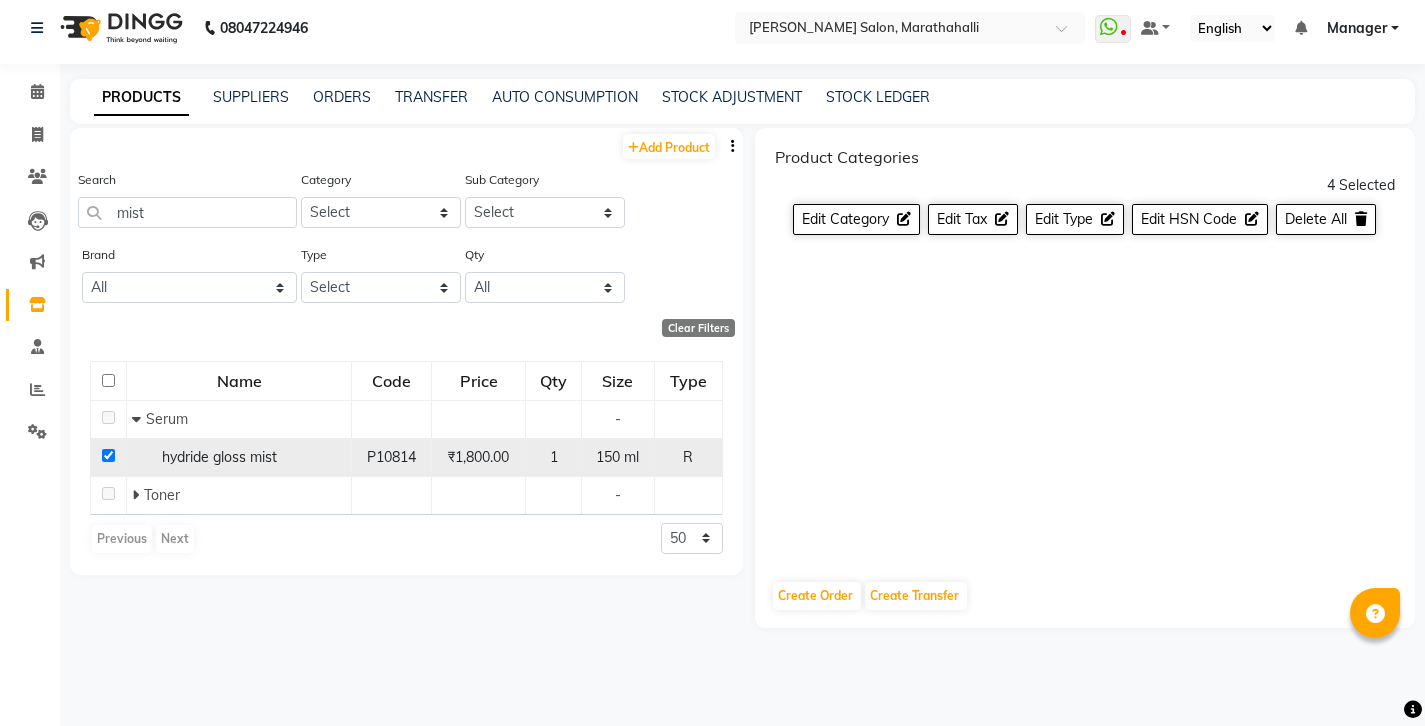 checkbox on "true" 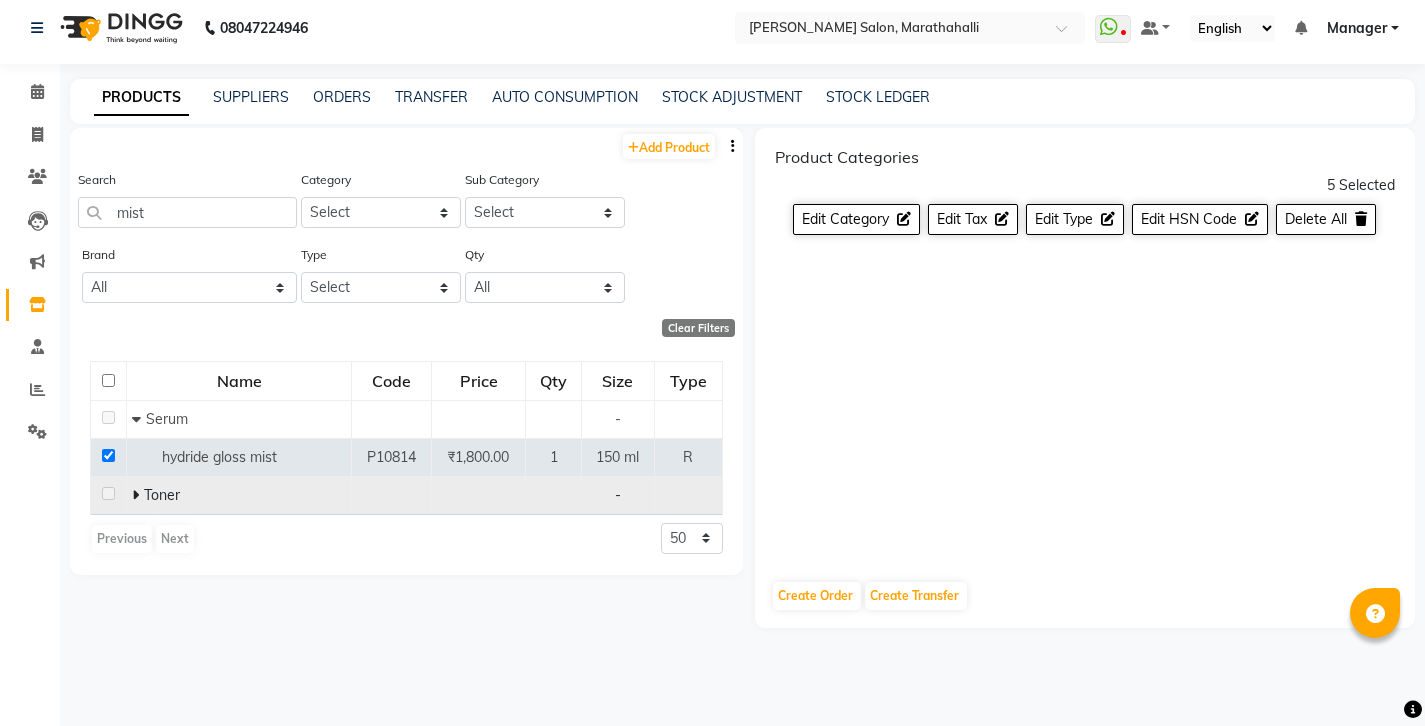 click 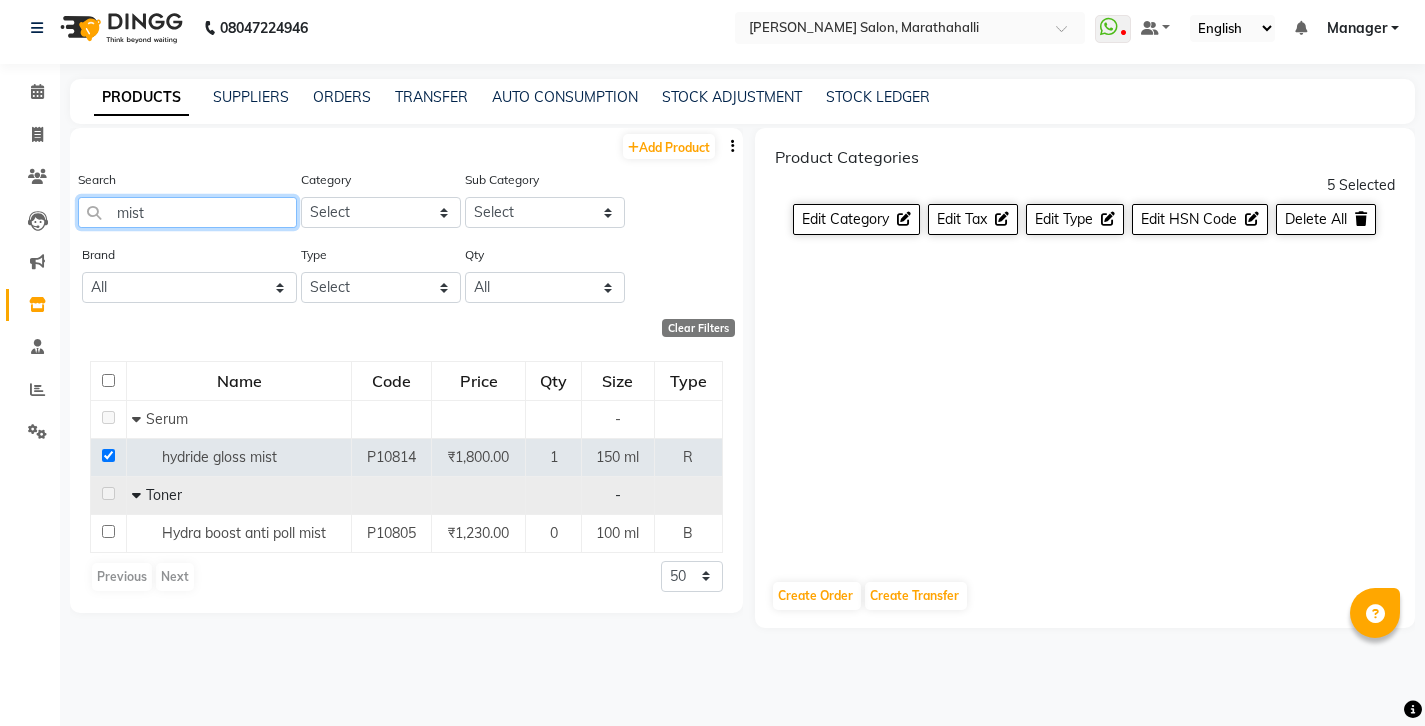 drag, startPoint x: 181, startPoint y: 186, endPoint x: 68, endPoint y: 186, distance: 113 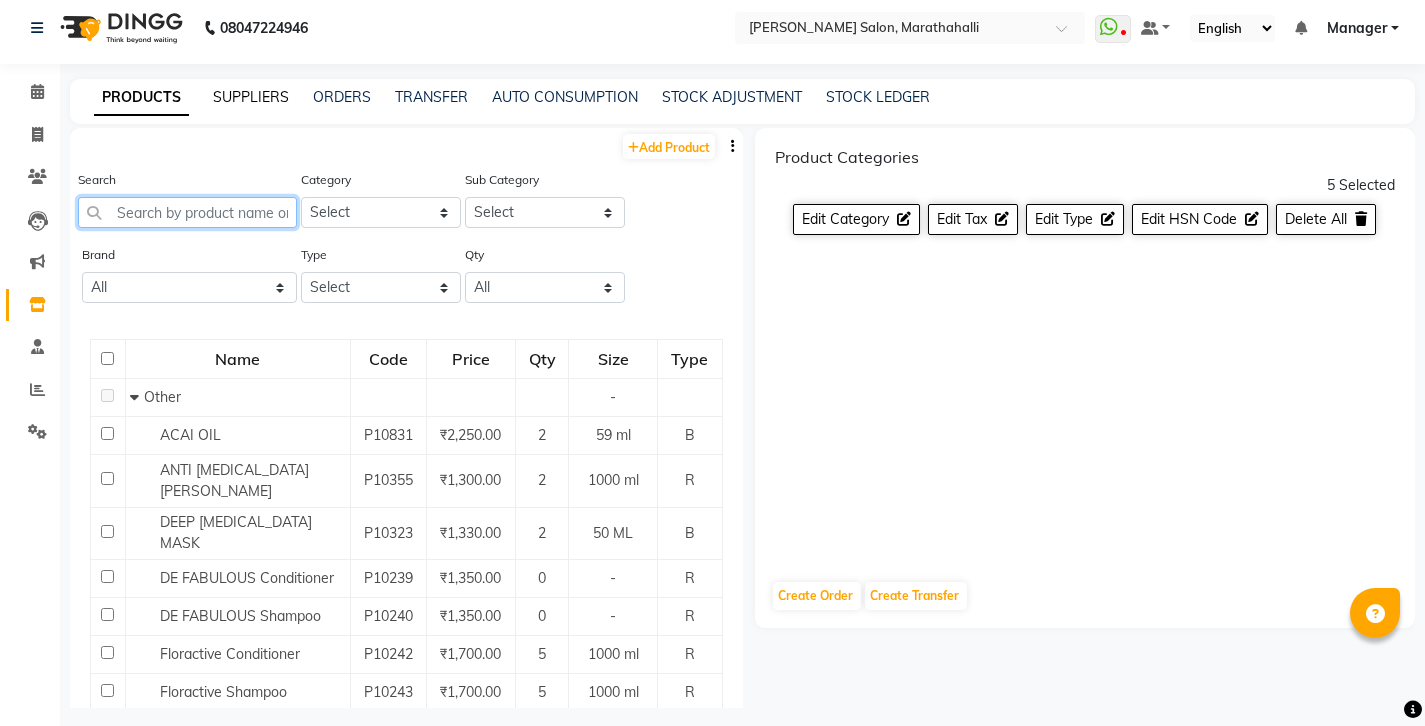 type 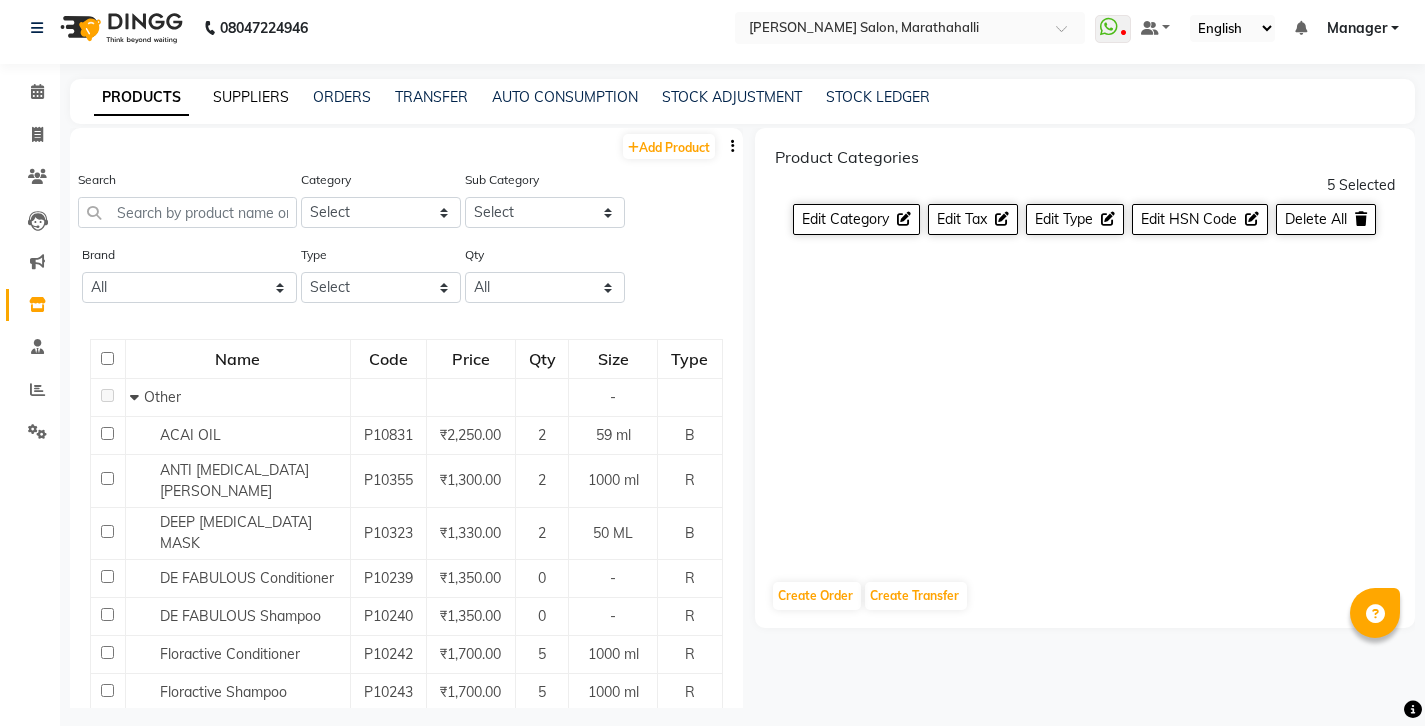 click on "SUPPLIERS" 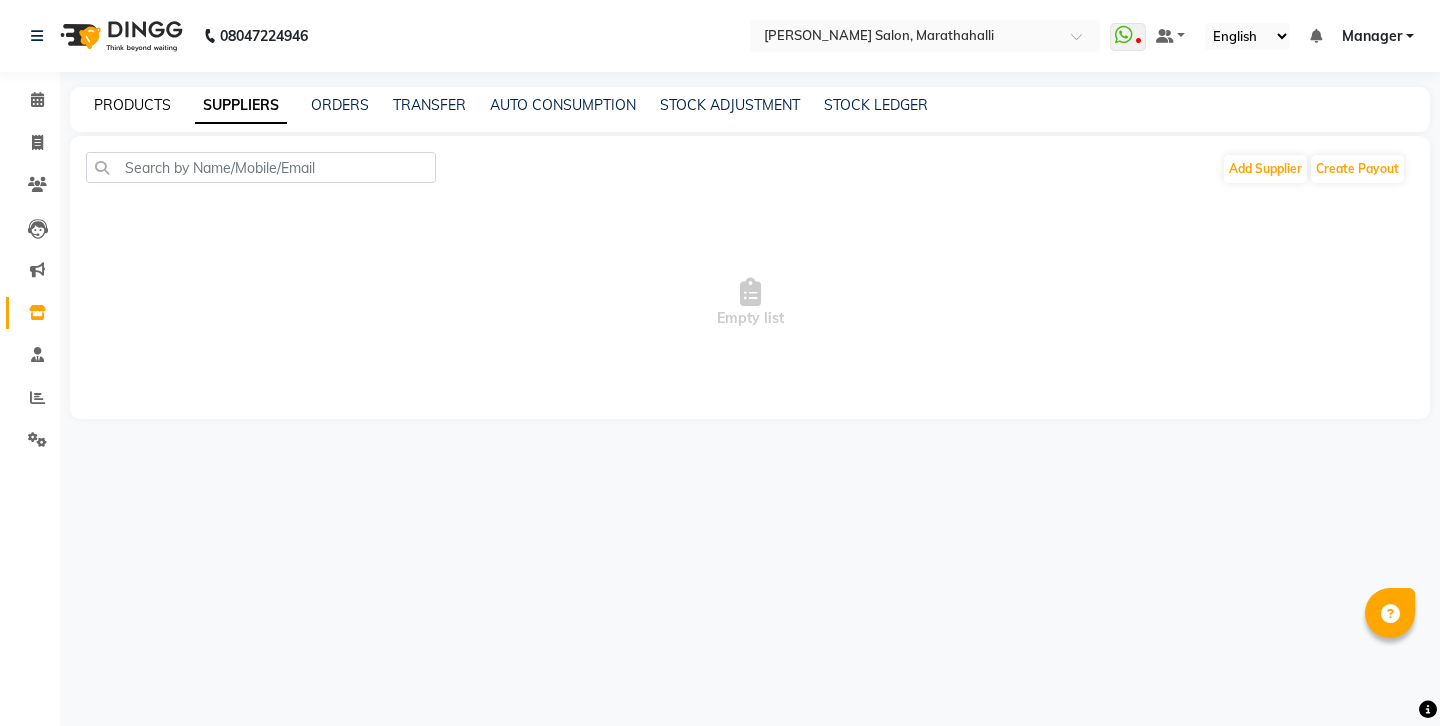 click on "PRODUCTS" 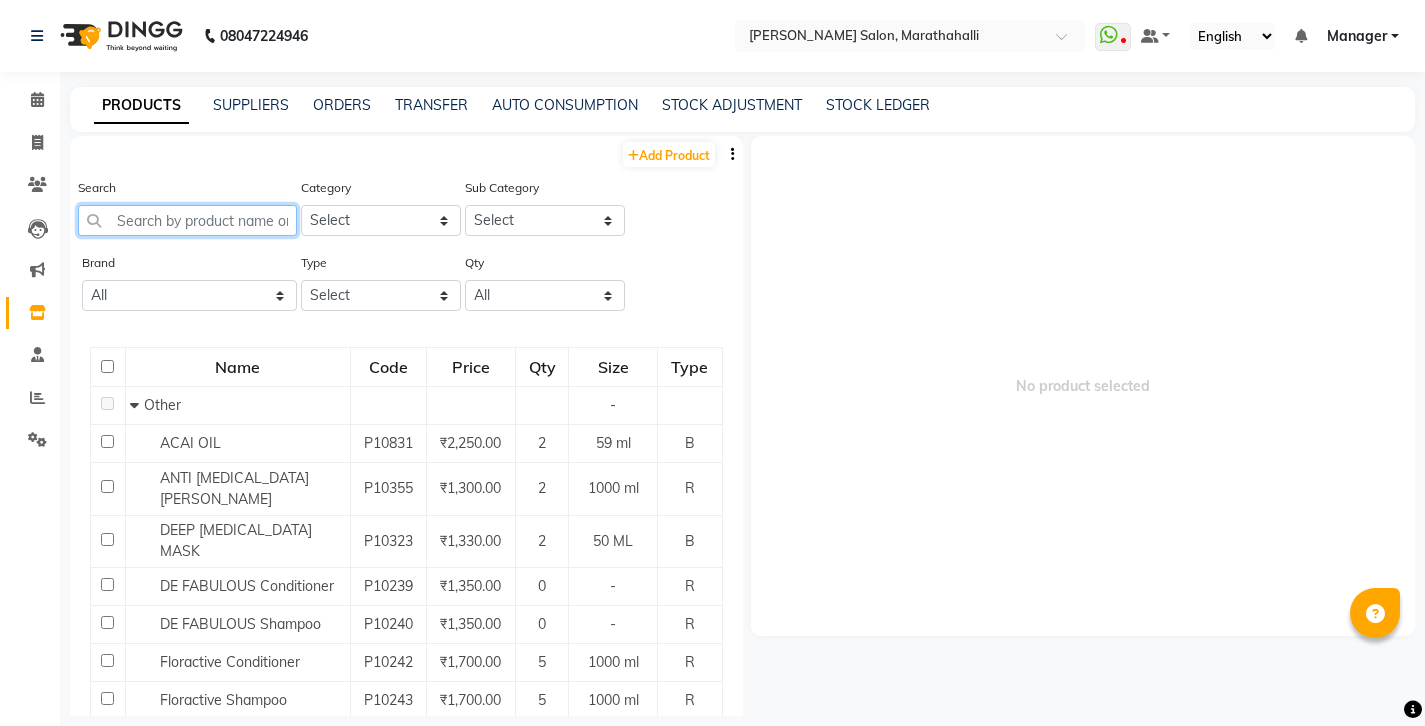 click 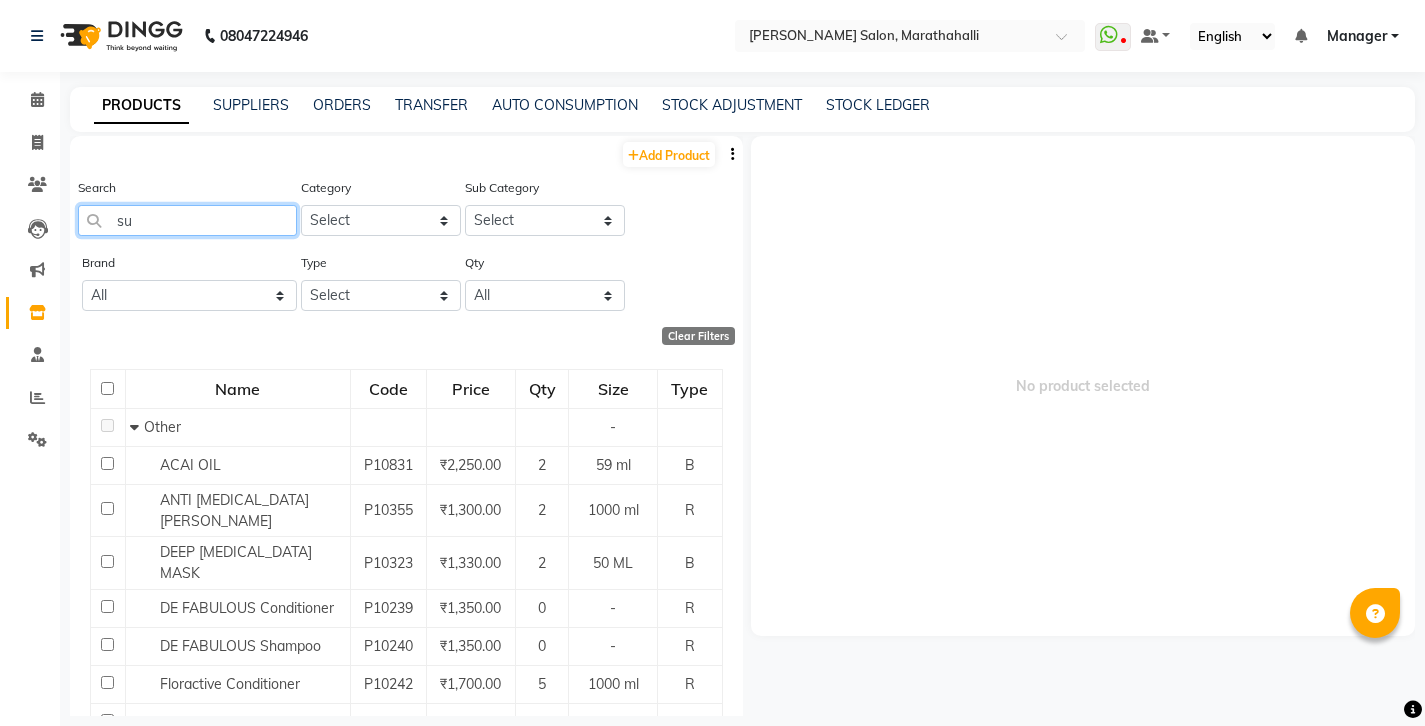 type on "sun" 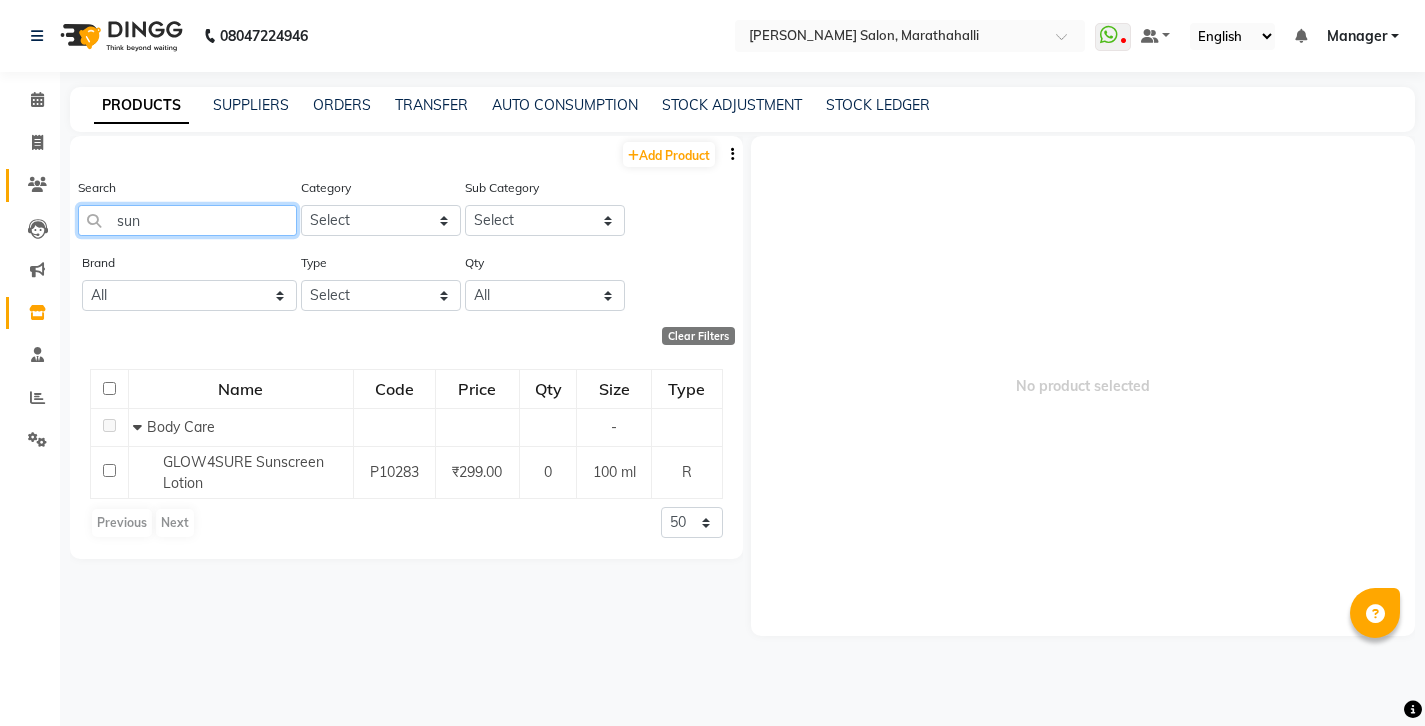 drag, startPoint x: 161, startPoint y: 197, endPoint x: 37, endPoint y: 187, distance: 124.40257 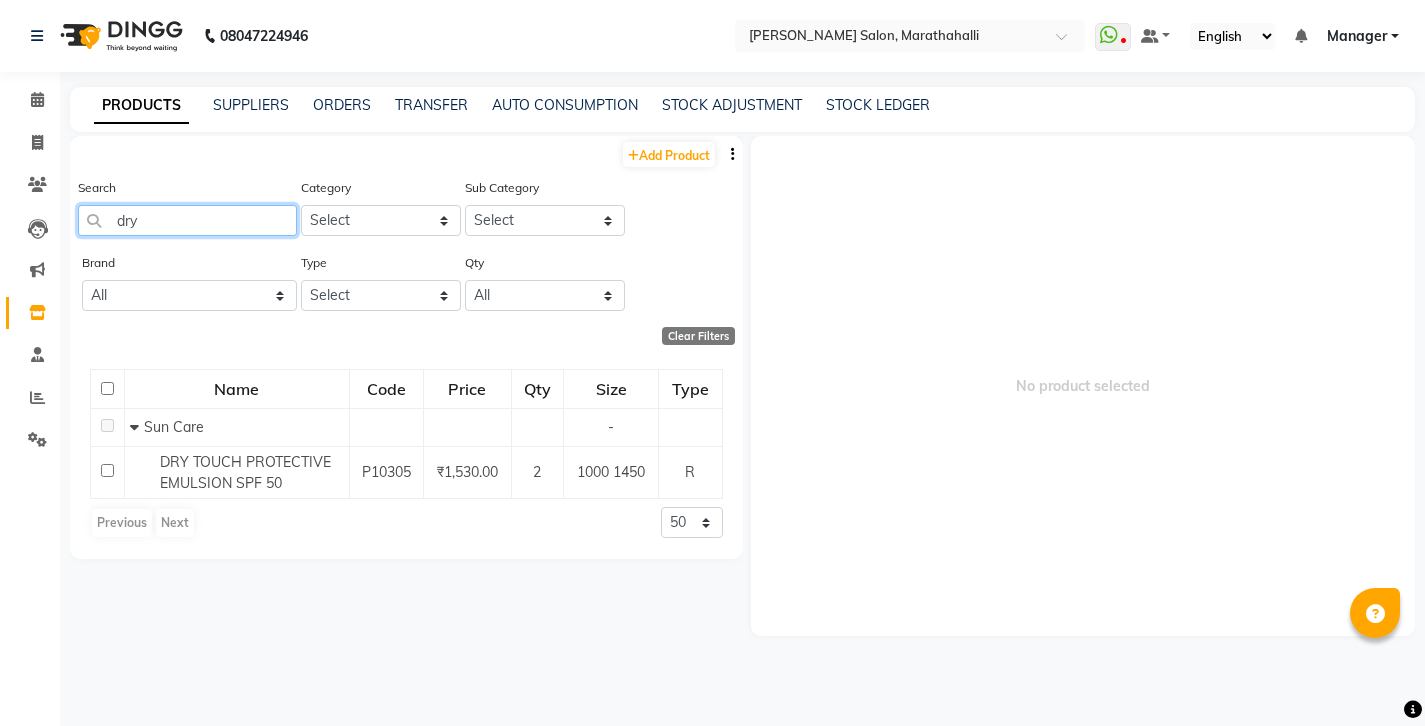 drag, startPoint x: 140, startPoint y: 199, endPoint x: 20, endPoint y: 188, distance: 120.50311 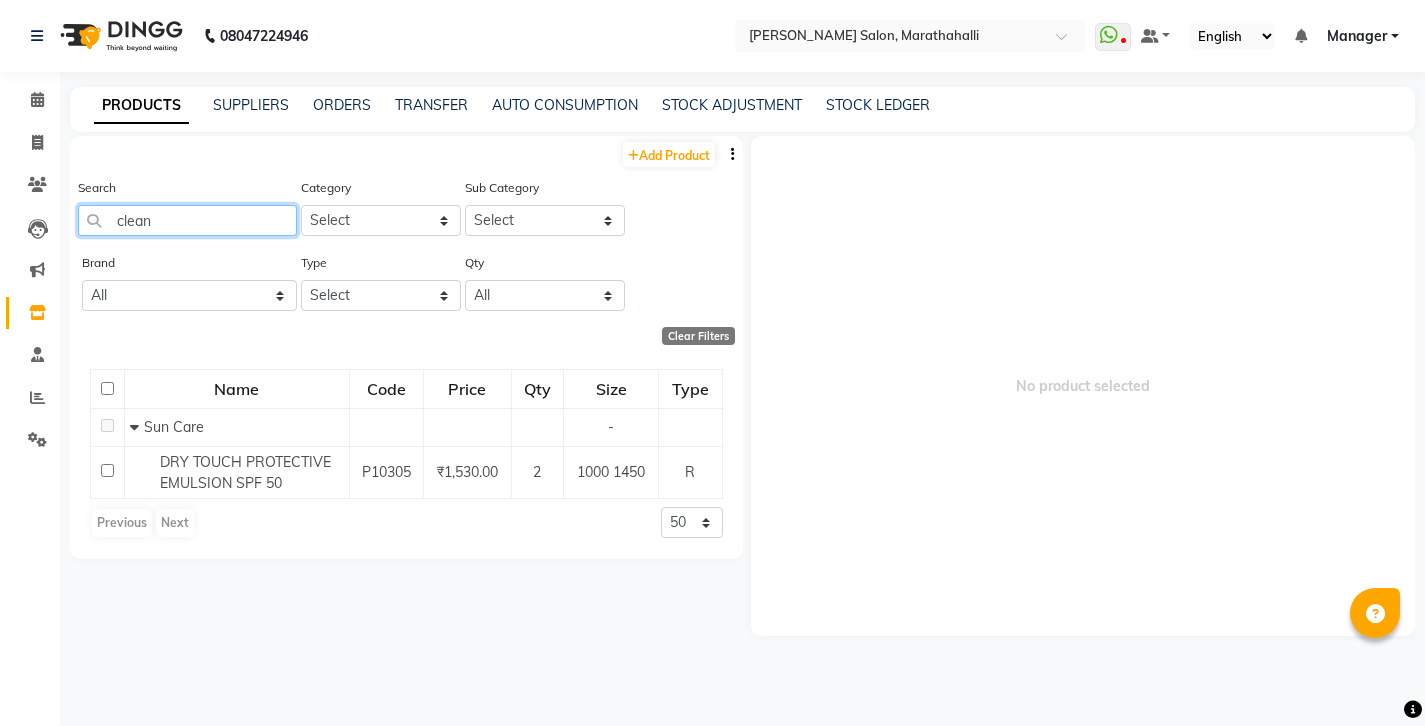 type on "cleans" 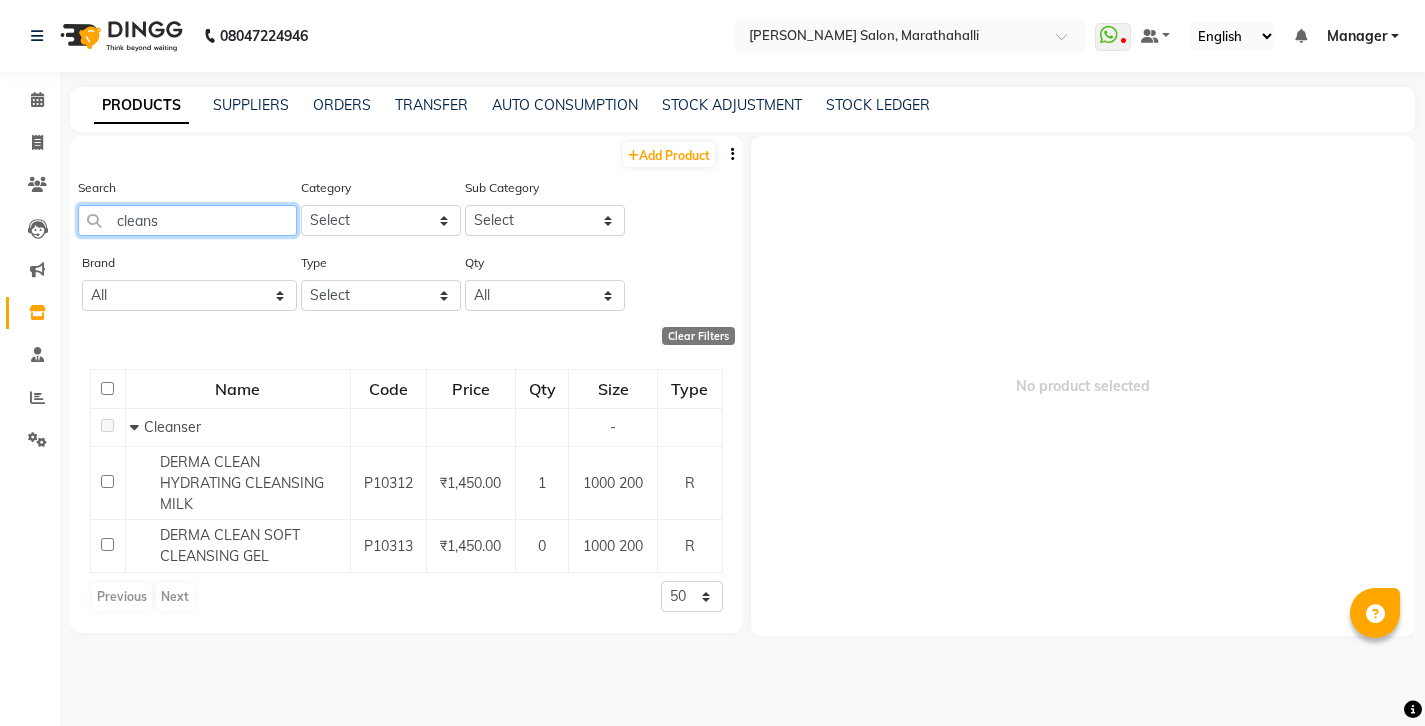 drag, startPoint x: 166, startPoint y: 205, endPoint x: 61, endPoint y: 191, distance: 105.92922 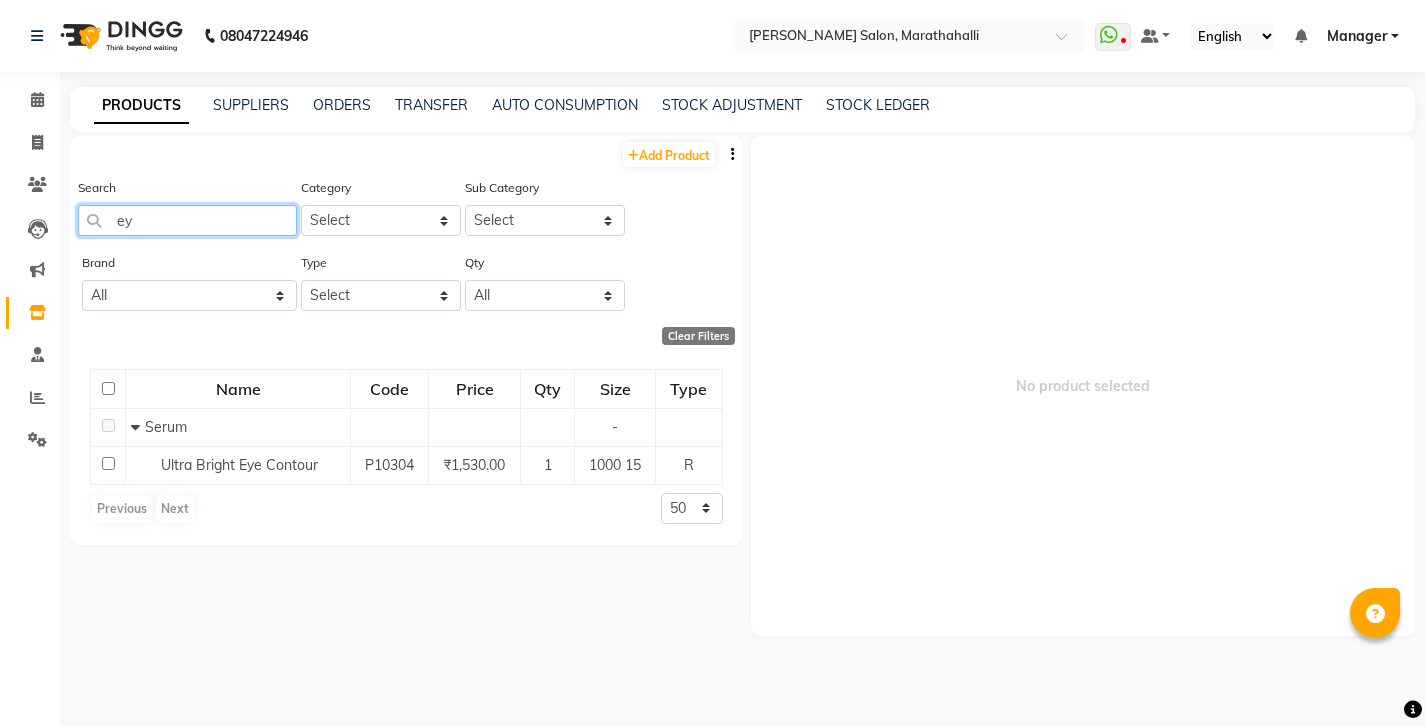 type on "e" 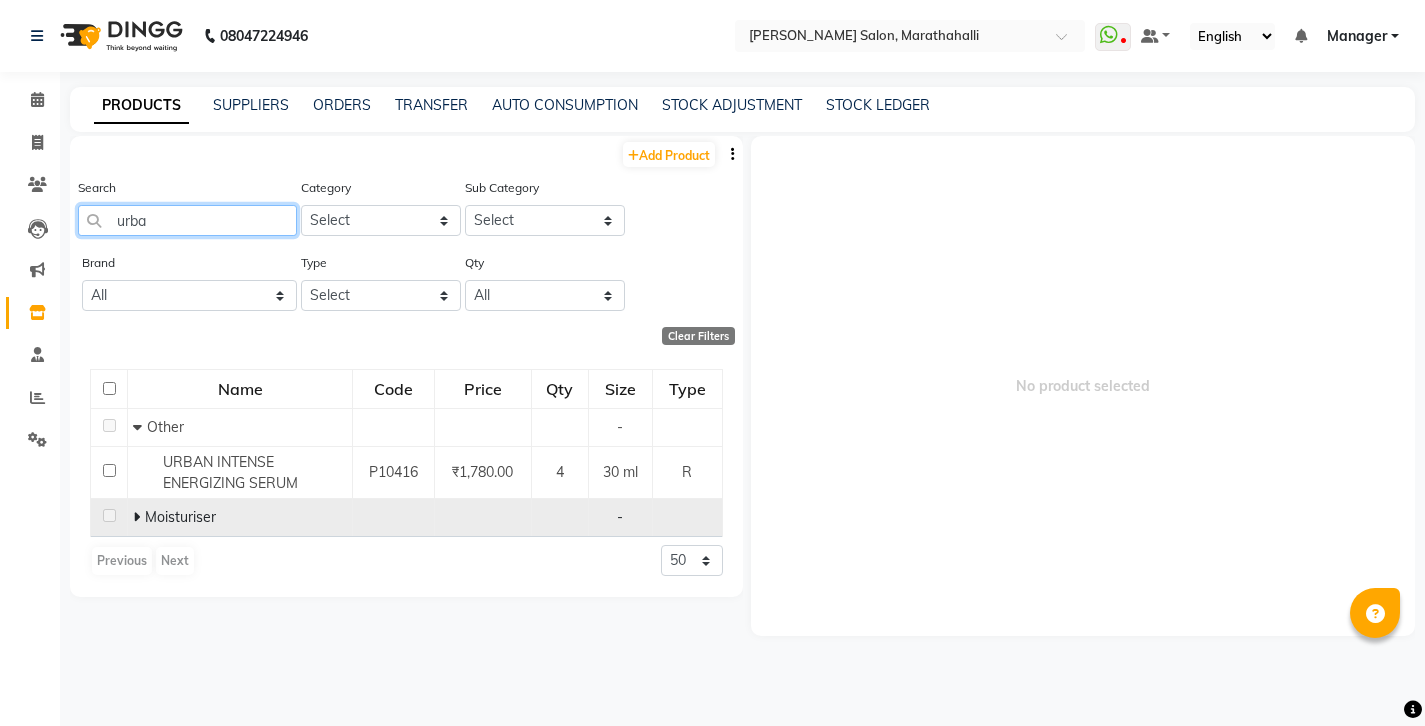 type on "urba" 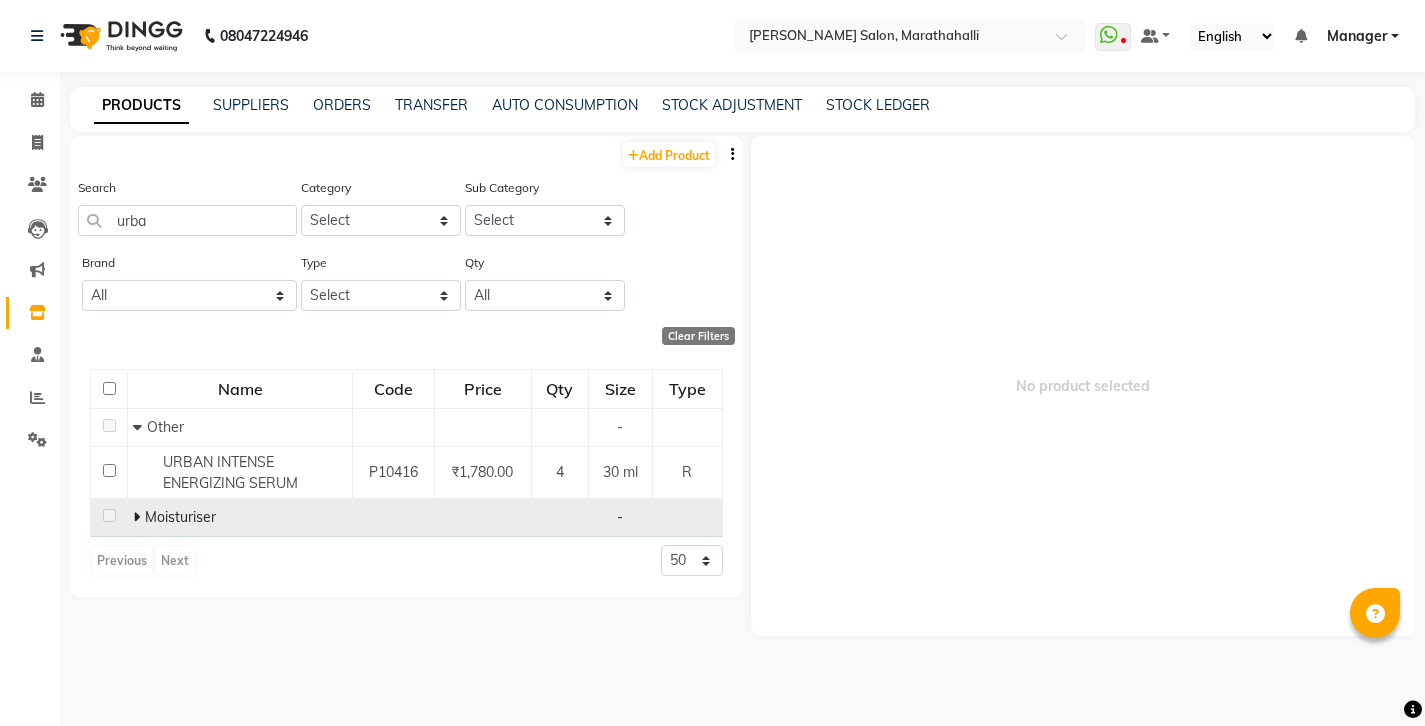 click 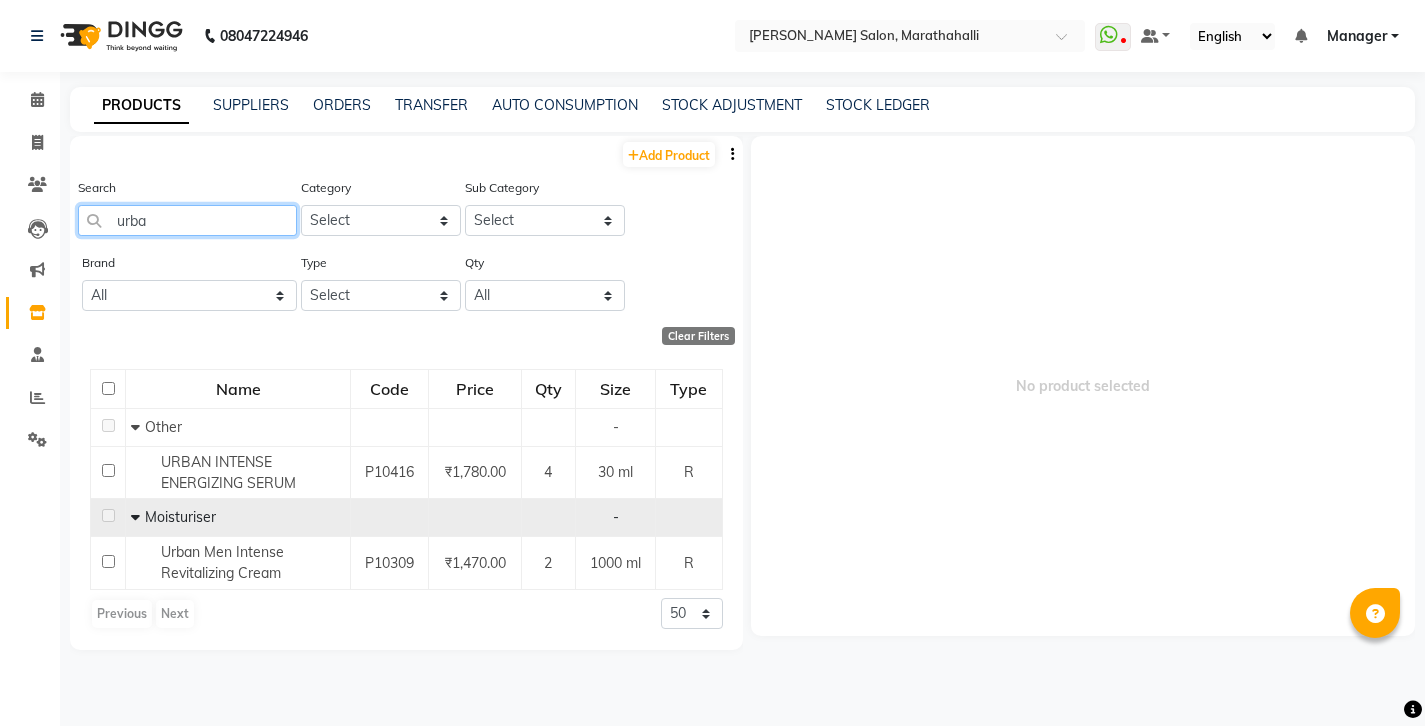 drag, startPoint x: 174, startPoint y: 210, endPoint x: 70, endPoint y: 197, distance: 104.80935 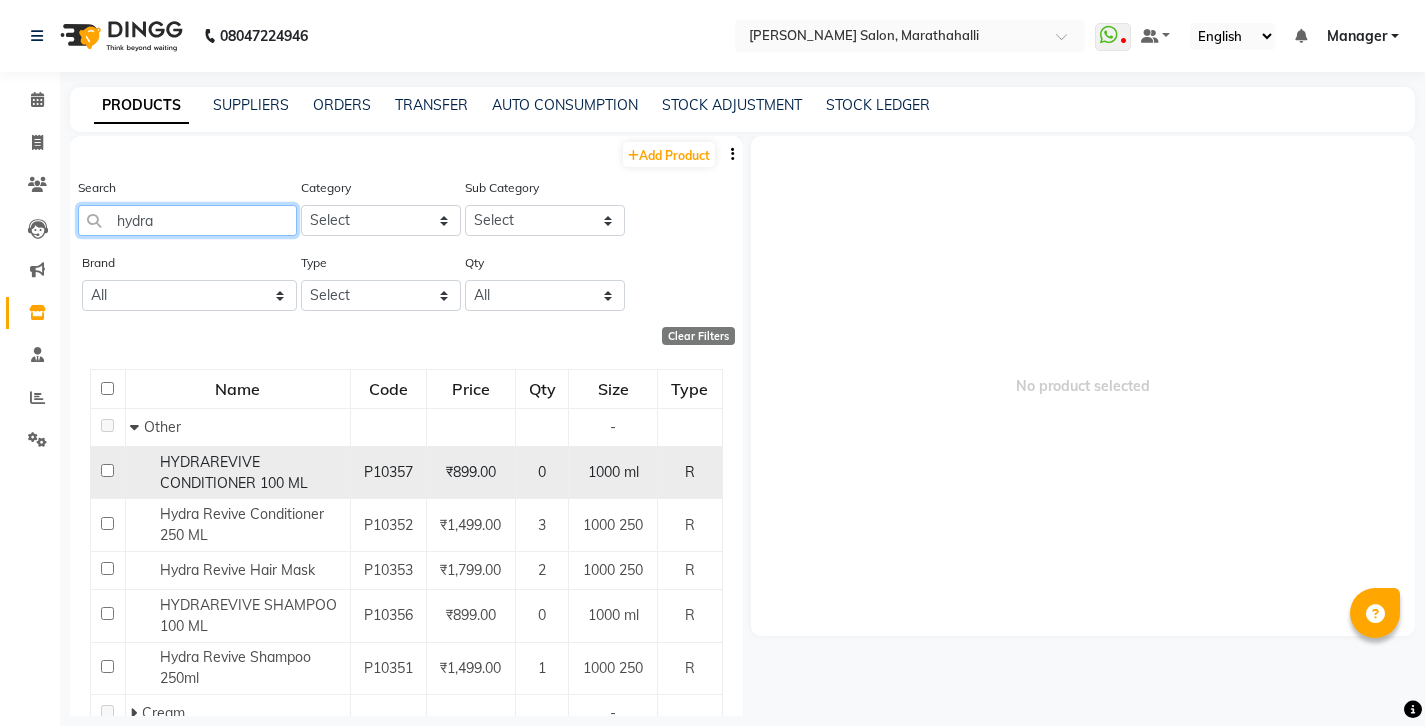 scroll, scrollTop: 74, scrollLeft: 0, axis: vertical 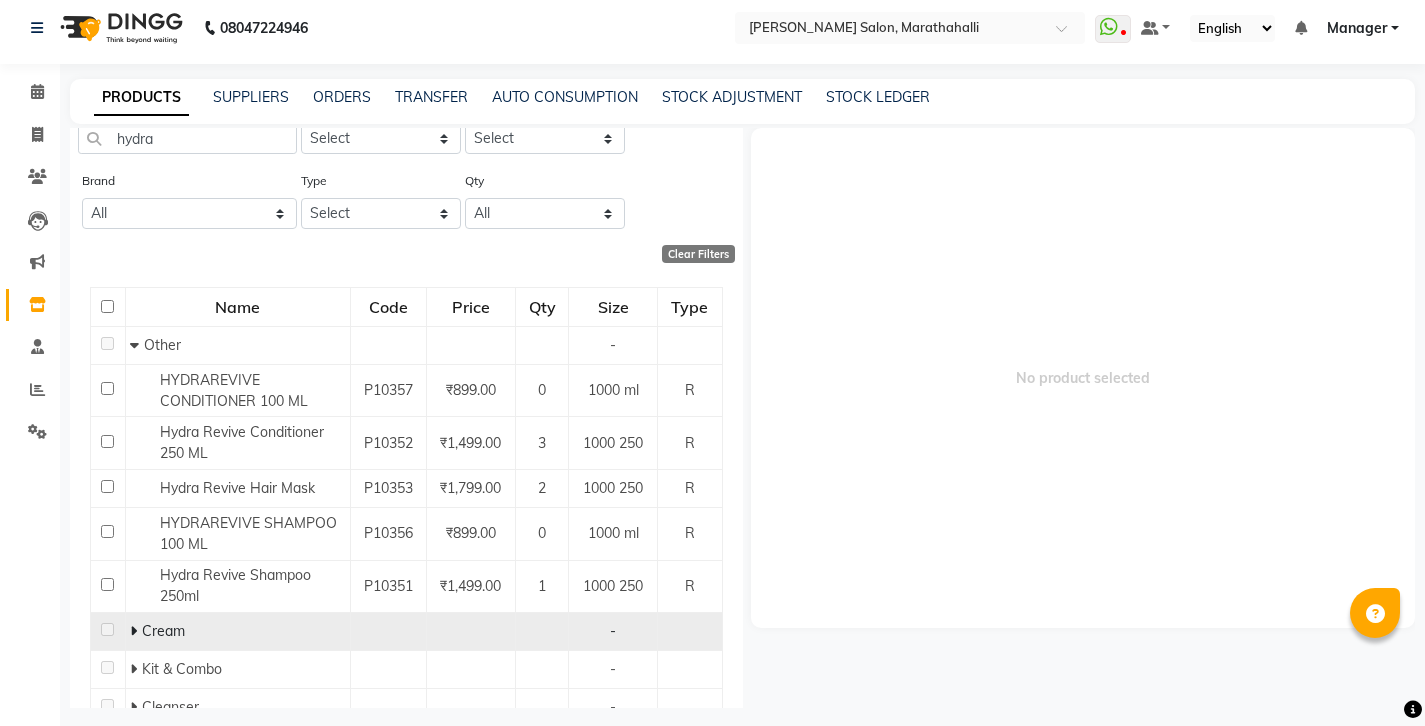 click 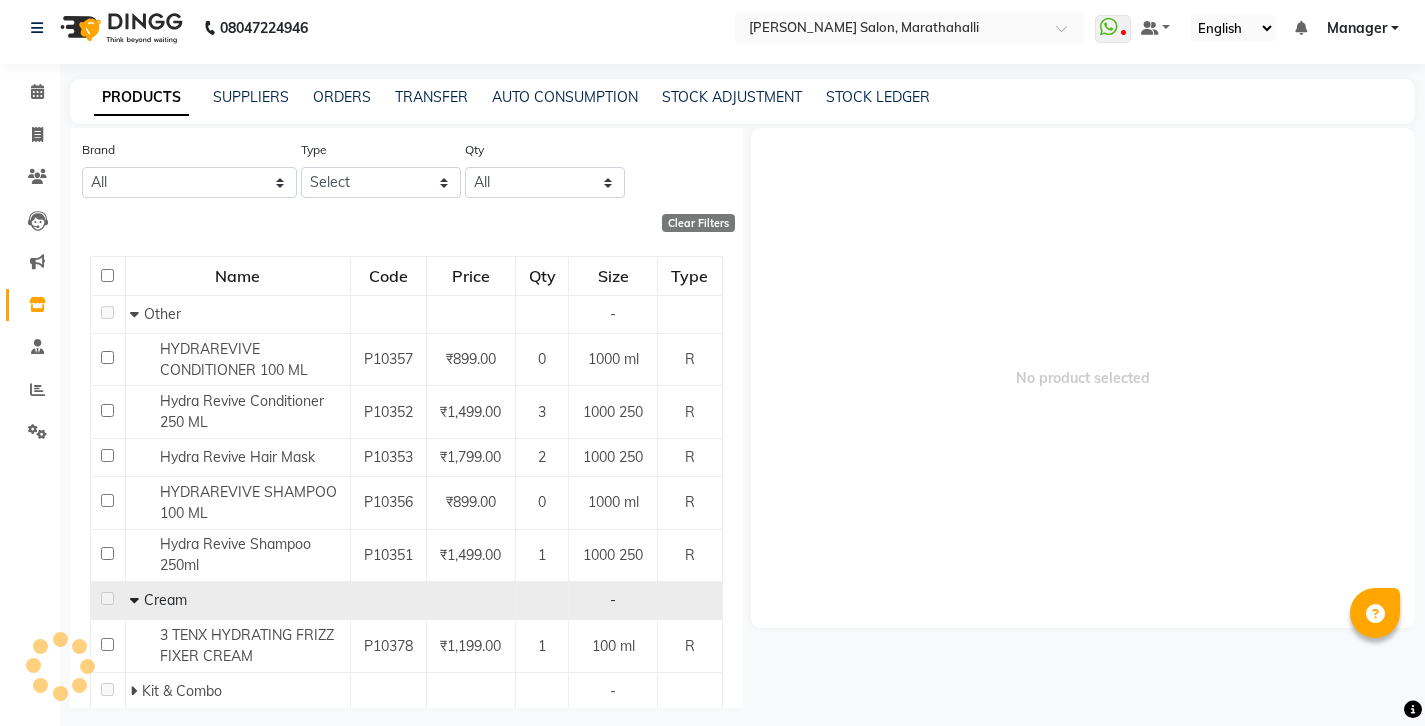 scroll, scrollTop: 117, scrollLeft: 0, axis: vertical 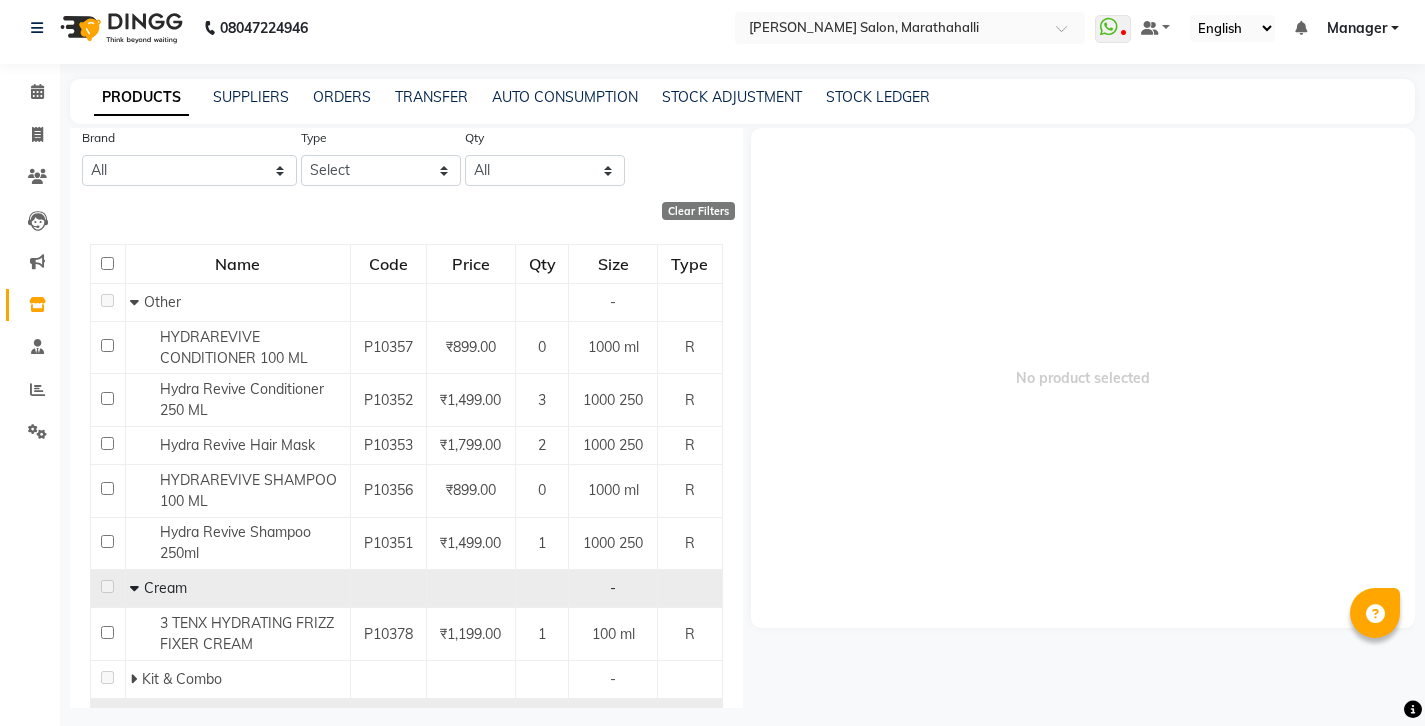 click 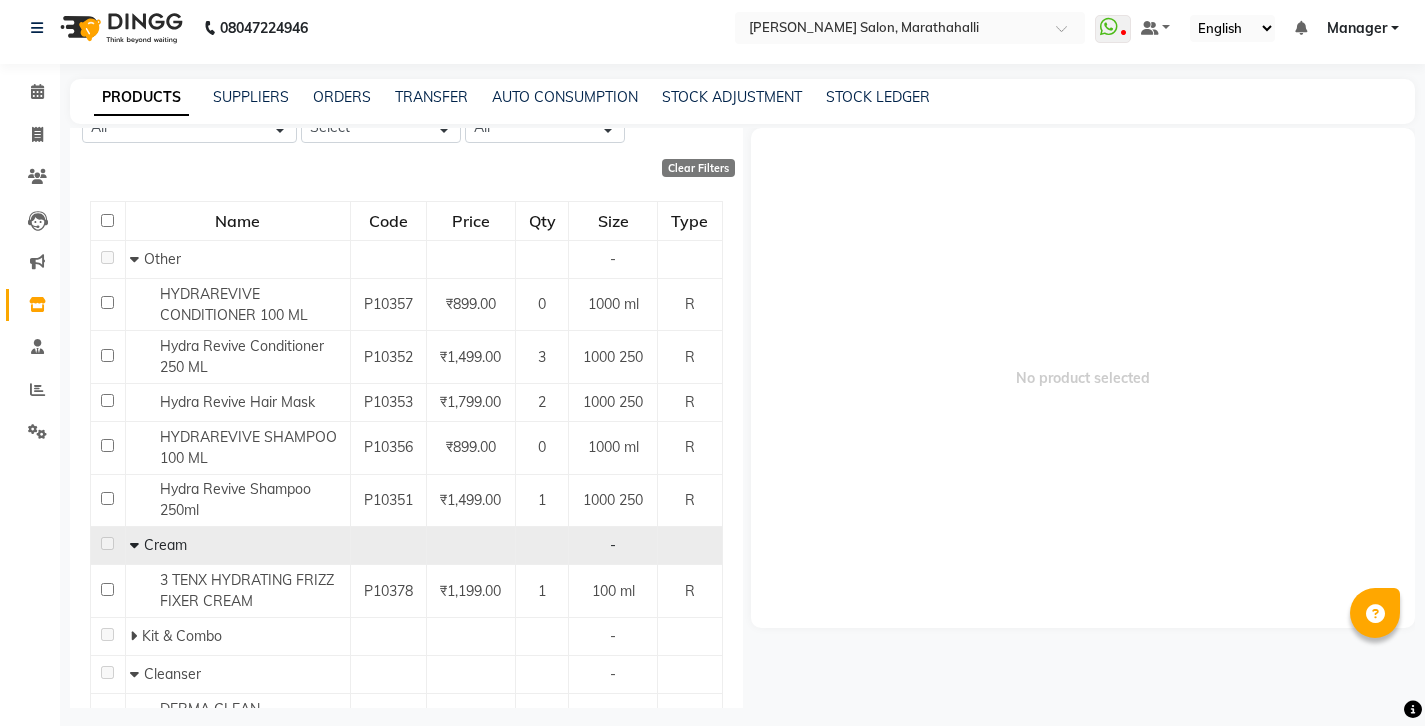 click 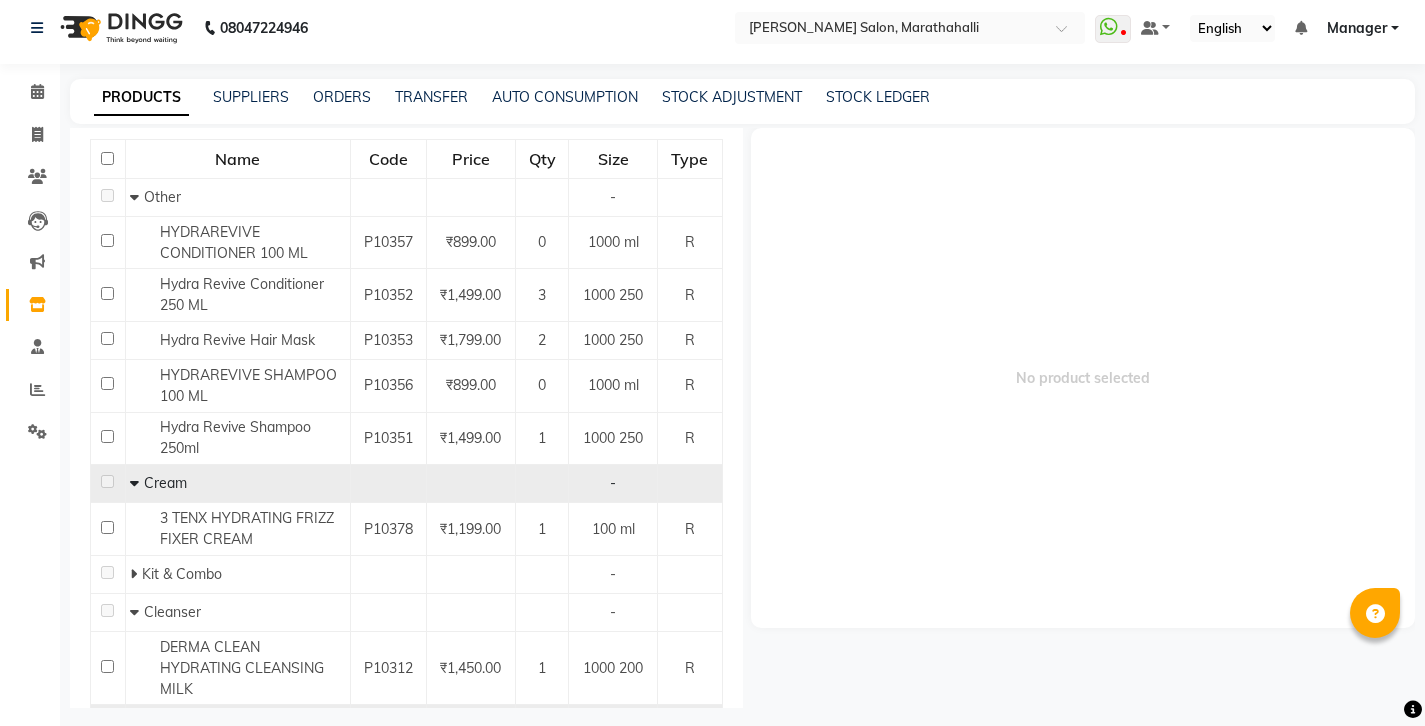 click 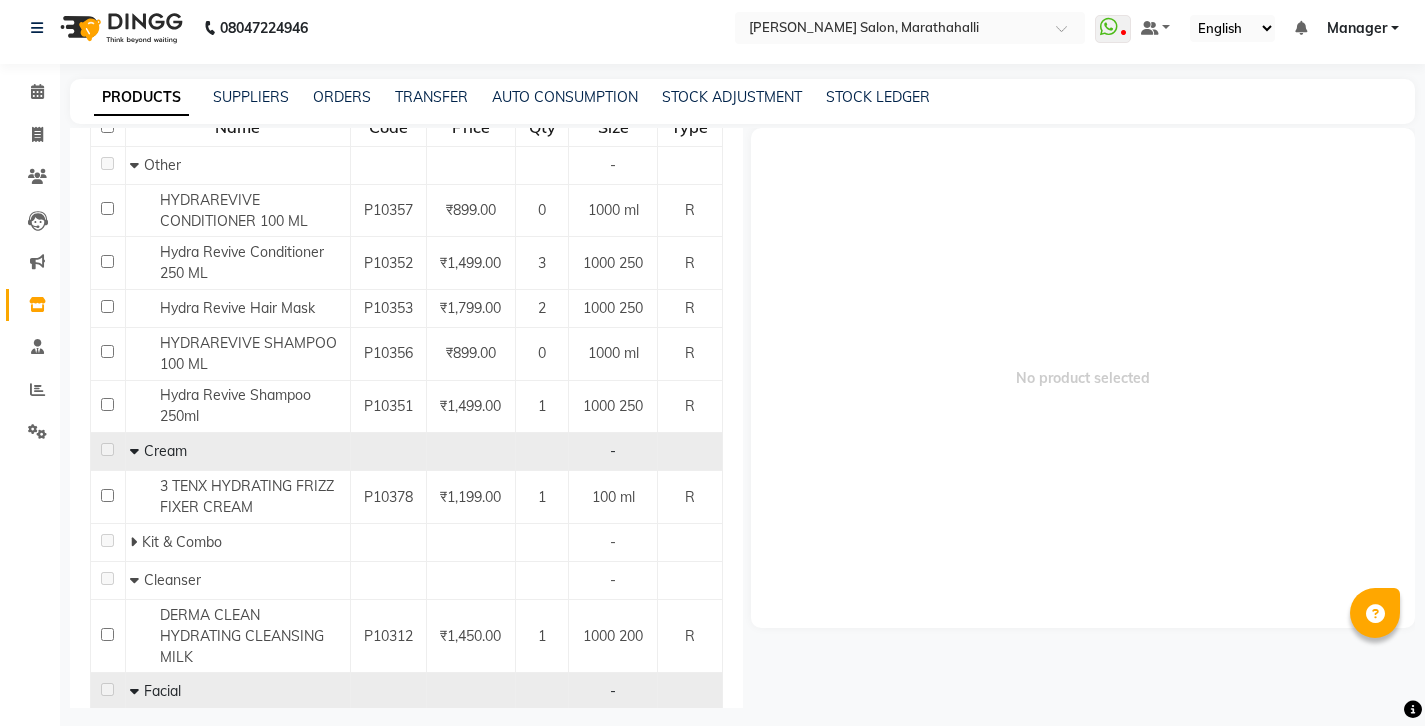 scroll, scrollTop: 0, scrollLeft: 0, axis: both 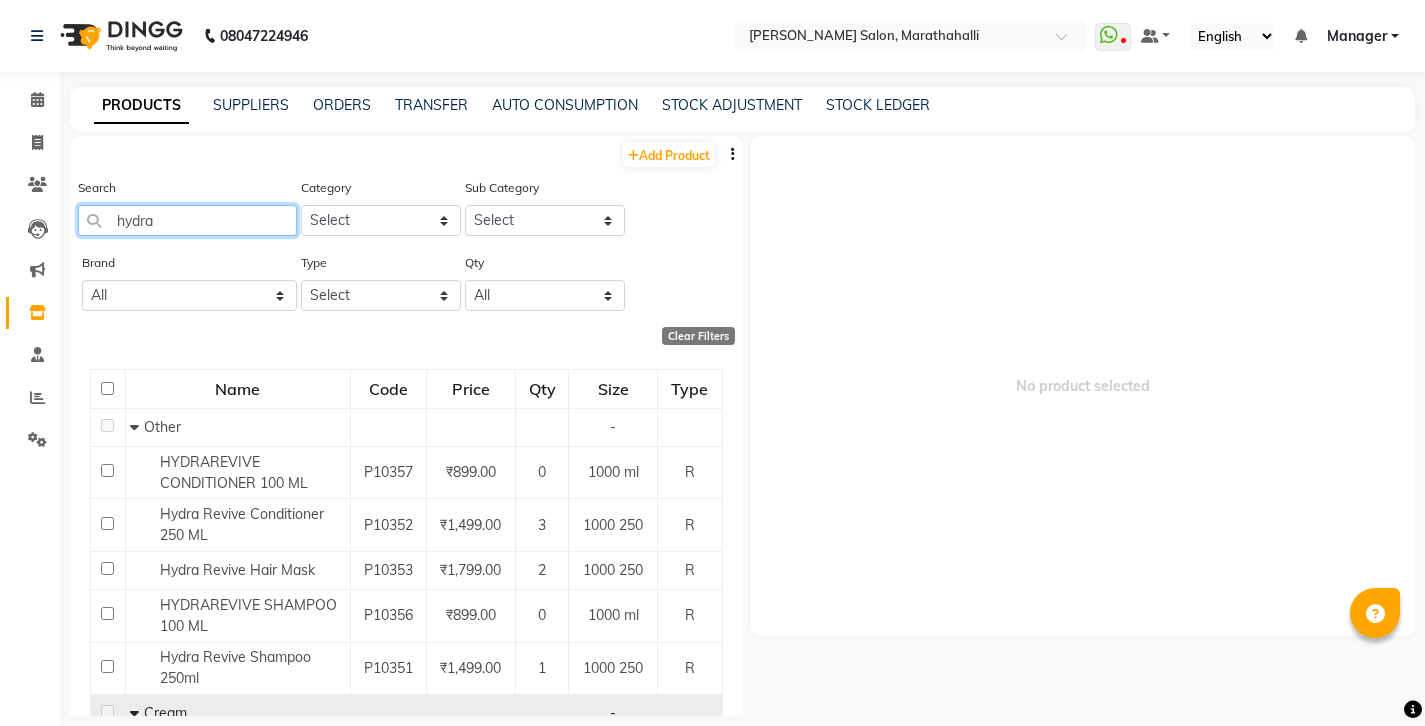drag, startPoint x: 166, startPoint y: 203, endPoint x: 67, endPoint y: 194, distance: 99.40825 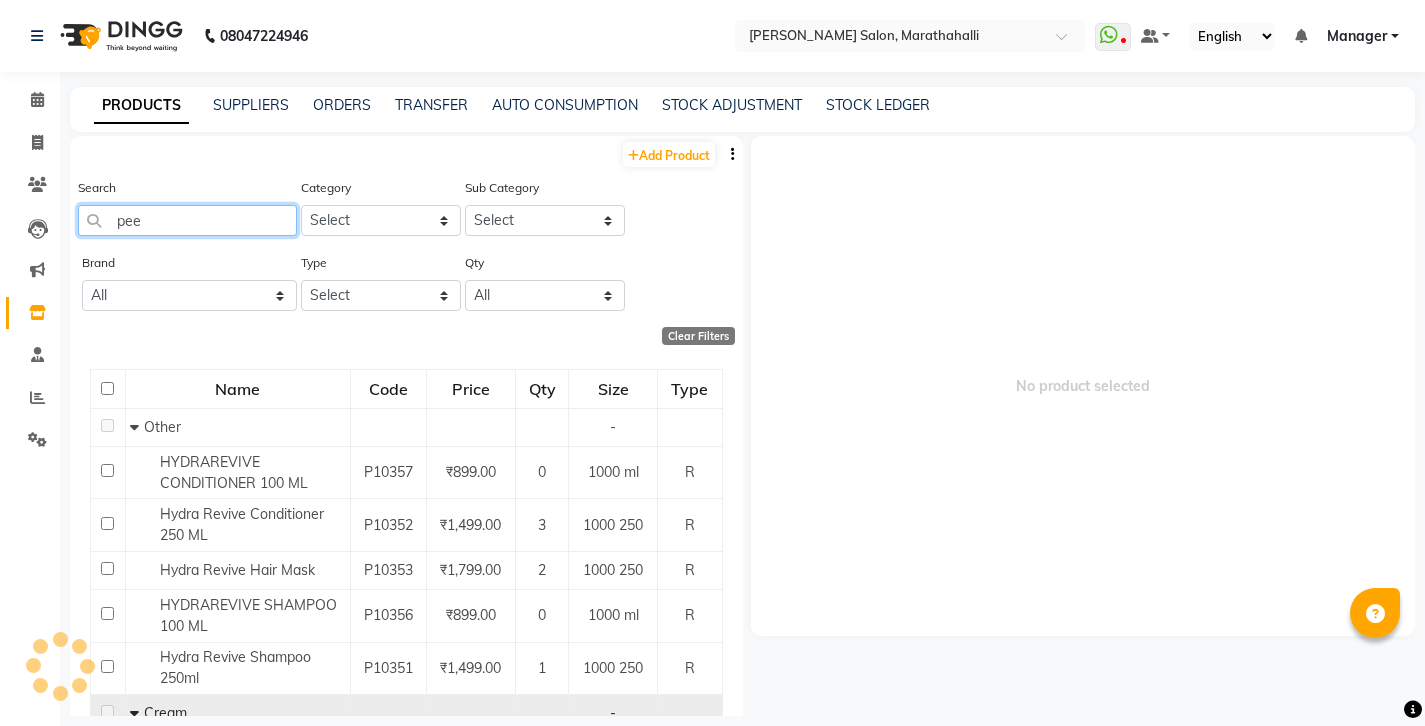 type on "peel" 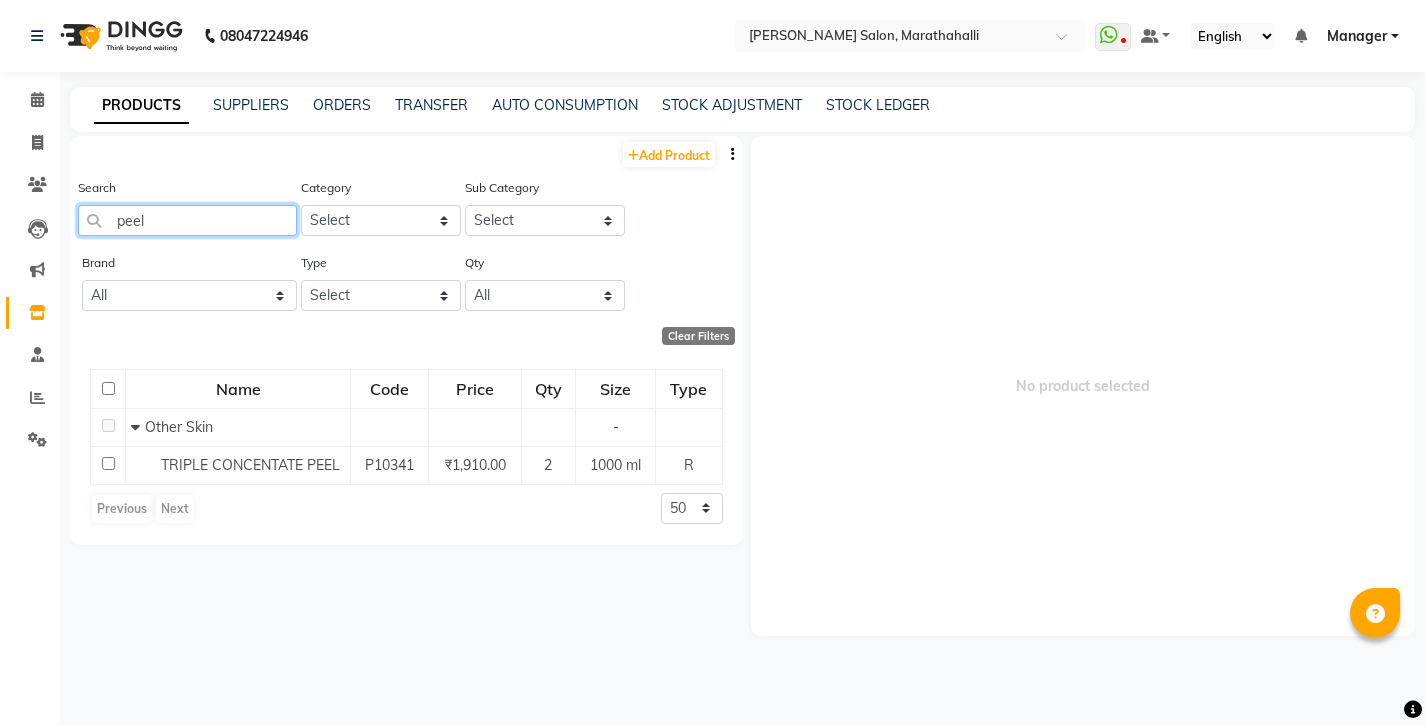 drag, startPoint x: 147, startPoint y: 207, endPoint x: 75, endPoint y: 192, distance: 73.545906 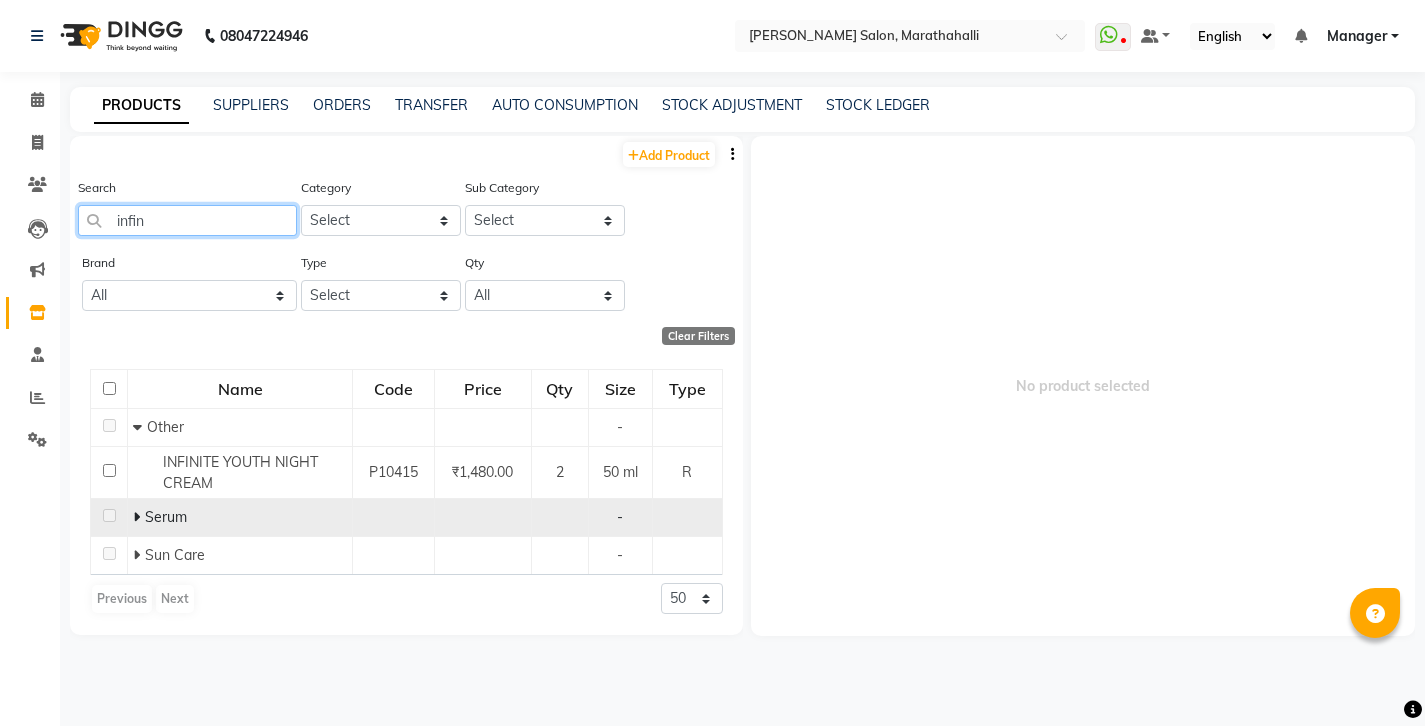 type on "infin" 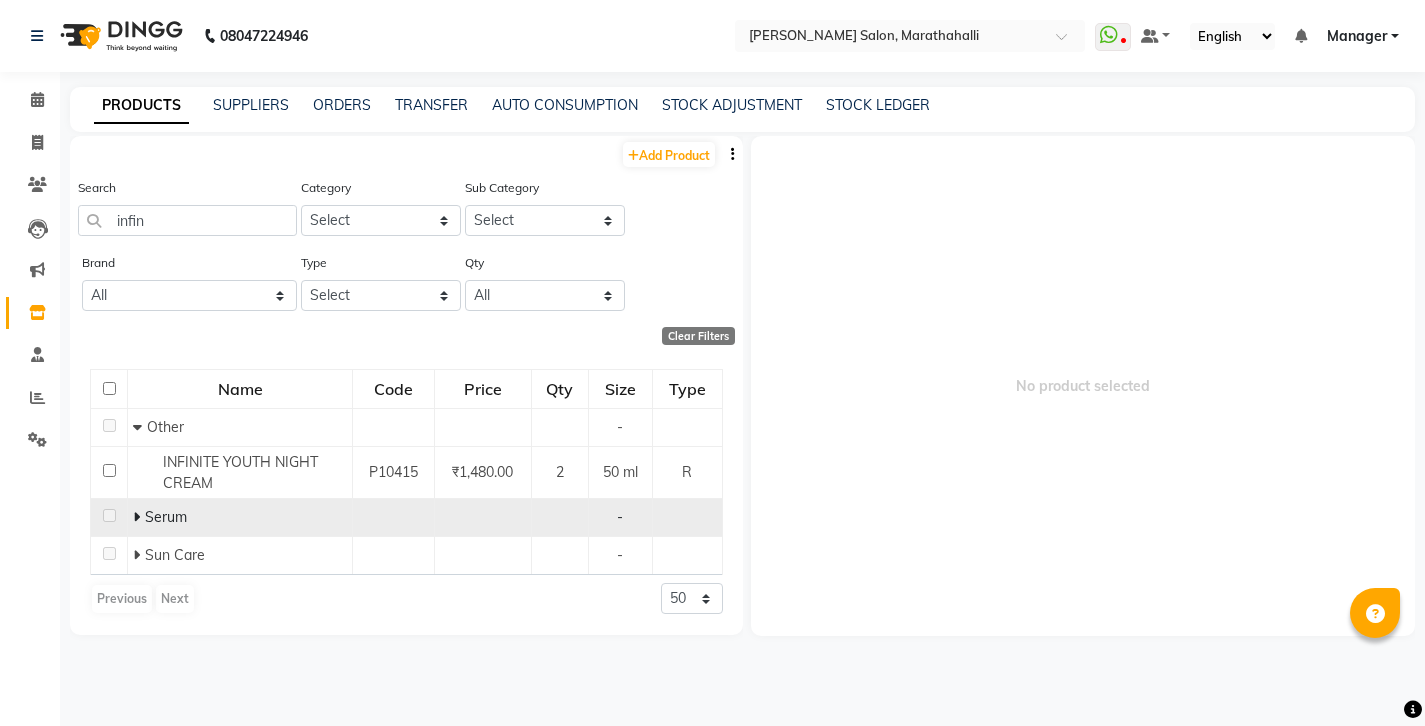 click 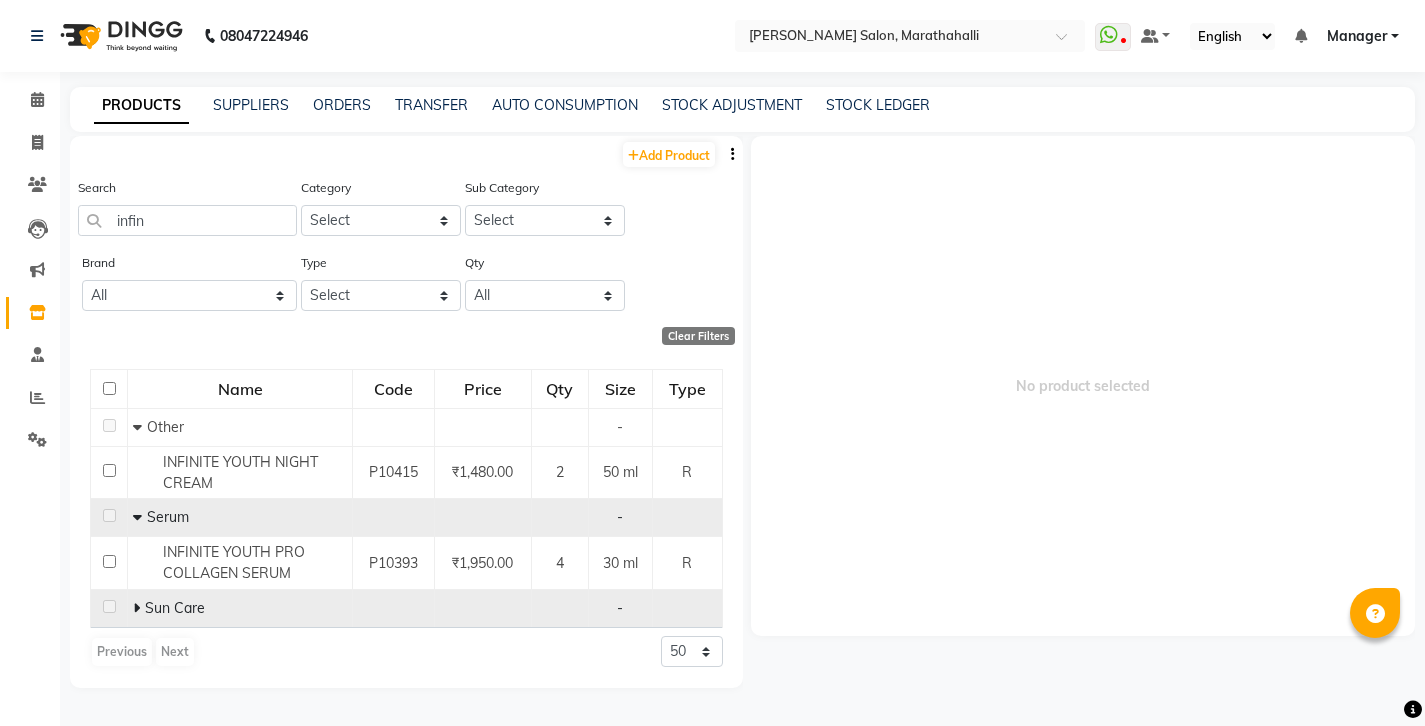 click 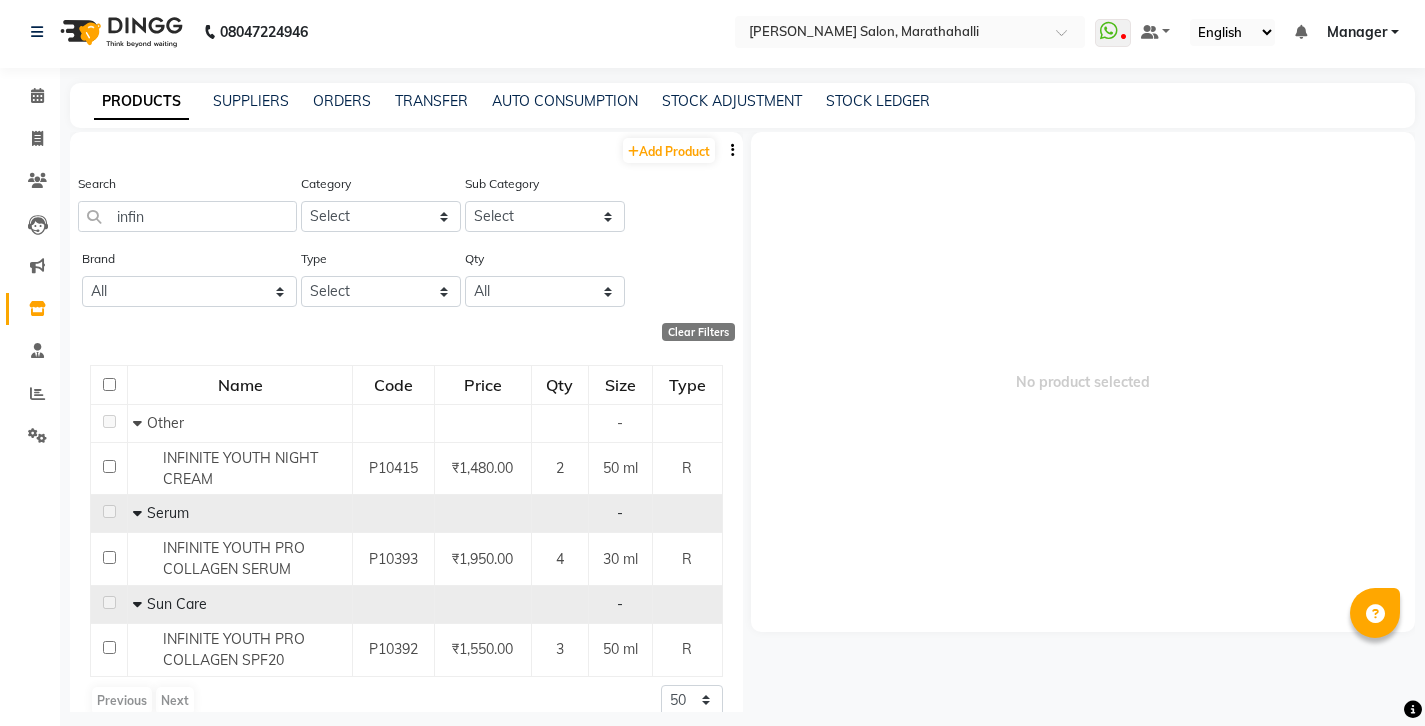 scroll, scrollTop: 8, scrollLeft: 0, axis: vertical 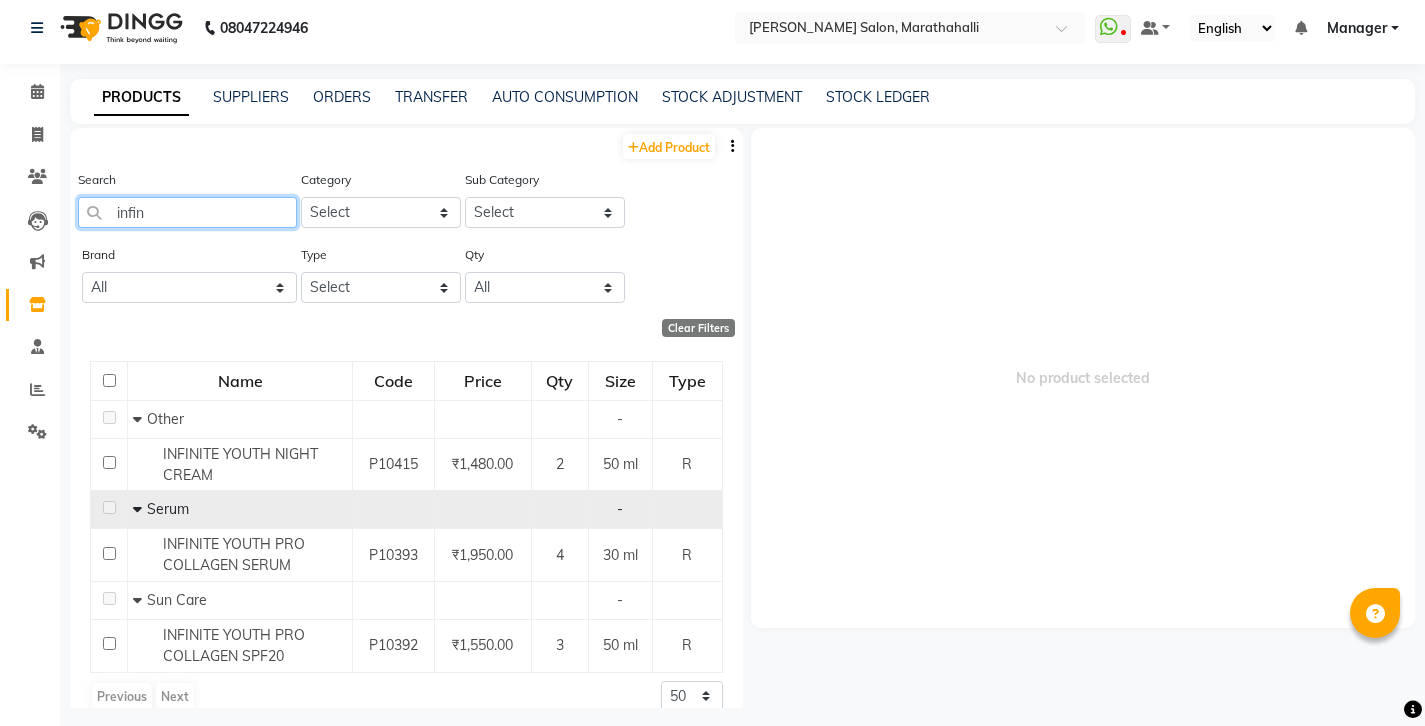 drag, startPoint x: 173, startPoint y: 194, endPoint x: 90, endPoint y: 191, distance: 83.0542 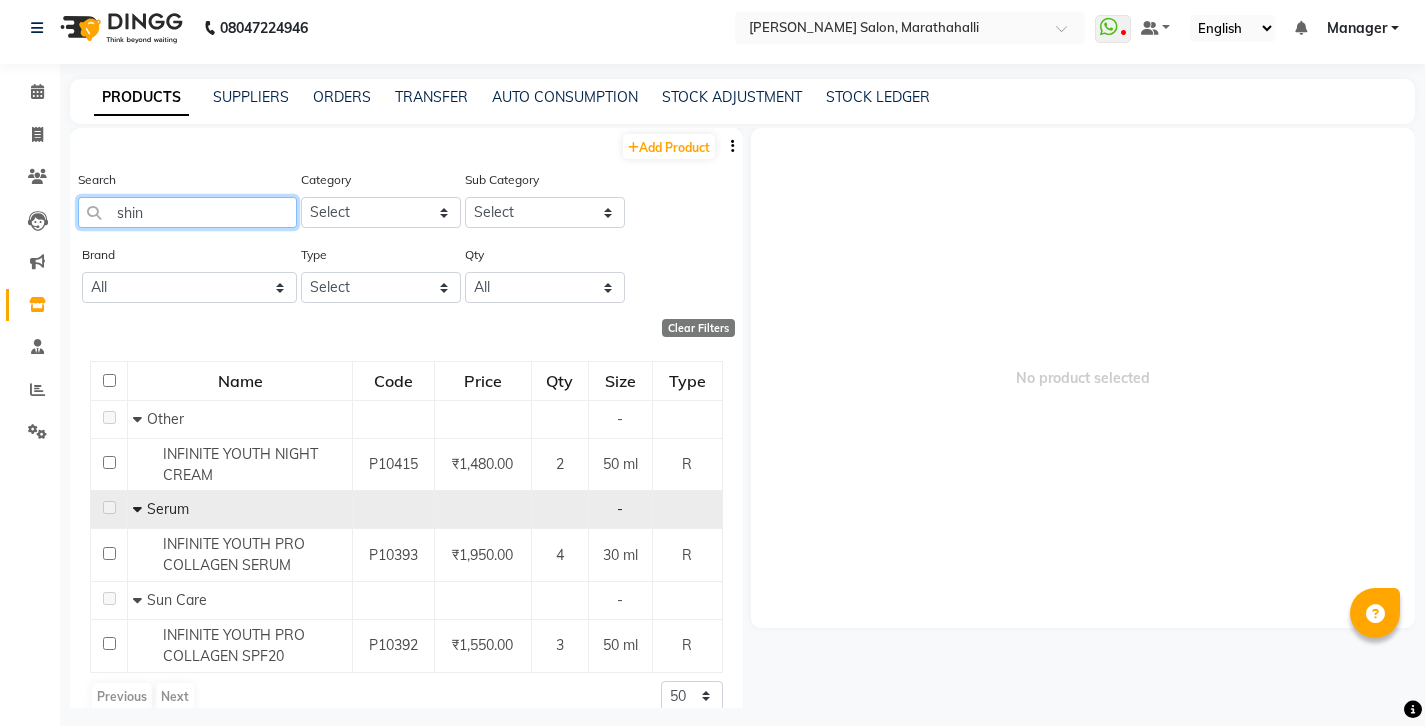 type on "shine" 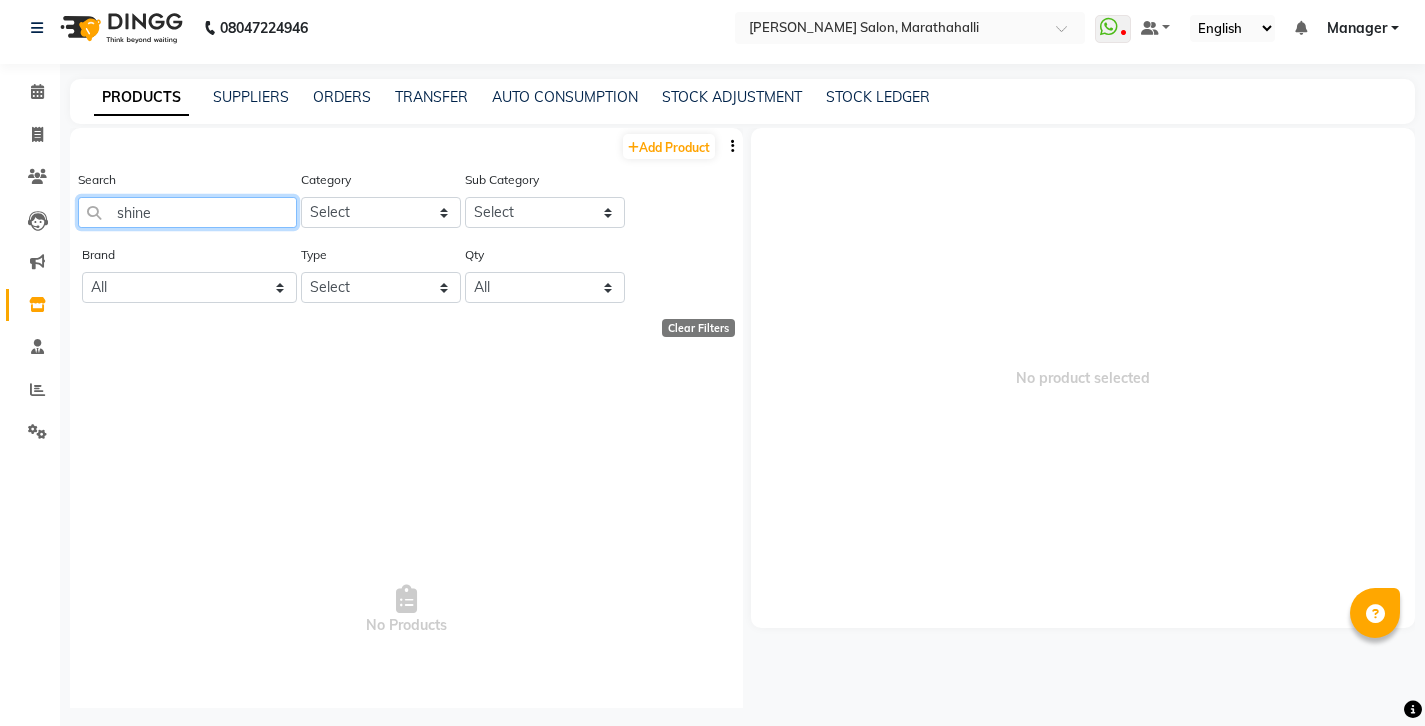 drag, startPoint x: 153, startPoint y: 195, endPoint x: 75, endPoint y: 182, distance: 79.07591 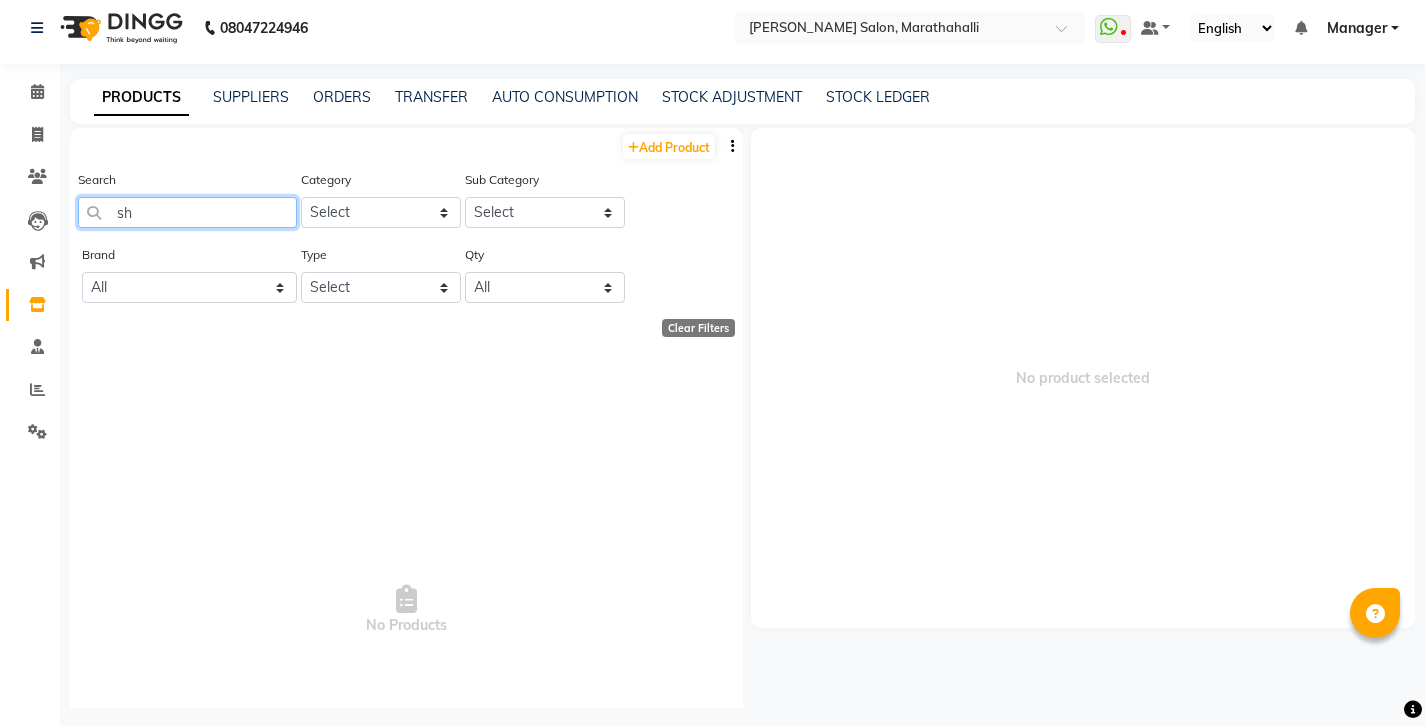 type on "s" 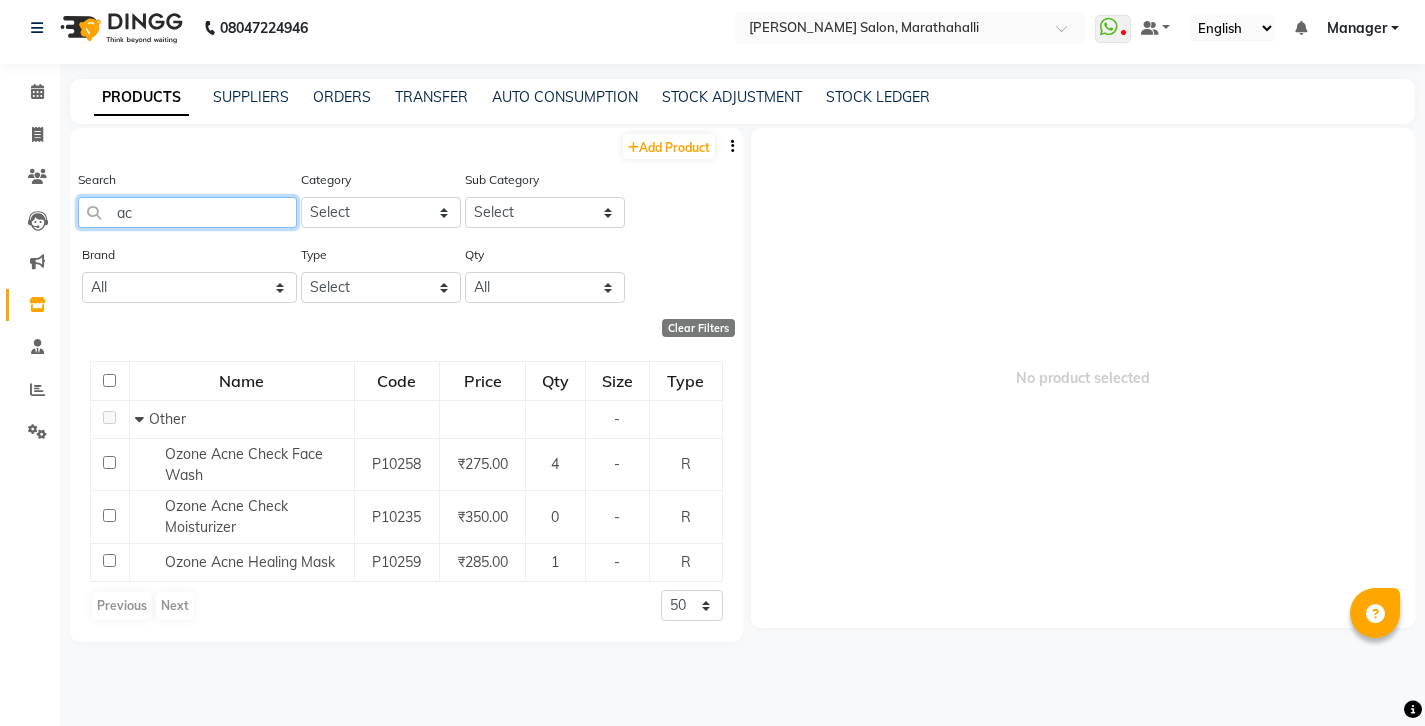 type on "a" 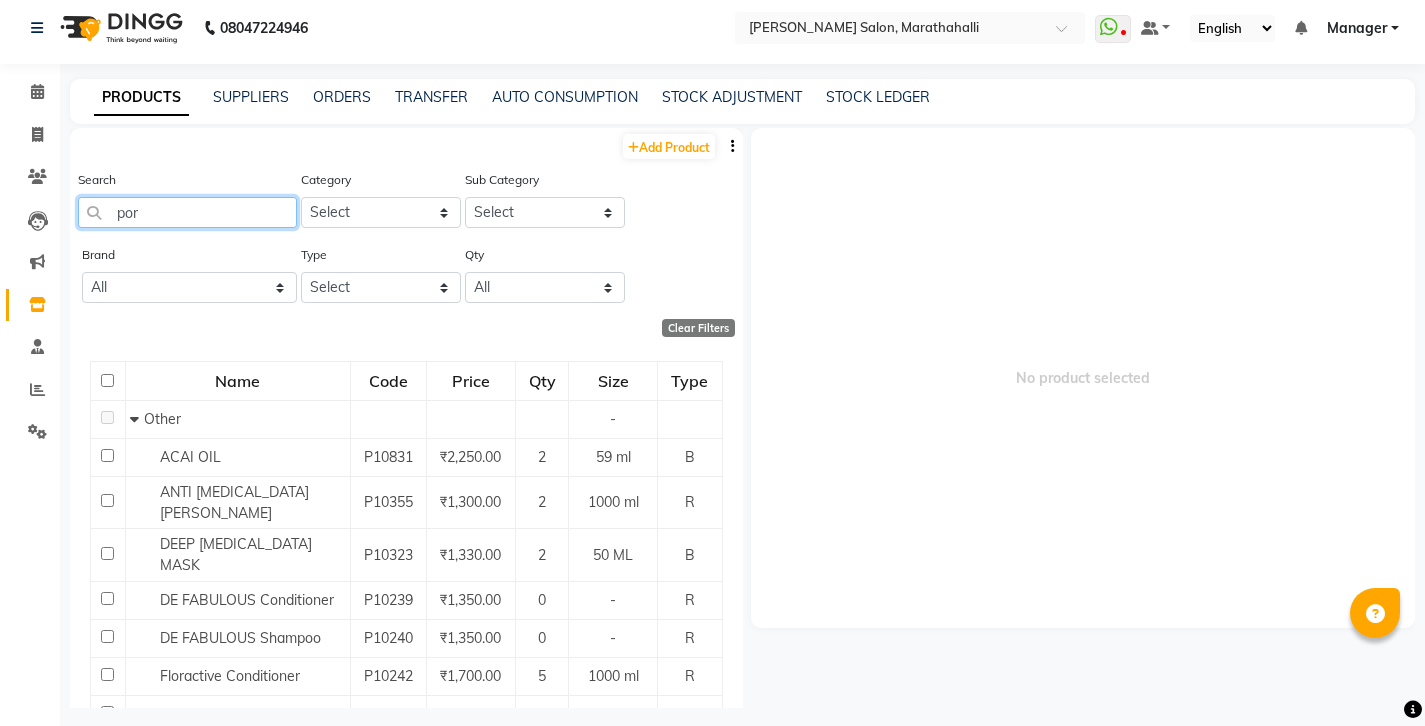 type on "pore" 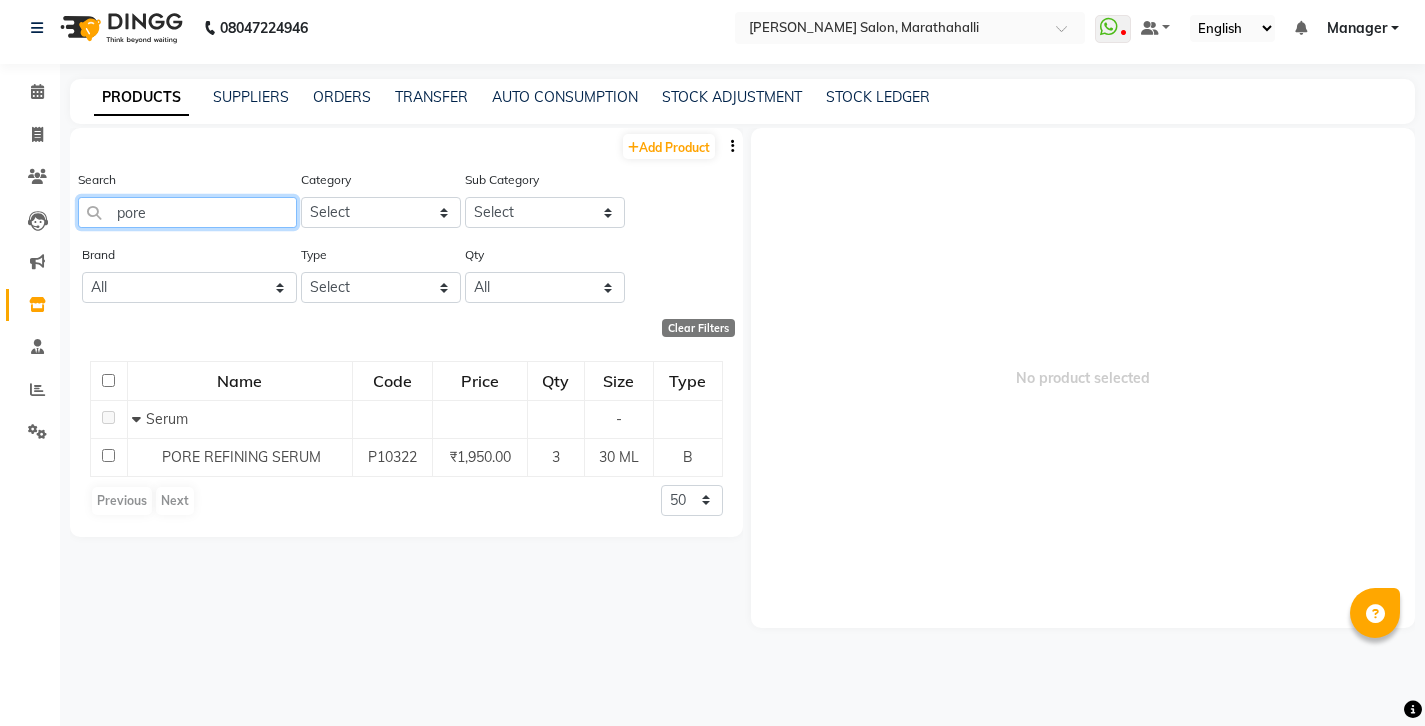drag, startPoint x: 171, startPoint y: 200, endPoint x: 85, endPoint y: 188, distance: 86.833176 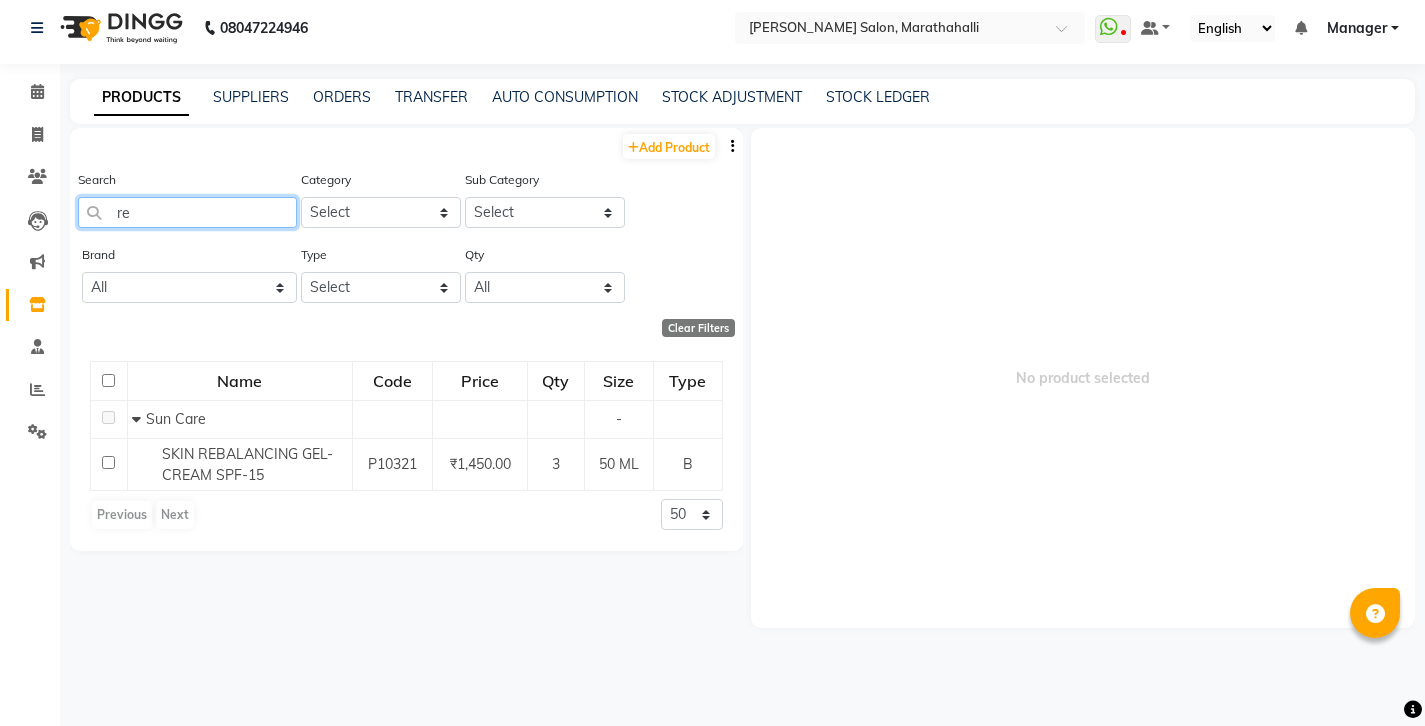 type on "r" 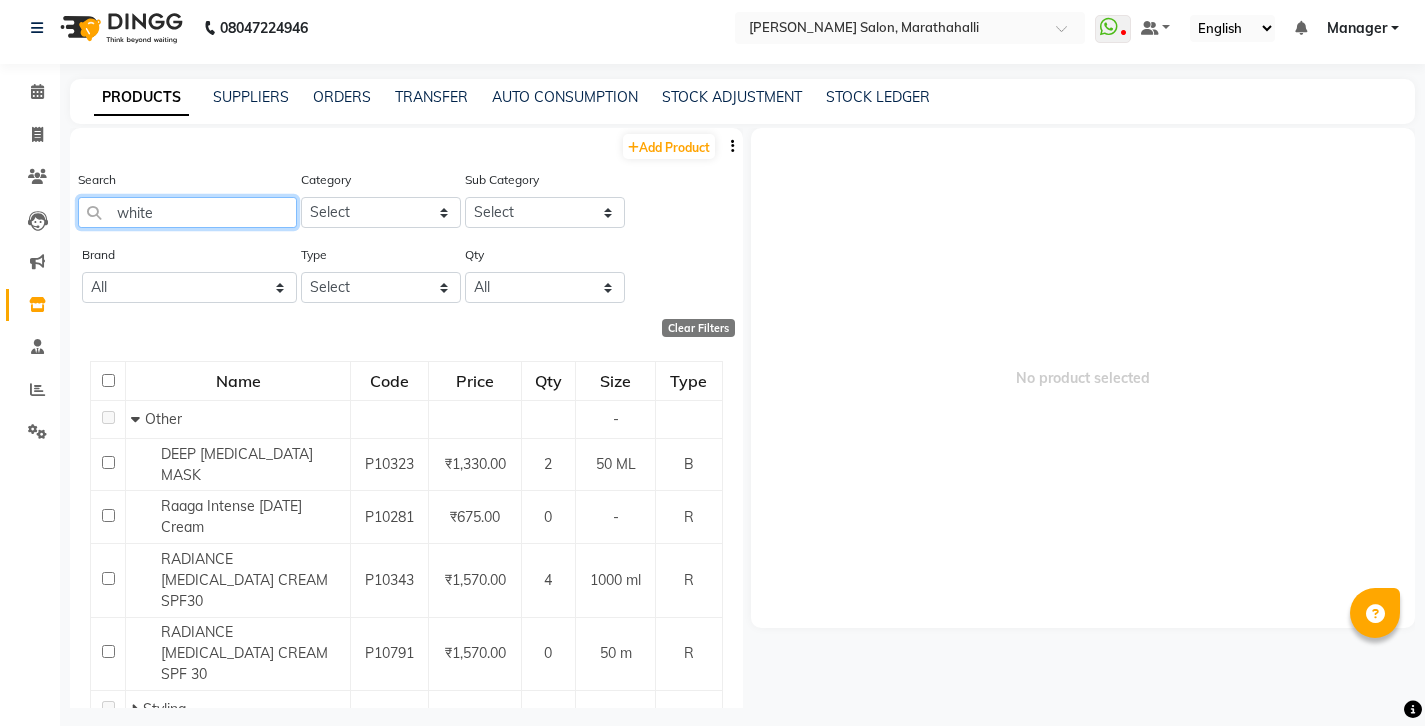 type on "white" 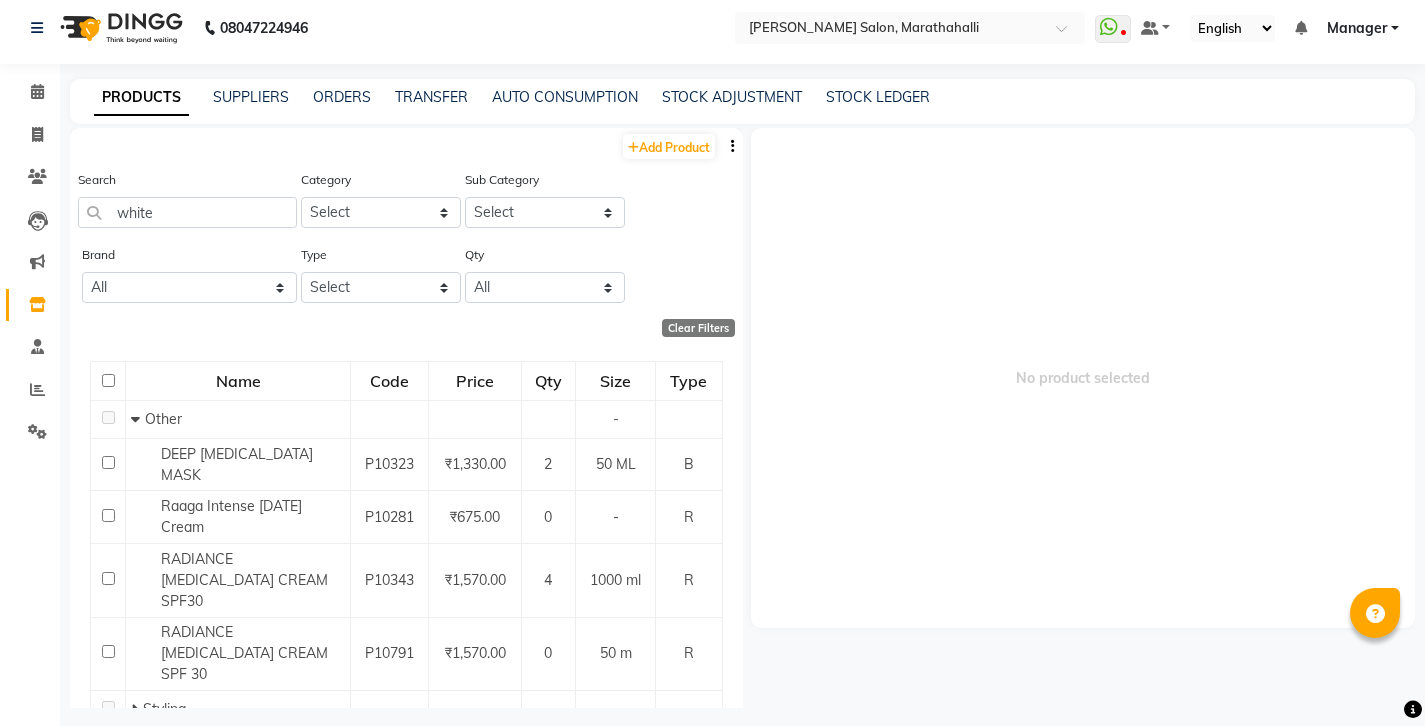 click 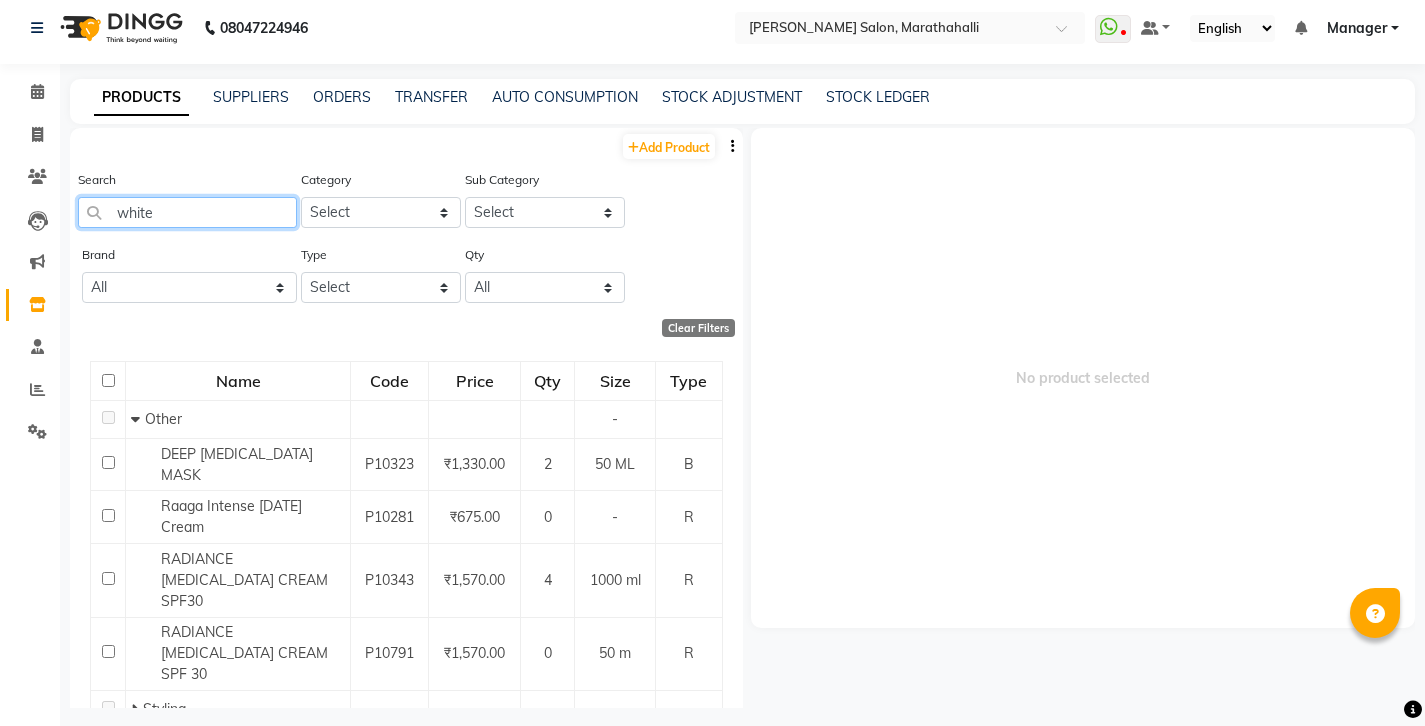 drag, startPoint x: 160, startPoint y: 200, endPoint x: 74, endPoint y: 200, distance: 86 